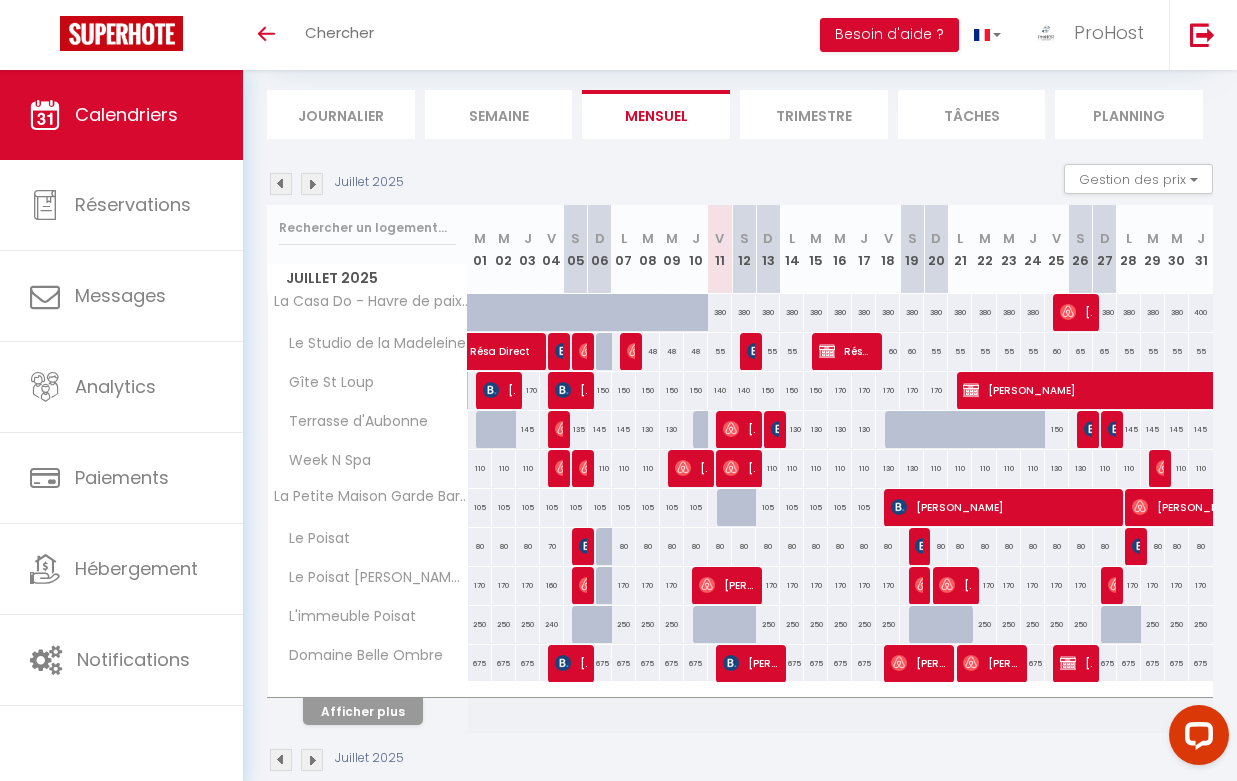 scroll, scrollTop: 118, scrollLeft: 0, axis: vertical 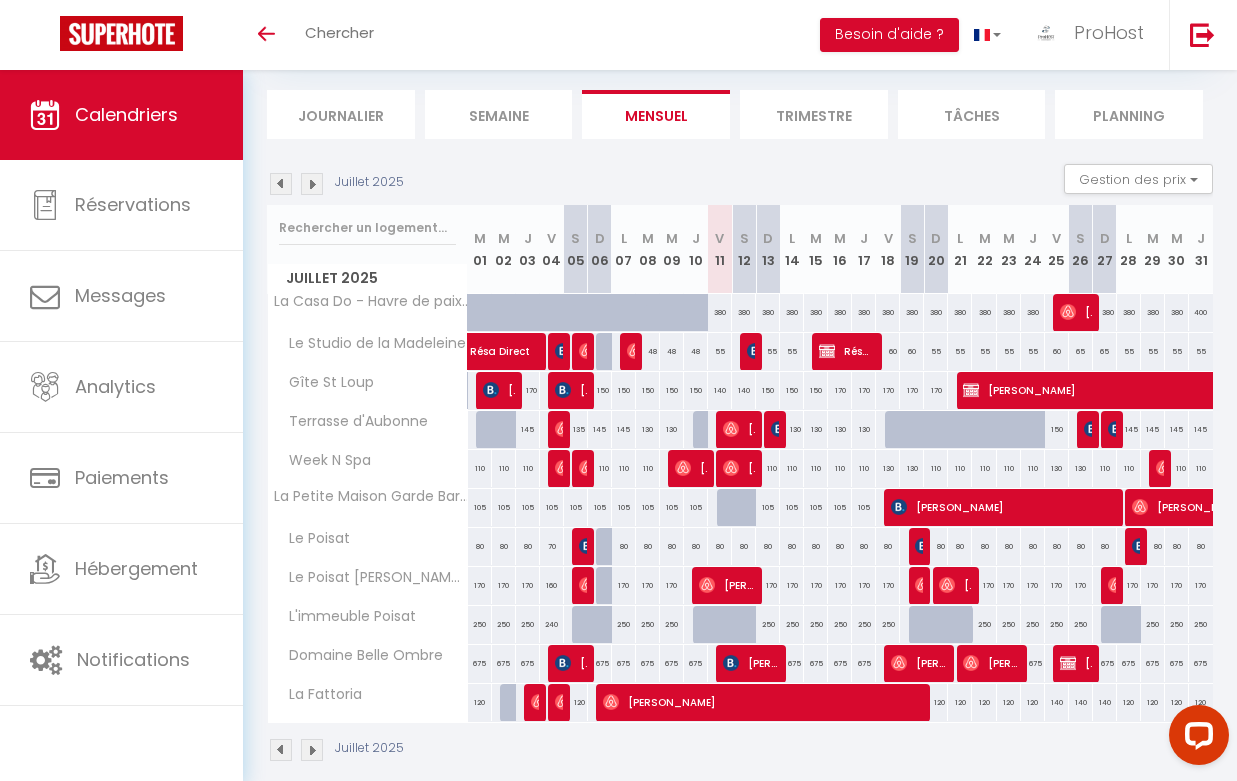 click on "[PERSON_NAME]" at bounding box center [751, 663] 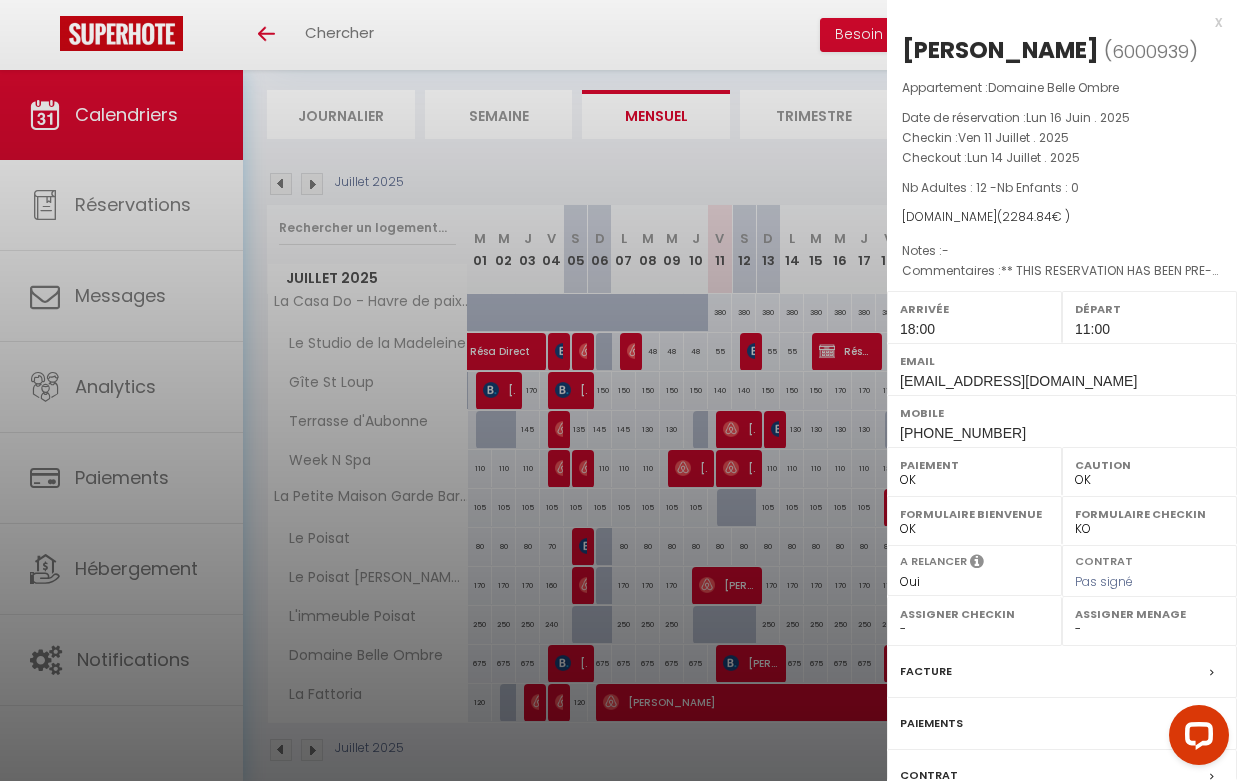 select on "48860" 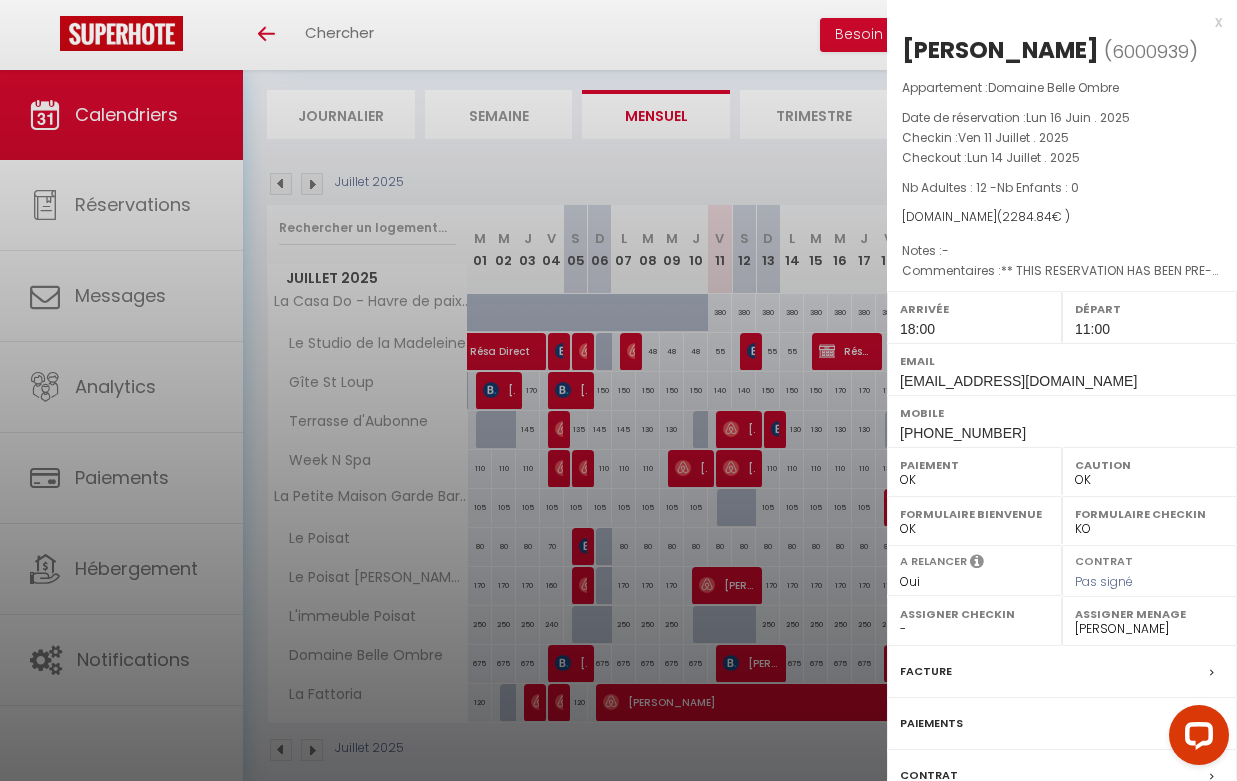 click at bounding box center (618, 390) 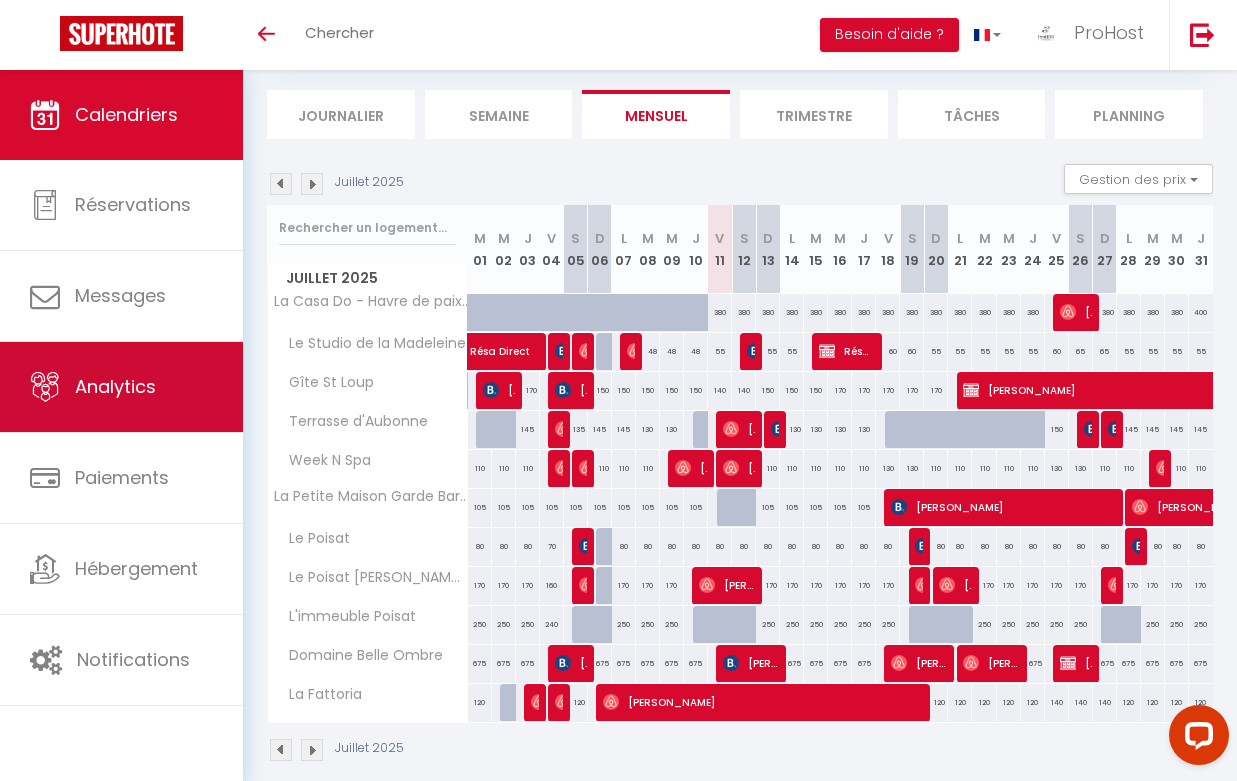 click on "Analytics" at bounding box center (121, 387) 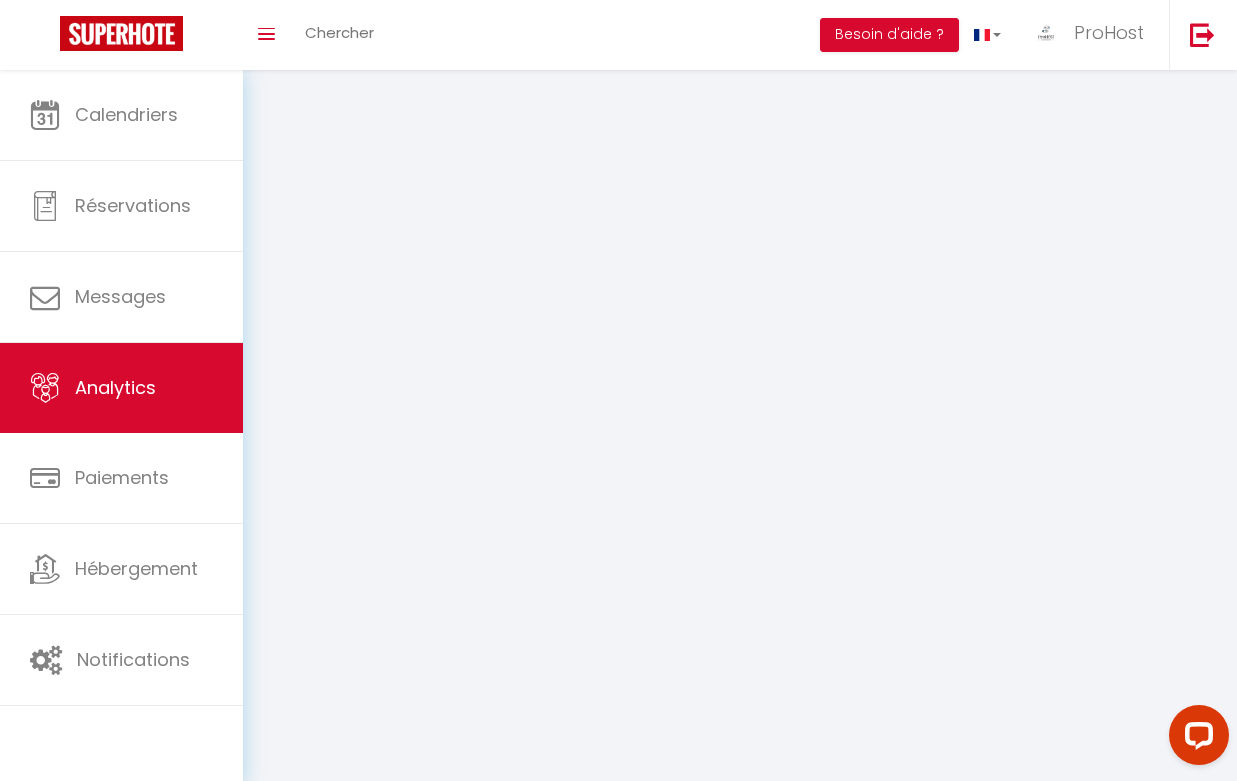scroll, scrollTop: 0, scrollLeft: 0, axis: both 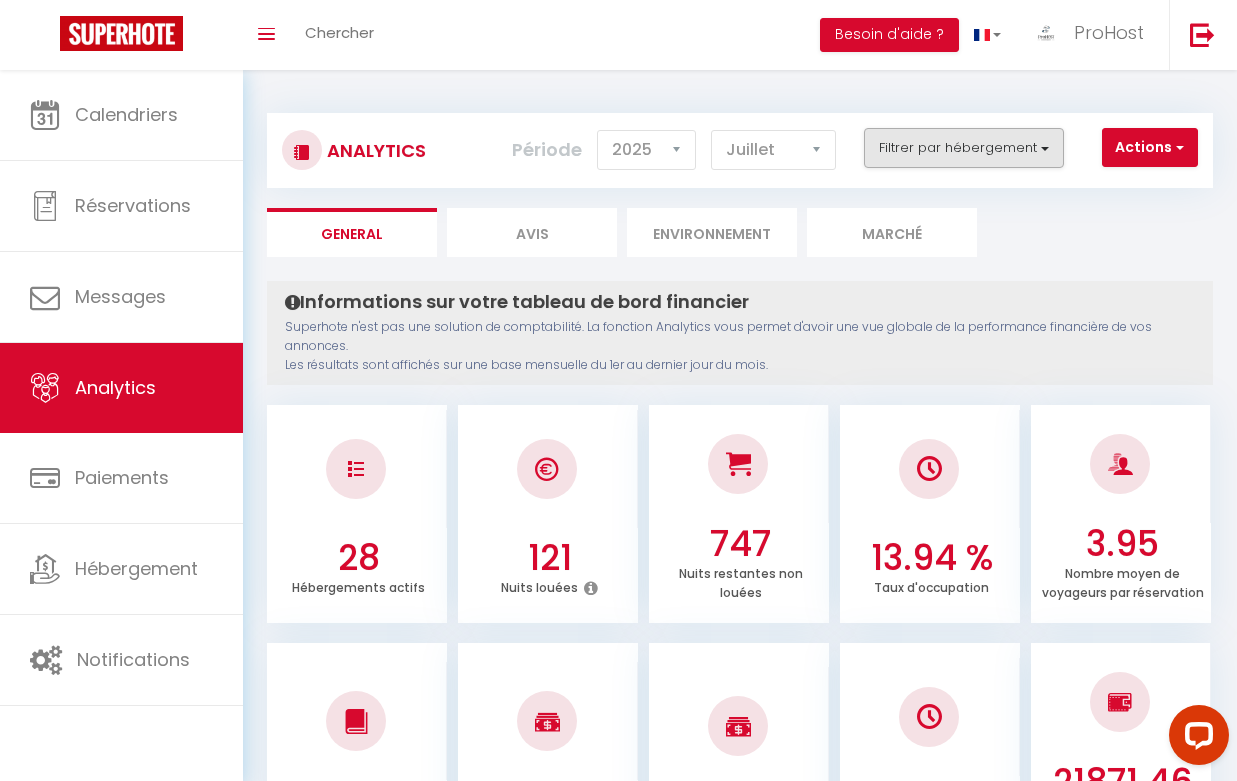 click on "Filtrer par hébergement" at bounding box center (964, 148) 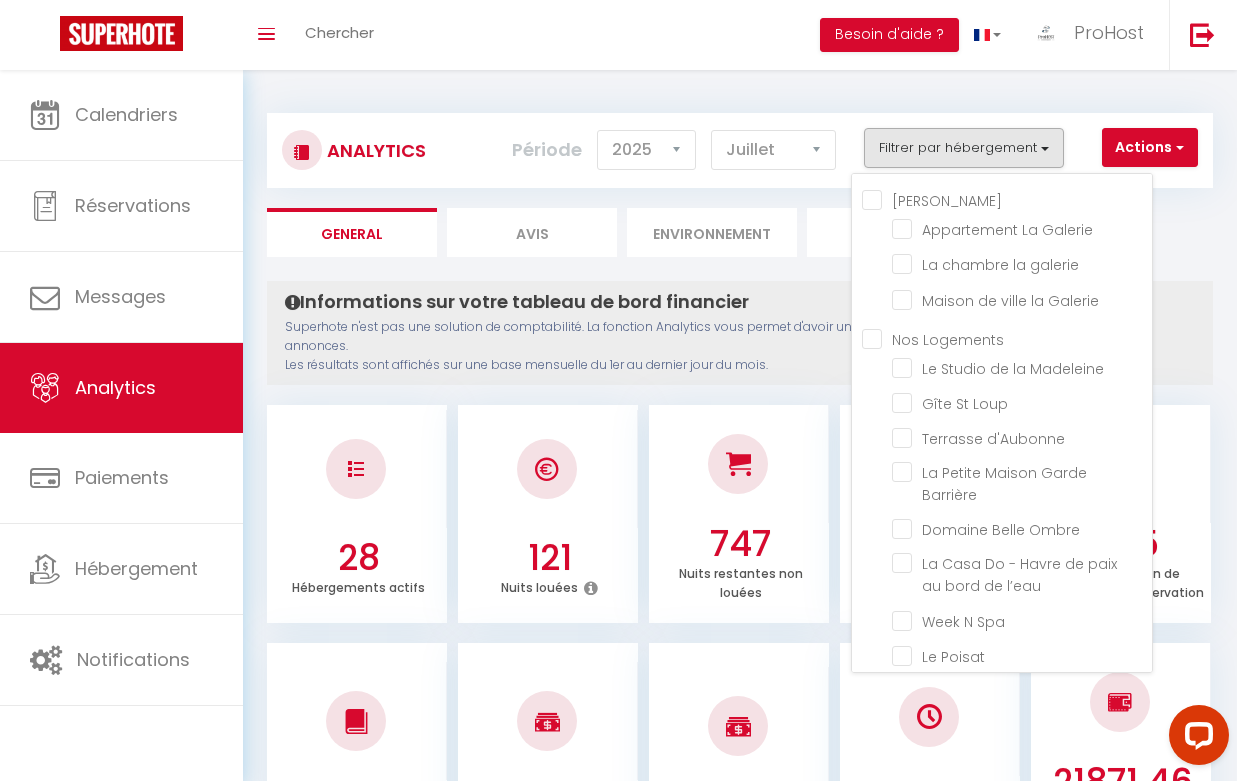 click on "Nos Logements" at bounding box center [1007, 338] 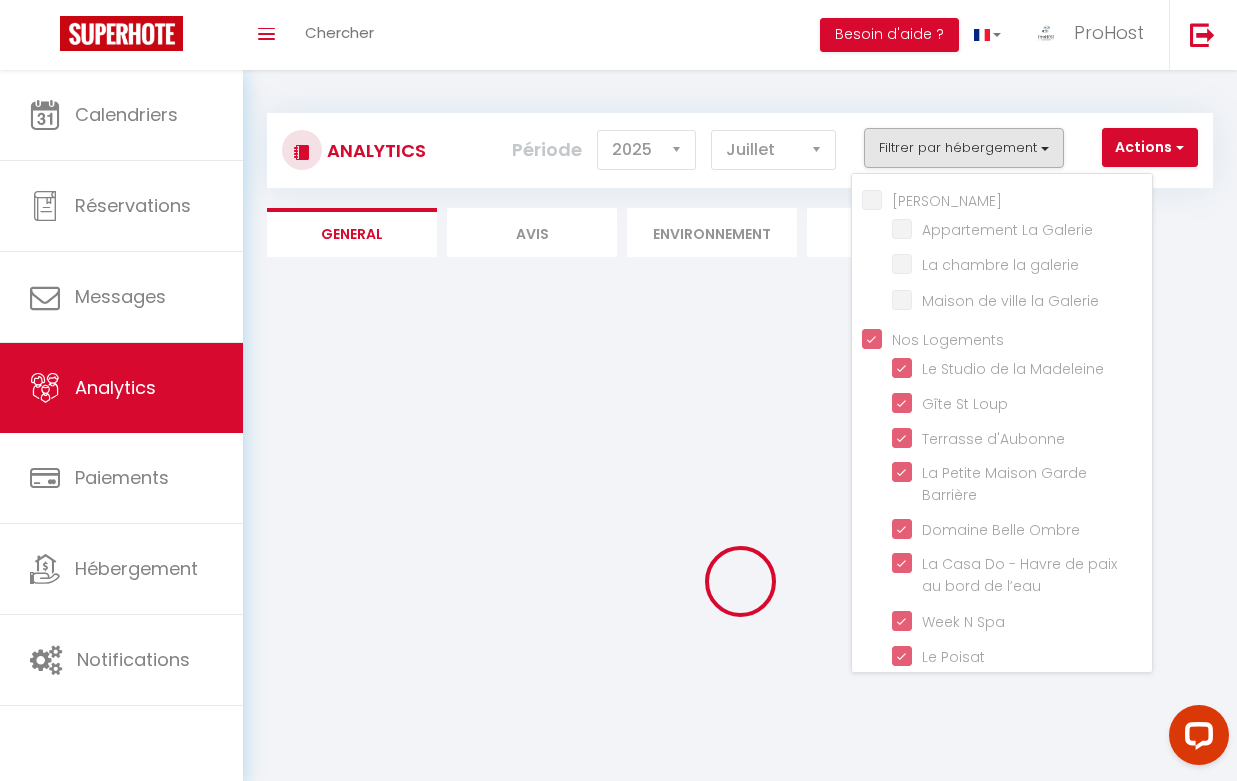 checkbox on "false" 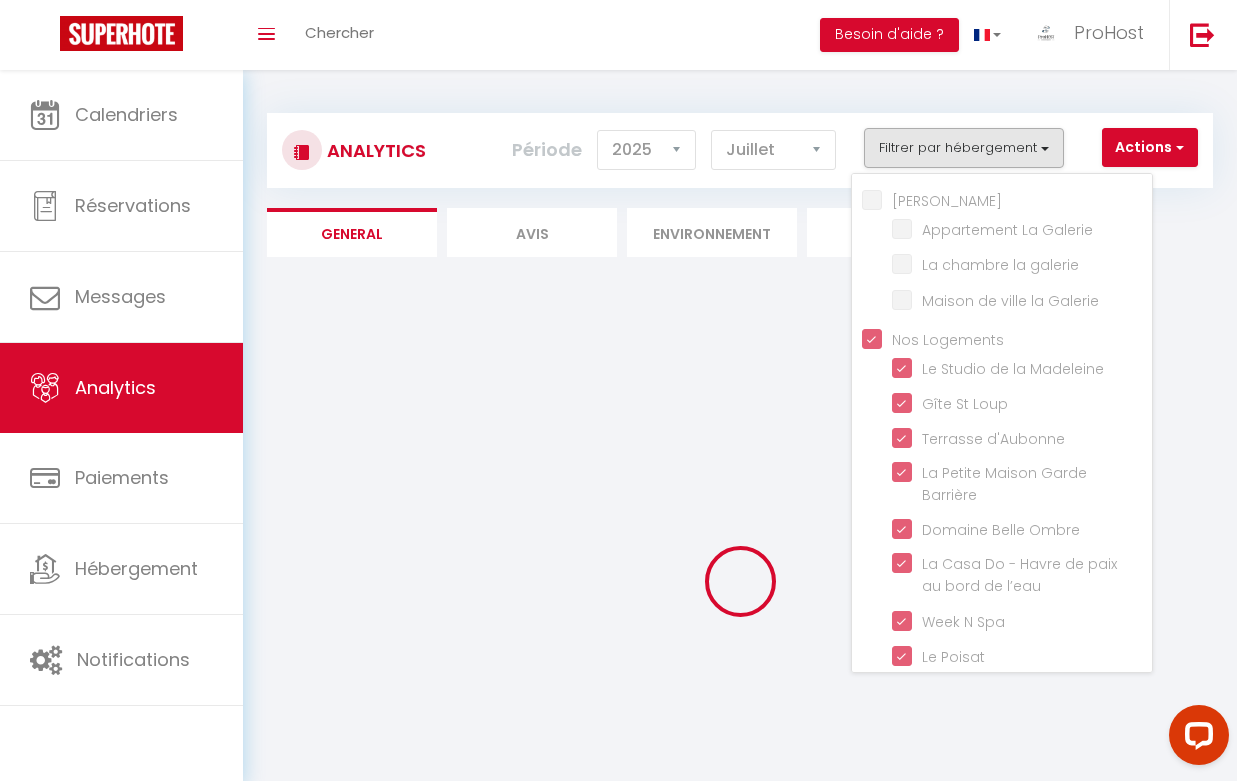 checkbox on "false" 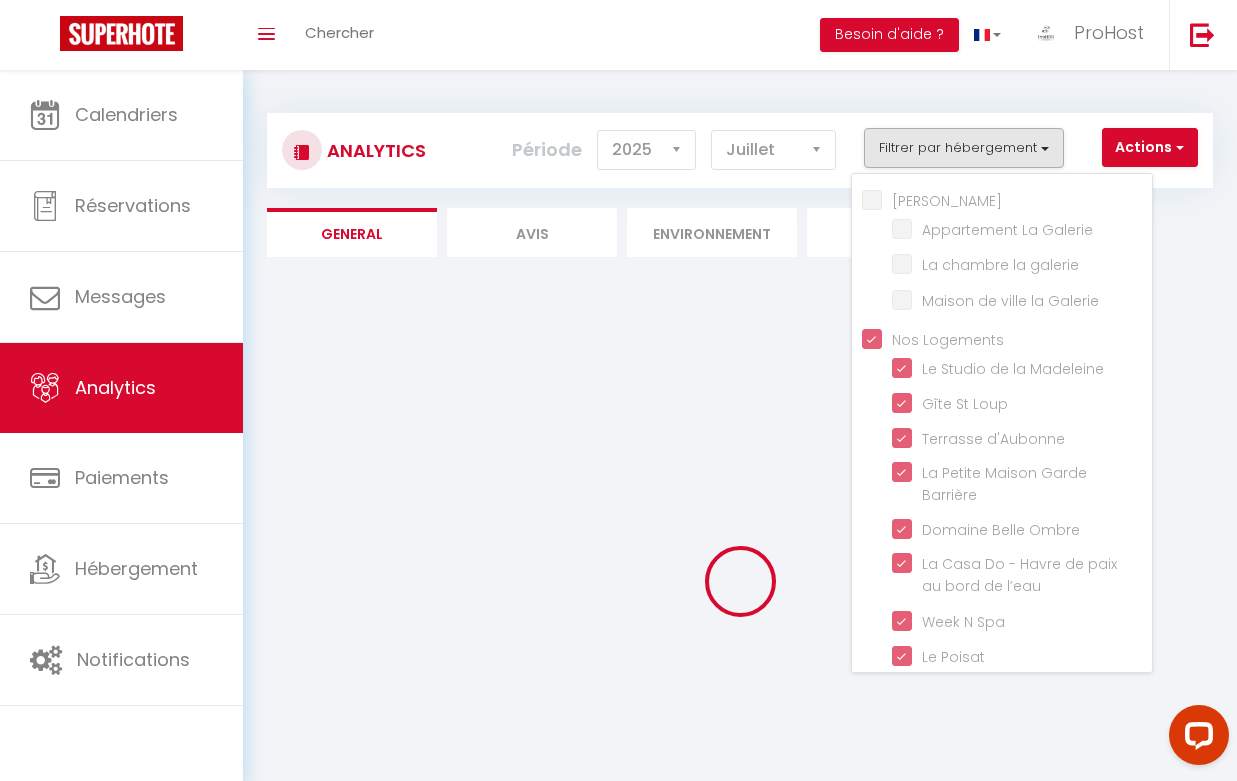 checkbox on "true" 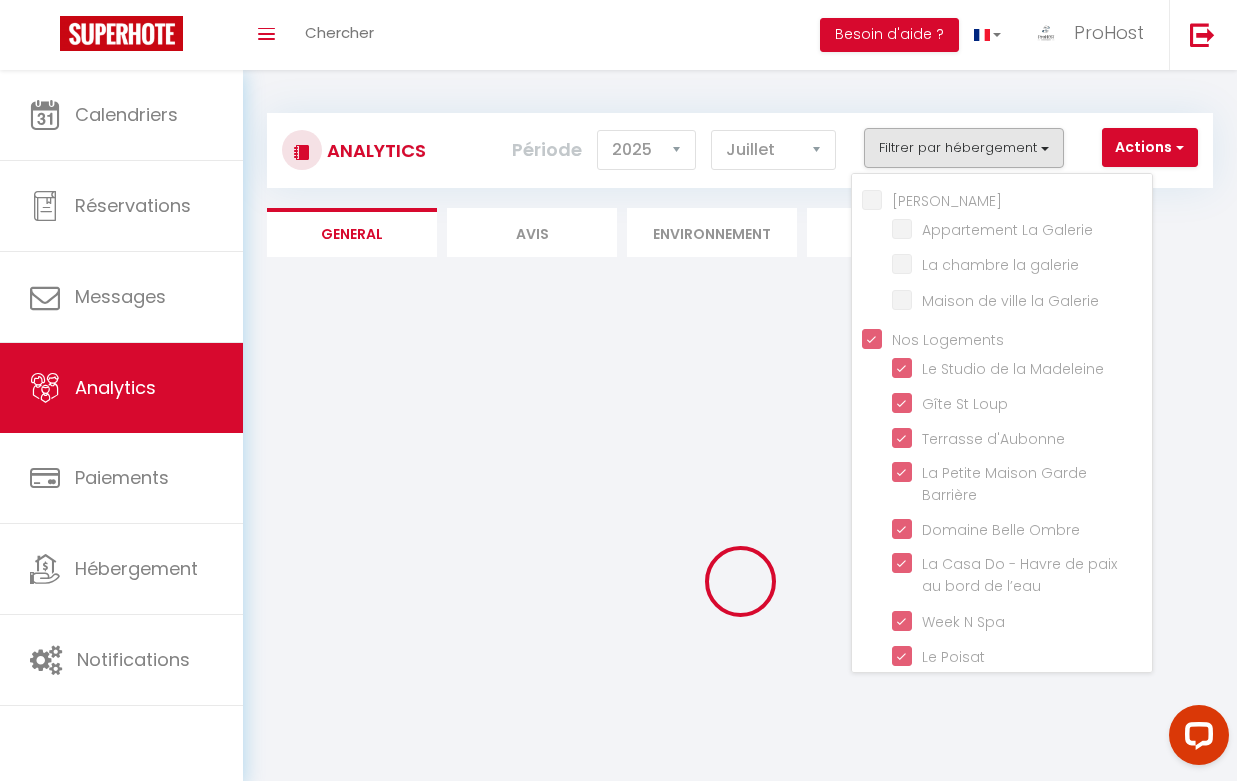 checkbox on "true" 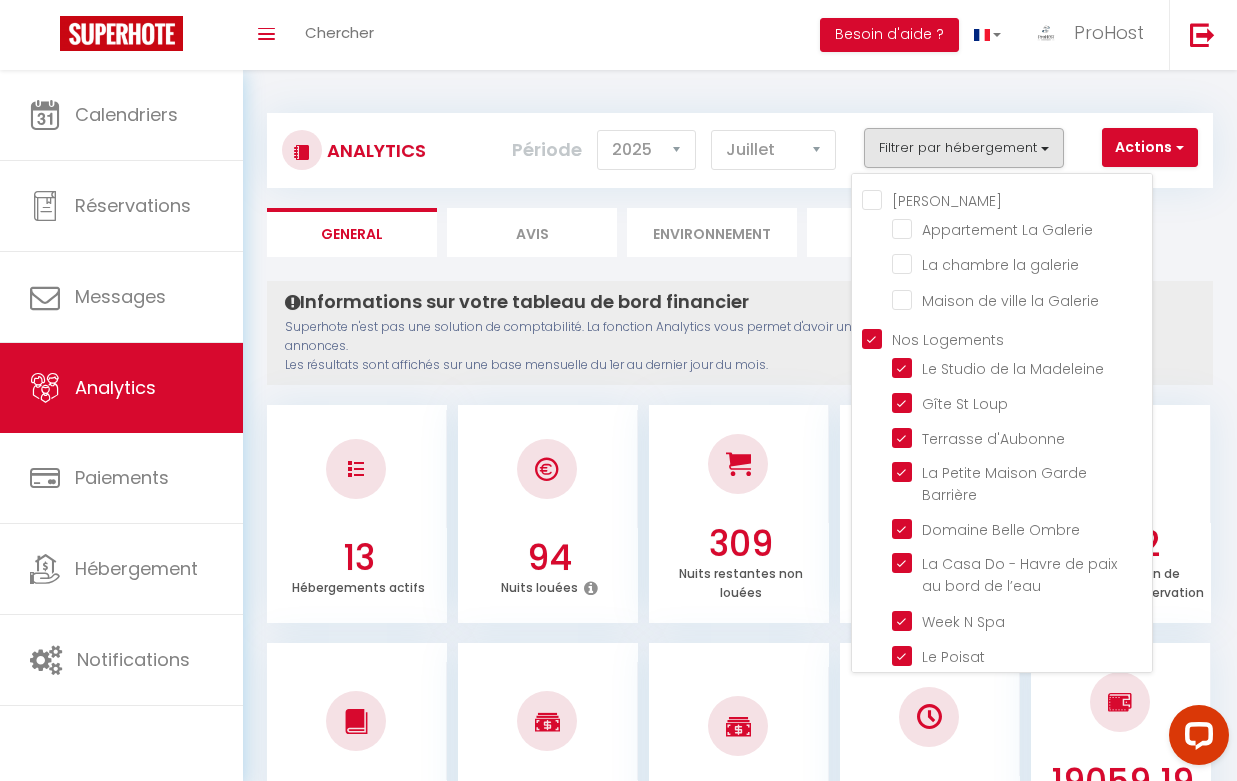 checkbox on "false" 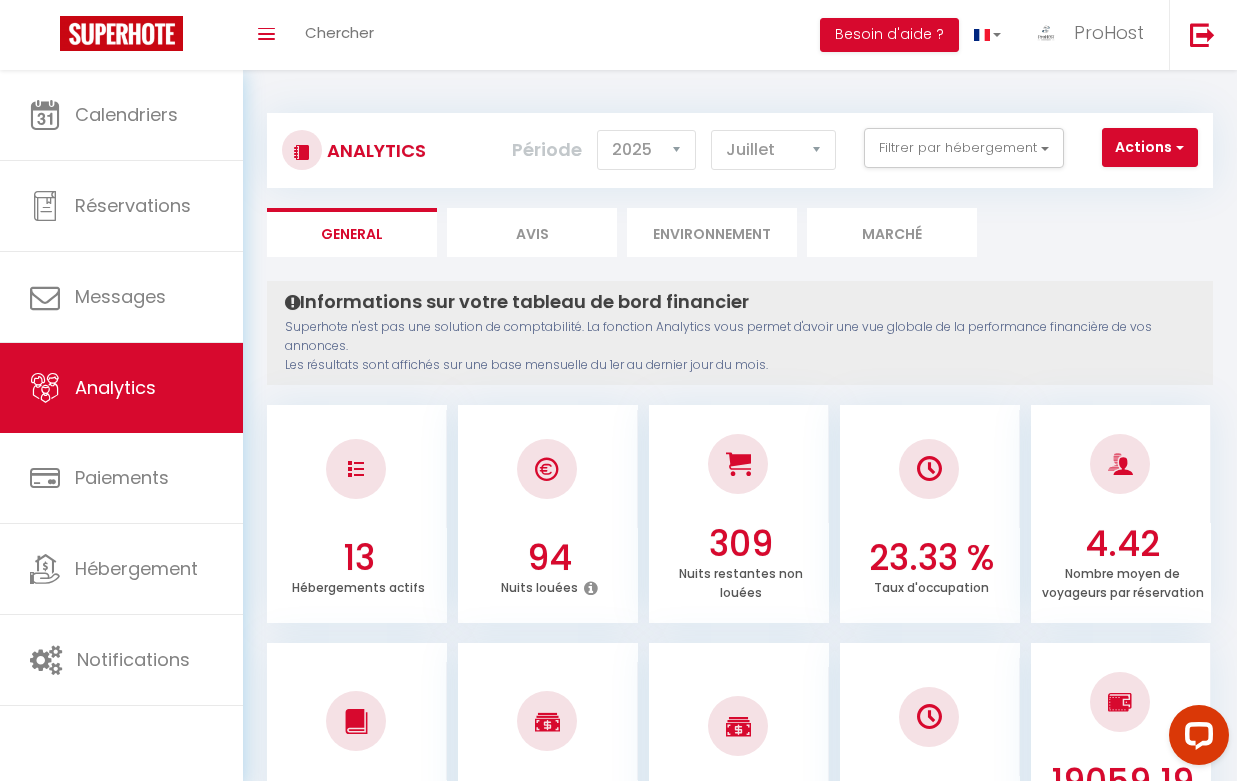 scroll, scrollTop: 0, scrollLeft: 0, axis: both 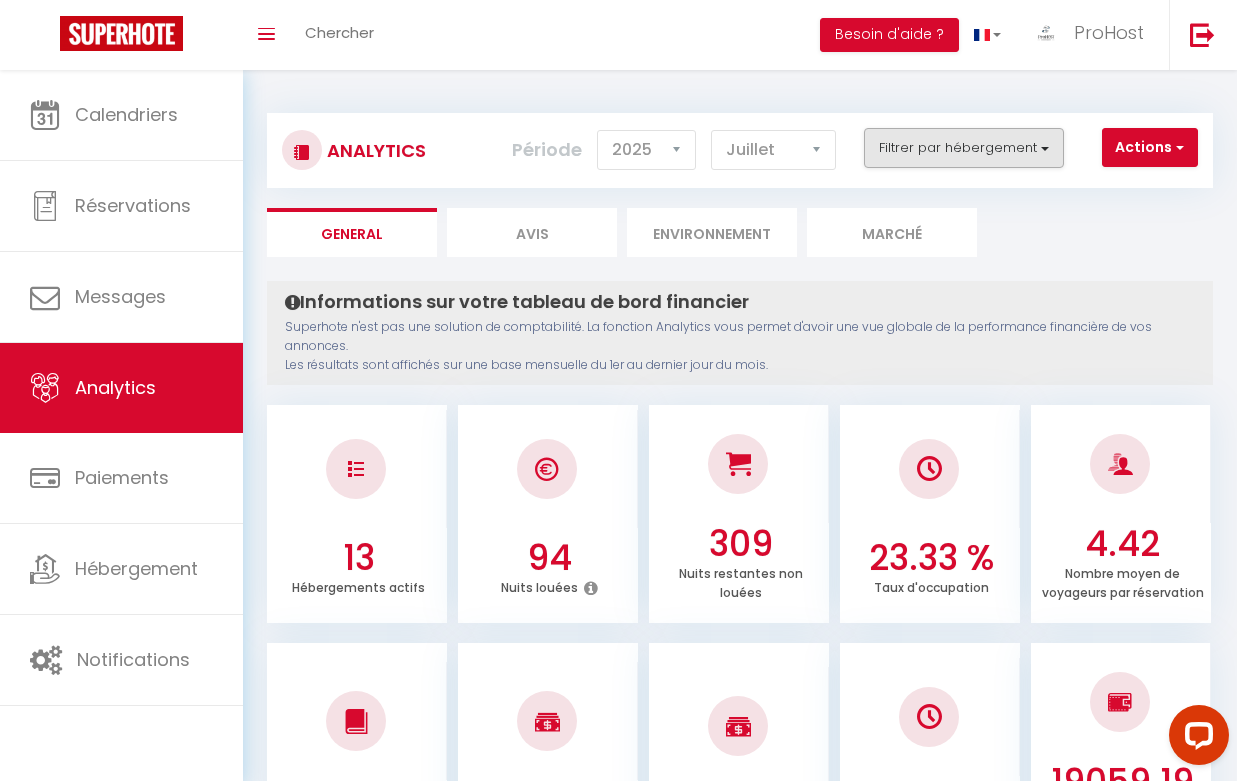 click on "Filtrer par hébergement" at bounding box center [964, 148] 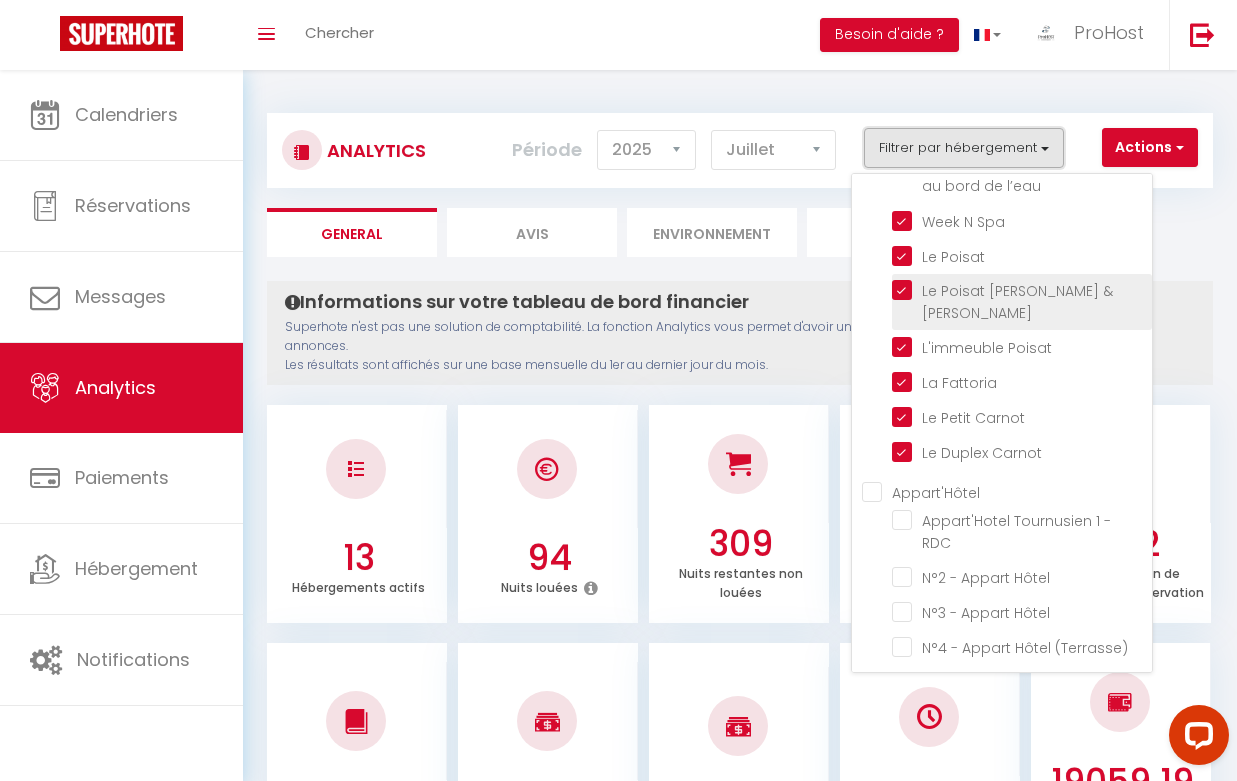 scroll, scrollTop: 407, scrollLeft: 0, axis: vertical 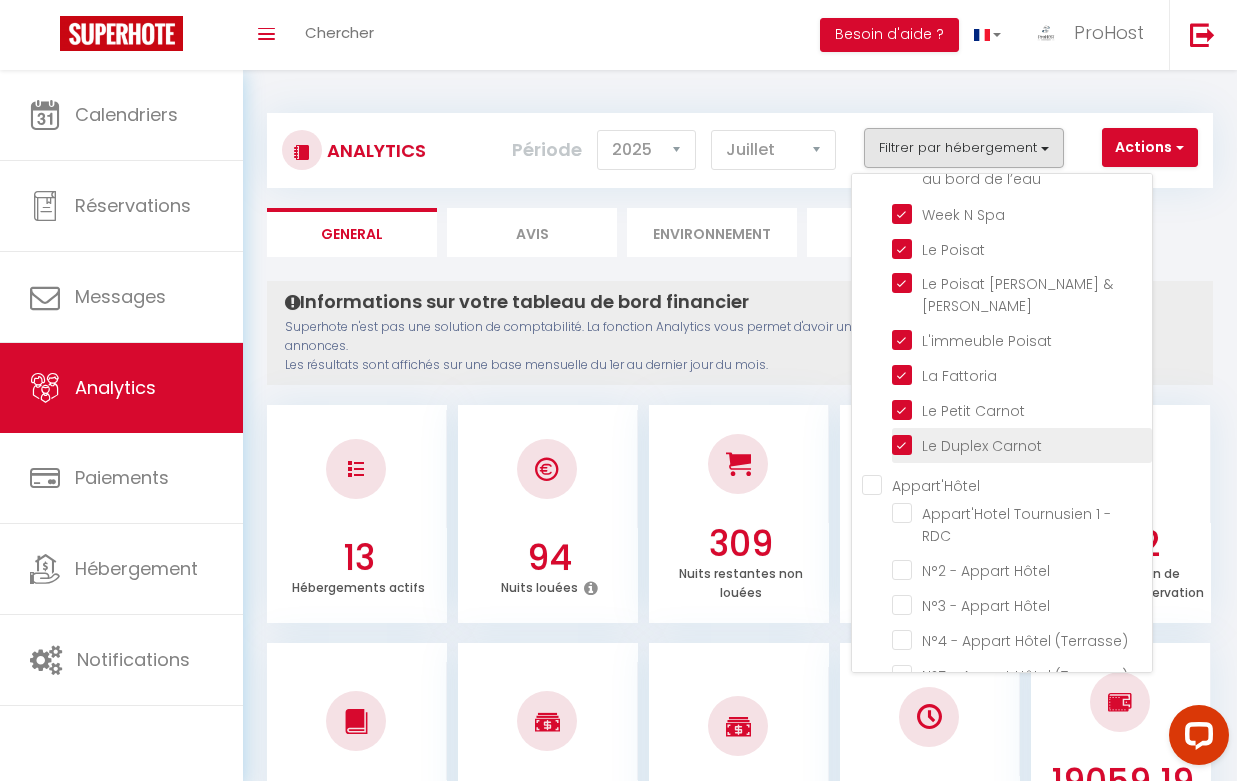 click at bounding box center (1022, 444) 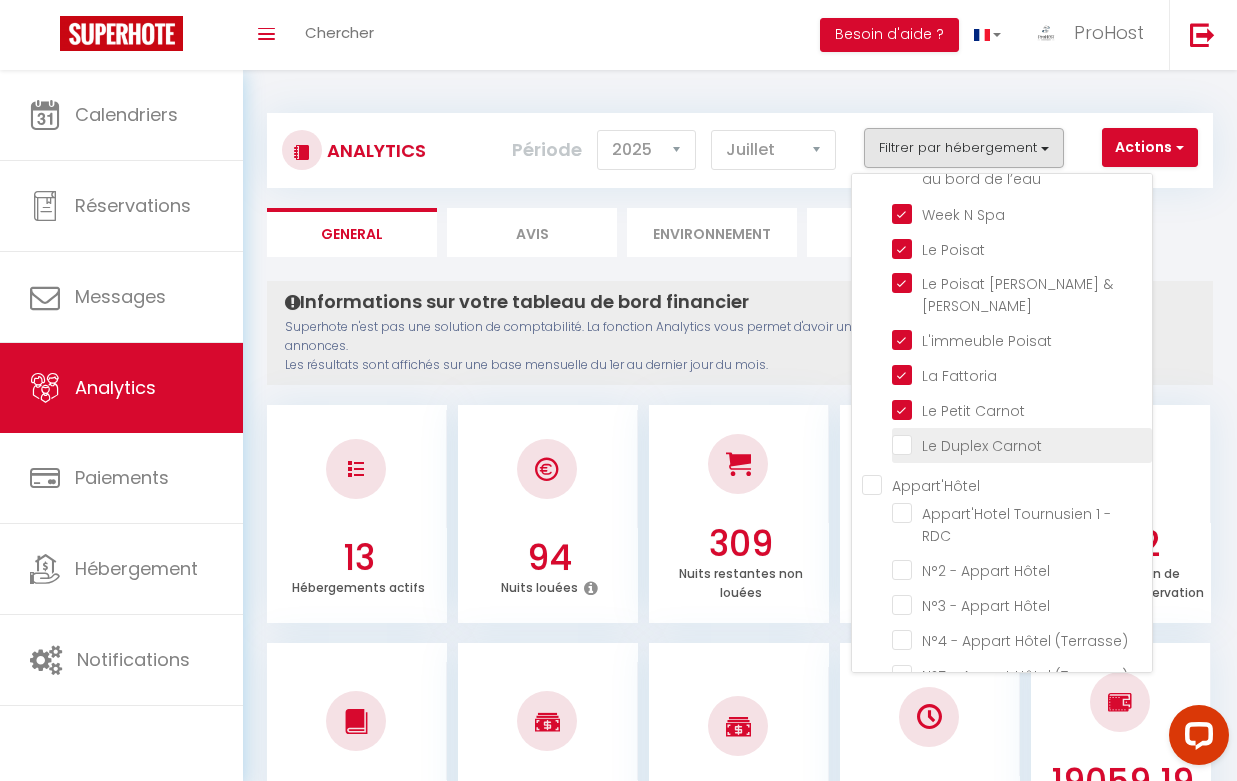checkbox on "false" 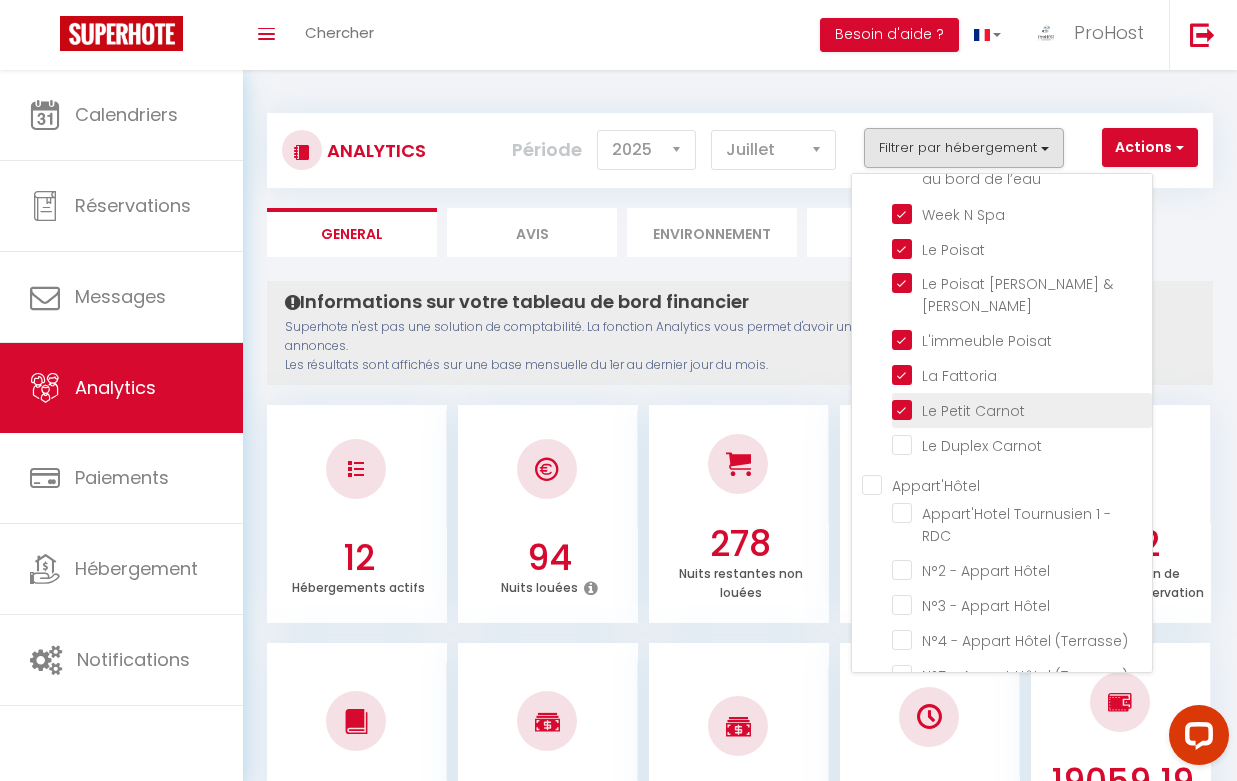 checkbox on "false" 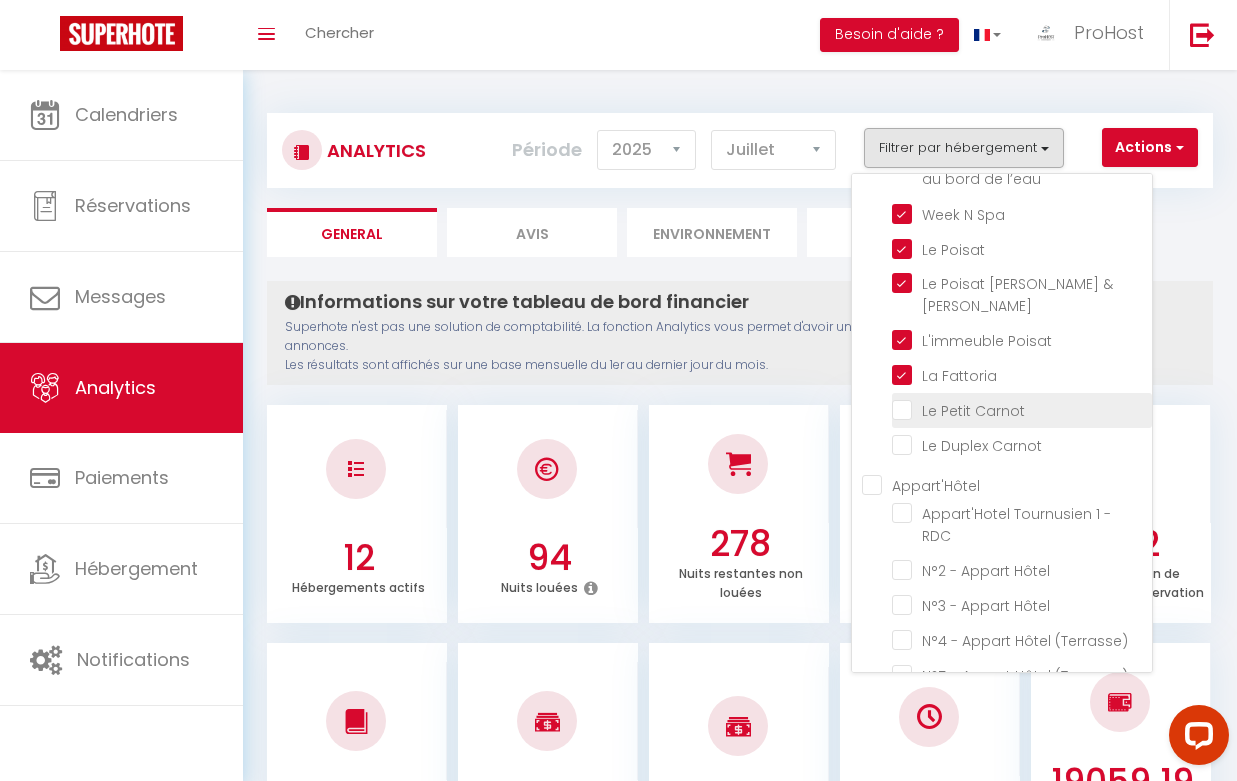 checkbox on "false" 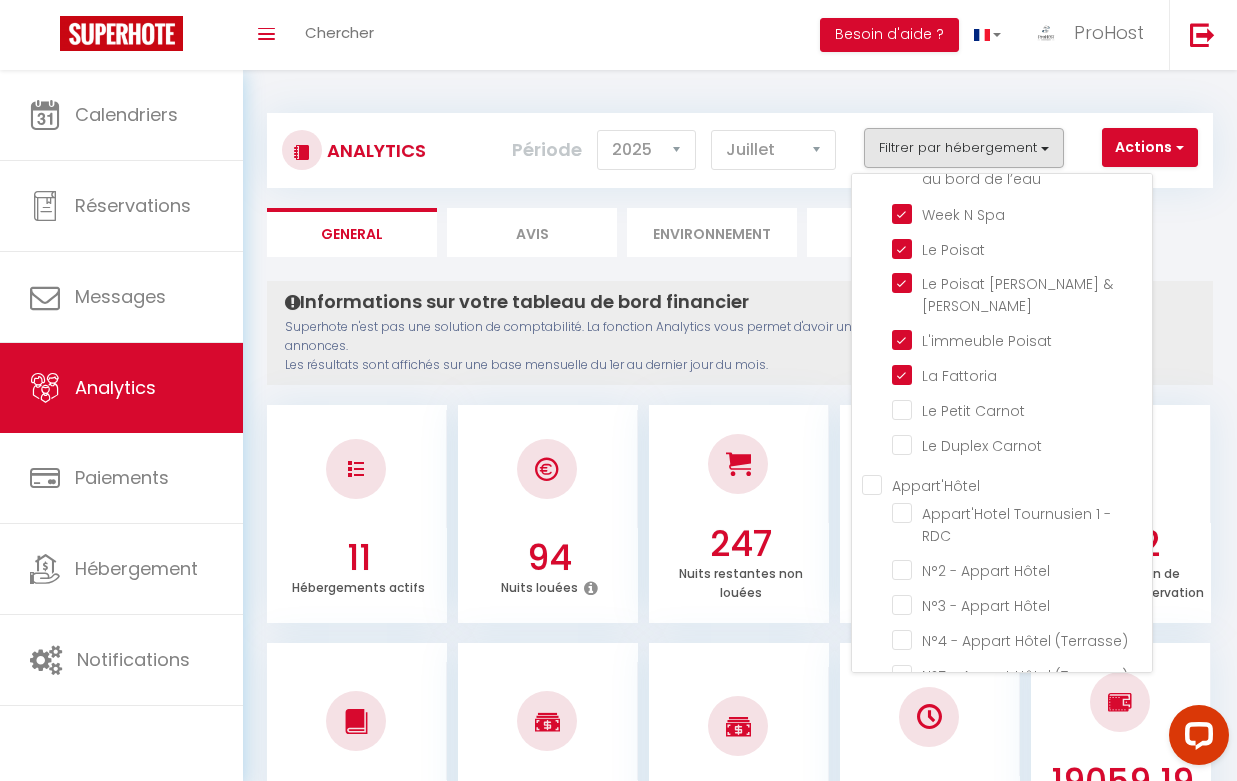 checkbox on "false" 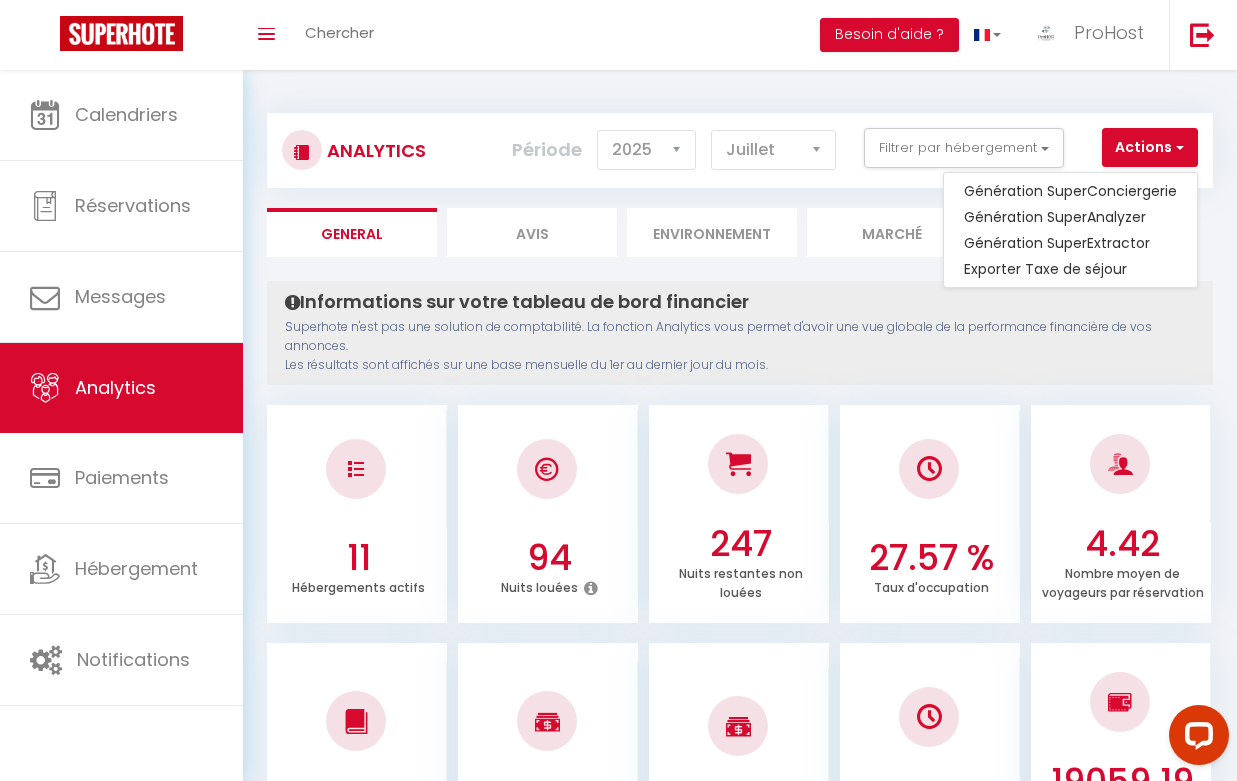 click on "Superhote n'est pas une solution de comptabilité. La fonction Analytics vous permet d'avoir une vue globale de la performance financière de vos annonces.
Les résultats sont affichés sur une base mensuelle du 1er au dernier jour du mois." at bounding box center [740, 346] 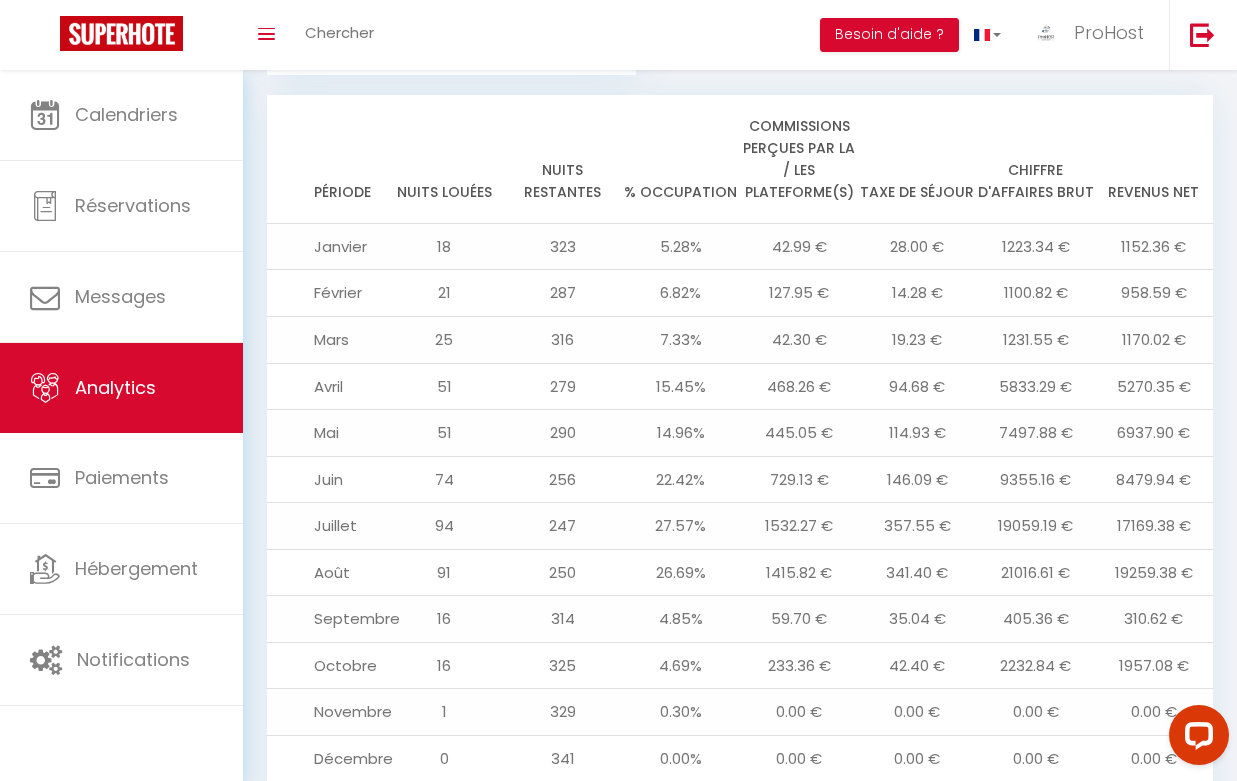scroll, scrollTop: 2223, scrollLeft: 0, axis: vertical 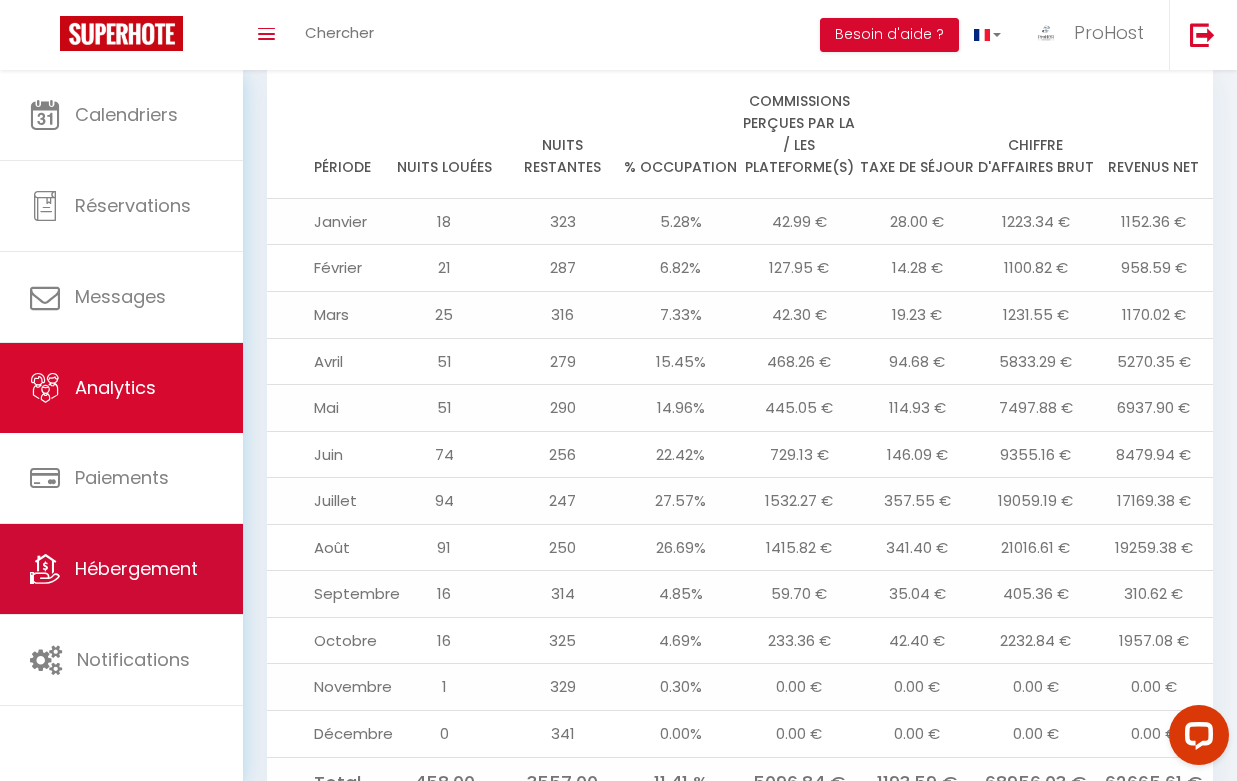 click on "Hébergement" at bounding box center (121, 569) 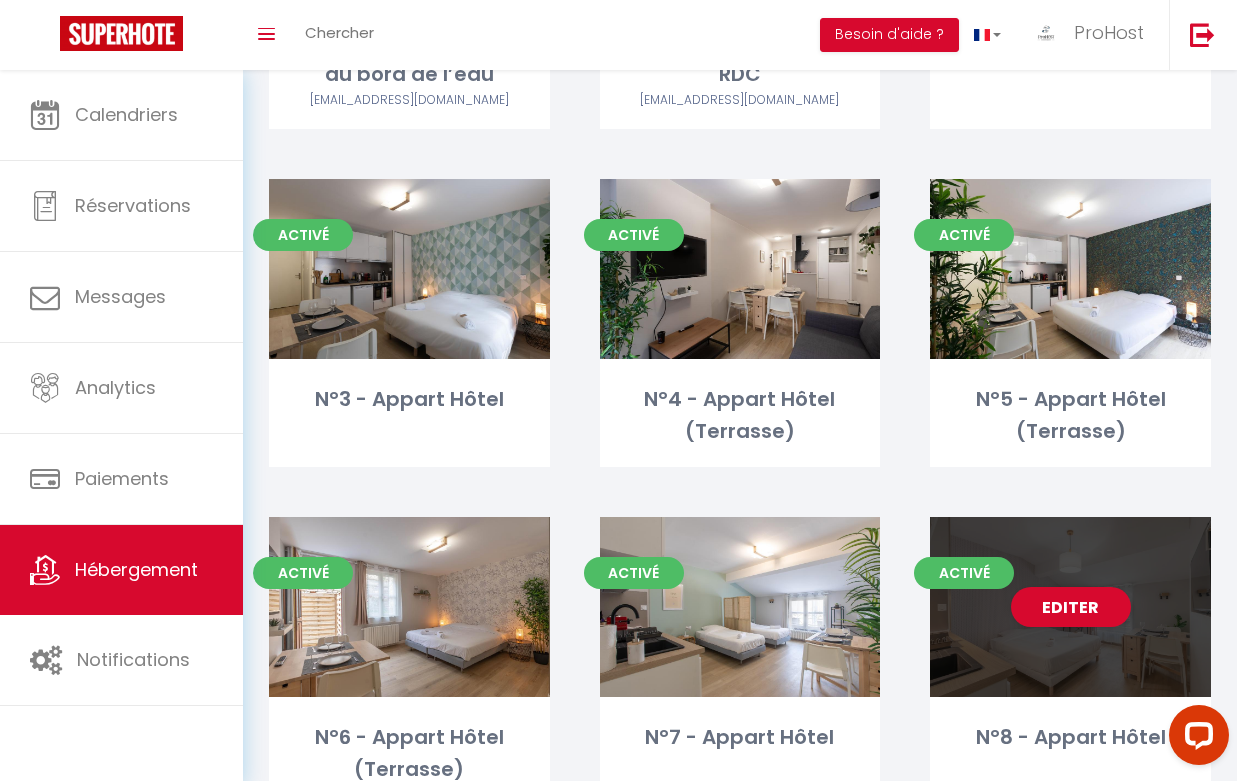 scroll, scrollTop: 1076, scrollLeft: 0, axis: vertical 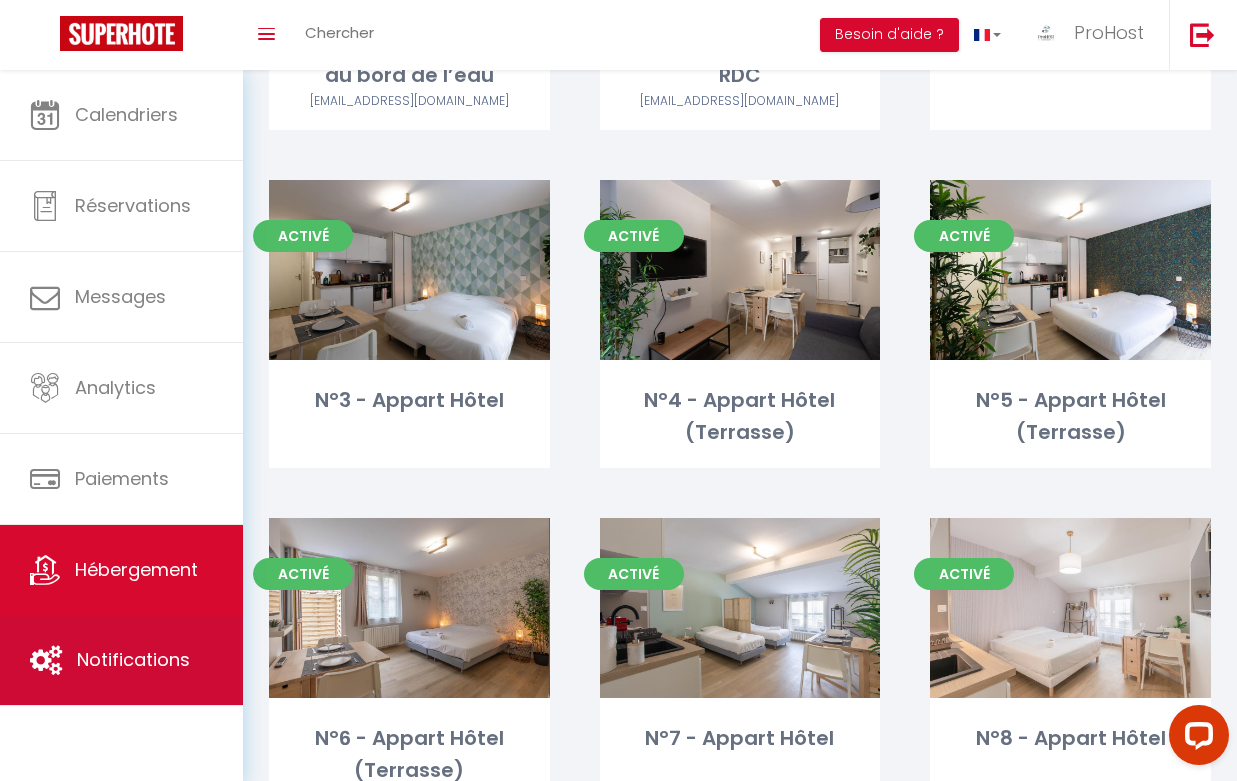 click on "Notifications" at bounding box center (133, 659) 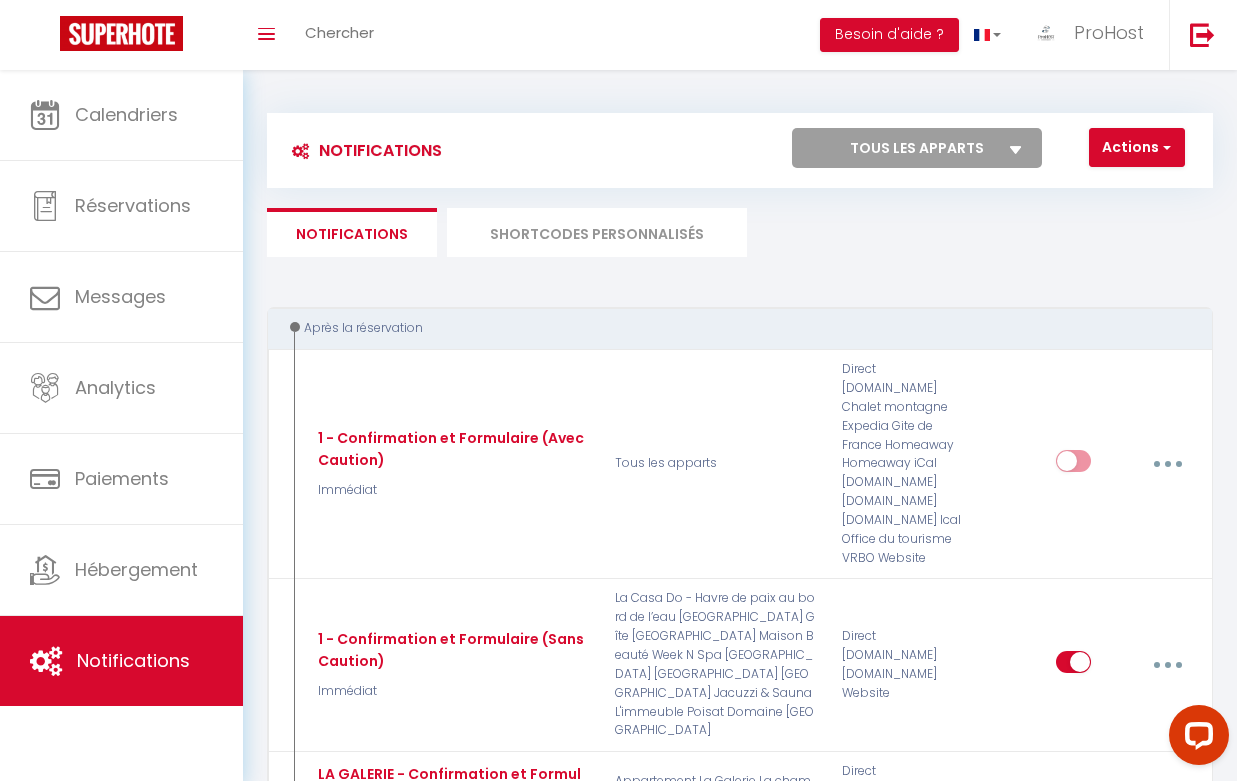 click on "SHORTCODES PERSONNALISÉS" at bounding box center [597, 232] 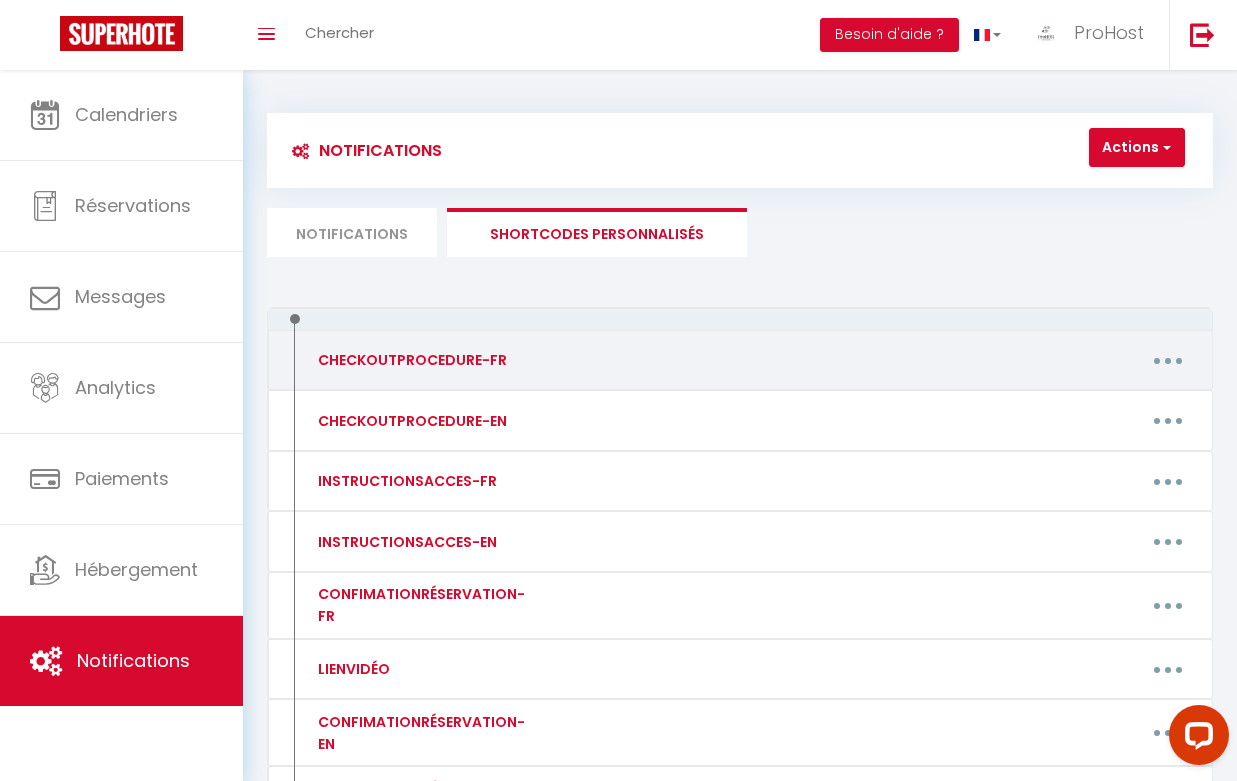 click at bounding box center (1168, 360) 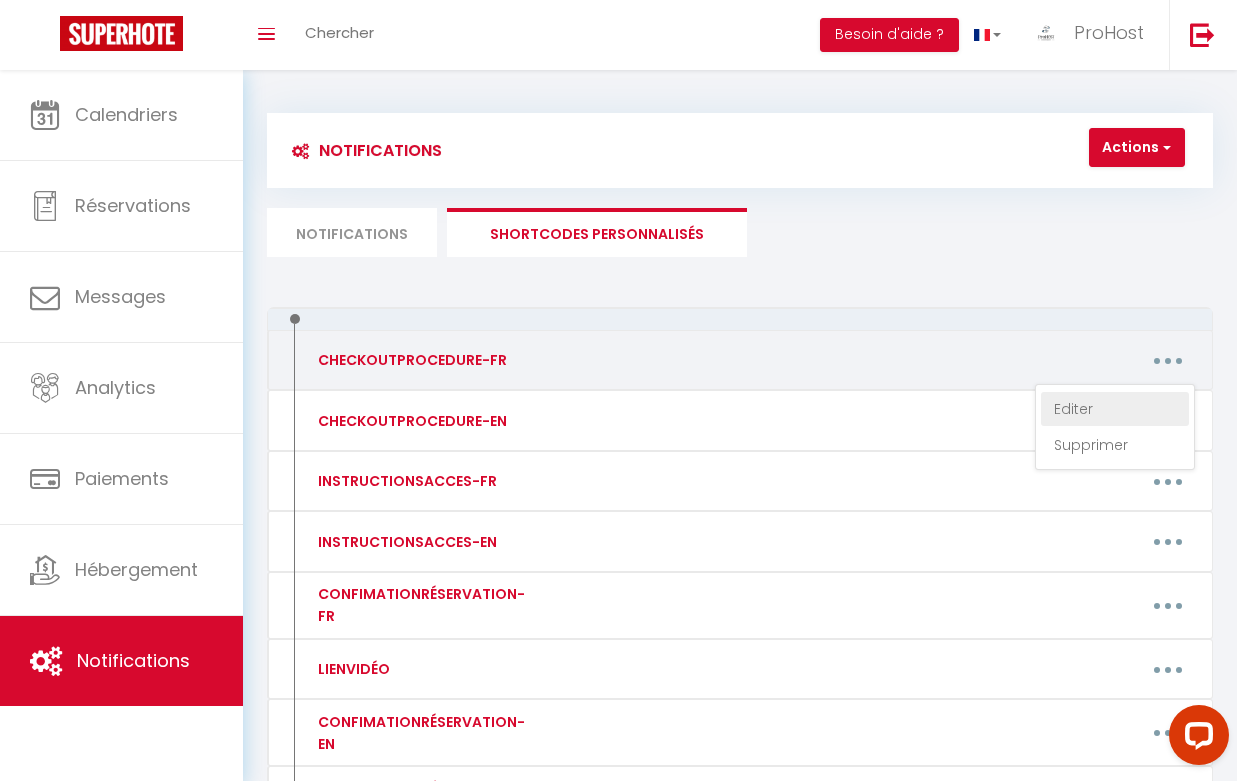 click on "Editer" at bounding box center (1115, 409) 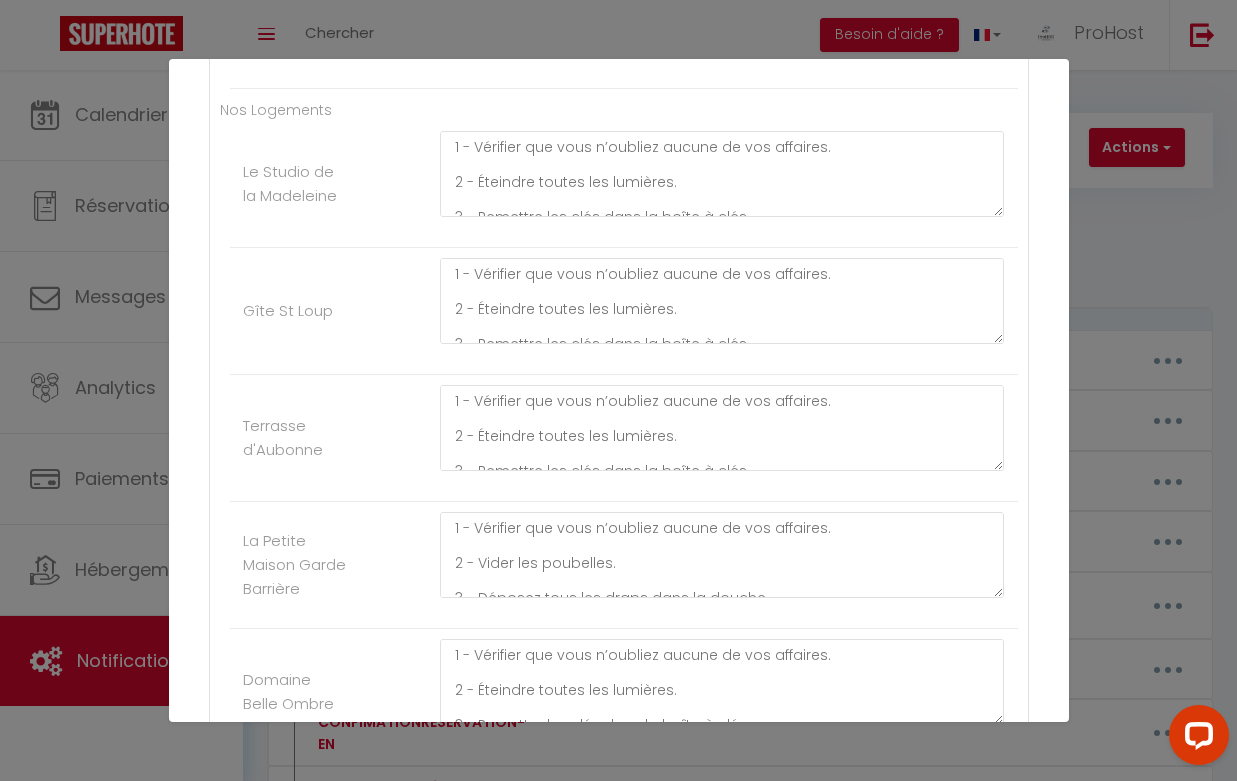 scroll, scrollTop: 934, scrollLeft: 0, axis: vertical 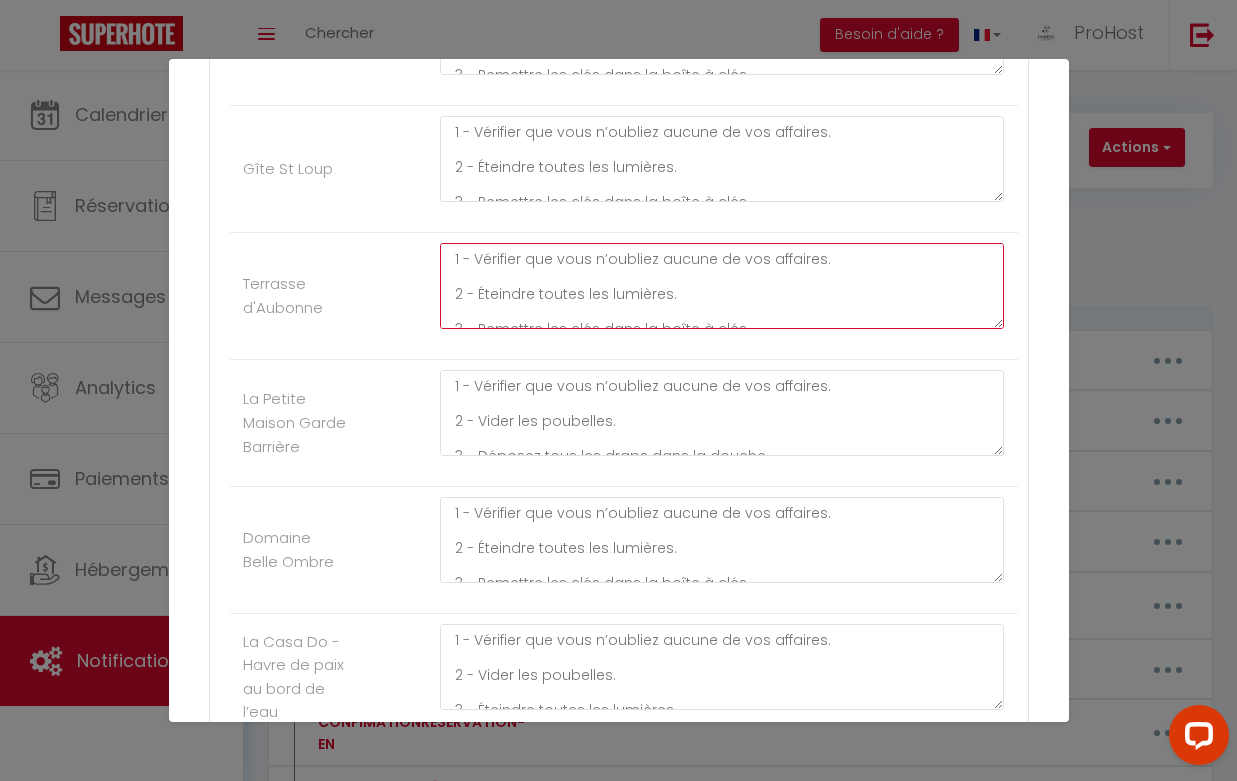 click on "1 - Vérifier que vous n’oubliez aucune de vos affaires.
2 - Éteindre toutes les lumières.
3 - Remettre les clés dans la boîte à clés." at bounding box center [722, -127] 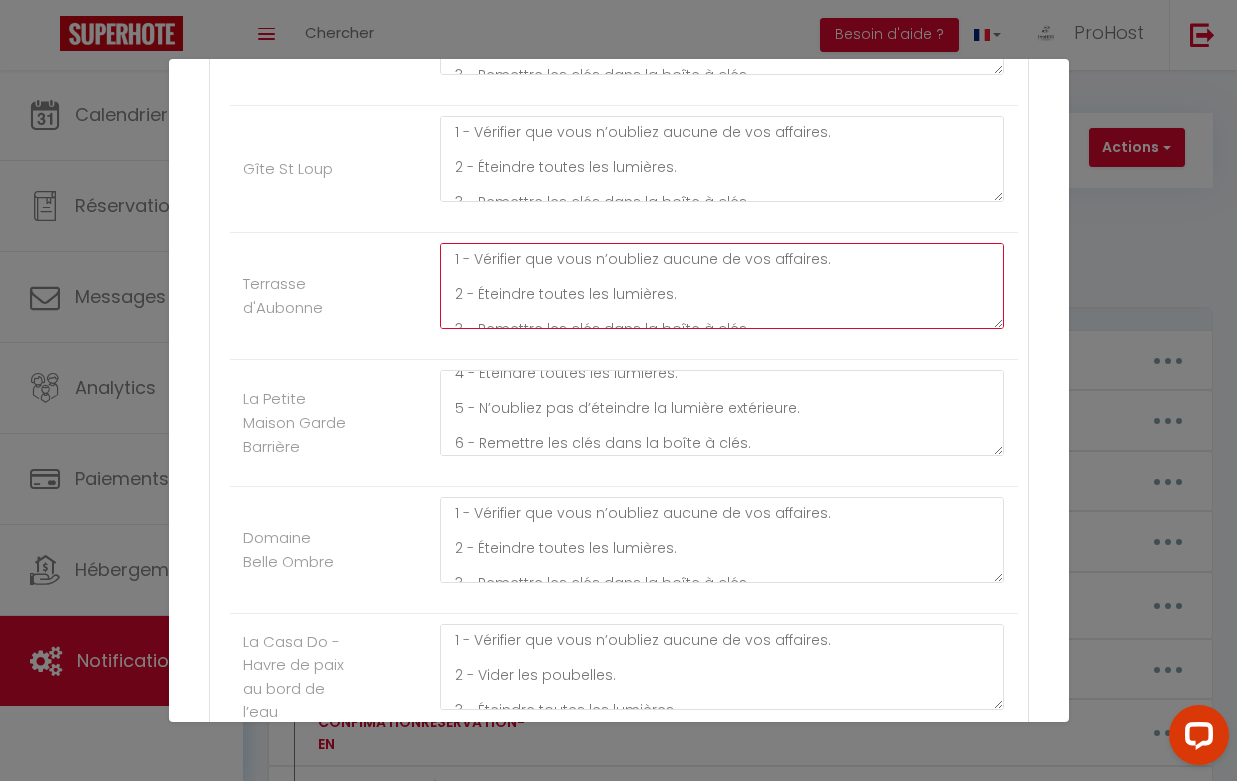 scroll, scrollTop: 117, scrollLeft: 0, axis: vertical 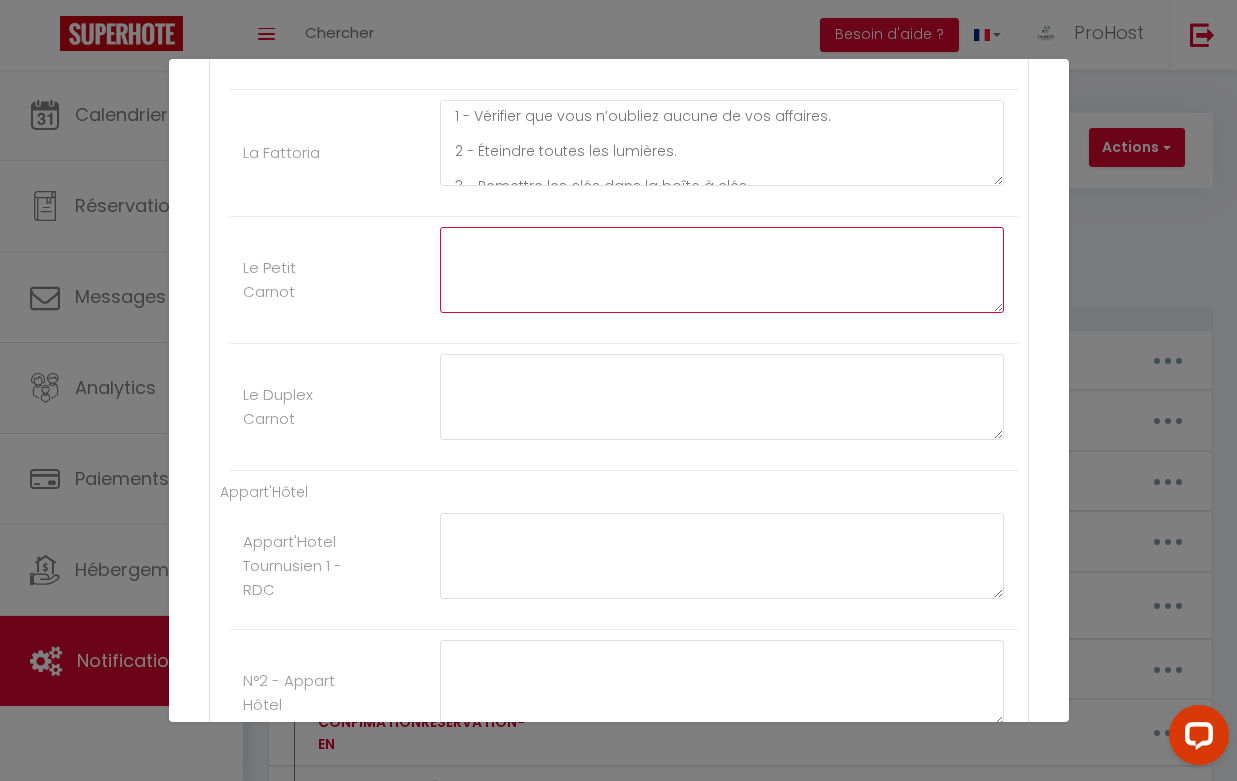 click at bounding box center (722, 270) 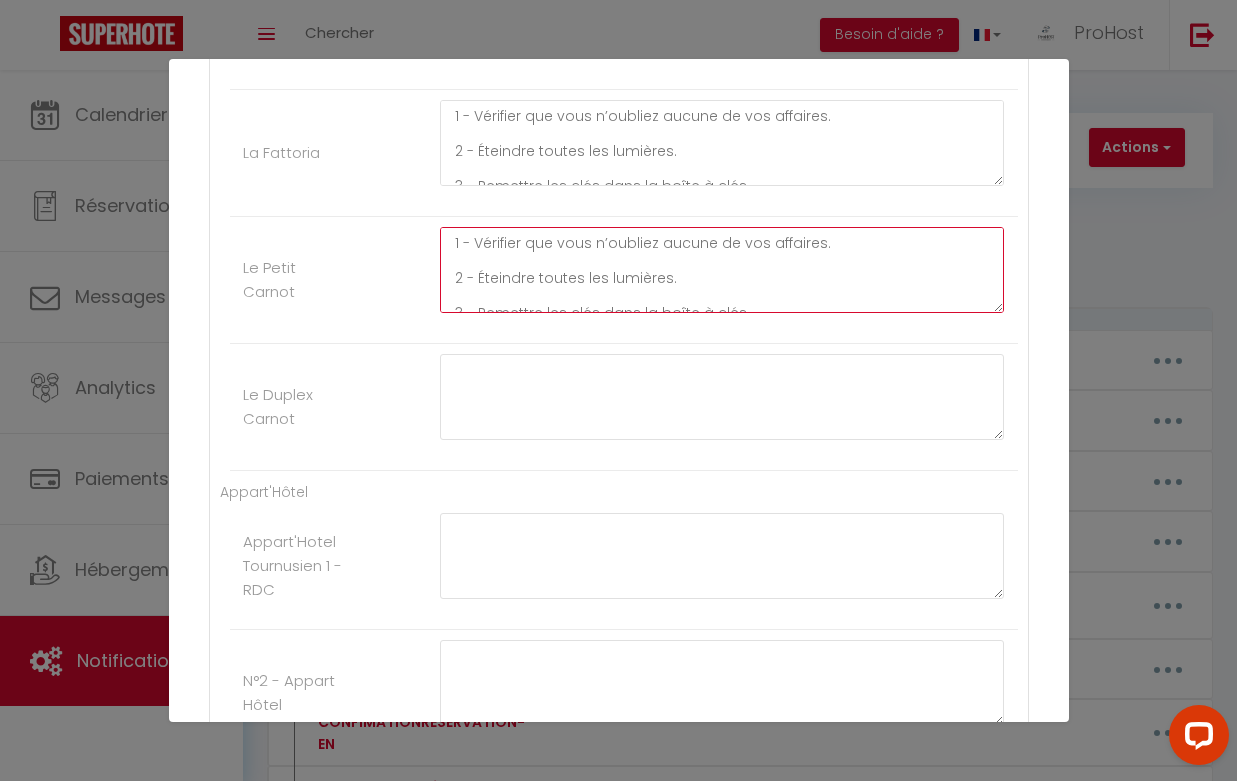 scroll, scrollTop: 10, scrollLeft: 0, axis: vertical 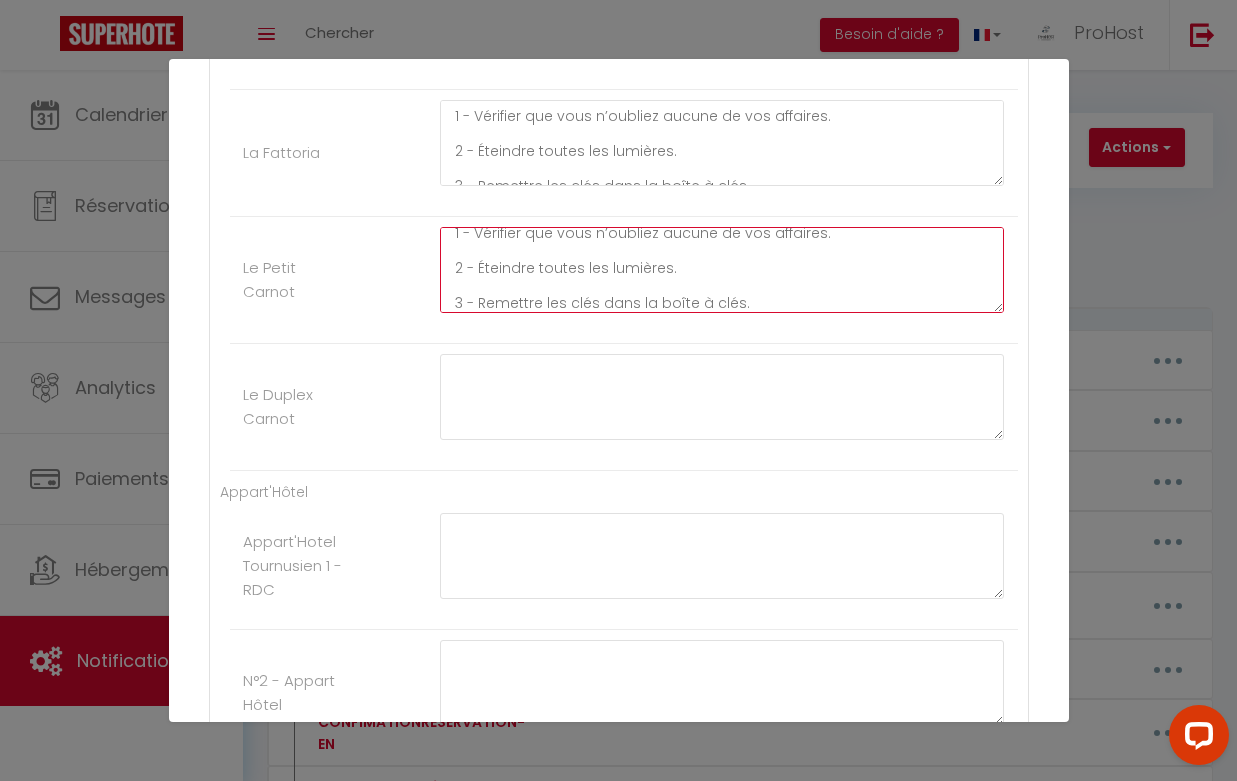 type on "1 - Vérifier que vous n’oubliez aucune de vos affaires.
2 - Éteindre toutes les lumières.
3 - Remettre les clés dans la boîte à clés." 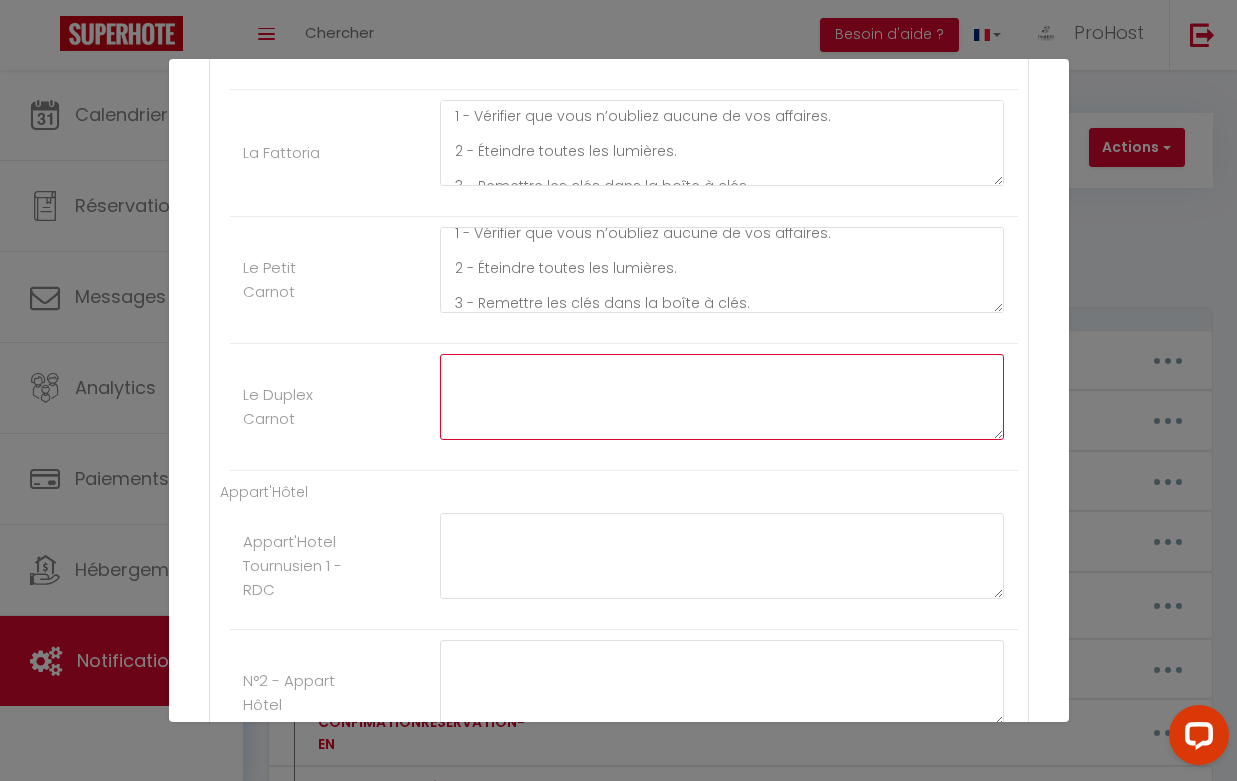 click at bounding box center [722, 397] 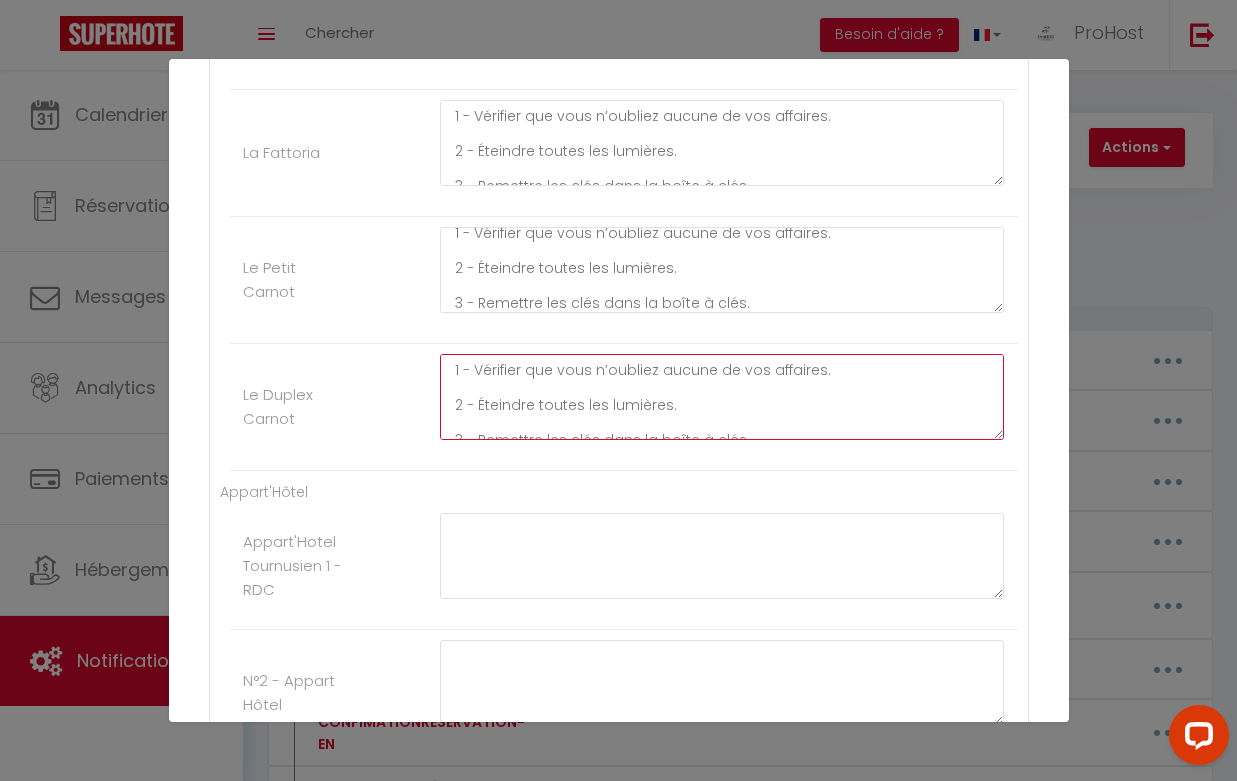 scroll, scrollTop: 10, scrollLeft: 0, axis: vertical 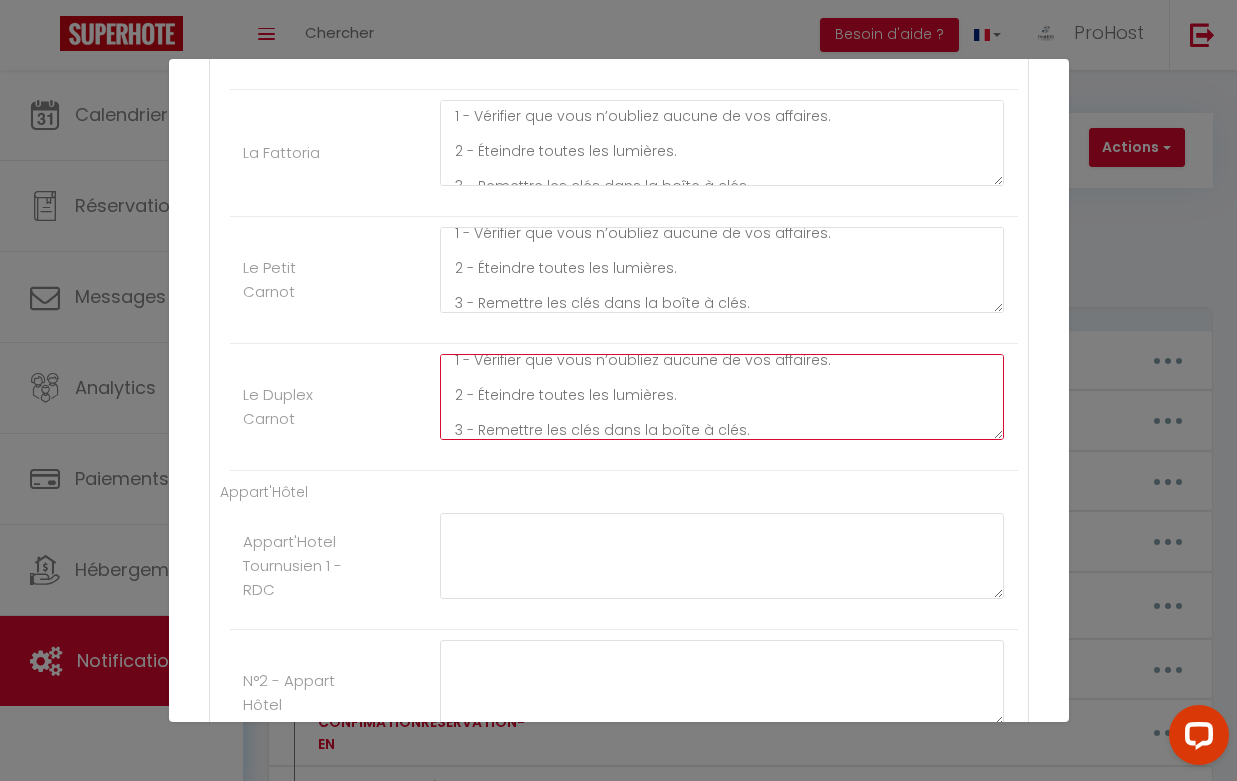 type on "1 - Vérifier que vous n’oubliez aucune de vos affaires.
2 - Éteindre toutes les lumières.
3 - Remettre les clés dans la boîte à clés." 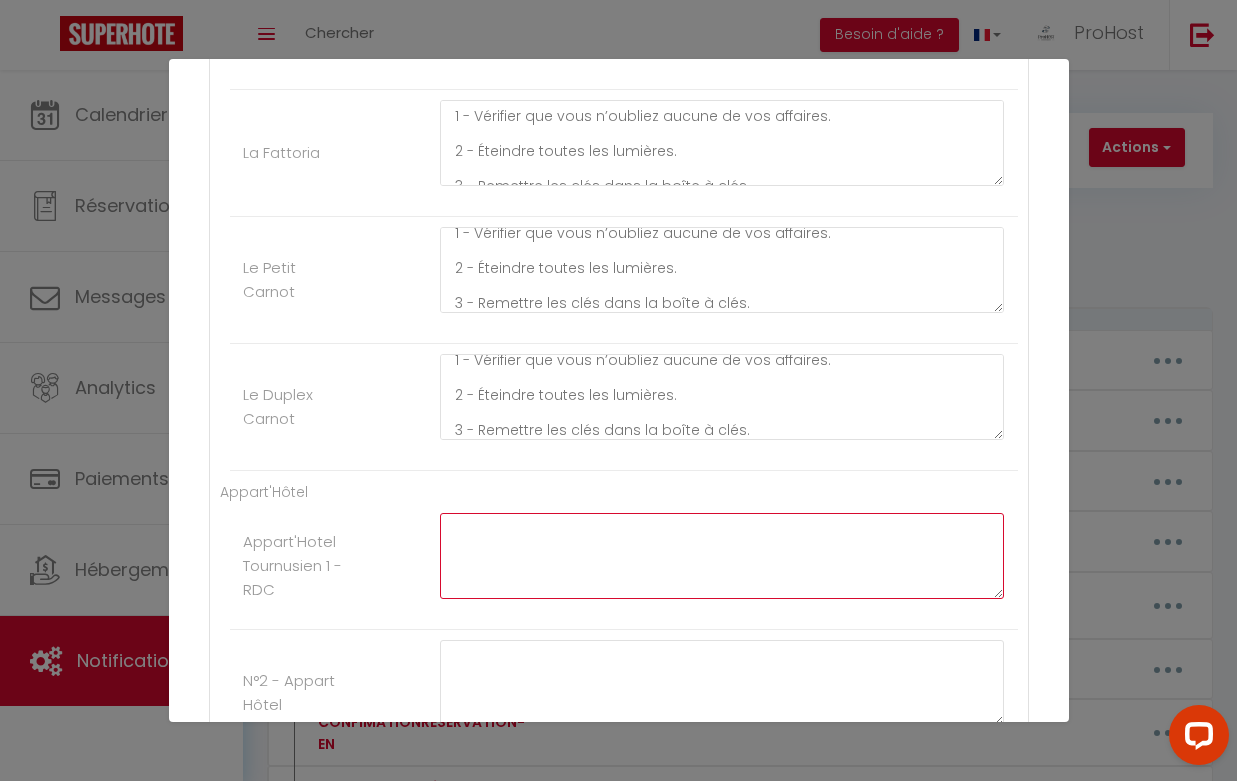 click at bounding box center (722, -1540) 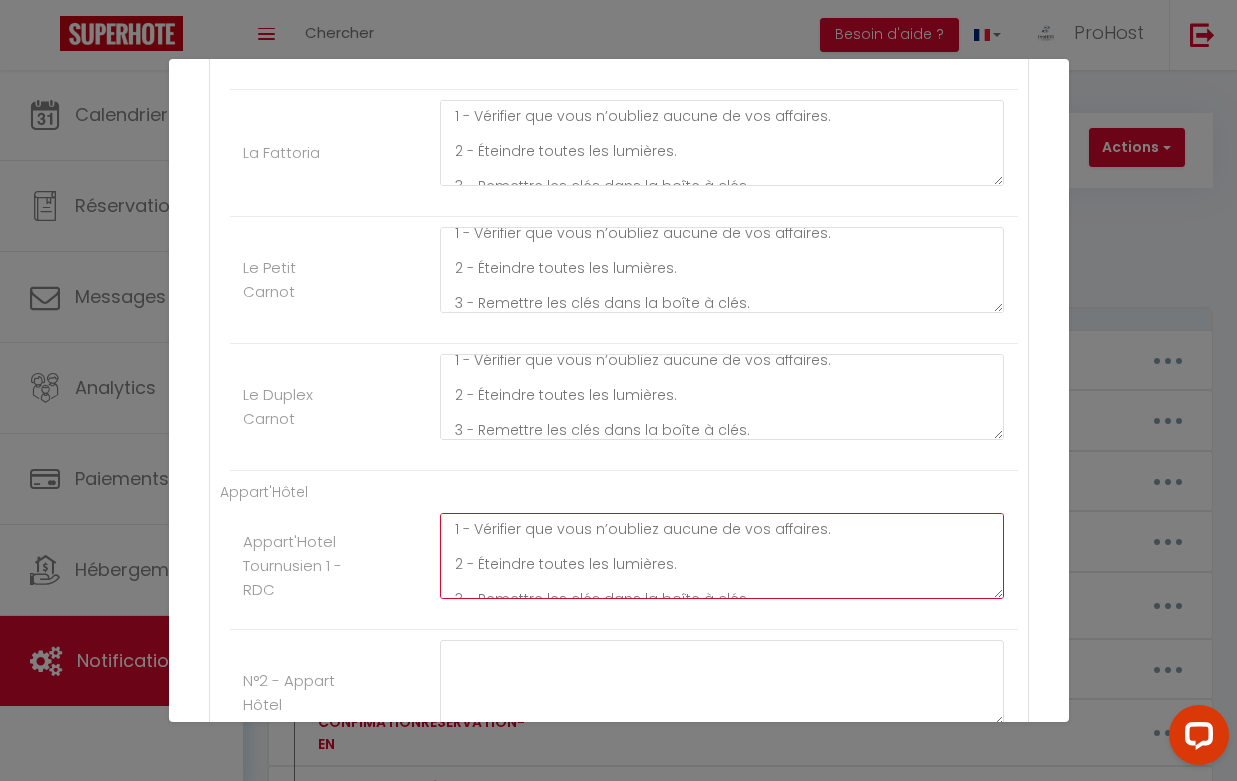 scroll, scrollTop: 10, scrollLeft: 0, axis: vertical 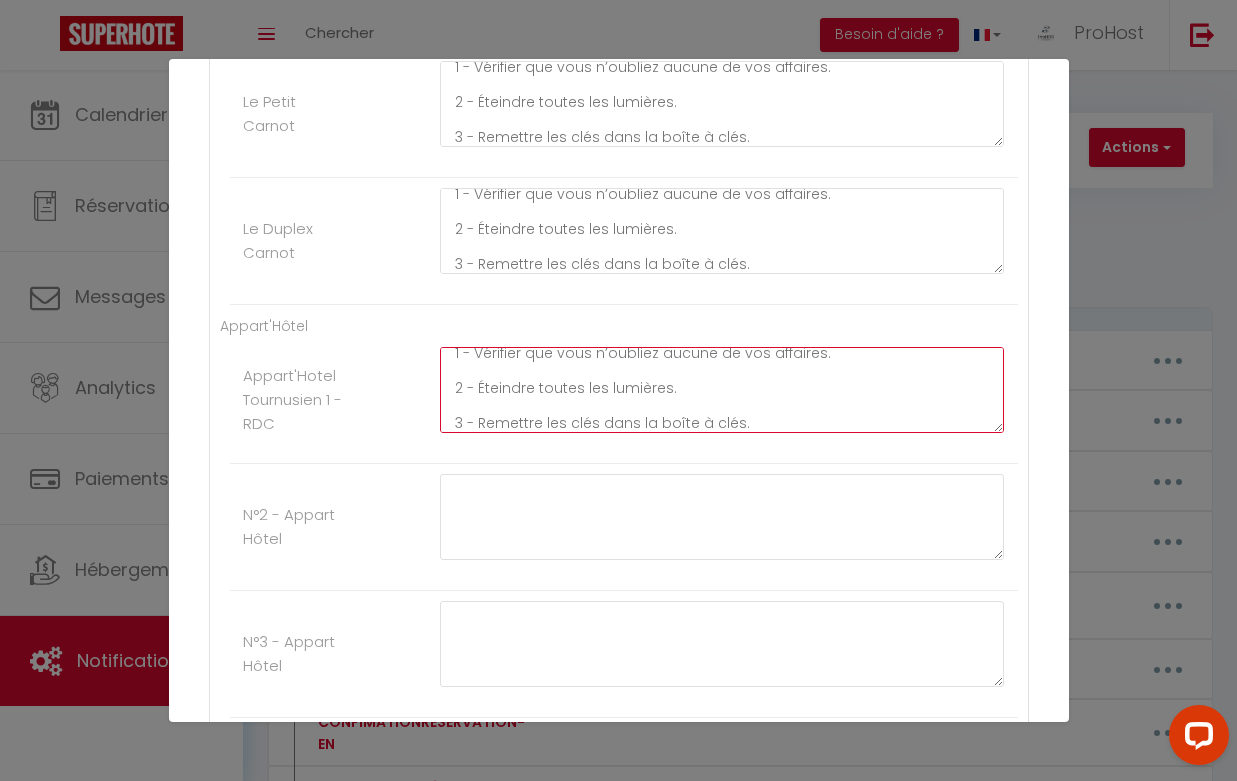 type on "1 - Vérifier que vous n’oubliez aucune de vos affaires.
2 - Éteindre toutes les lumières.
3 - Remettre les clés dans la boîte à clés." 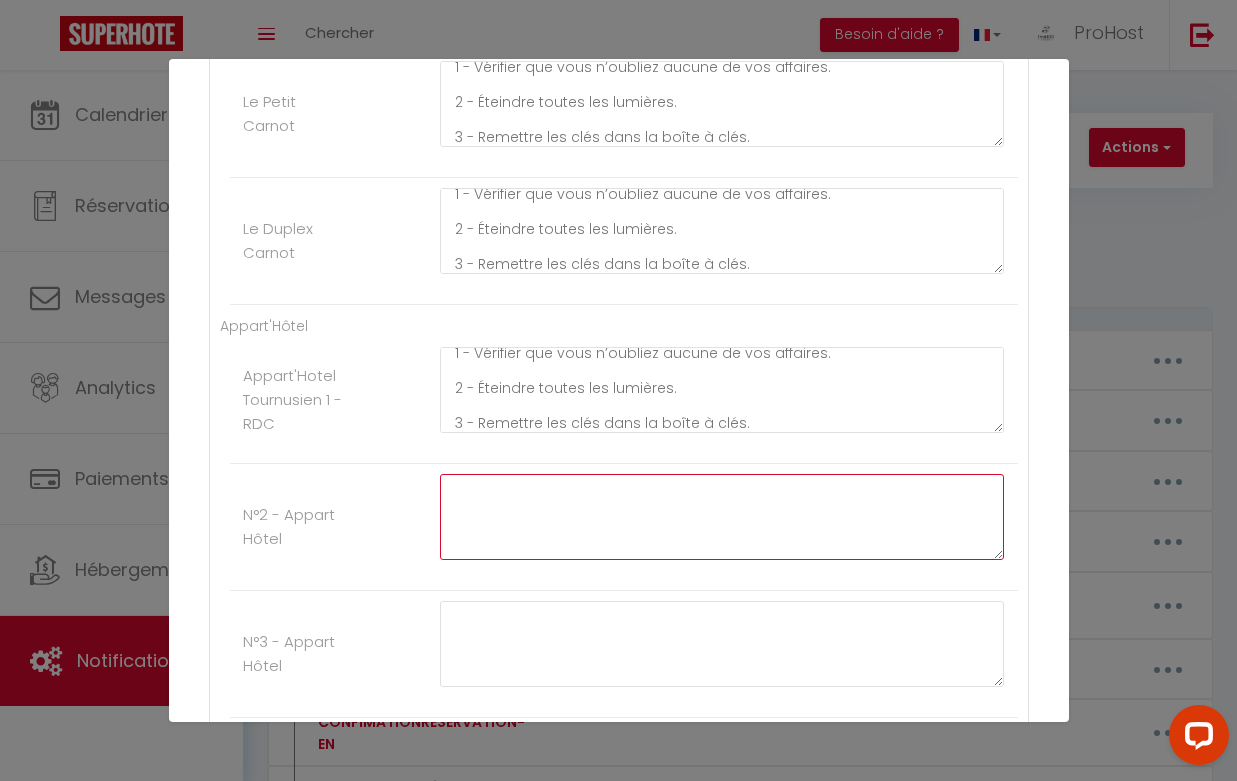 click at bounding box center [722, -1579] 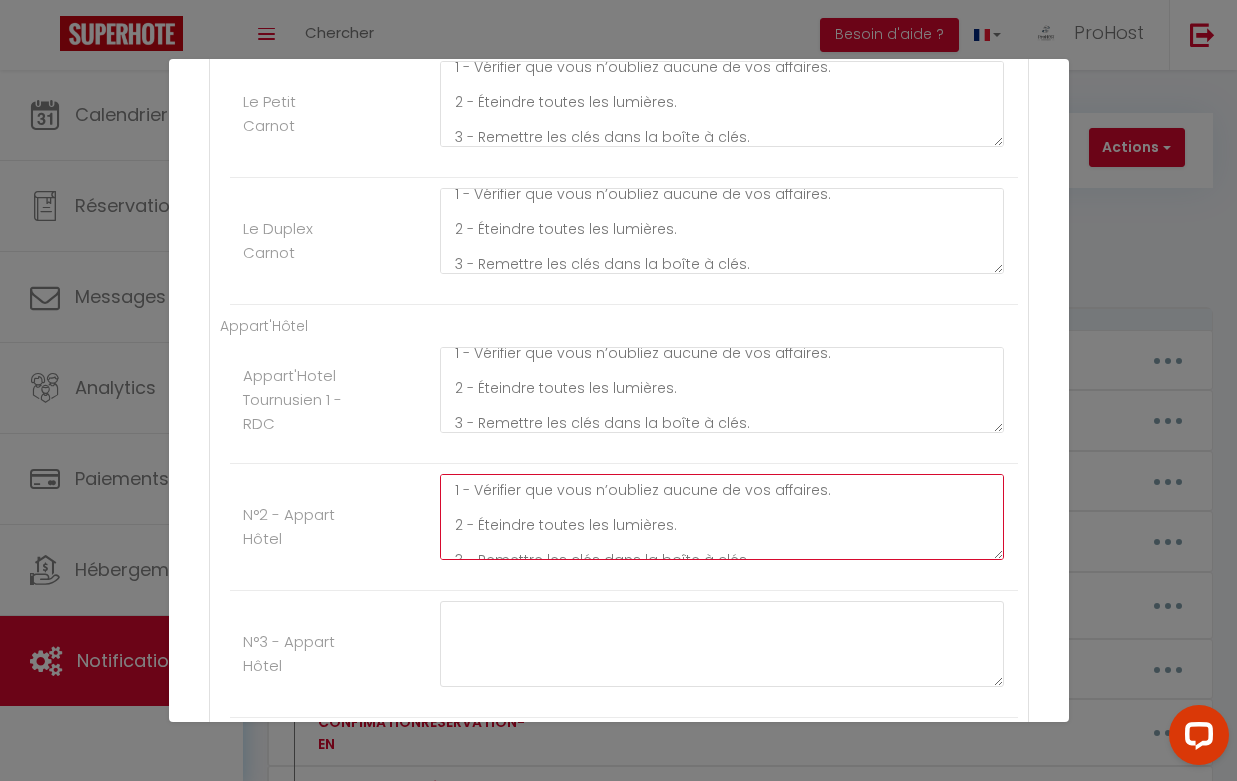scroll, scrollTop: 10, scrollLeft: 0, axis: vertical 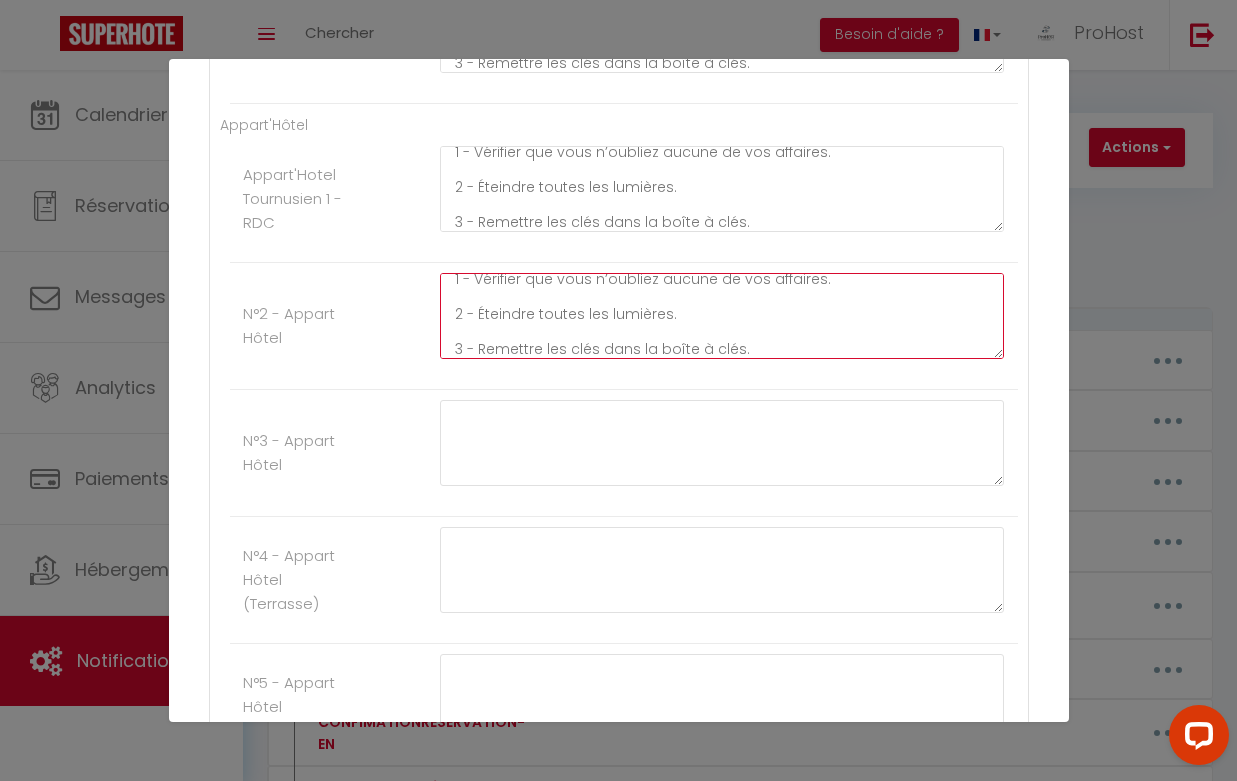 type on "1 - Vérifier que vous n’oubliez aucune de vos affaires.
2 - Éteindre toutes les lumières.
3 - Remettre les clés dans la boîte à clés." 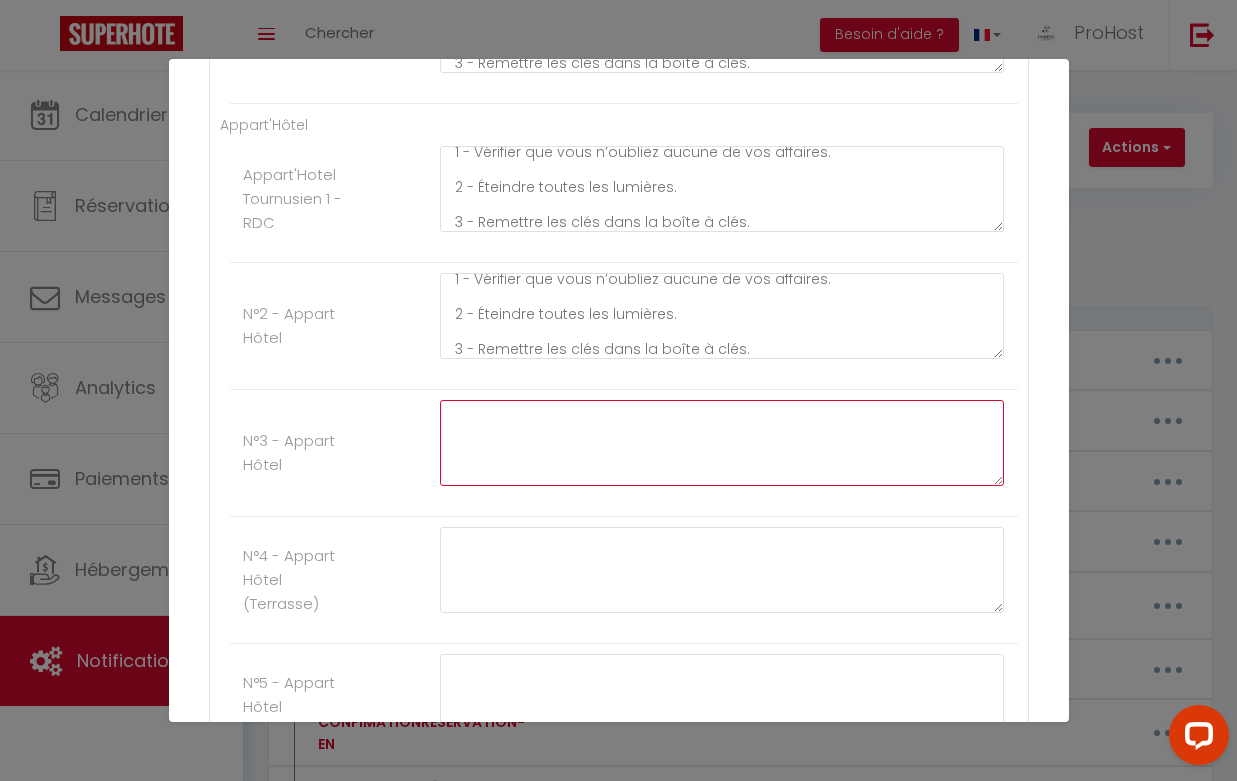 click at bounding box center [722, -1653] 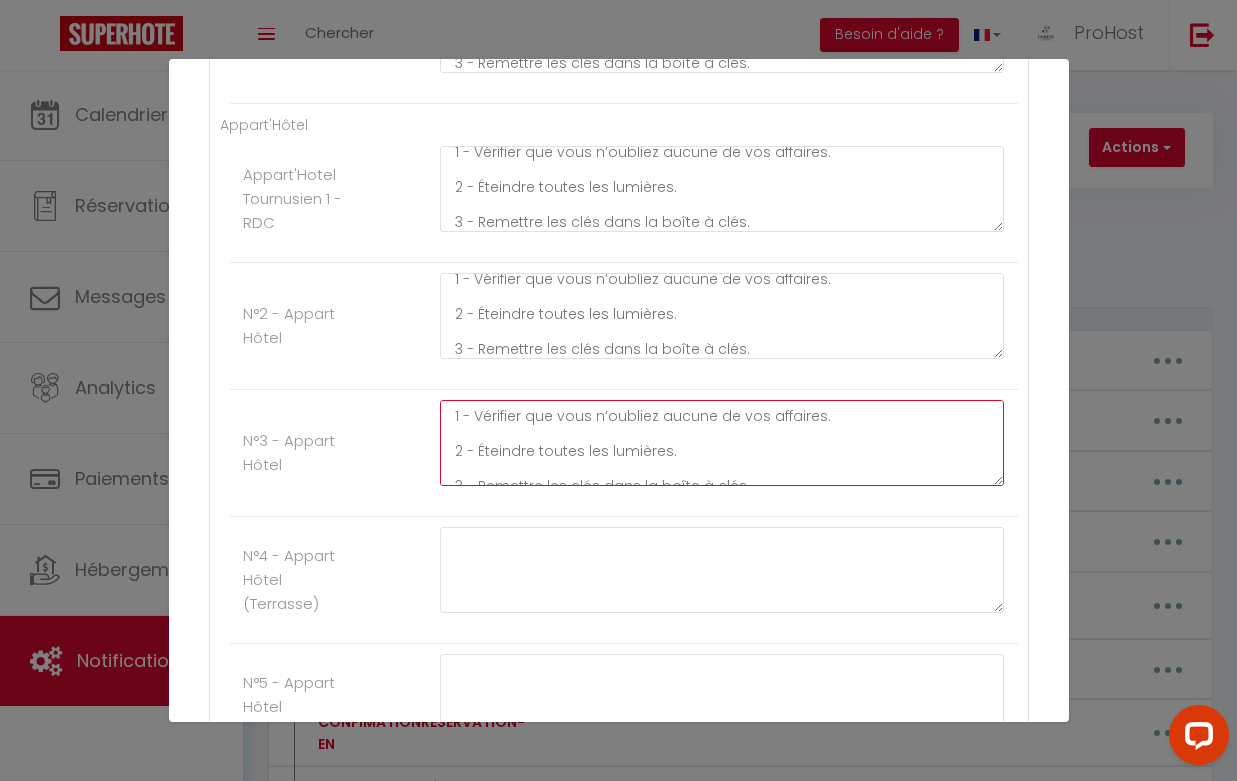 scroll, scrollTop: 10, scrollLeft: 0, axis: vertical 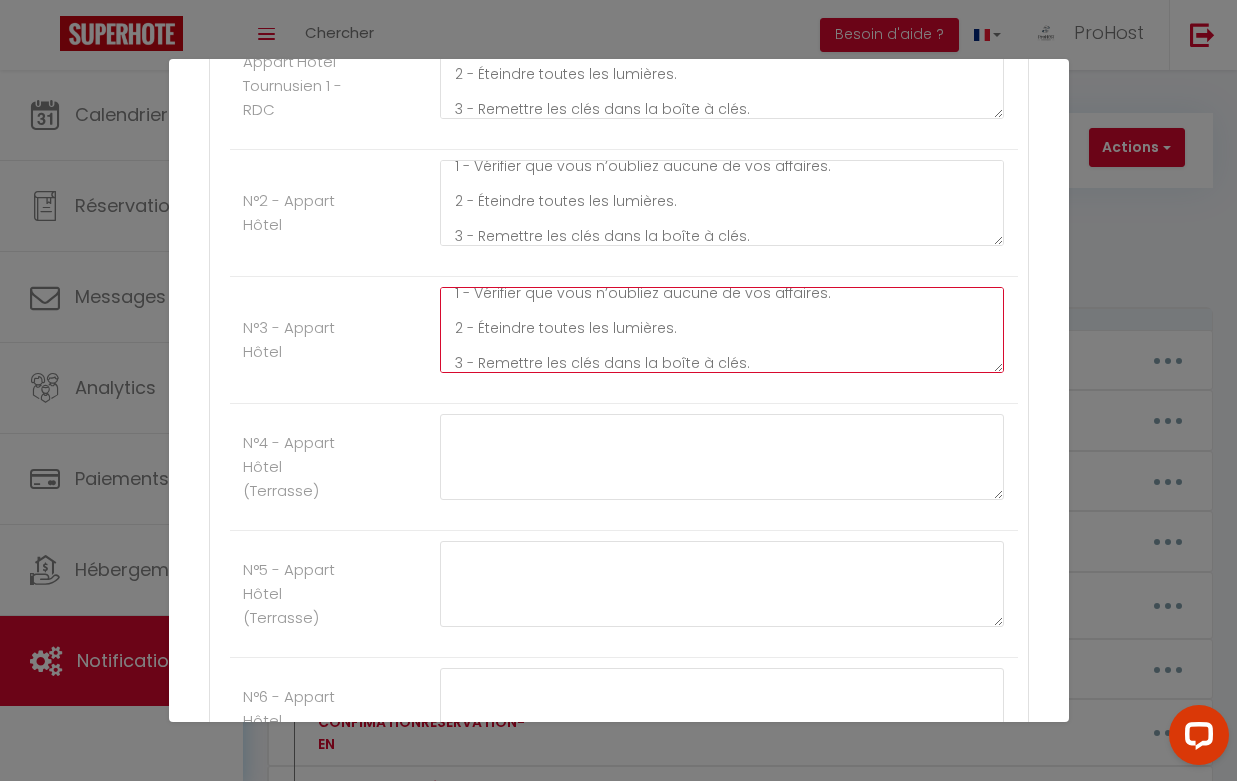 type on "1 - Vérifier que vous n’oubliez aucune de vos affaires.
2 - Éteindre toutes les lumières.
3 - Remettre les clés dans la boîte à clés." 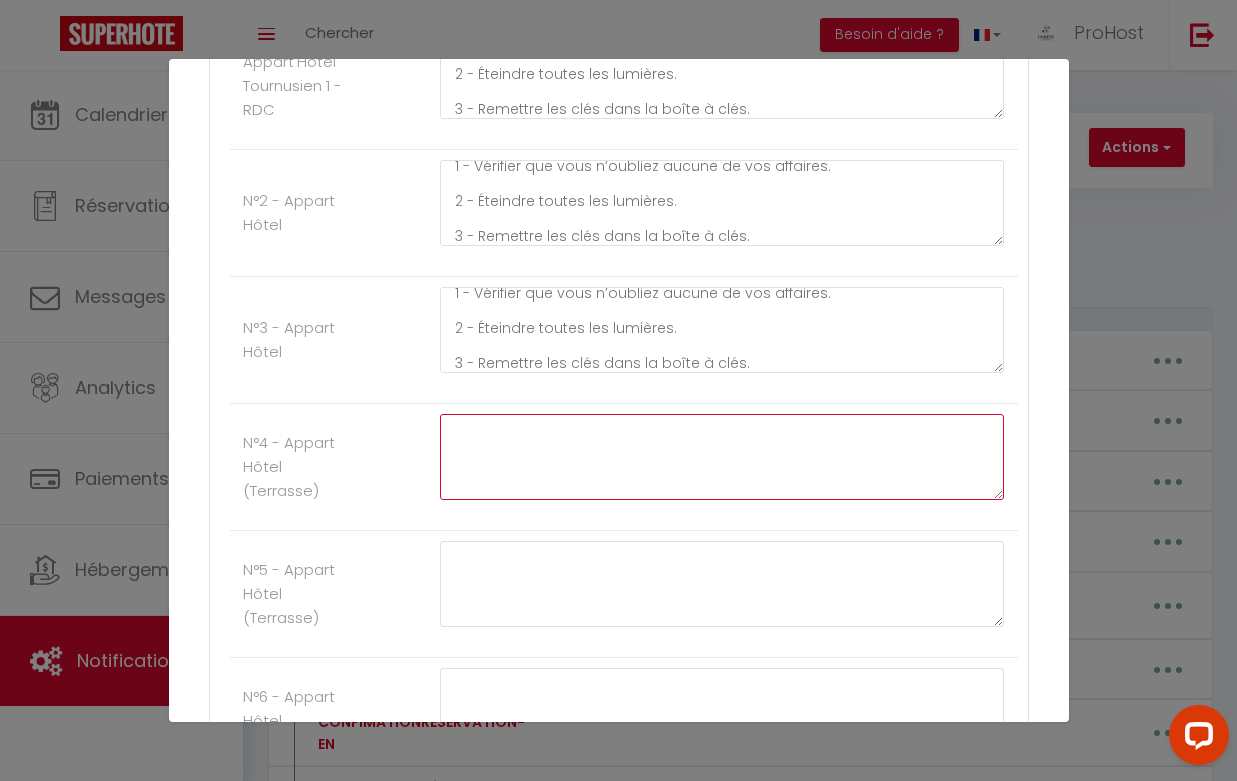 click at bounding box center [722, -1226] 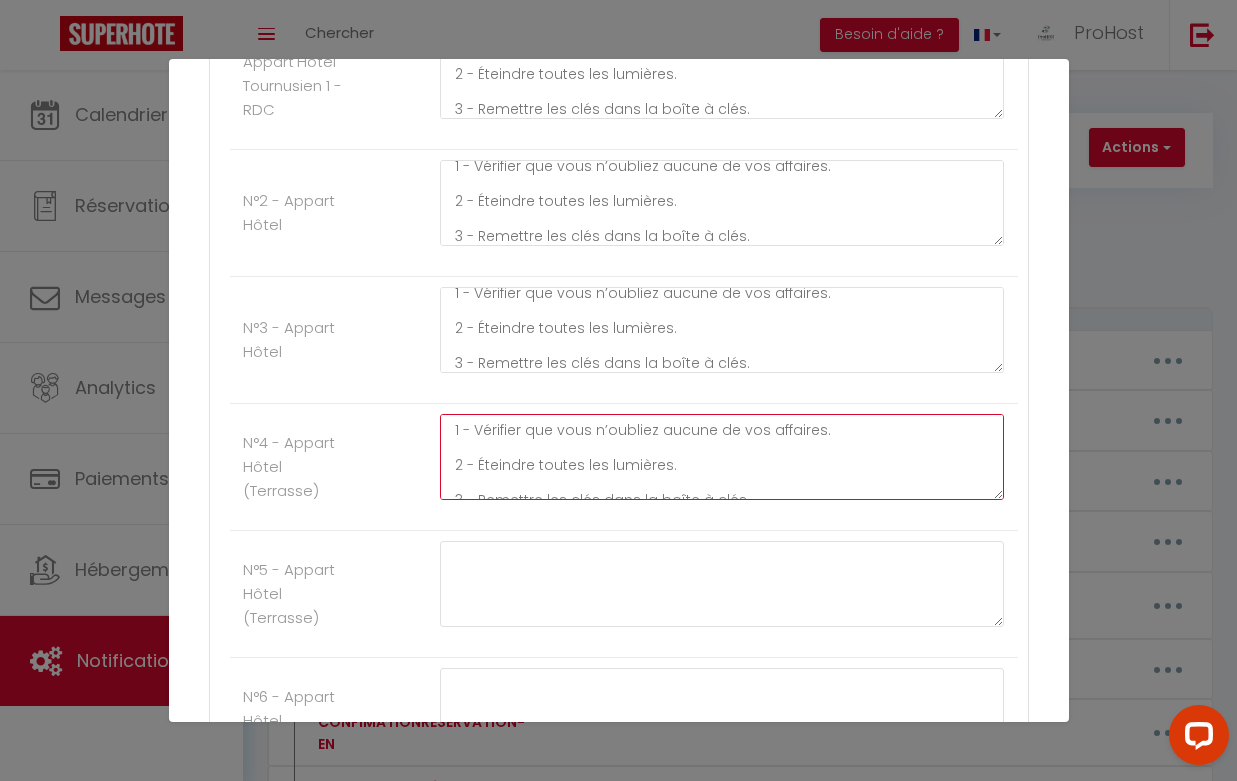 scroll, scrollTop: 10, scrollLeft: 0, axis: vertical 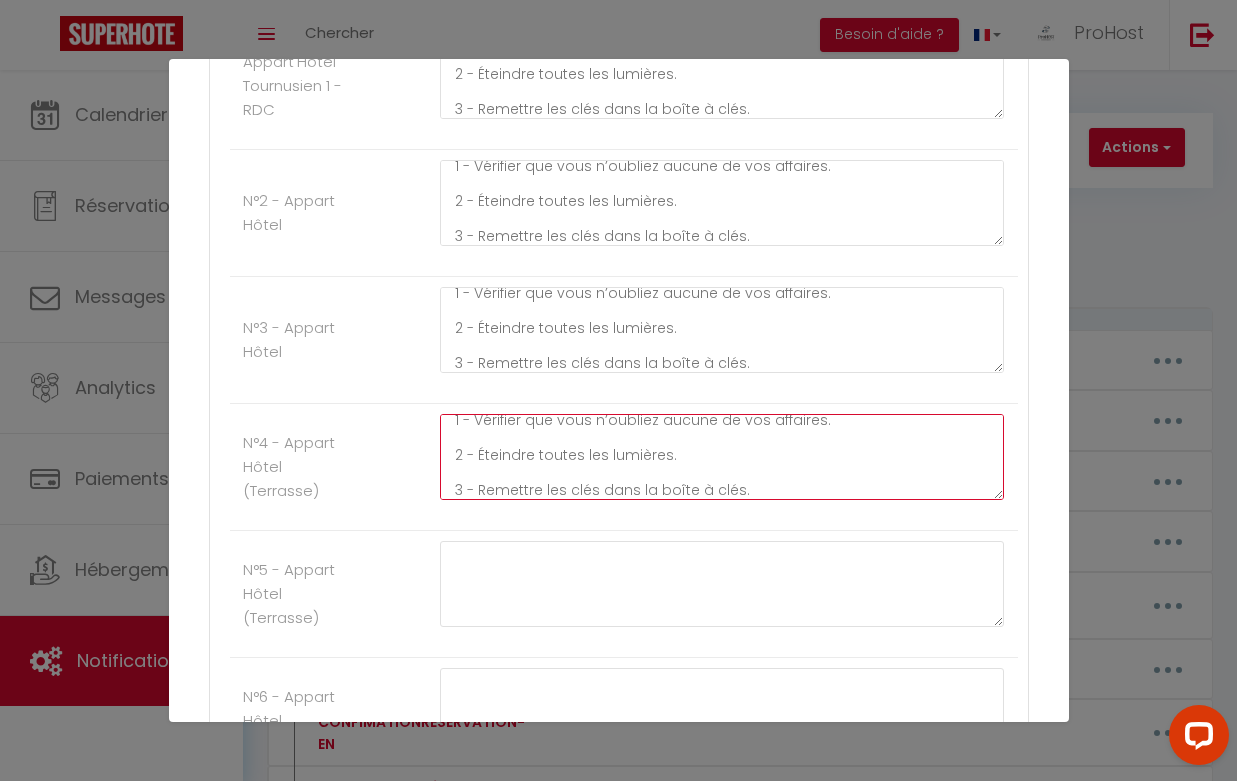 type on "1 - Vérifier que vous n’oubliez aucune de vos affaires.
2 - Éteindre toutes les lumières.
3 - Remettre les clés dans la boîte à clés." 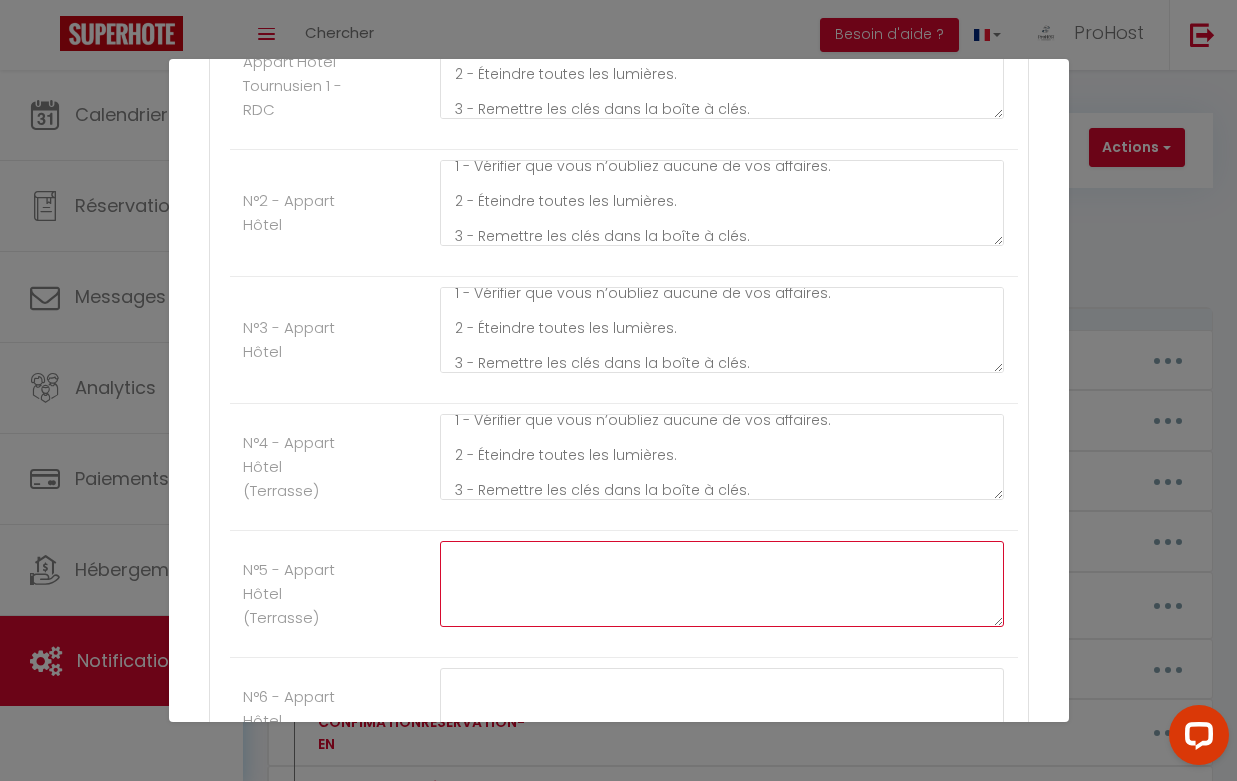 click at bounding box center (722, -1099) 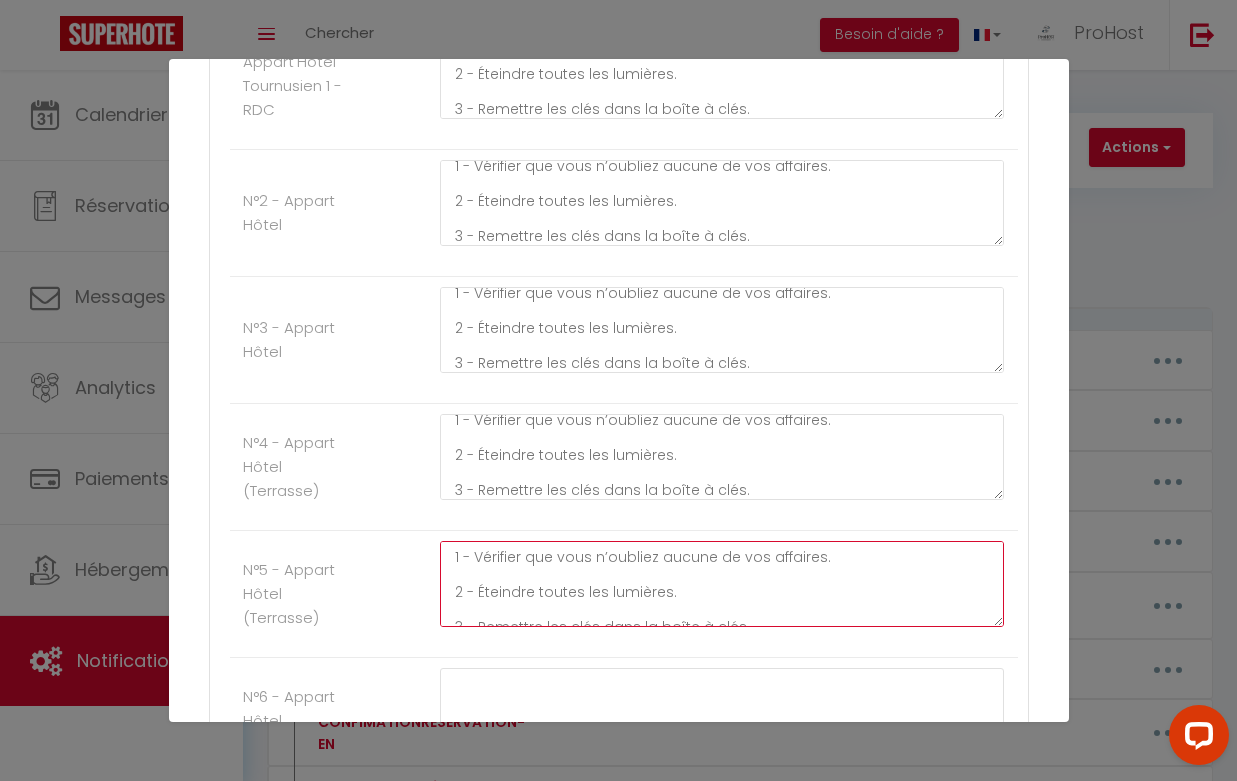 scroll, scrollTop: 10, scrollLeft: 0, axis: vertical 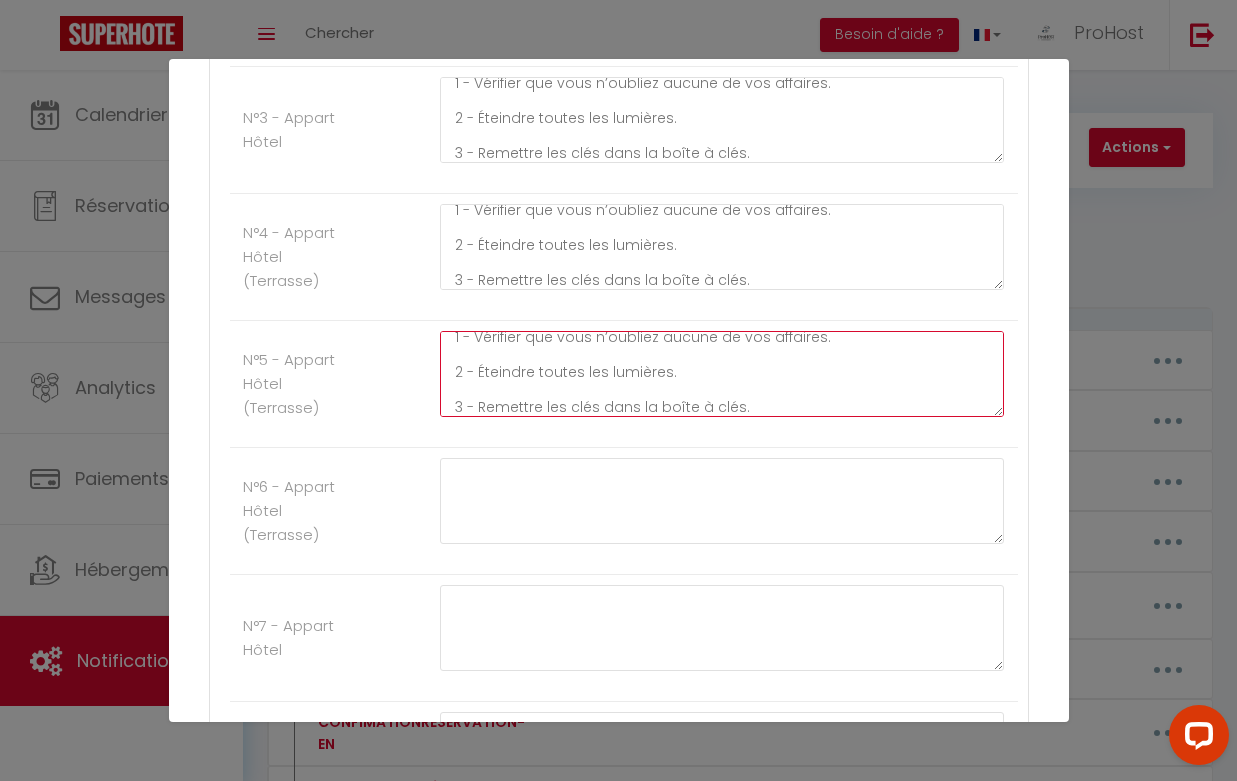 type on "1 - Vérifier que vous n’oubliez aucune de vos affaires.
2 - Éteindre toutes les lumières.
3 - Remettre les clés dans la boîte à clés." 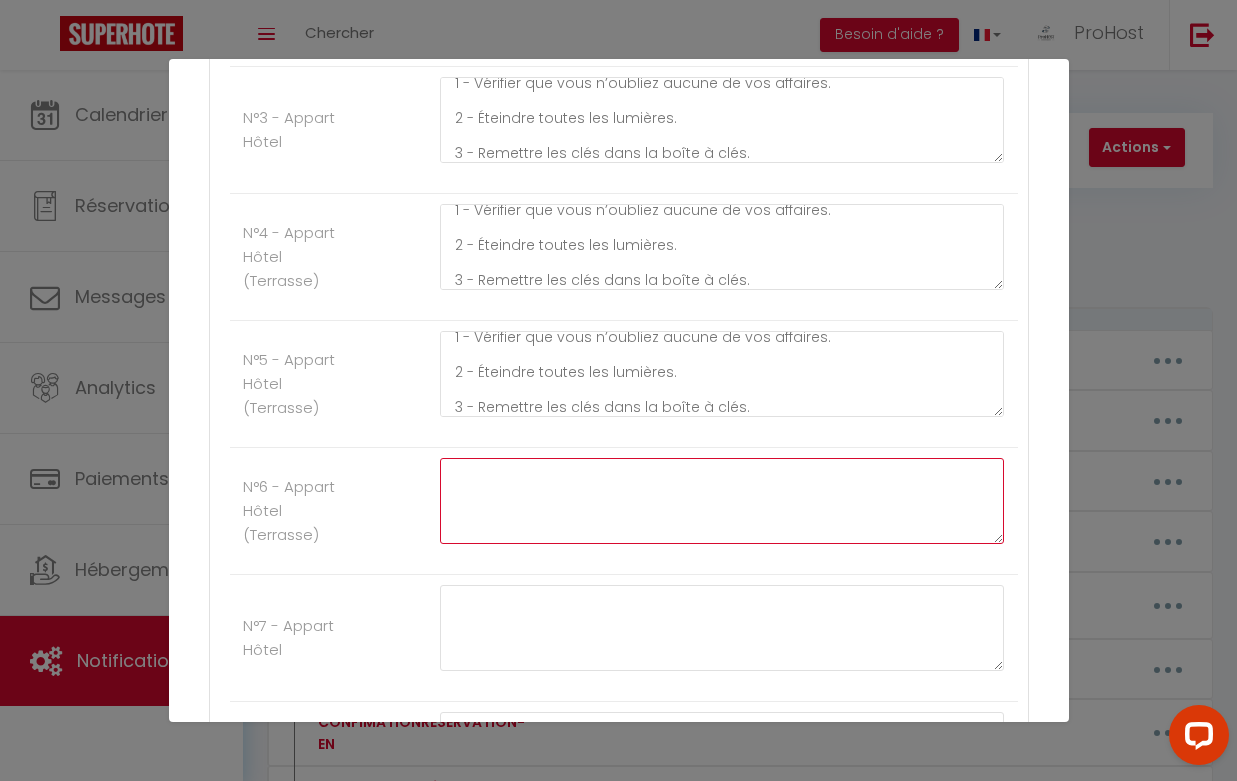 click at bounding box center [722, -1182] 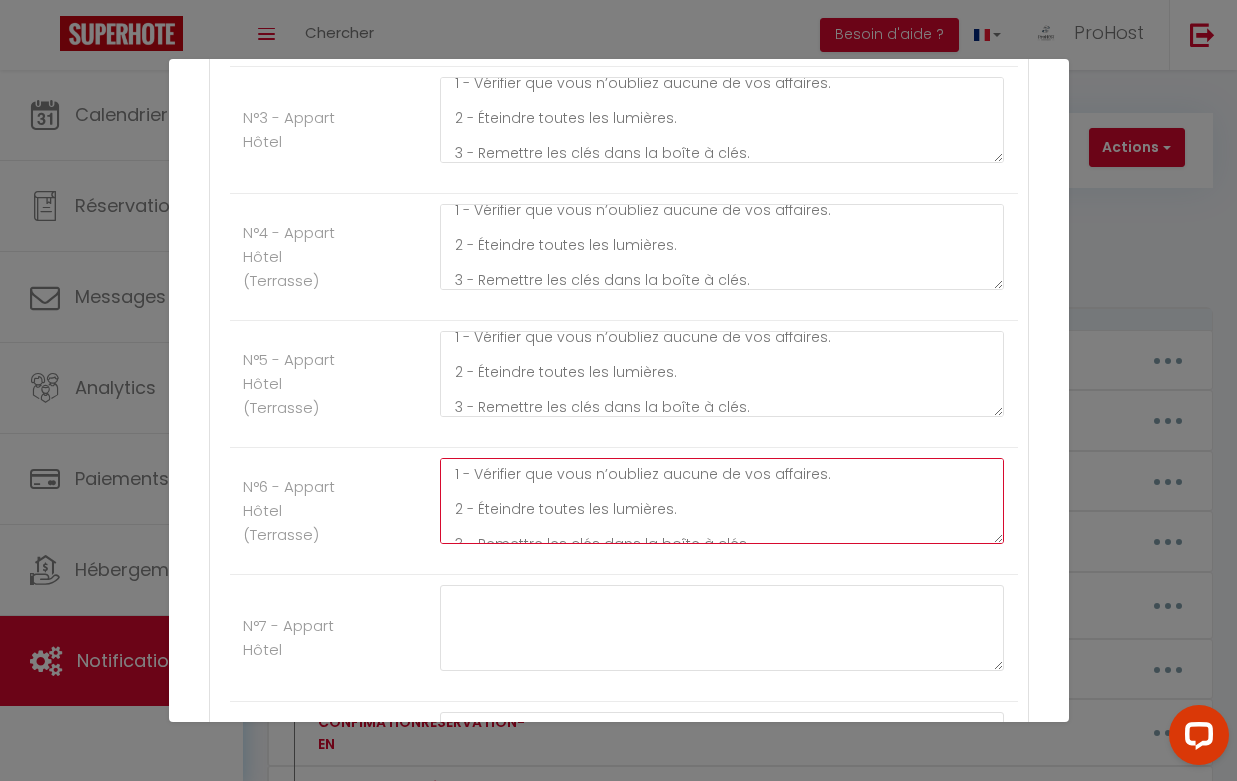 scroll, scrollTop: 10, scrollLeft: 0, axis: vertical 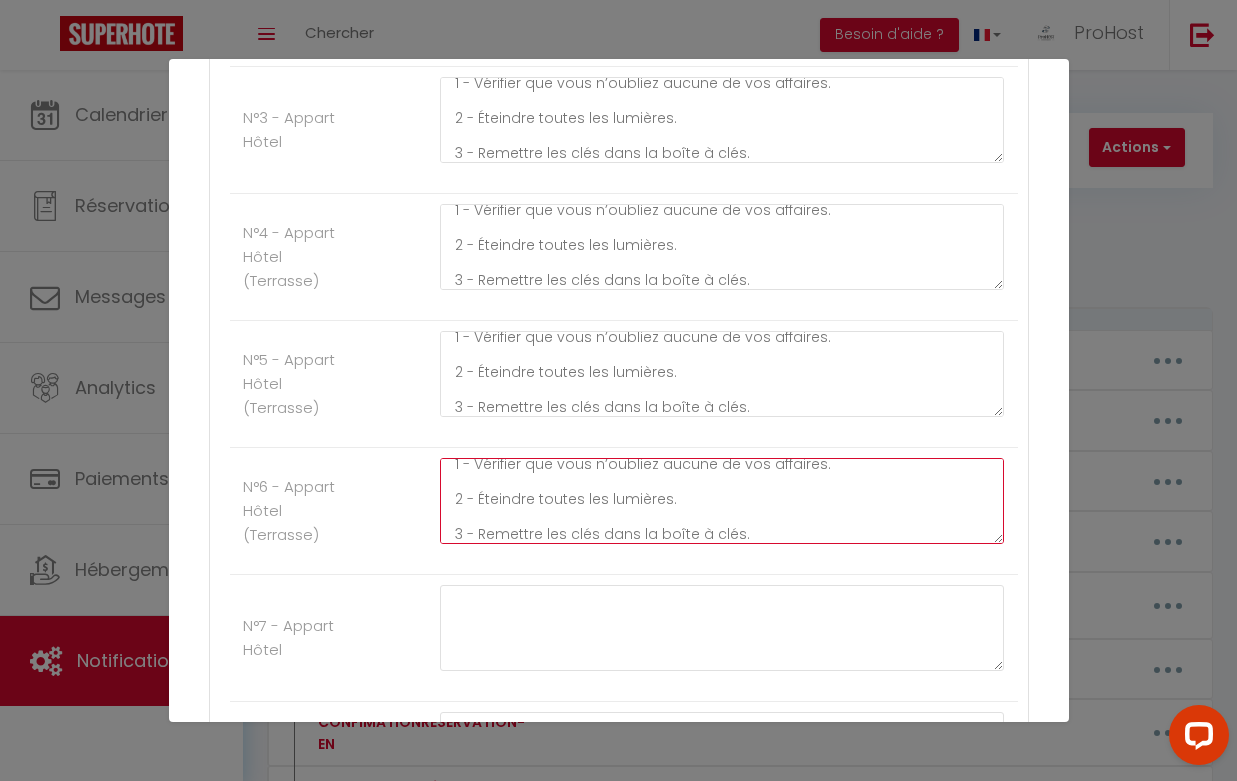 type on "1 - Vérifier que vous n’oubliez aucune de vos affaires.
2 - Éteindre toutes les lumières.
3 - Remettre les clés dans la boîte à clés." 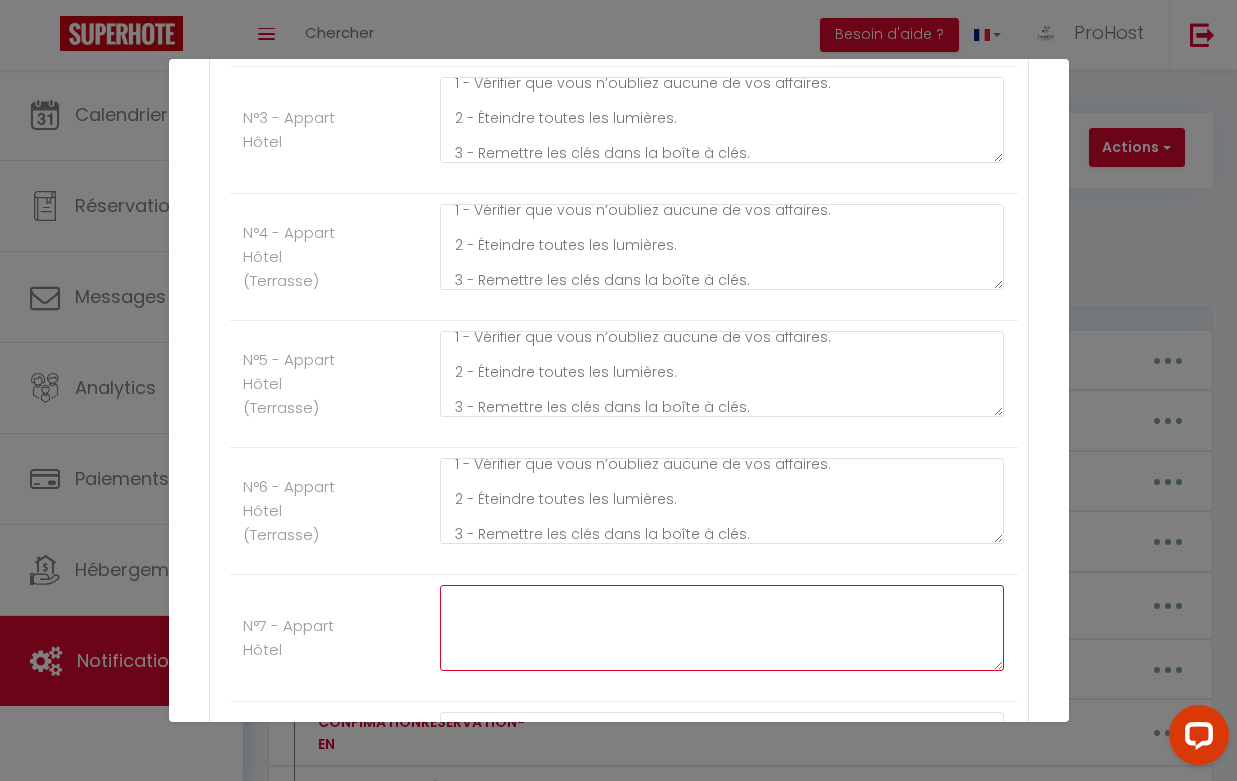 click at bounding box center [722, -1055] 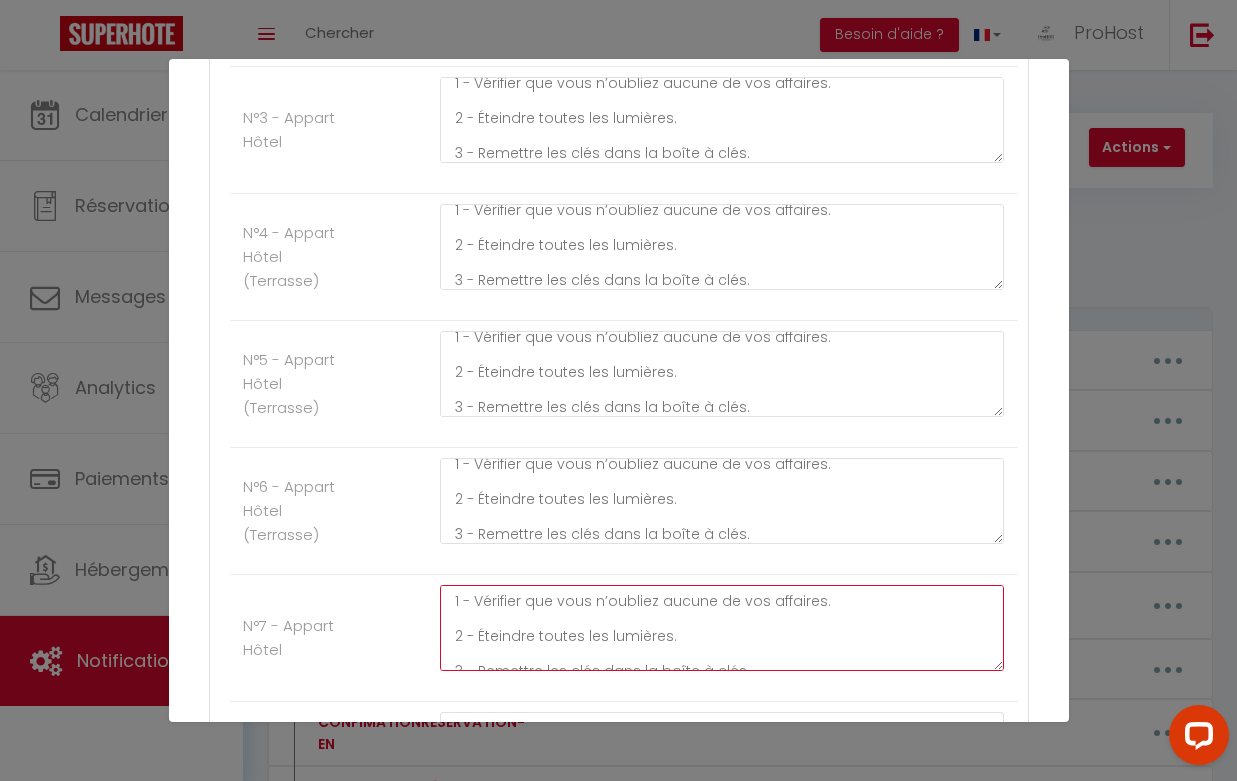 scroll, scrollTop: 10, scrollLeft: 0, axis: vertical 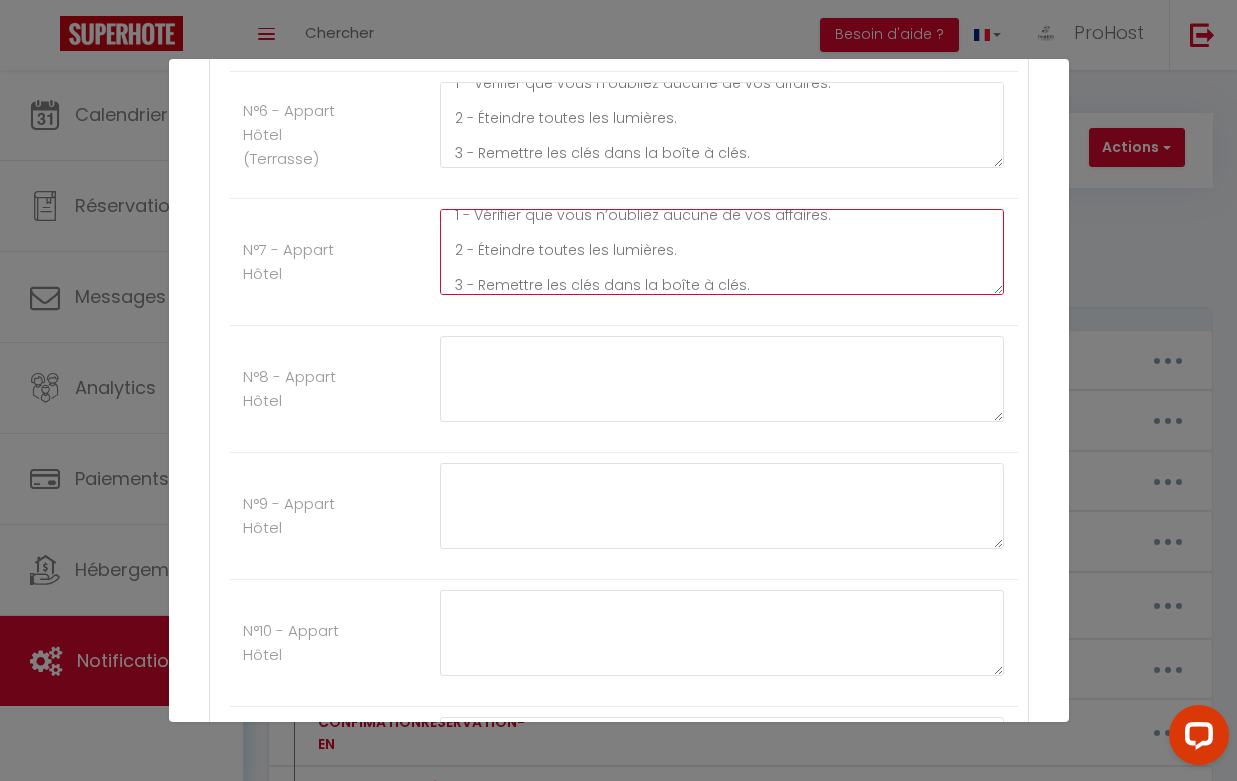 type on "1 - Vérifier que vous n’oubliez aucune de vos affaires.
2 - Éteindre toutes les lumières.
3 - Remettre les clés dans la boîte à clés." 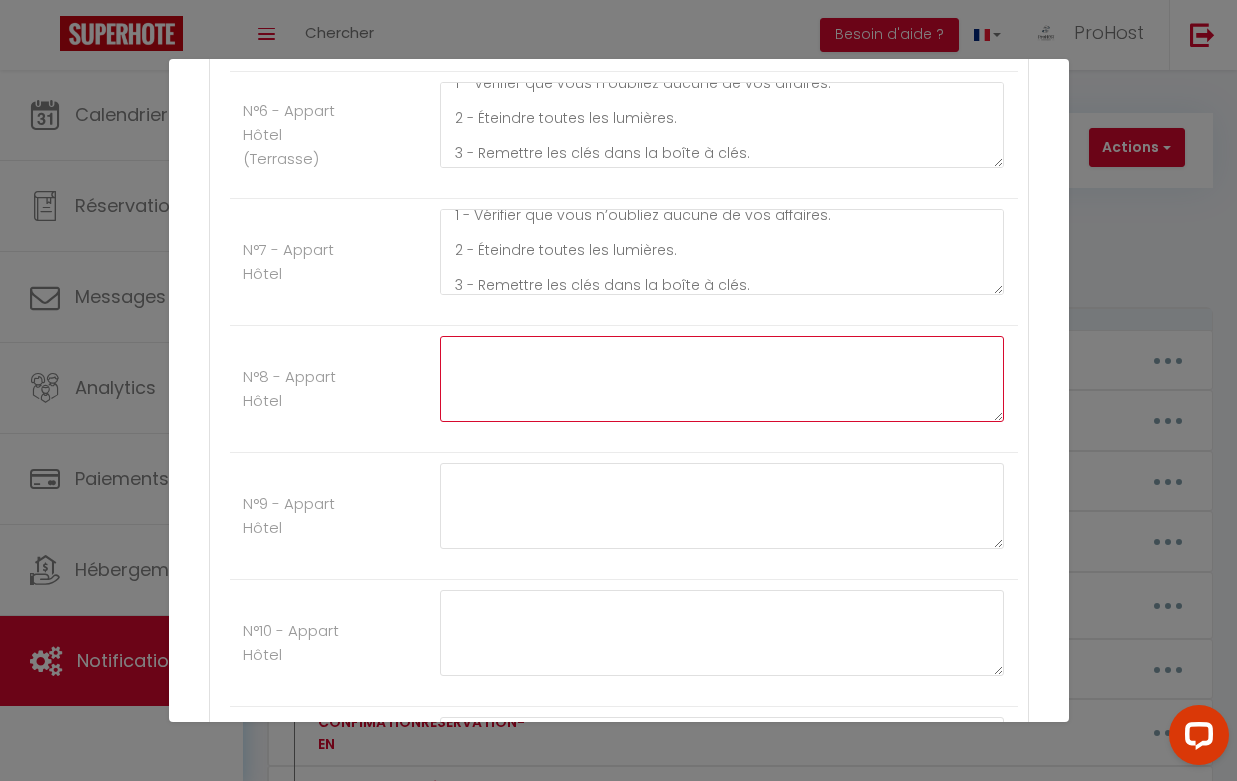 click at bounding box center (722, -1304) 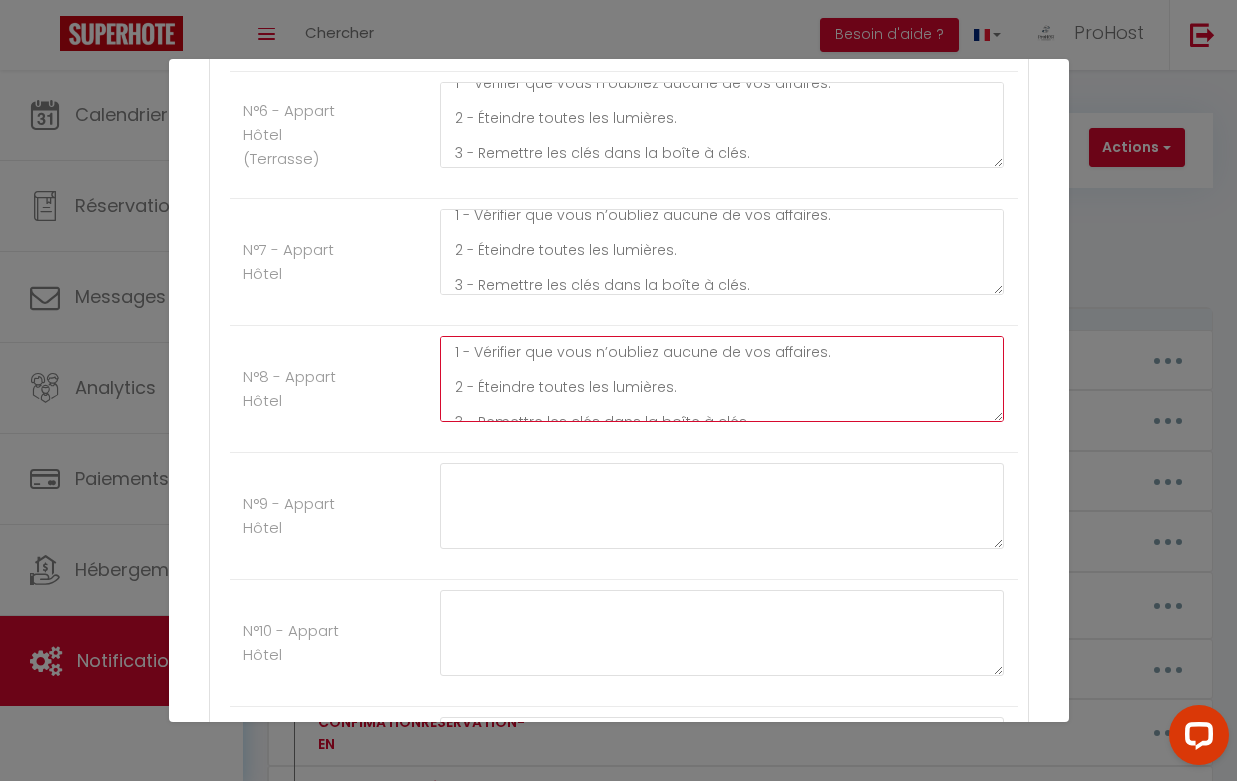 scroll, scrollTop: 10, scrollLeft: 0, axis: vertical 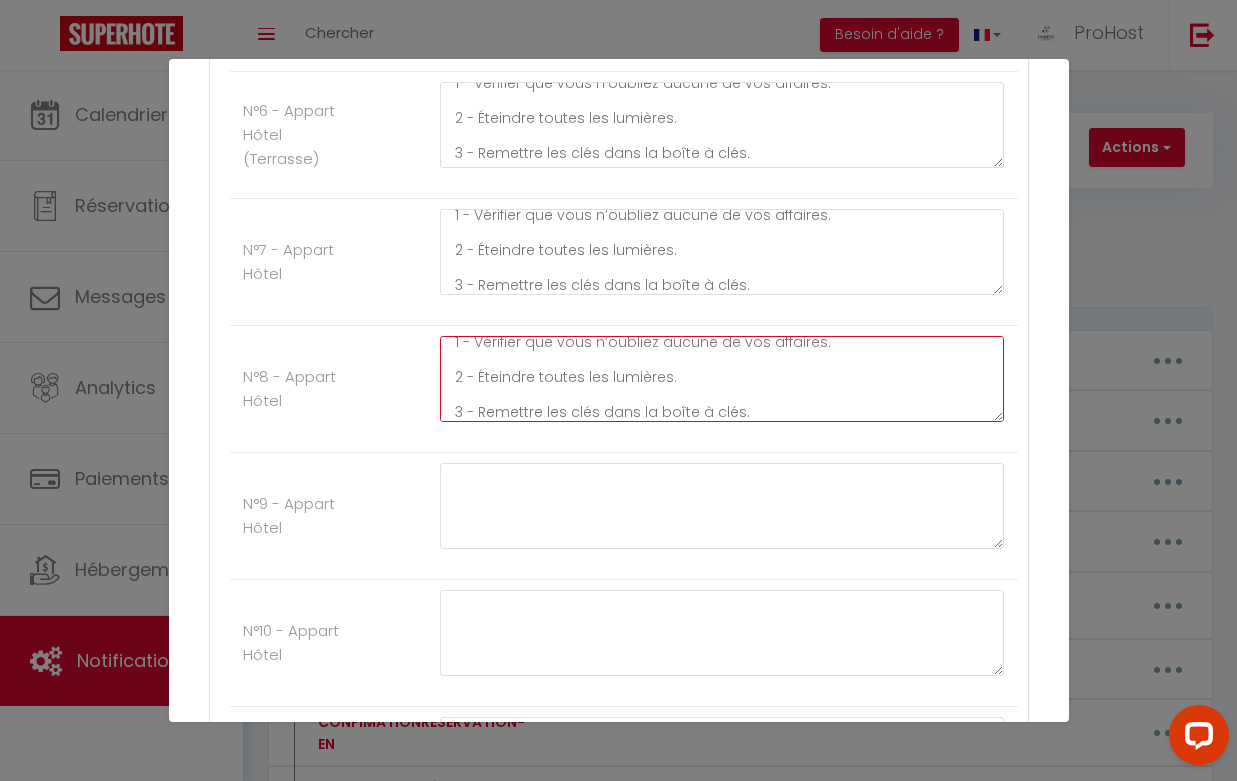 type on "1 - Vérifier que vous n’oubliez aucune de vos affaires.
2 - Éteindre toutes les lumières.
3 - Remettre les clés dans la boîte à clés." 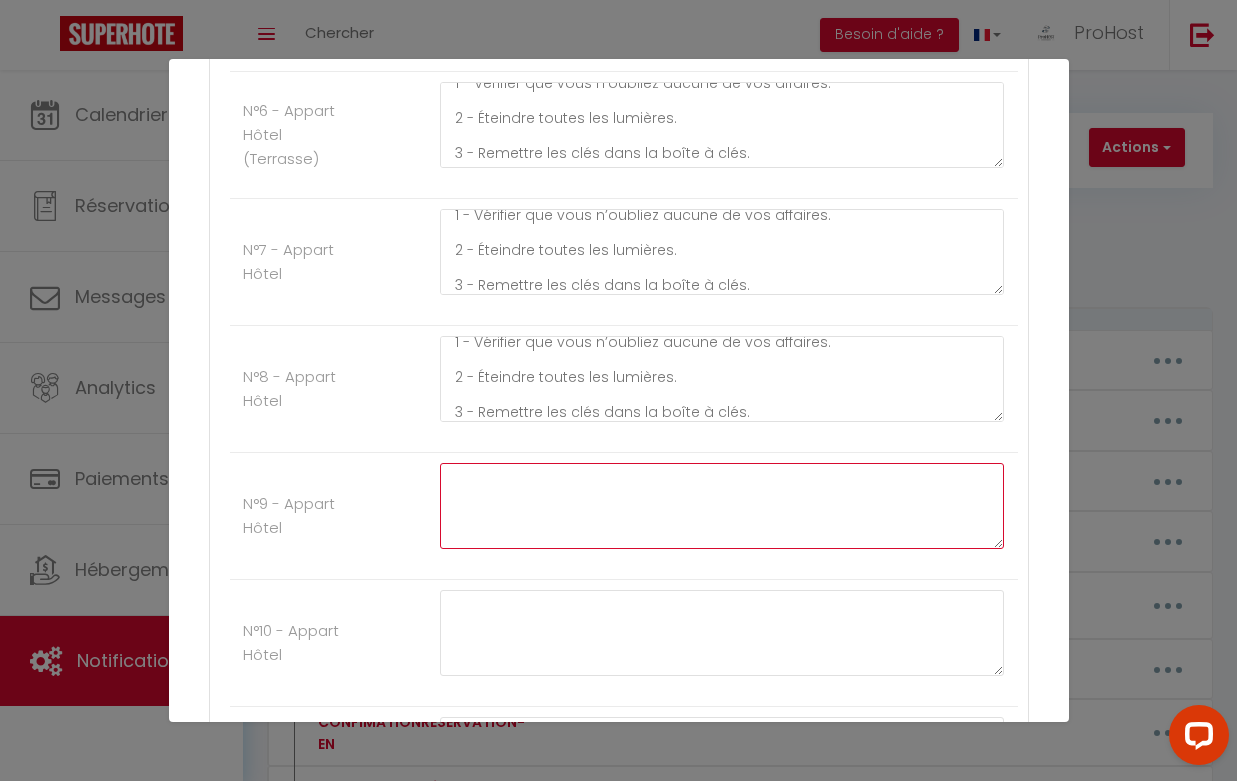 click at bounding box center (722, -1177) 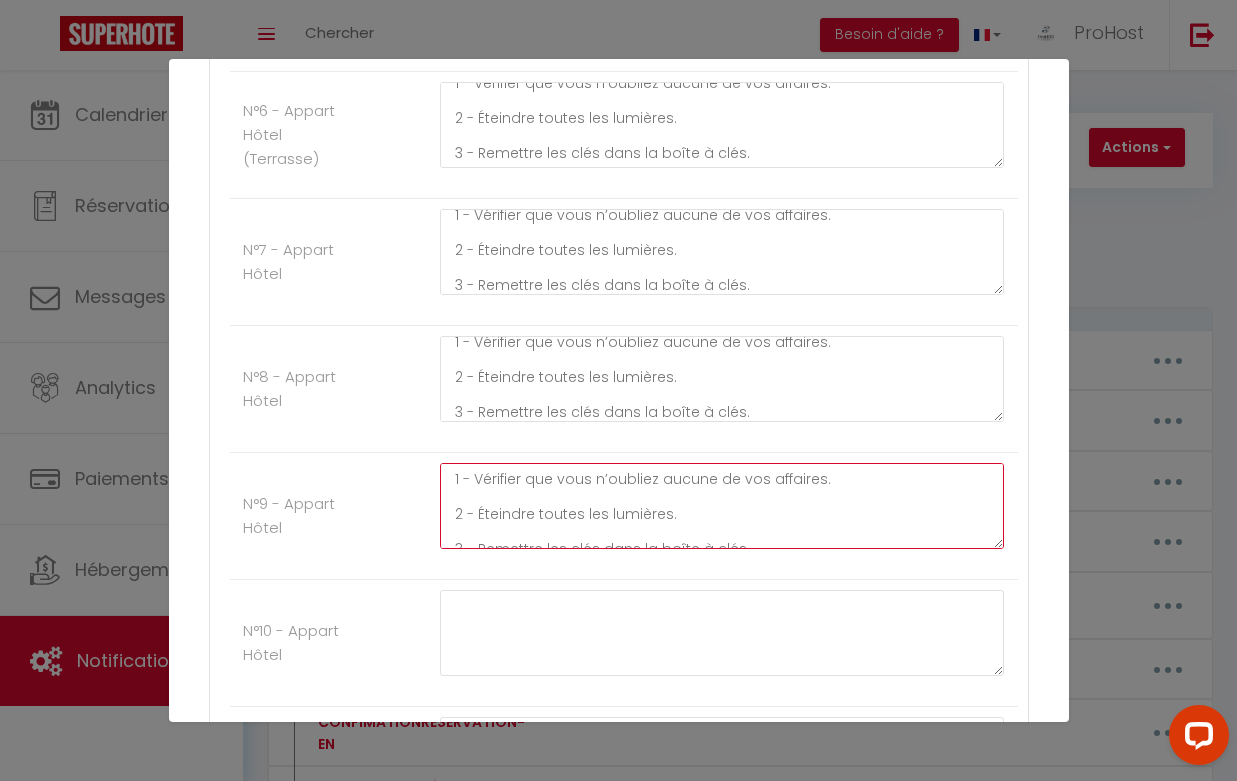 scroll, scrollTop: 10, scrollLeft: 0, axis: vertical 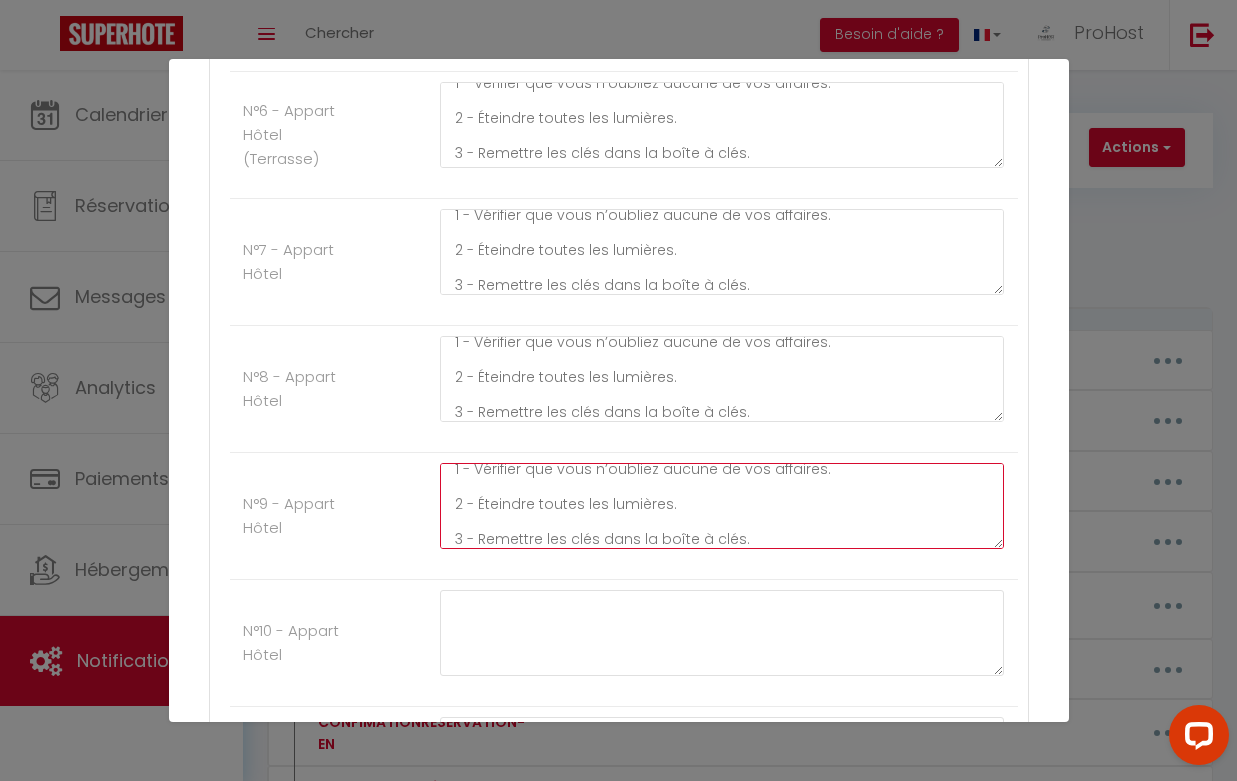 type on "1 - Vérifier que vous n’oubliez aucune de vos affaires.
2 - Éteindre toutes les lumières.
3 - Remettre les clés dans la boîte à clés." 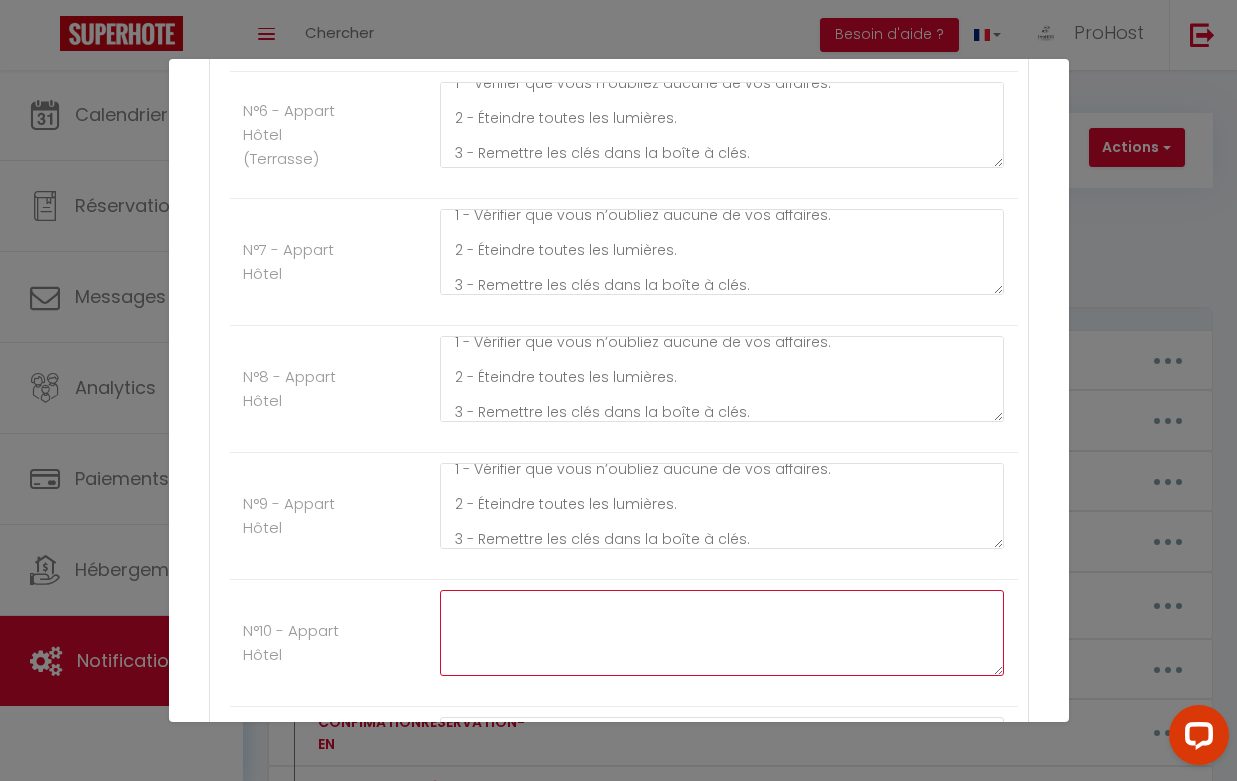 click at bounding box center (722, -1050) 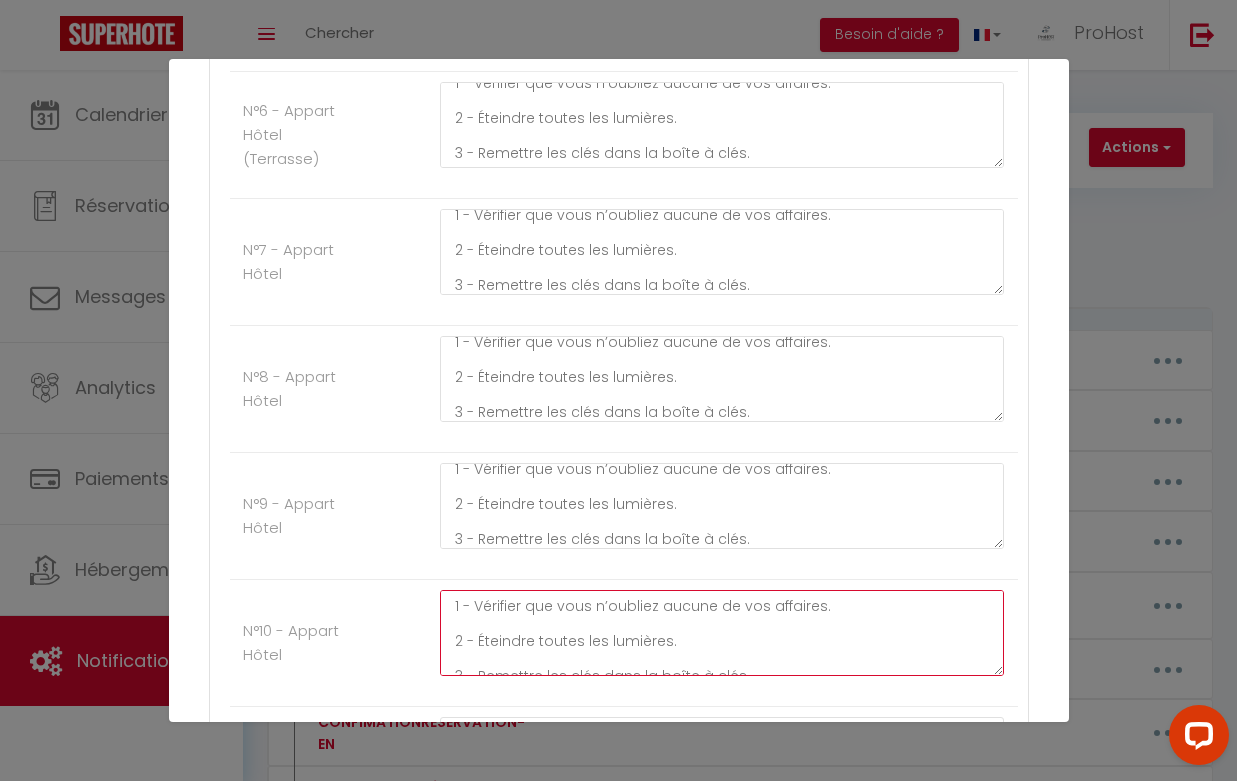 scroll, scrollTop: 10, scrollLeft: 0, axis: vertical 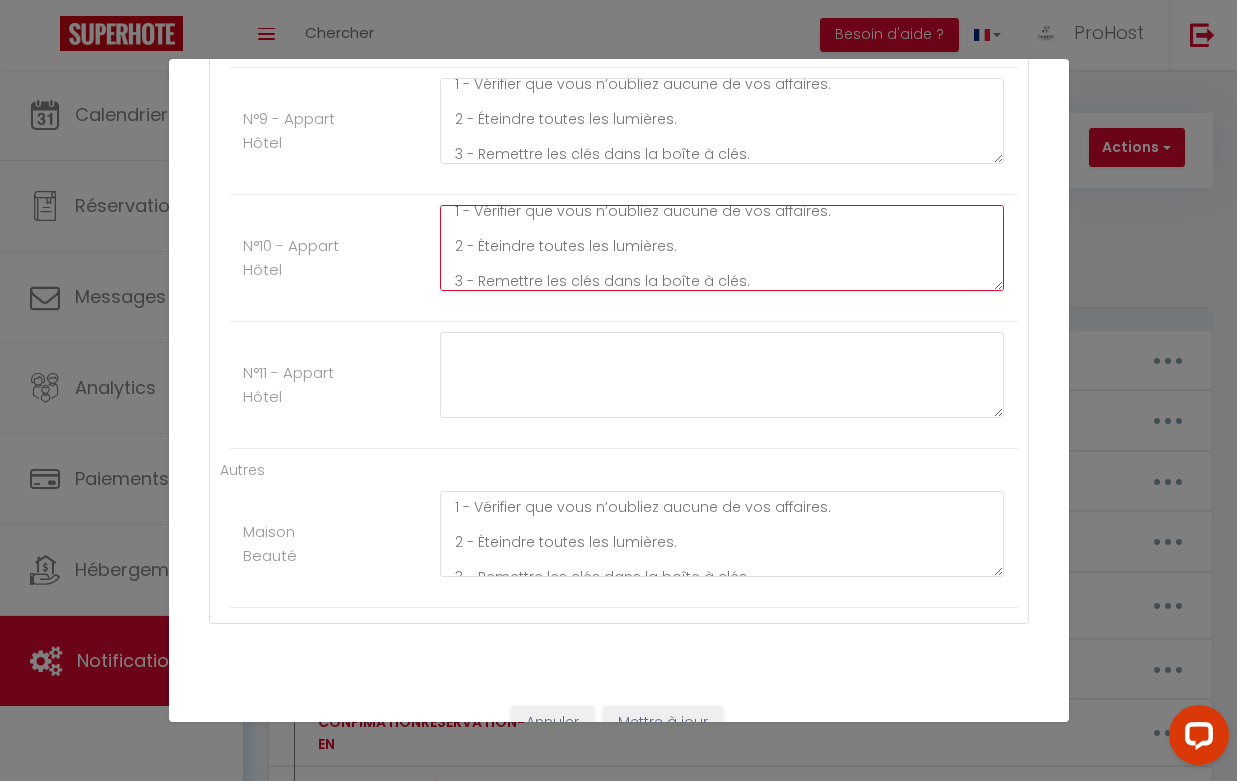 type on "1 - Vérifier que vous n’oubliez aucune de vos affaires.
2 - Éteindre toutes les lumières.
3 - Remettre les clés dans la boîte à clés." 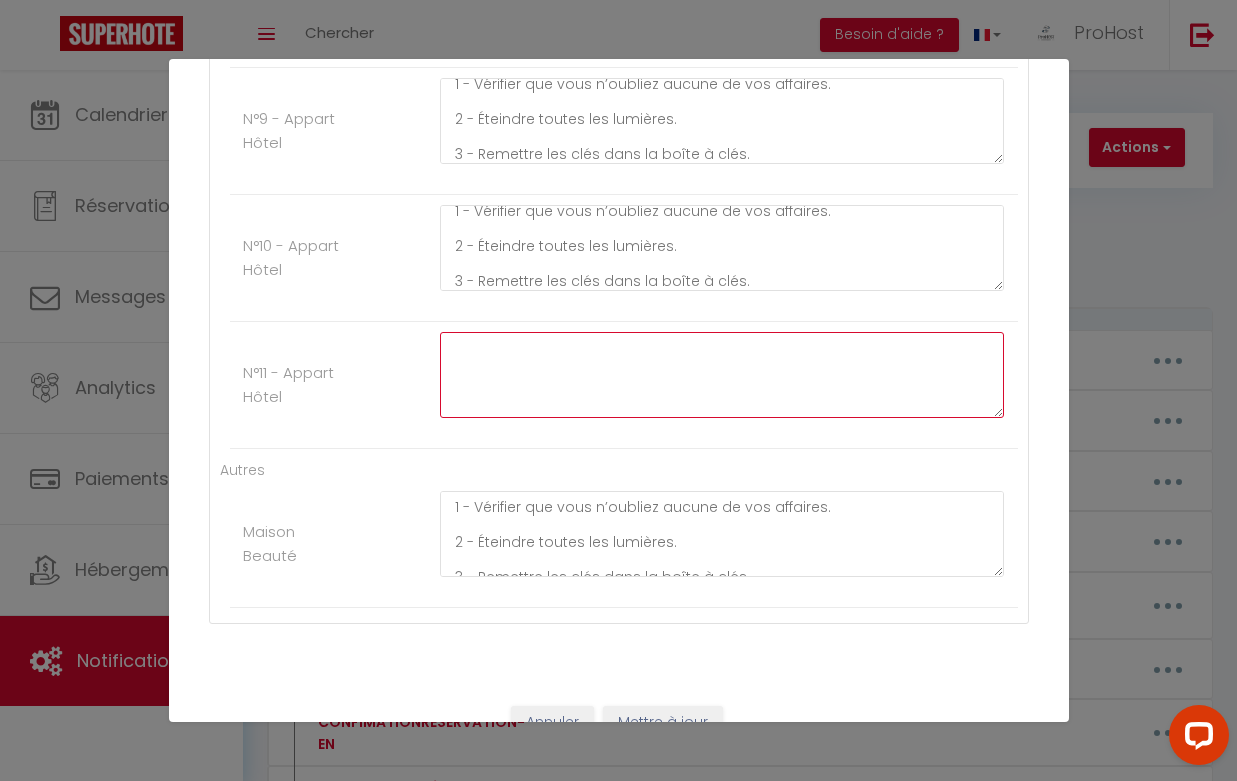 click at bounding box center (722, -1308) 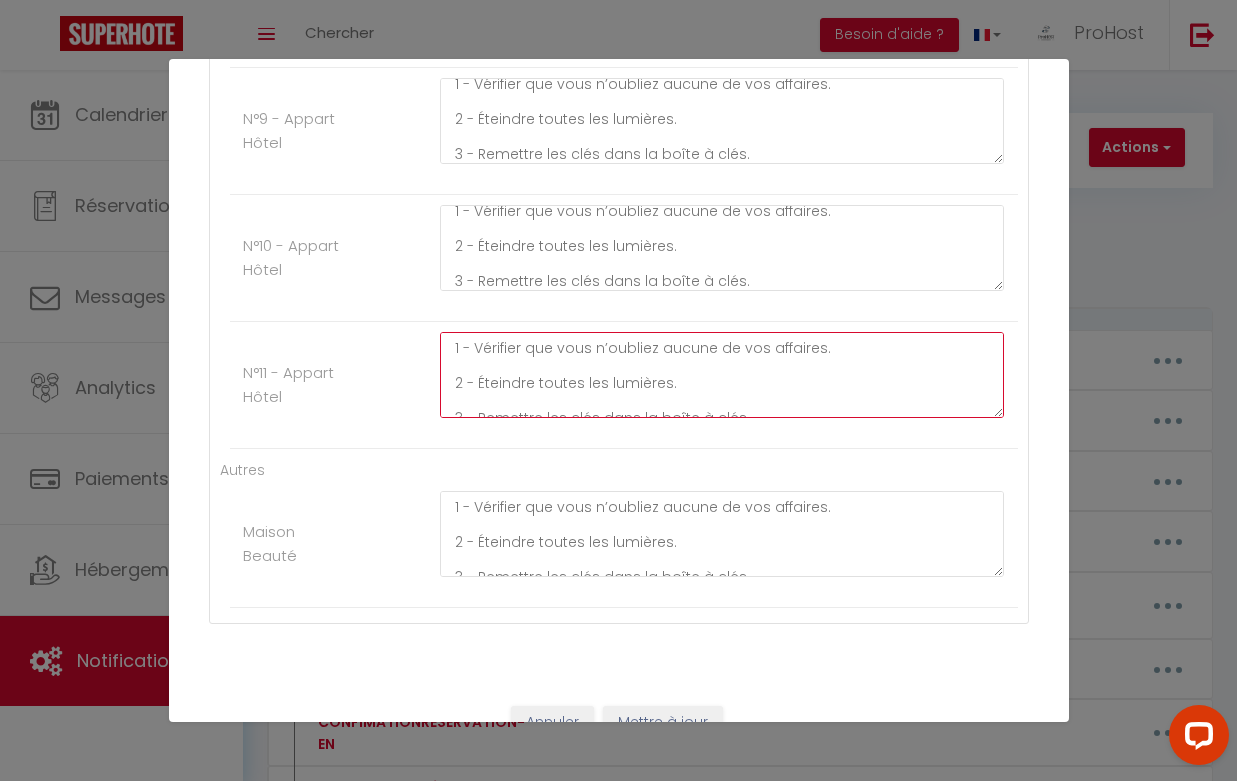 scroll, scrollTop: 10, scrollLeft: 0, axis: vertical 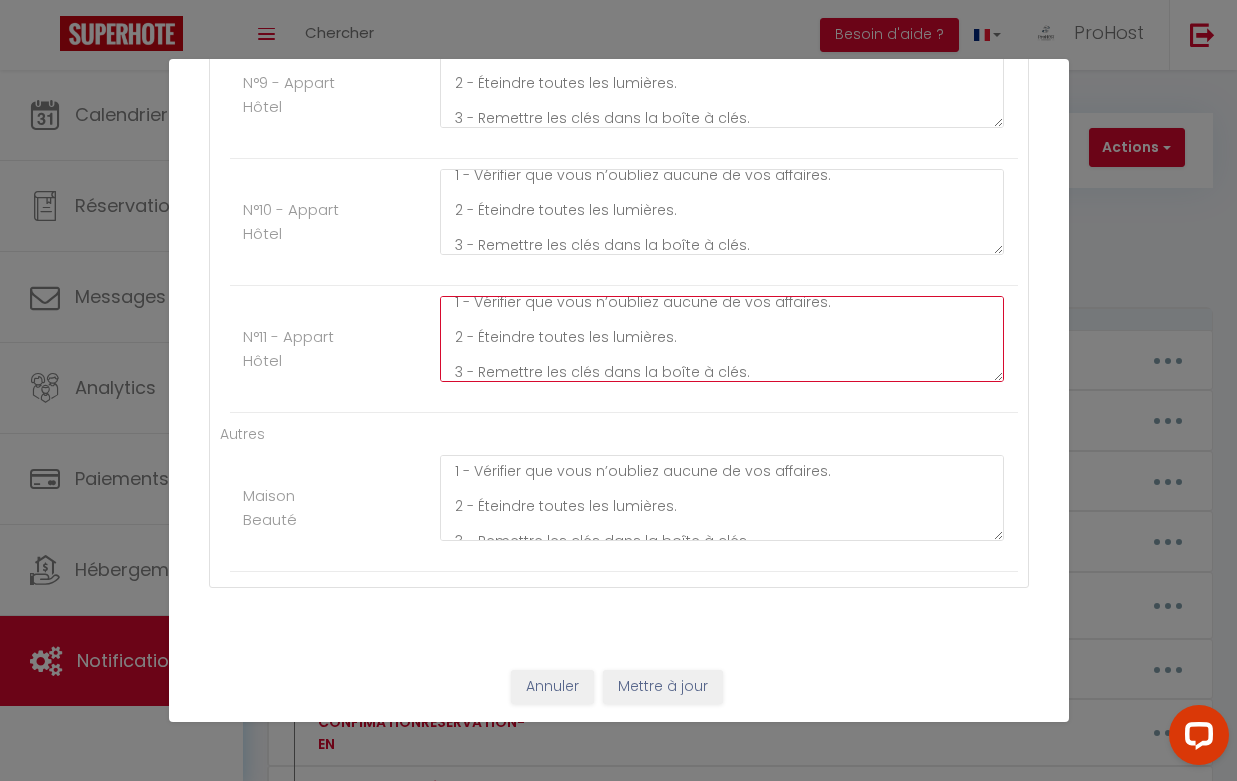 type on "1 - Vérifier que vous n’oubliez aucune de vos affaires.
2 - Éteindre toutes les lumières.
3 - Remettre les clés dans la boîte à clés." 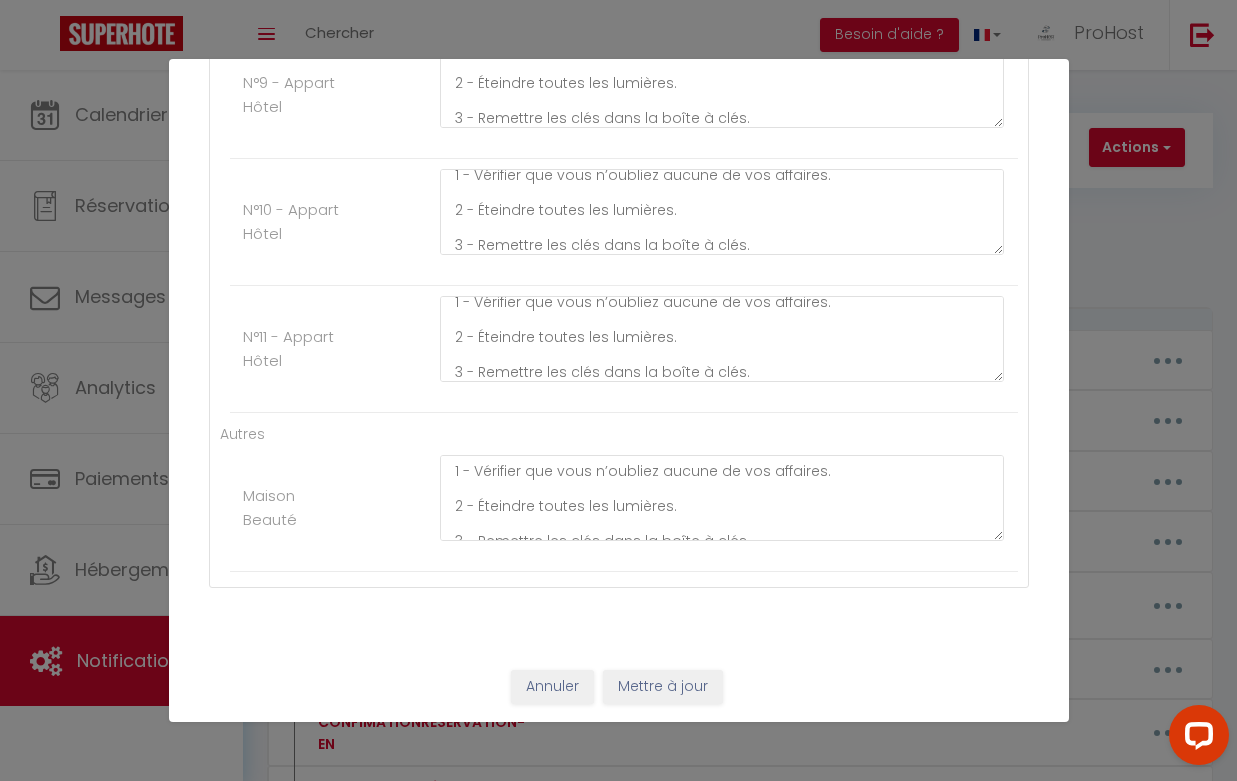 click on "Mettre à jour" at bounding box center [663, 687] 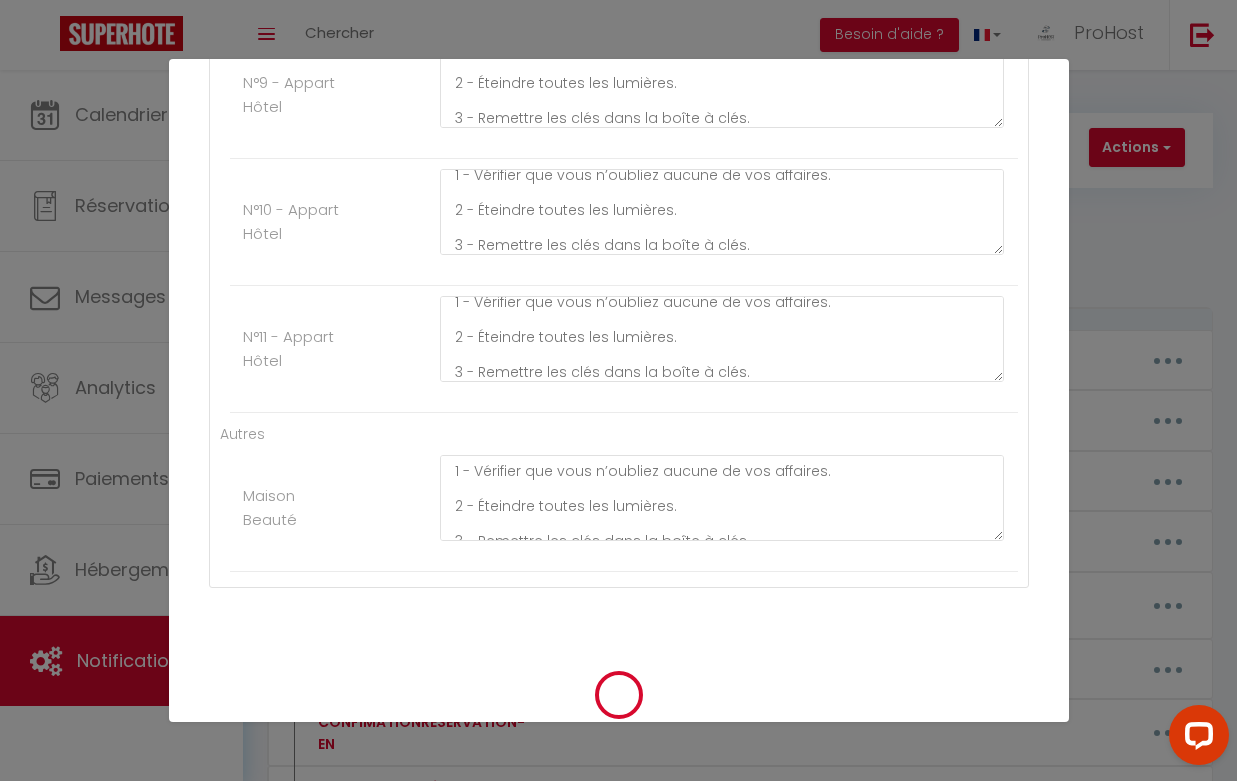 type 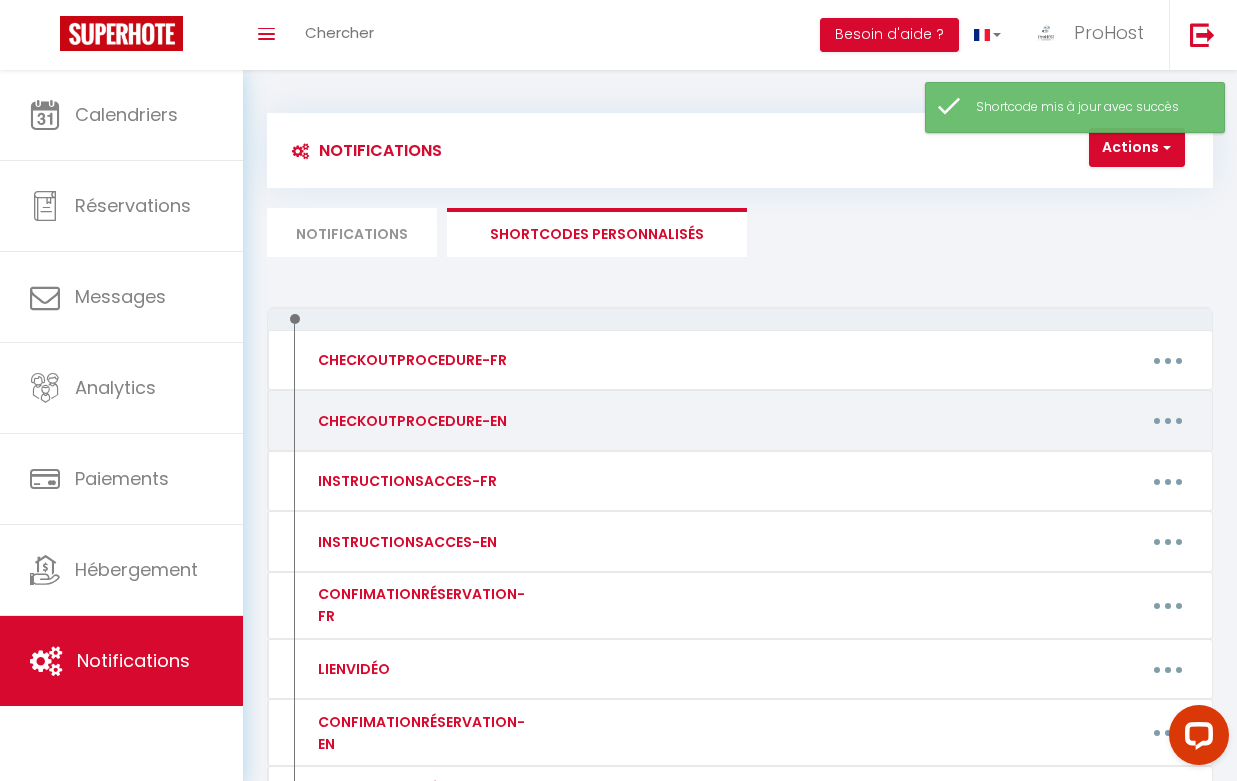 click at bounding box center (1168, 421) 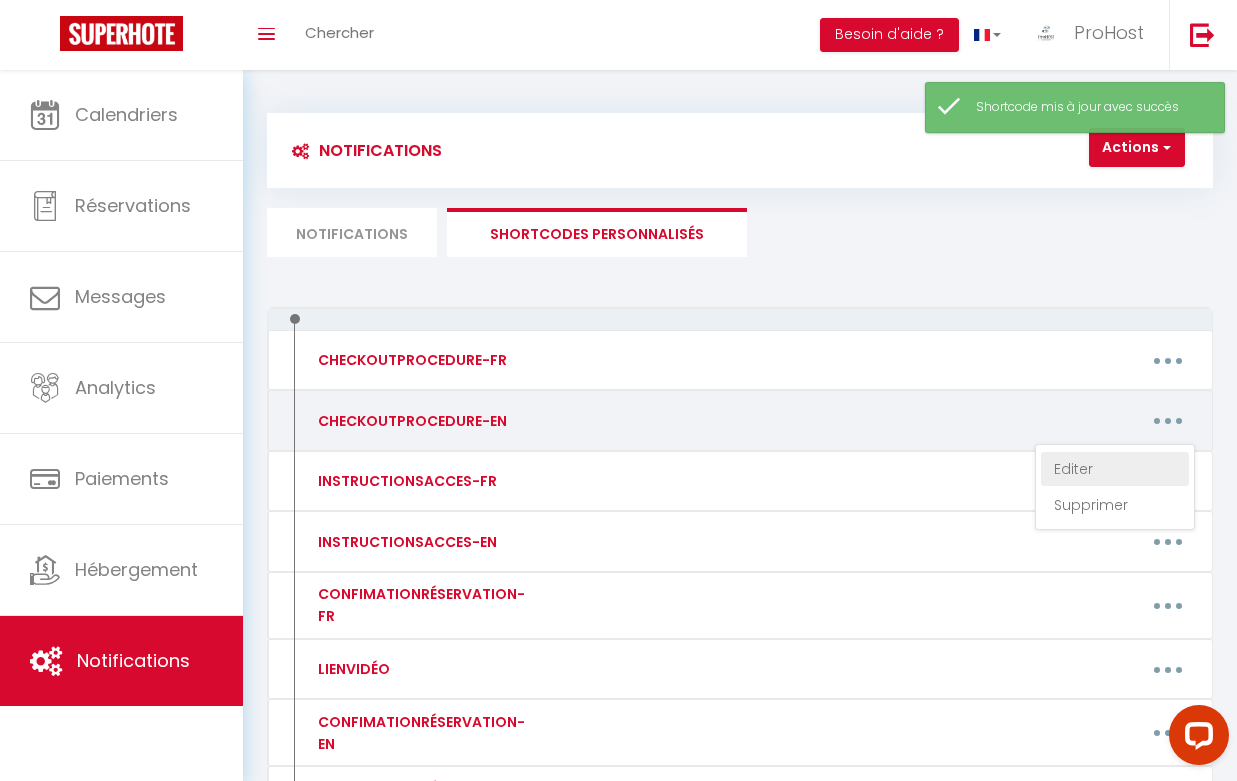 click on "Editer" at bounding box center [1115, 469] 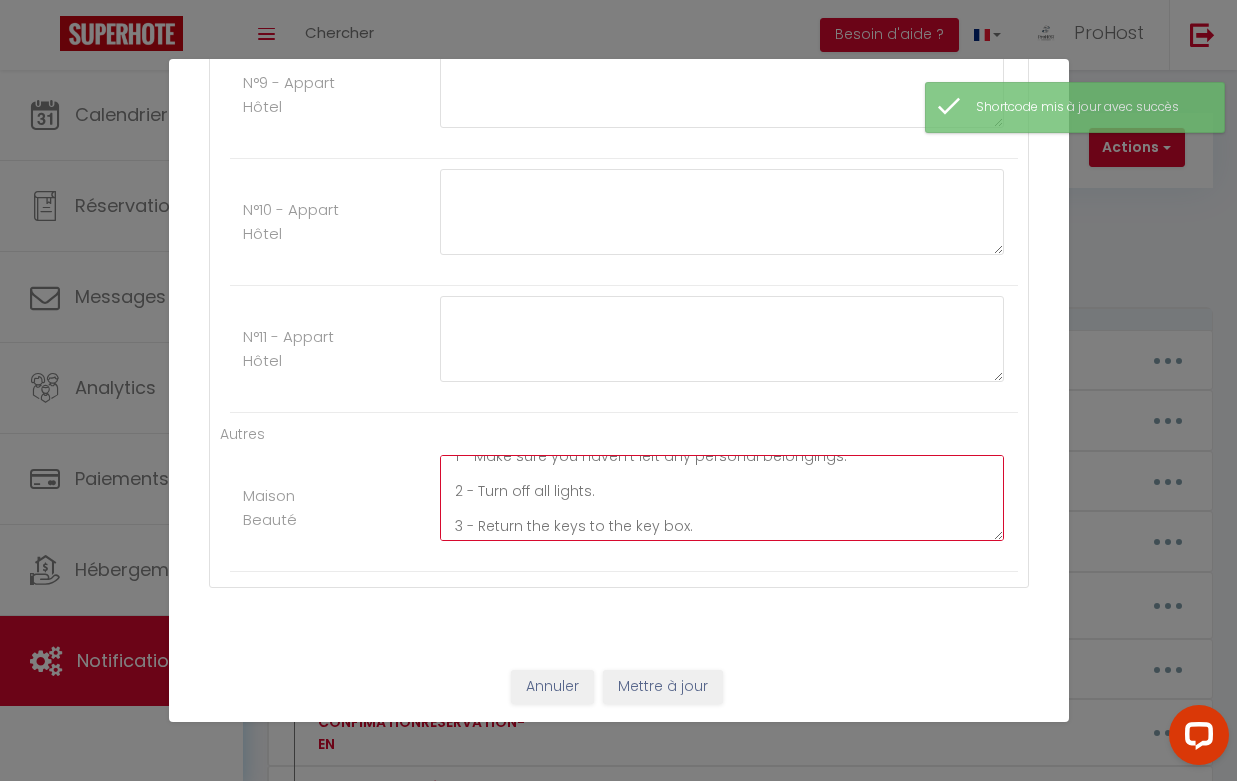 click on "1 - Make sure you haven’t left any personal belongings.
2 - Turn off all lights.
3 - Return the keys to the key box." at bounding box center [722, -3027] 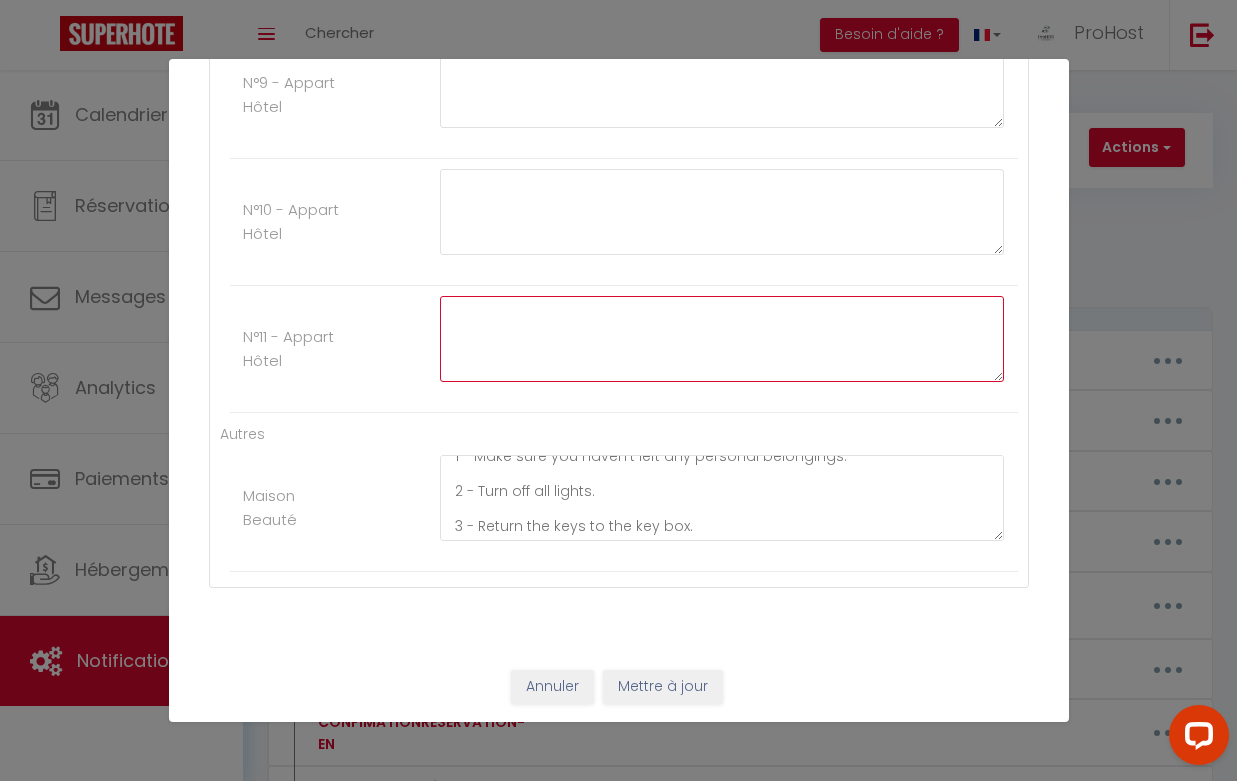 click at bounding box center (722, -1344) 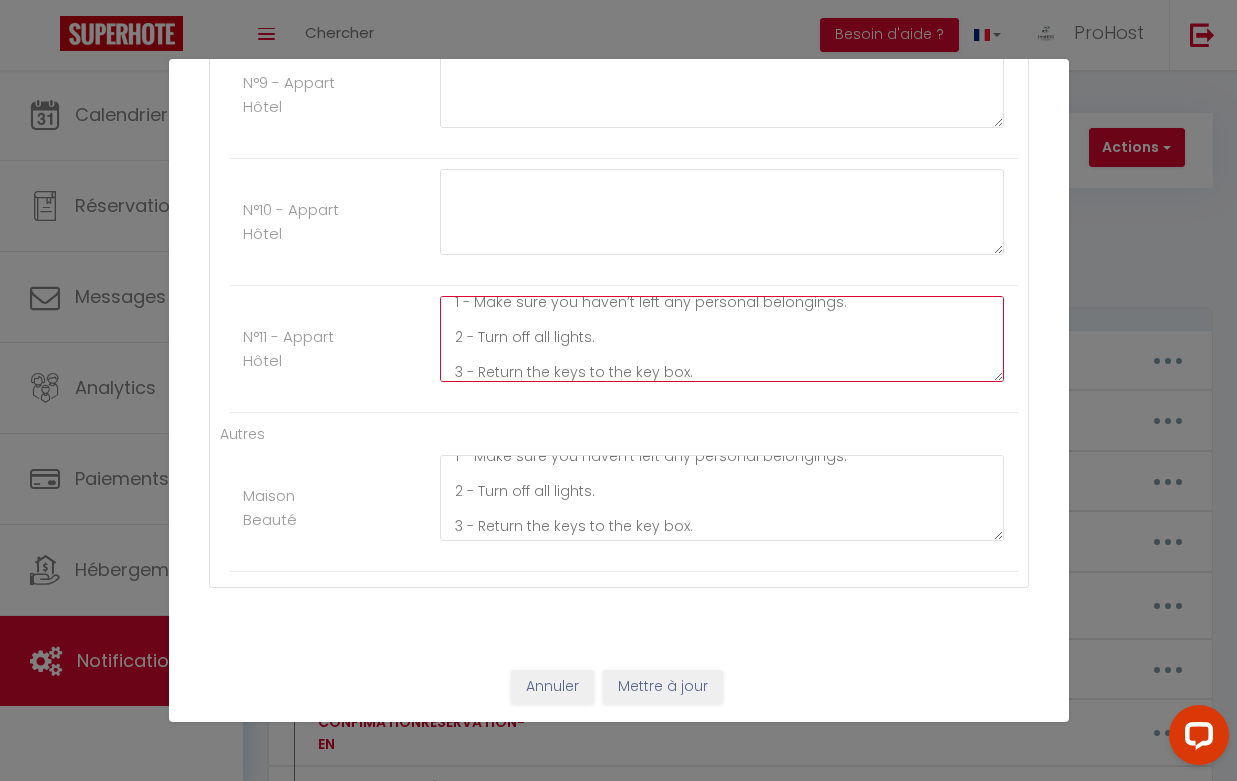 type on "1 - Make sure you haven’t left any personal belongings.
2 - Turn off all lights.
3 - Return the keys to the key box." 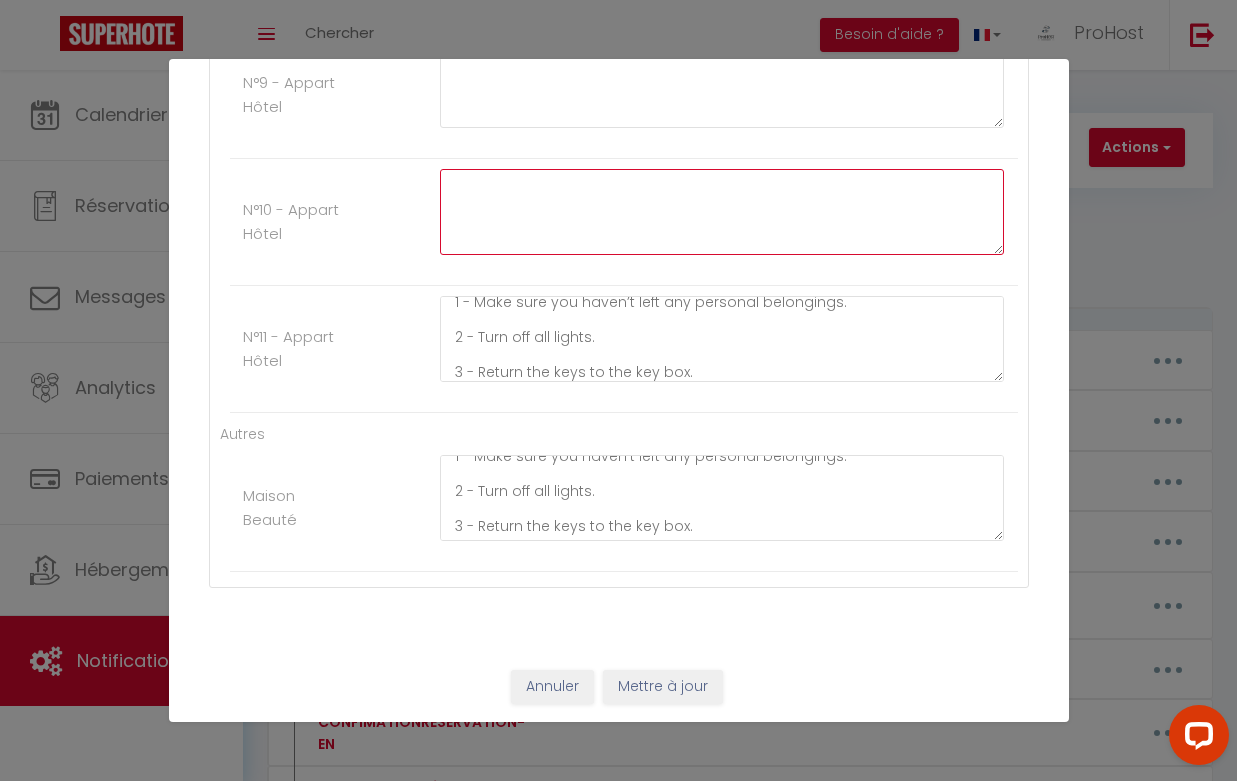 click at bounding box center (722, -1471) 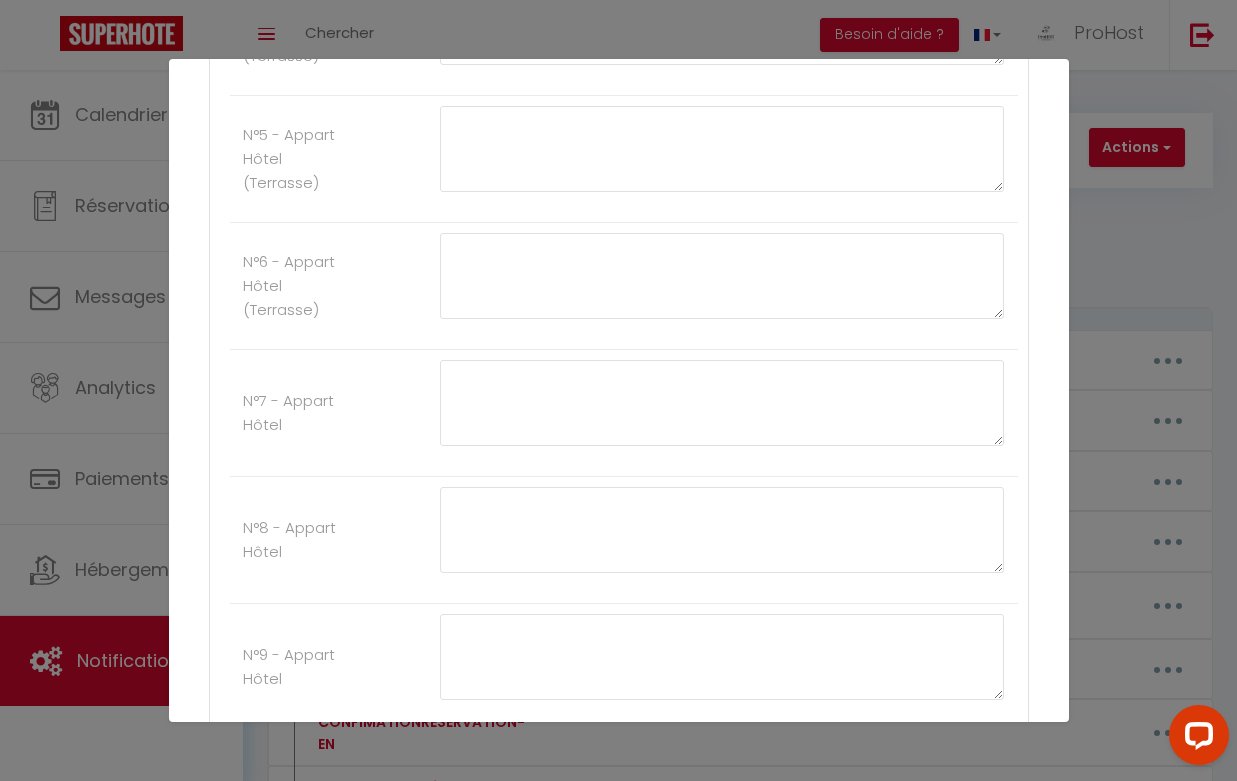 type on "1 - Make sure you haven’t left any personal belongings.
2 - Turn off all lights.
3 - Return the keys to the key box." 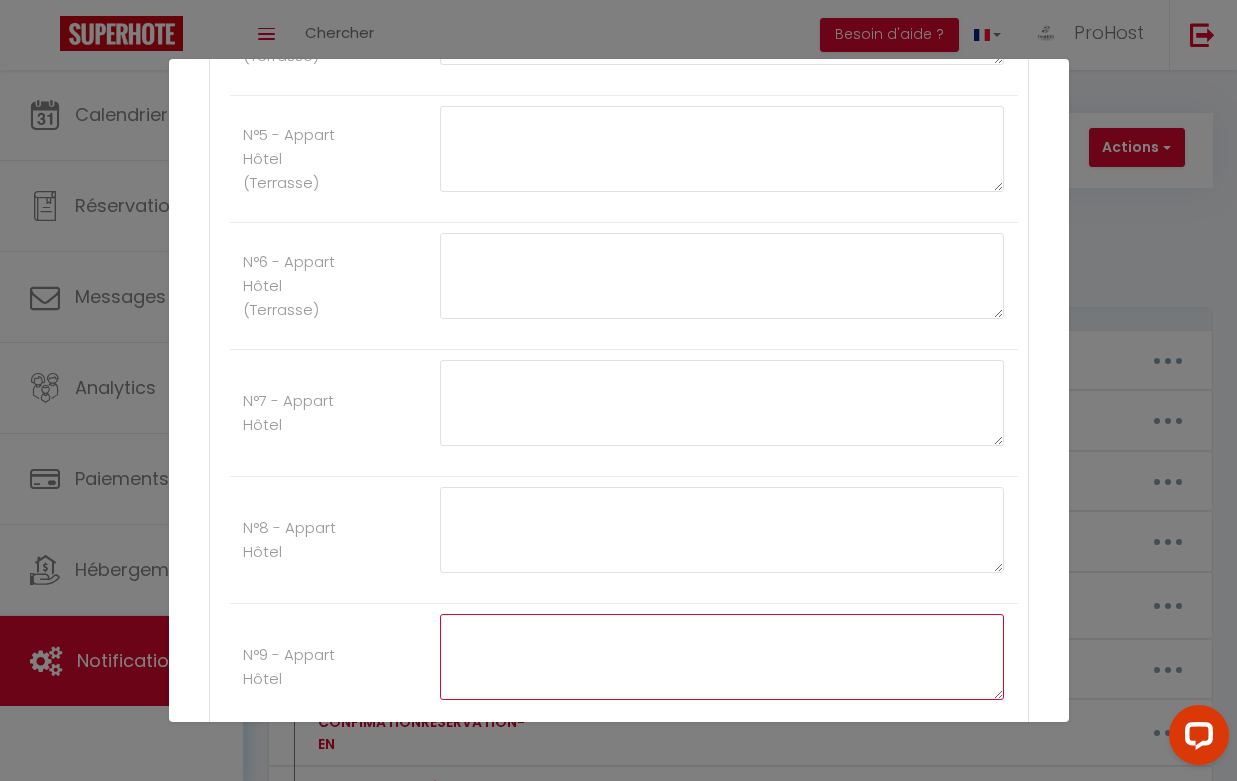 click at bounding box center (722, -1026) 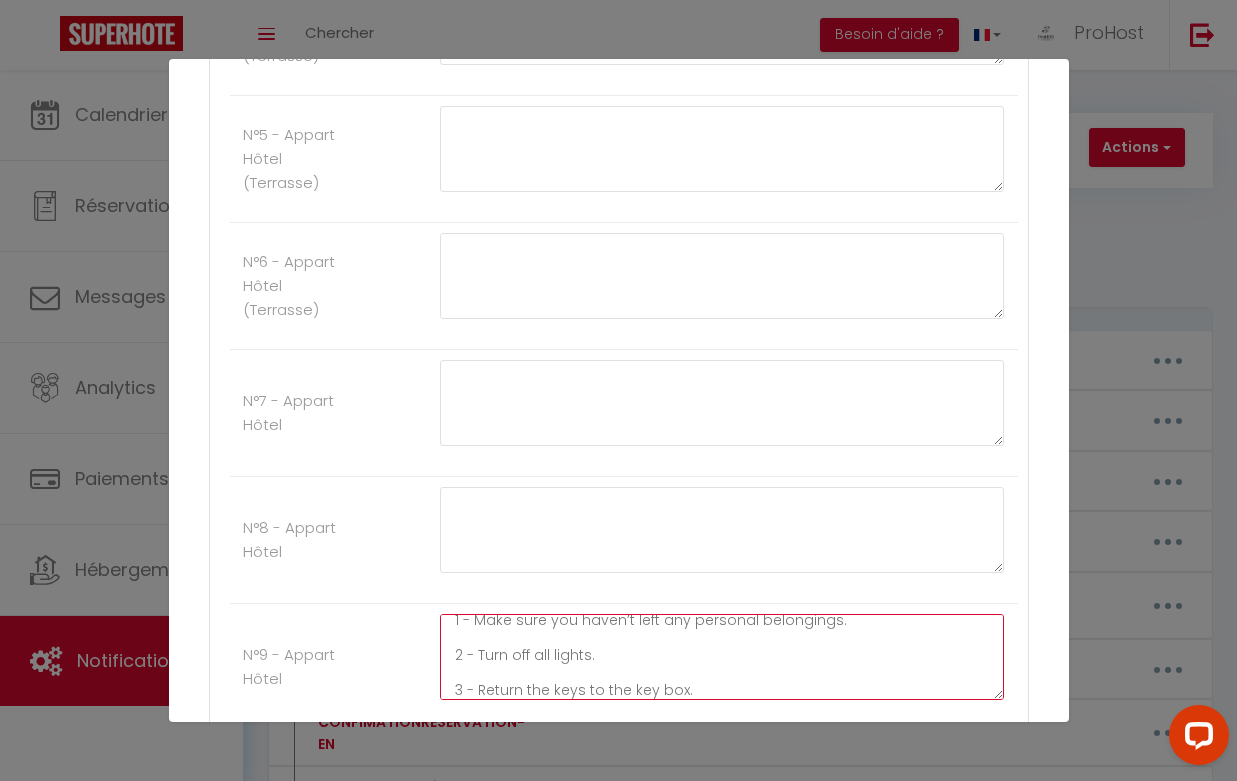 type on "1 - Make sure you haven’t left any personal belongings.
2 - Turn off all lights.
3 - Return the keys to the key box." 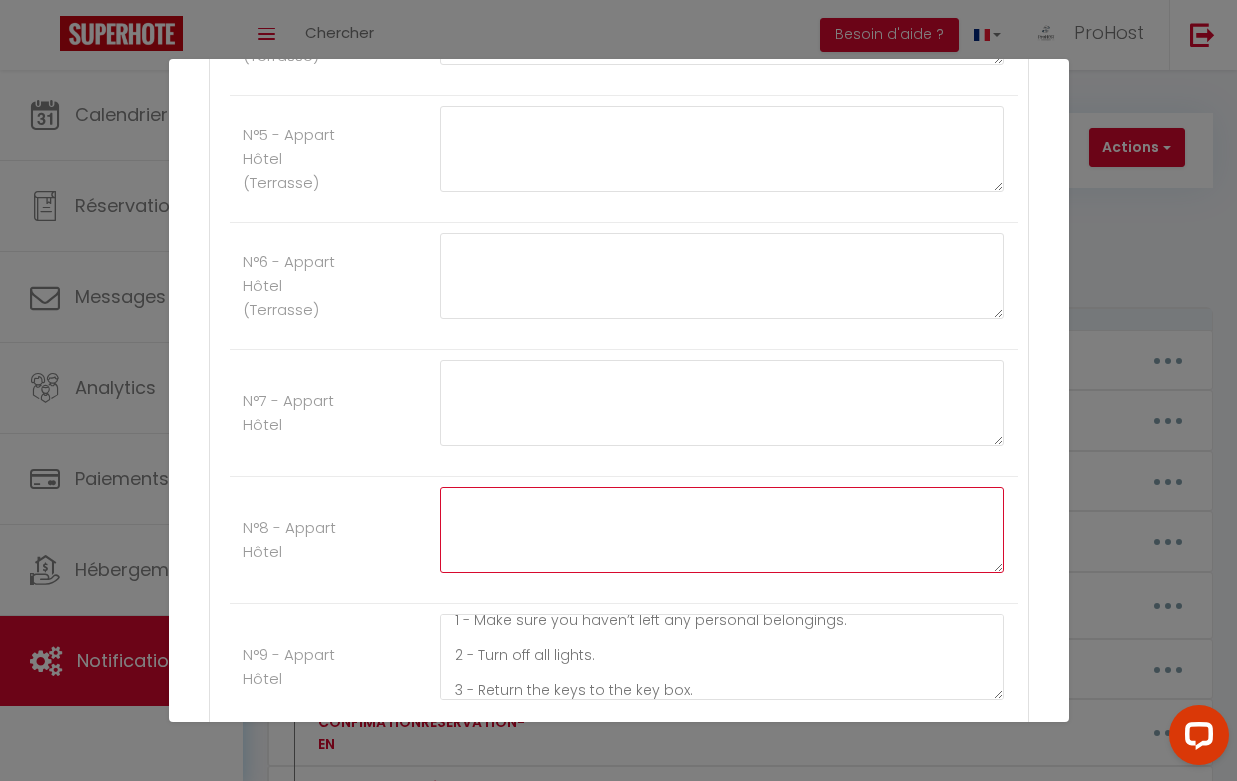 click at bounding box center [722, -1153] 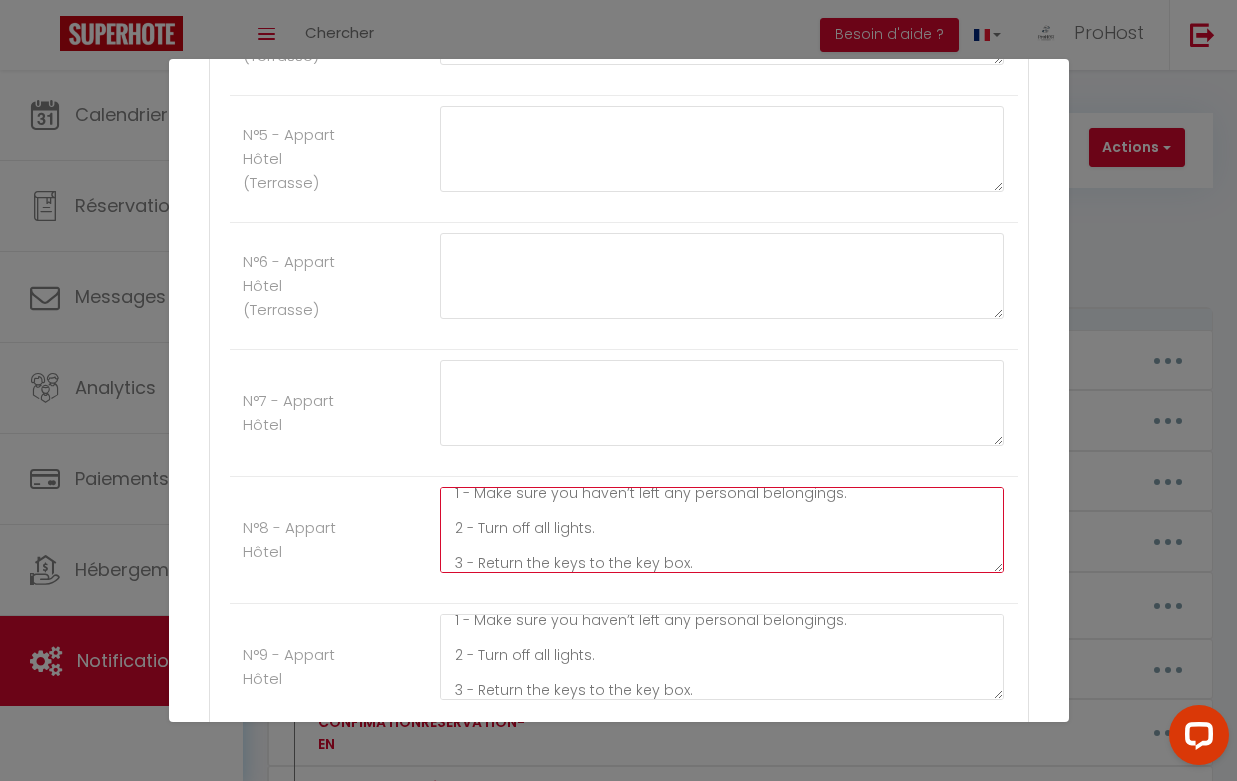 type on "1 - Make sure you haven’t left any personal belongings.
2 - Turn off all lights.
3 - Return the keys to the key box." 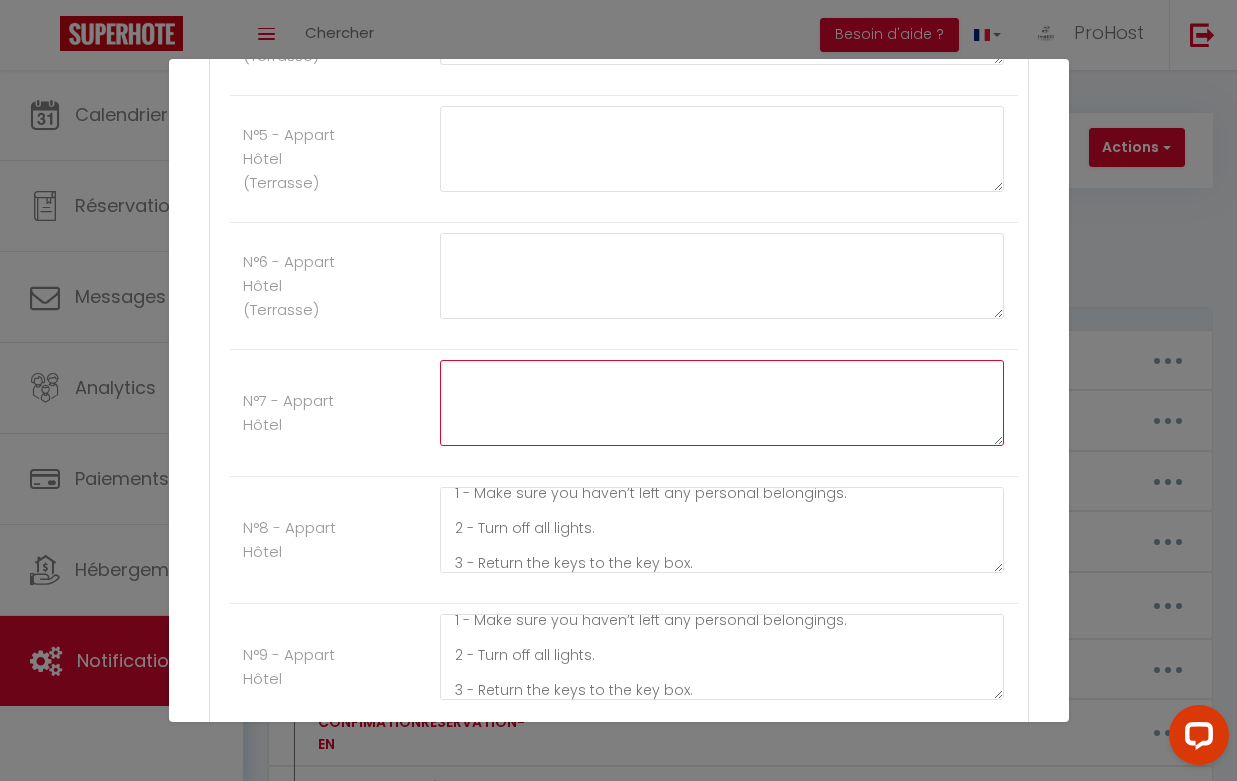 click at bounding box center [722, -1280] 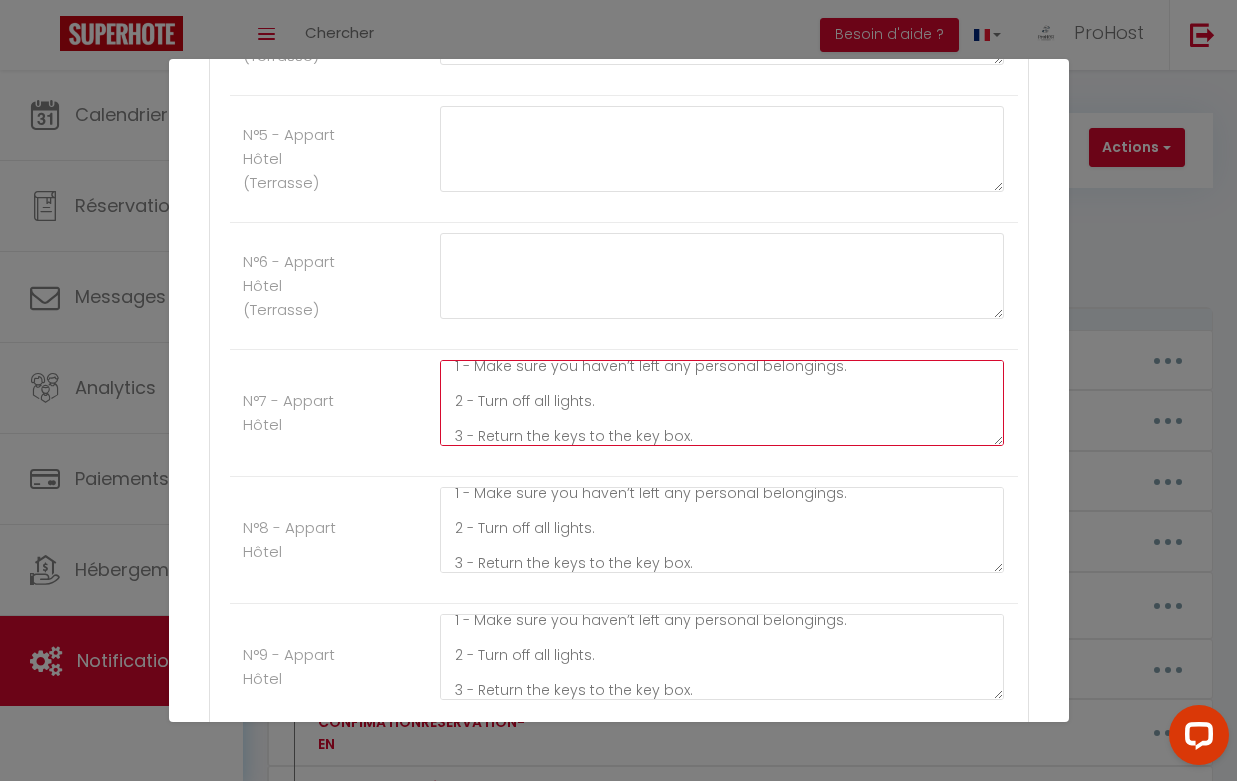 type on "1 - Make sure you haven’t left any personal belongings.
2 - Turn off all lights.
3 - Return the keys to the key box." 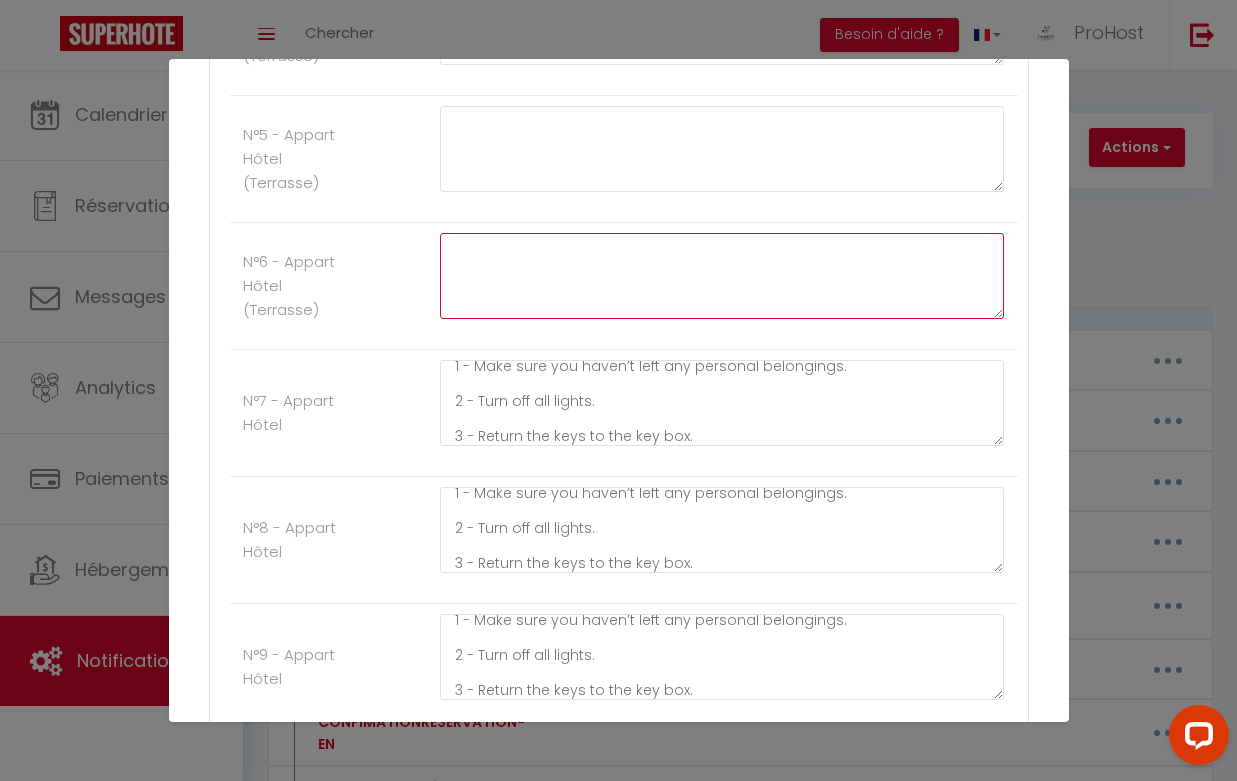 click at bounding box center [722, -1407] 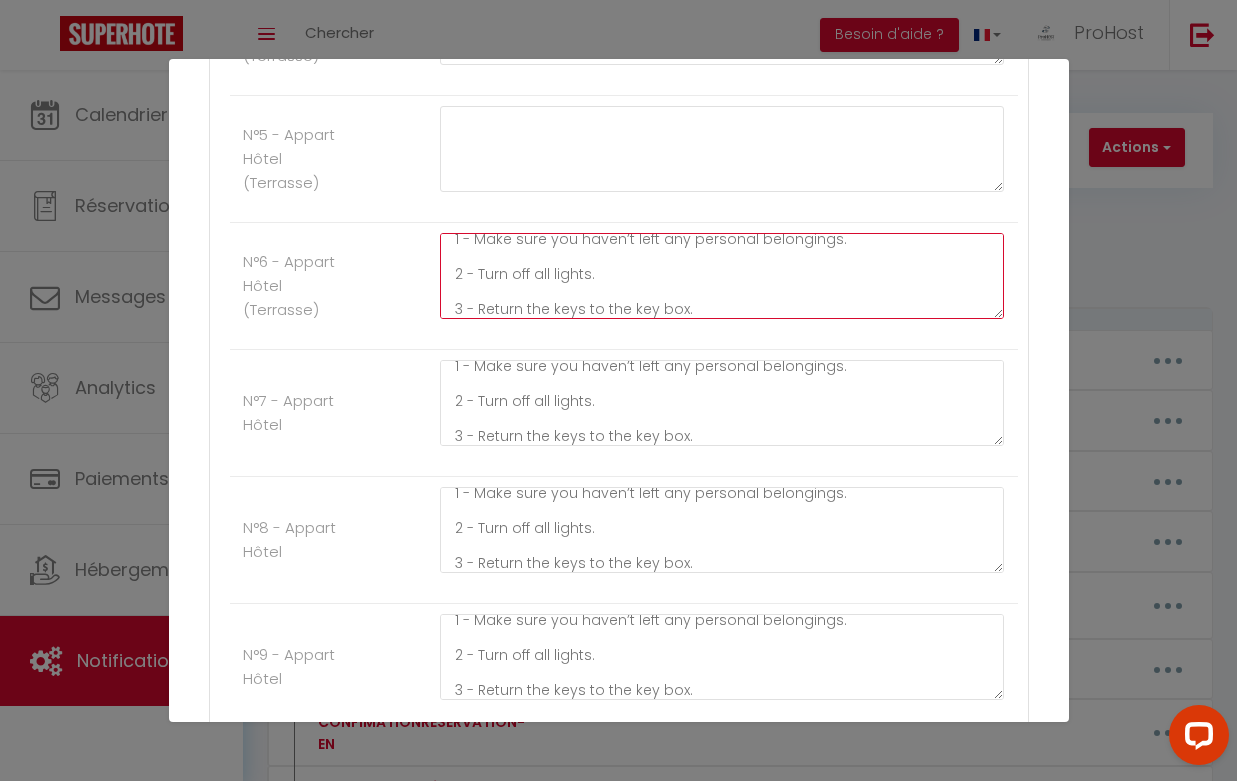 type on "1 - Make sure you haven’t left any personal belongings.
2 - Turn off all lights.
3 - Return the keys to the key box." 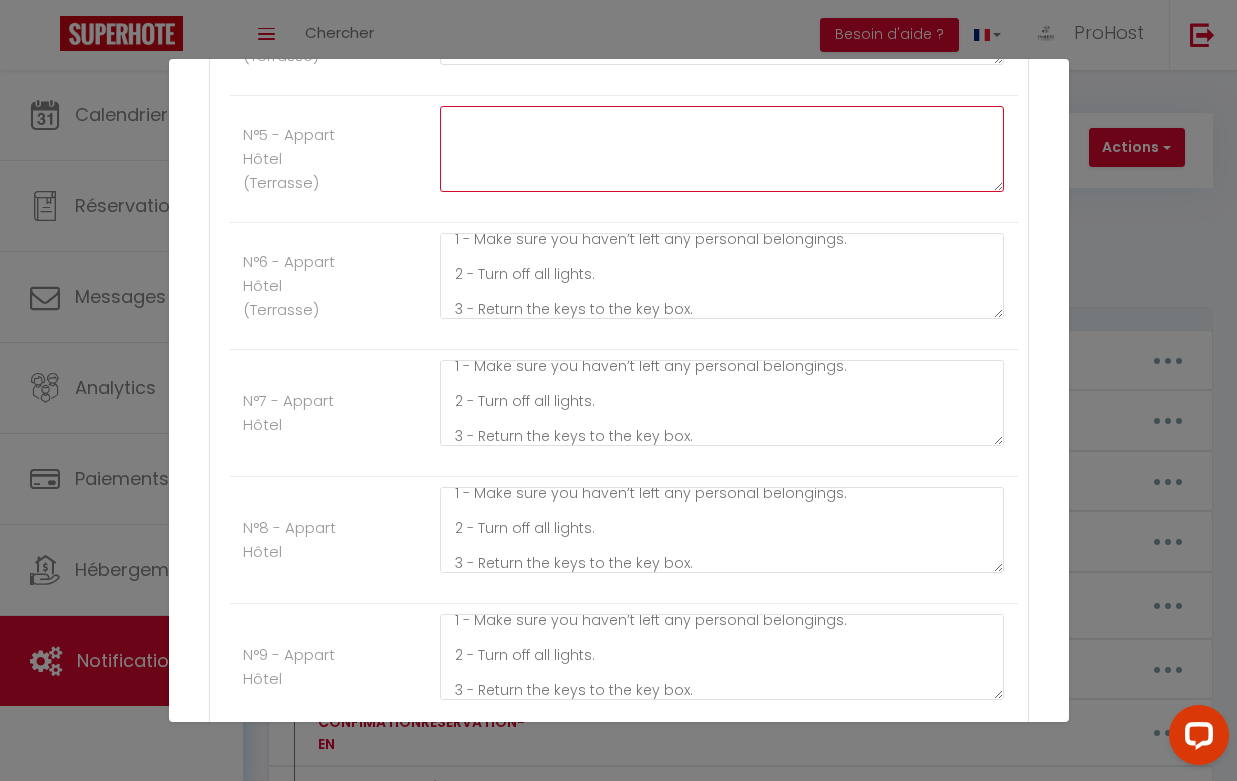 click at bounding box center [722, -1534] 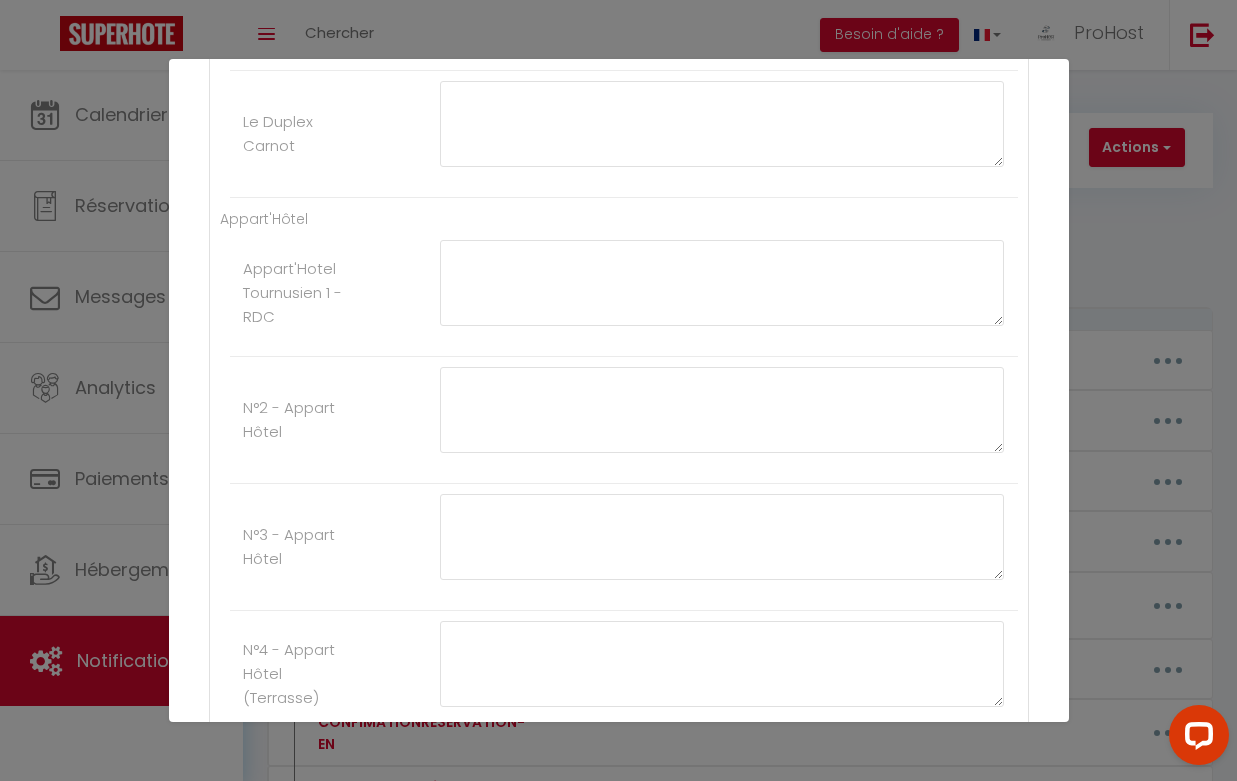 type on "1 - Make sure you haven’t left any personal belongings.
2 - Turn off all lights.
3 - Return the keys to the key box." 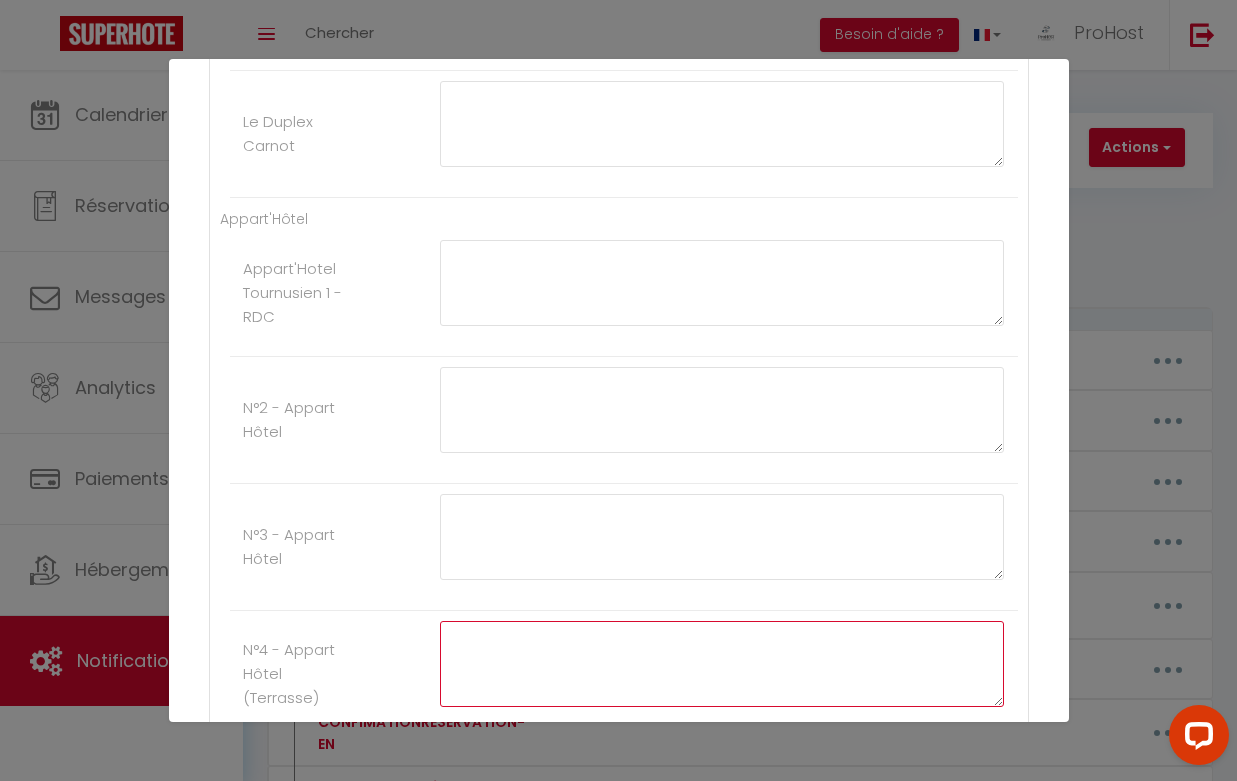 click at bounding box center (722, -1019) 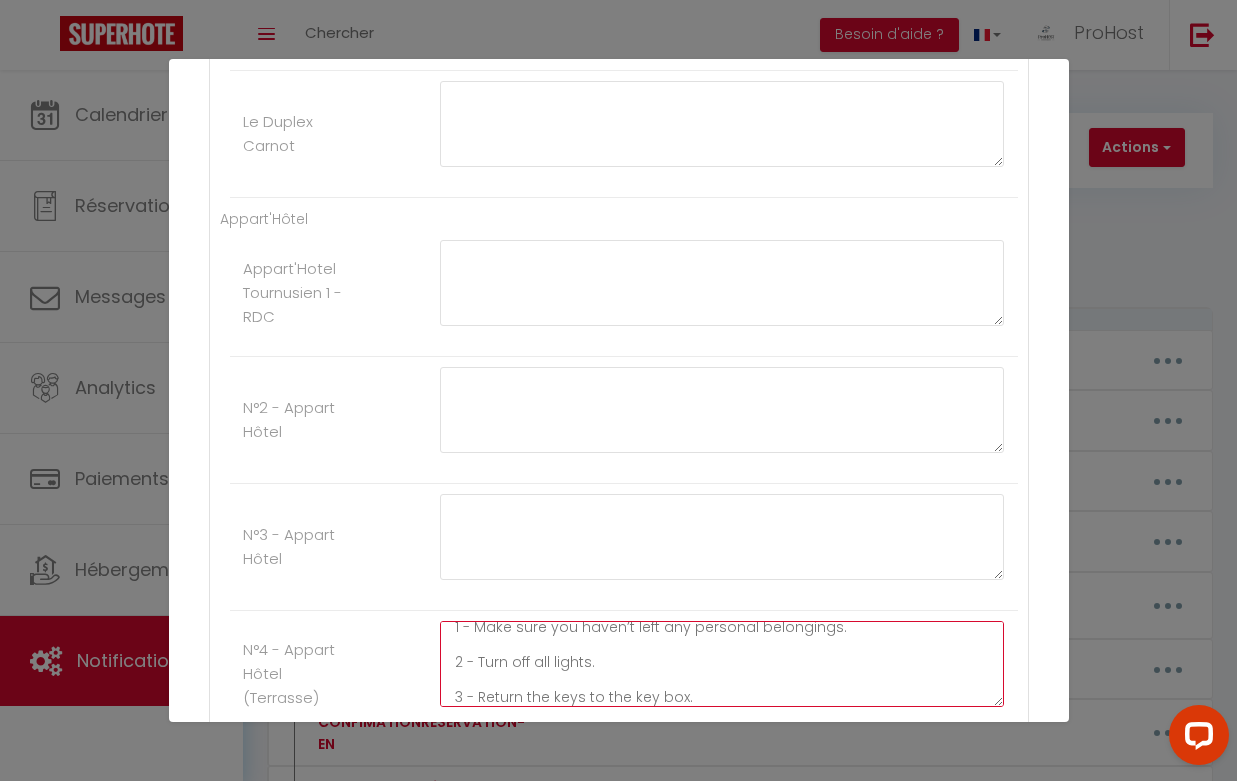 type 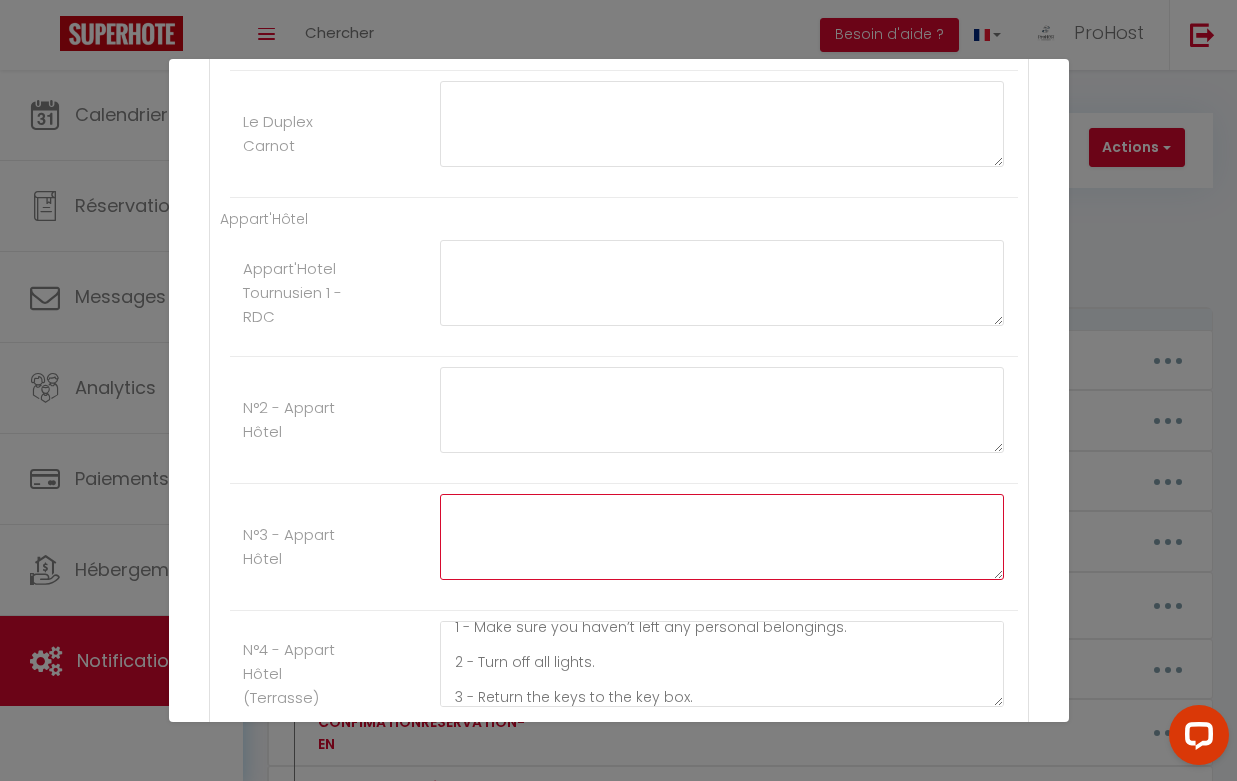 click at bounding box center (722, -1559) 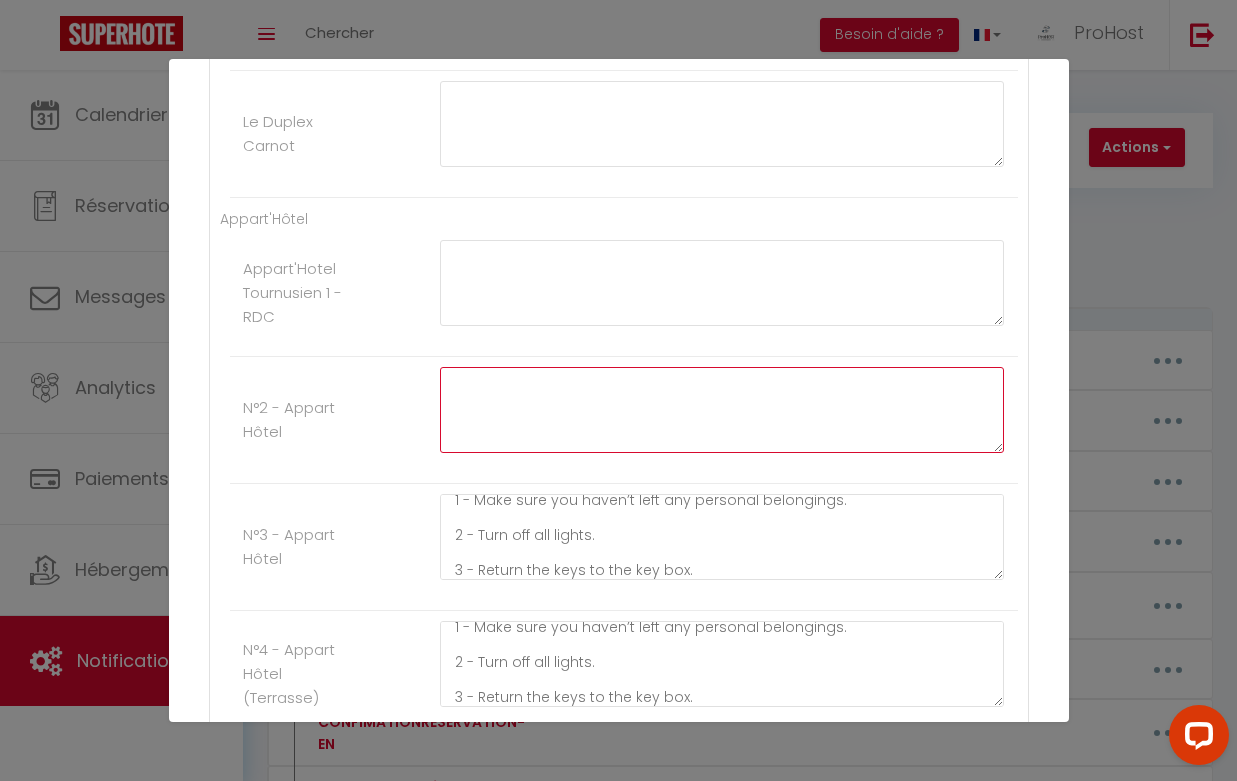 click at bounding box center (722, -1686) 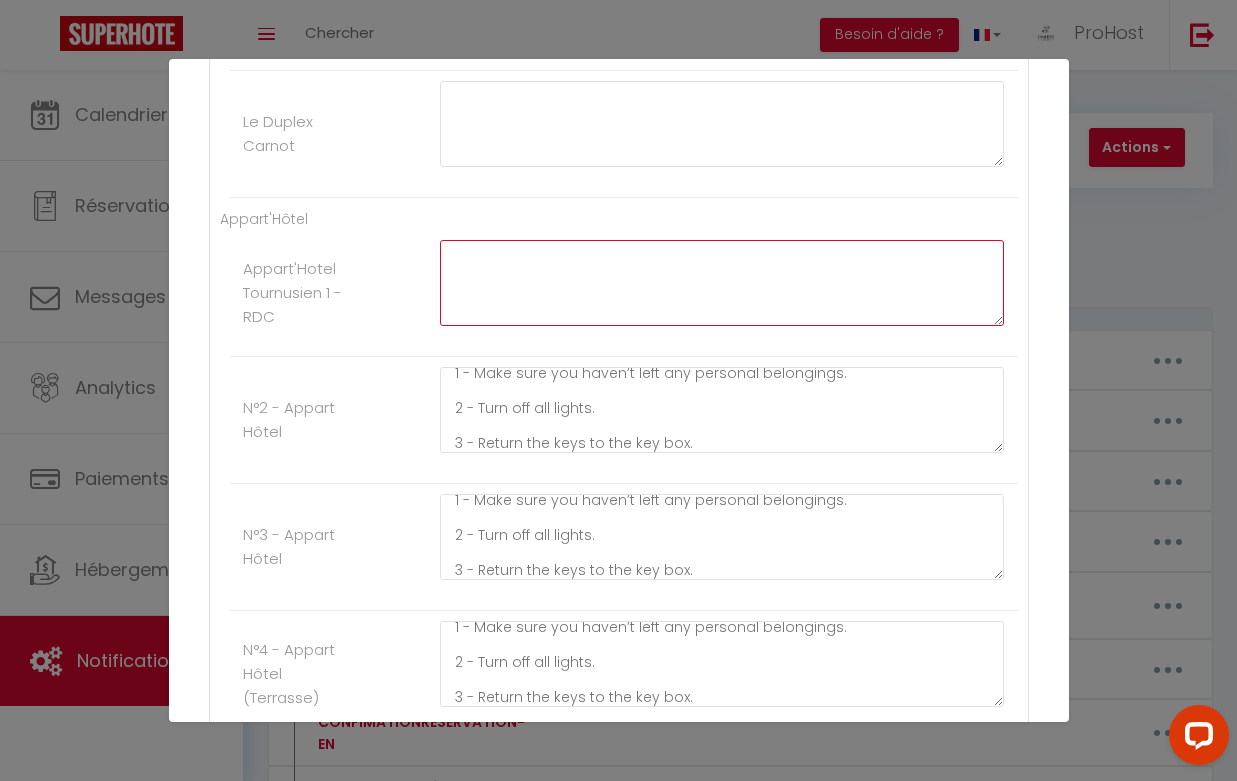 click at bounding box center (722, -1813) 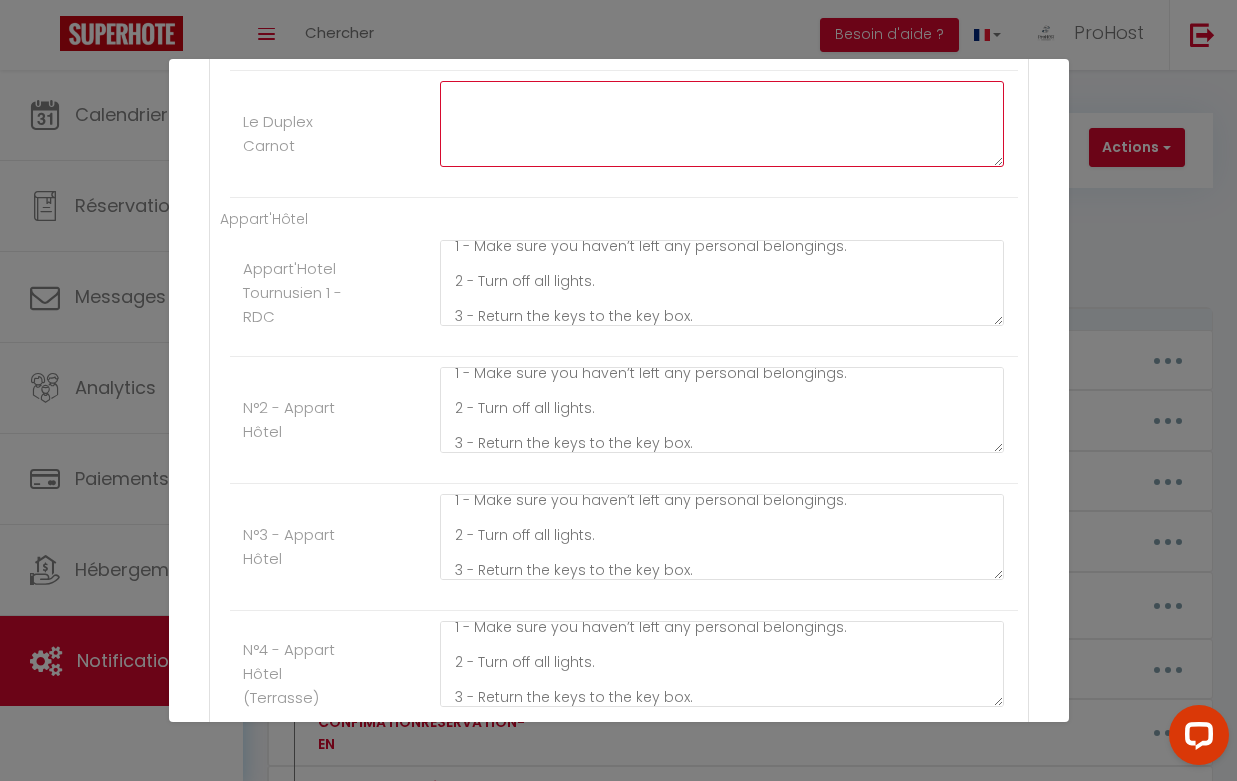 click at bounding box center (722, 124) 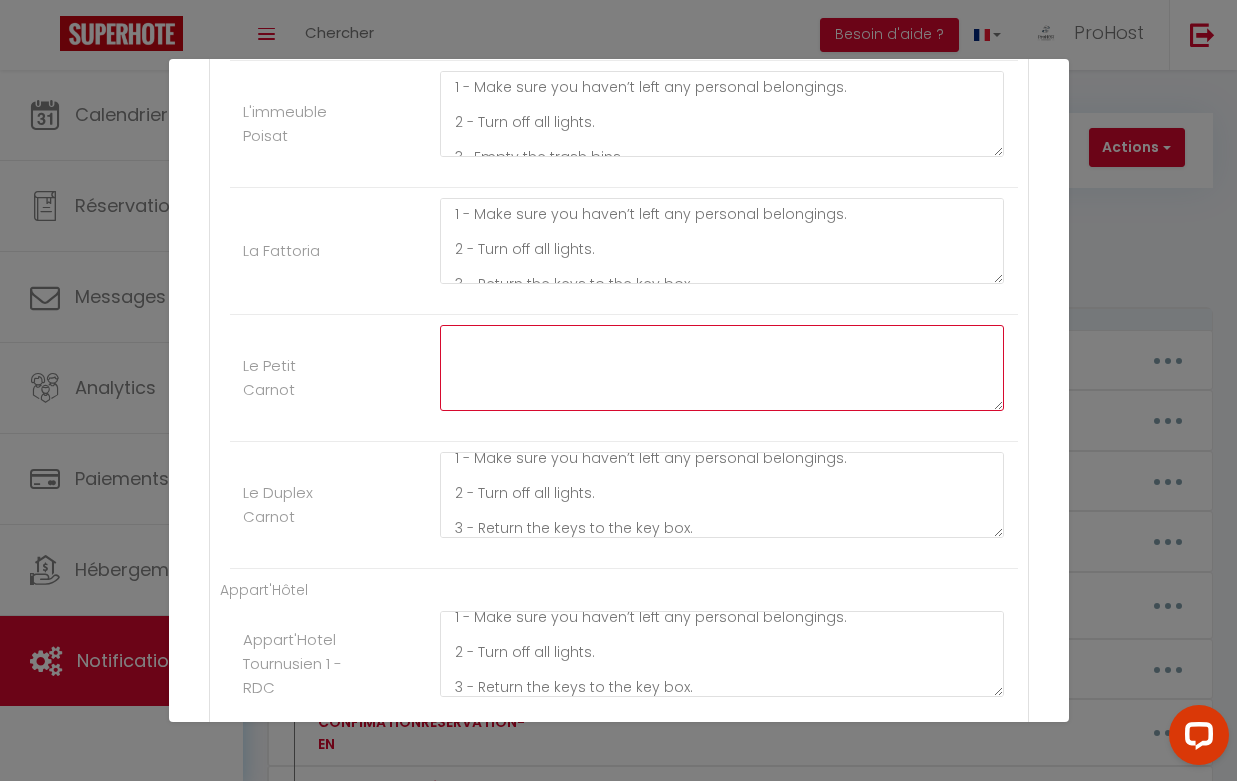 click at bounding box center [722, 368] 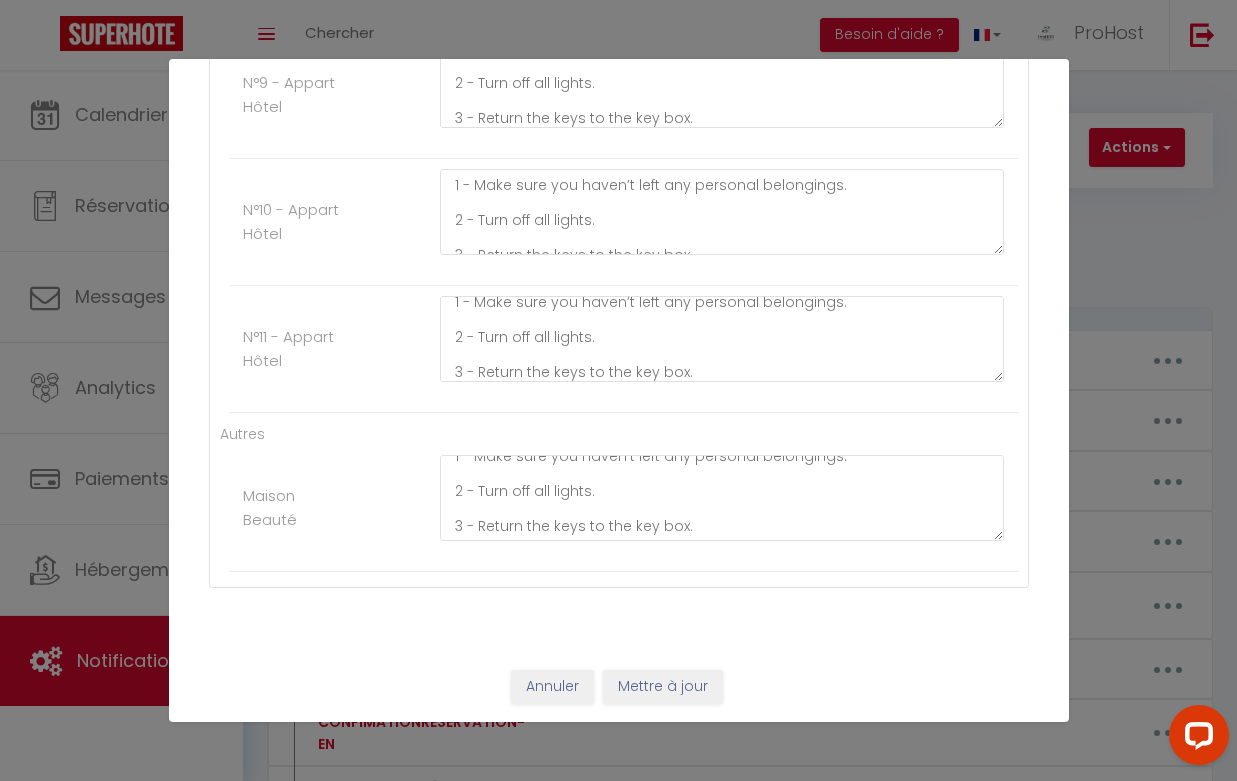 click on "Mettre à jour" at bounding box center [663, 687] 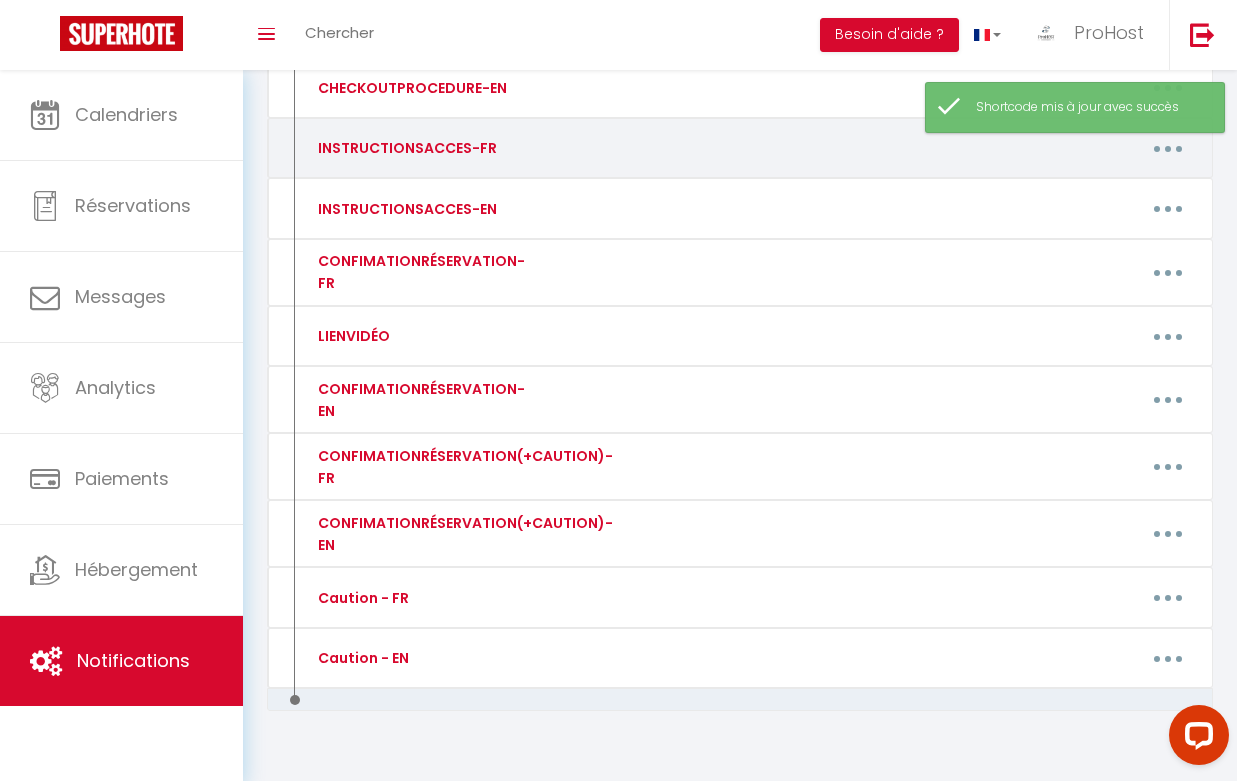 click at bounding box center [1168, 149] 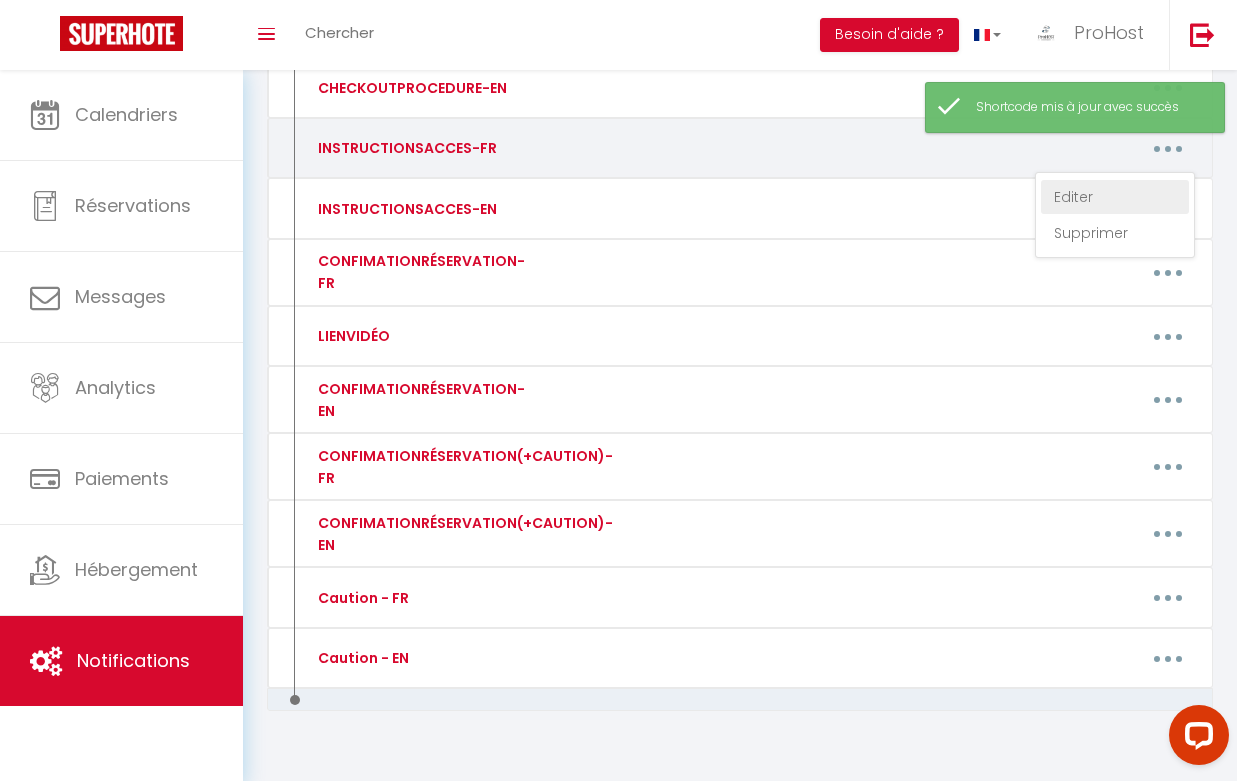 click on "Editer" at bounding box center (1115, 197) 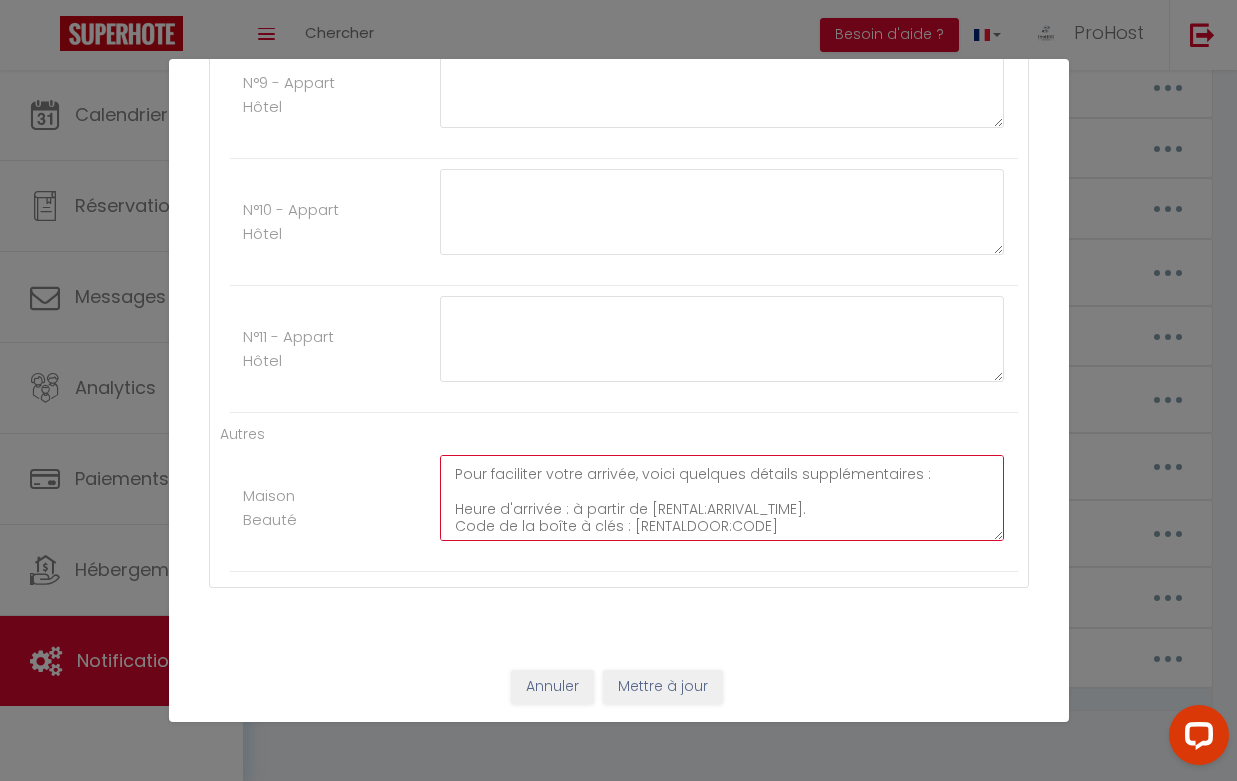 click on "Voici l'adresse exacte du logement : [RENTAL:ADDRESS] à [RENTAL:CITY].
Pour faciliter votre arrivée, voici quelques détails supplémentaires :
Heure d'arrivée : à partir de [RENTAL:ARRIVAL_TIME].
Code de la boîte à clés : [RENTALDOOR:CODE]​" at bounding box center (722, -3027) 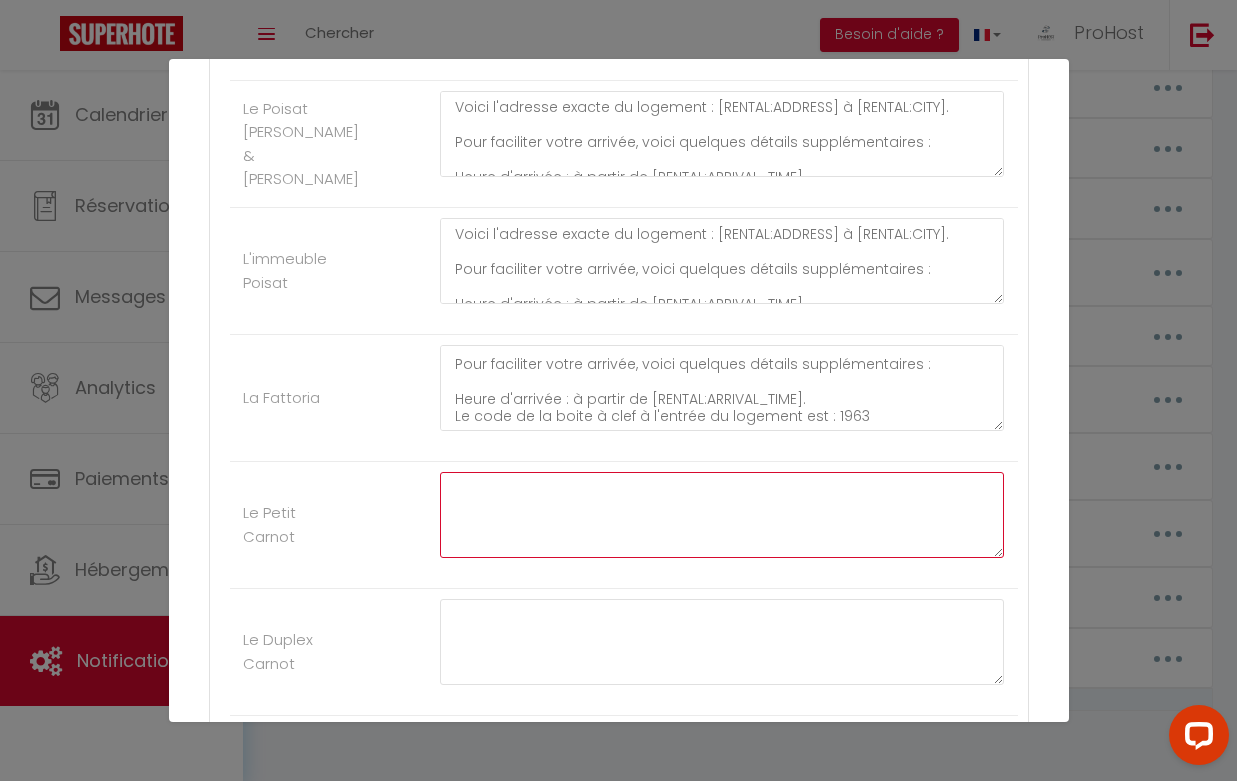 click at bounding box center (722, 515) 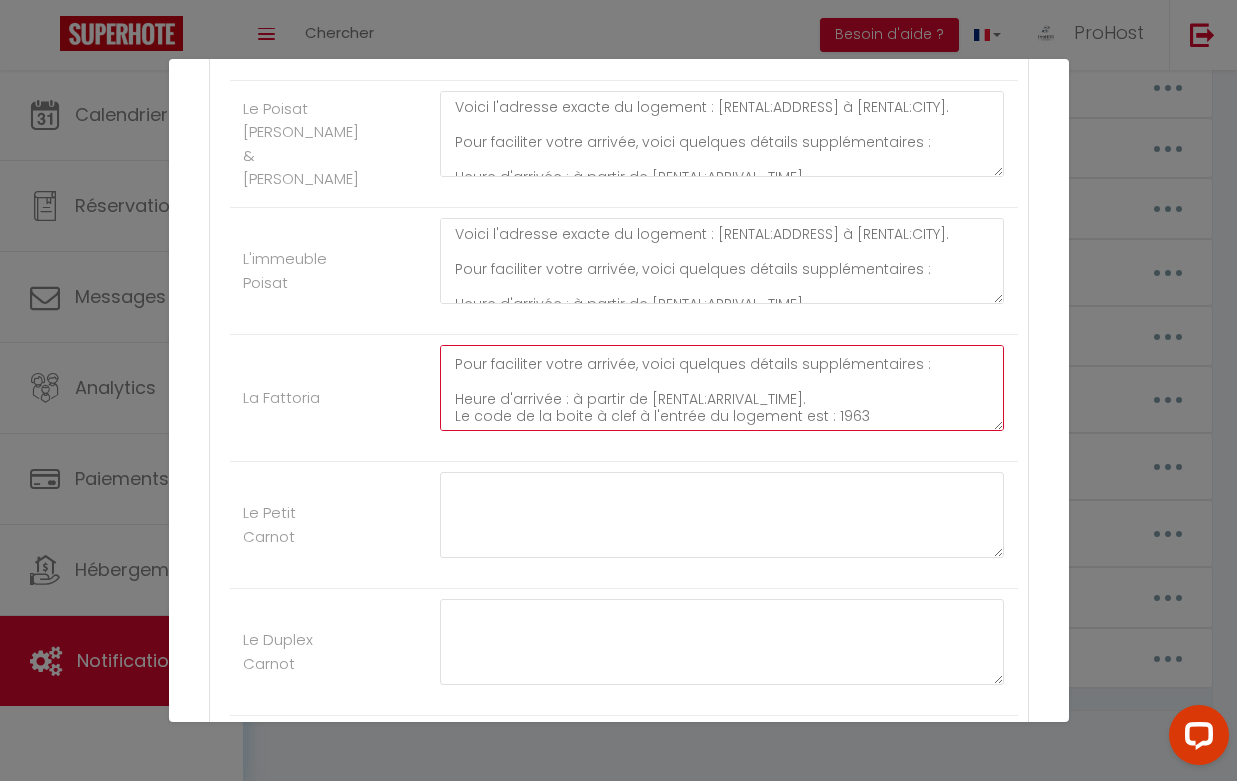 click on "Voici l'adresse exacte du logement : [RENTAL:ADDRESS] à [RENTAL:CITY].
Pour faciliter votre arrivée, voici quelques détails supplémentaires :
Heure d'arrivée : à partir de [RENTAL:ARRIVAL_TIME].
Le code de la boite à clef à l'entrée du logement est : 1963" at bounding box center (722, 388) 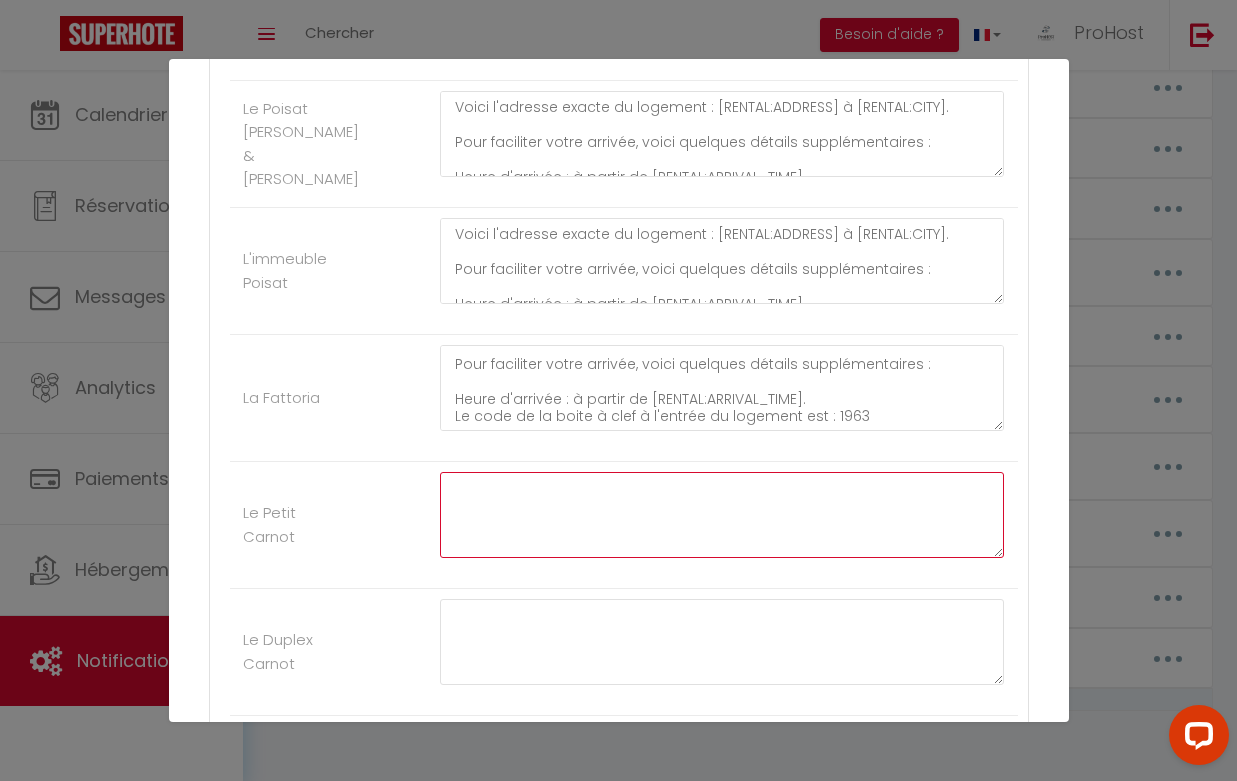 click at bounding box center [722, 515] 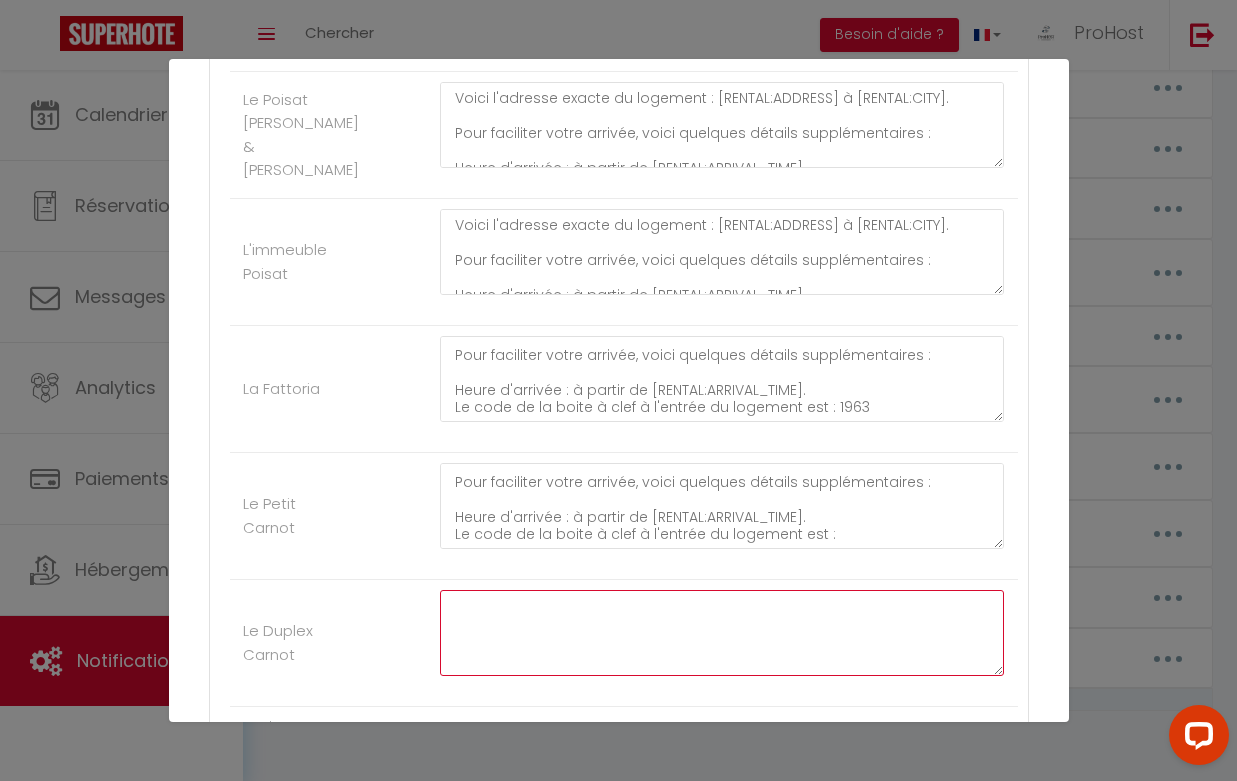 click at bounding box center [722, 633] 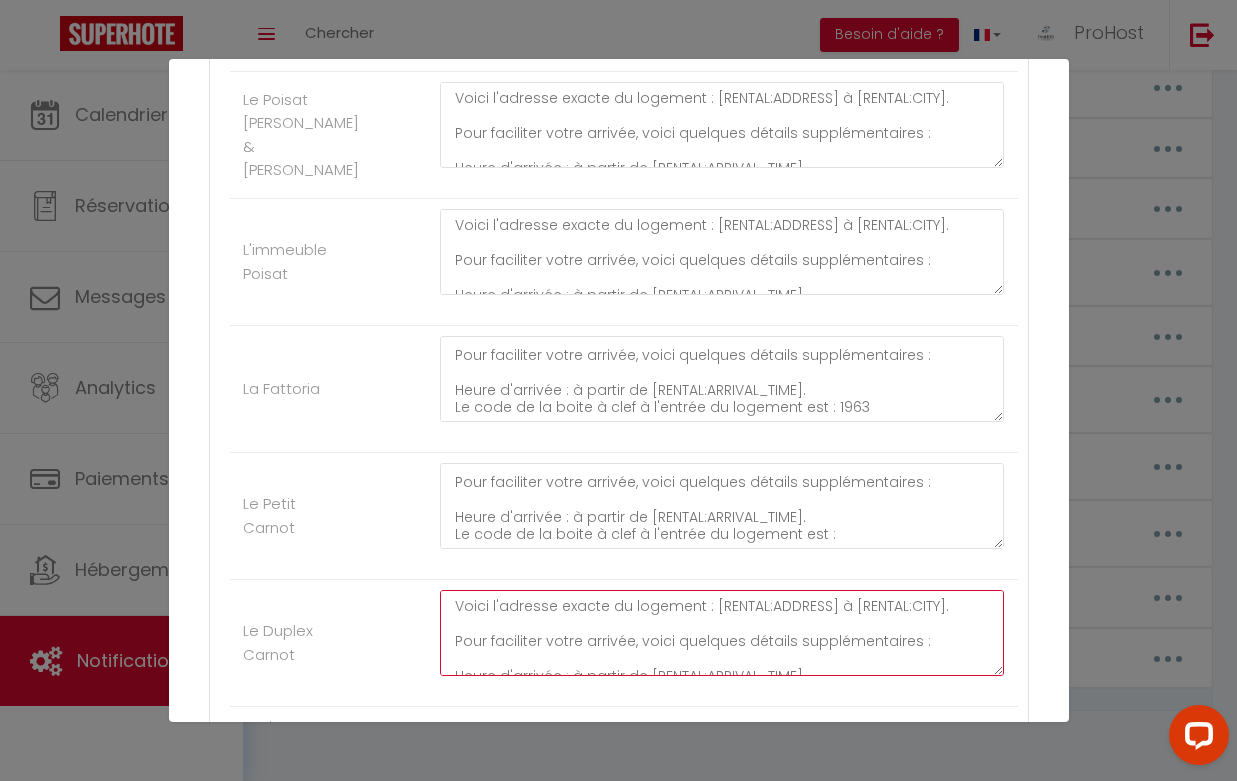 scroll, scrollTop: 32, scrollLeft: 0, axis: vertical 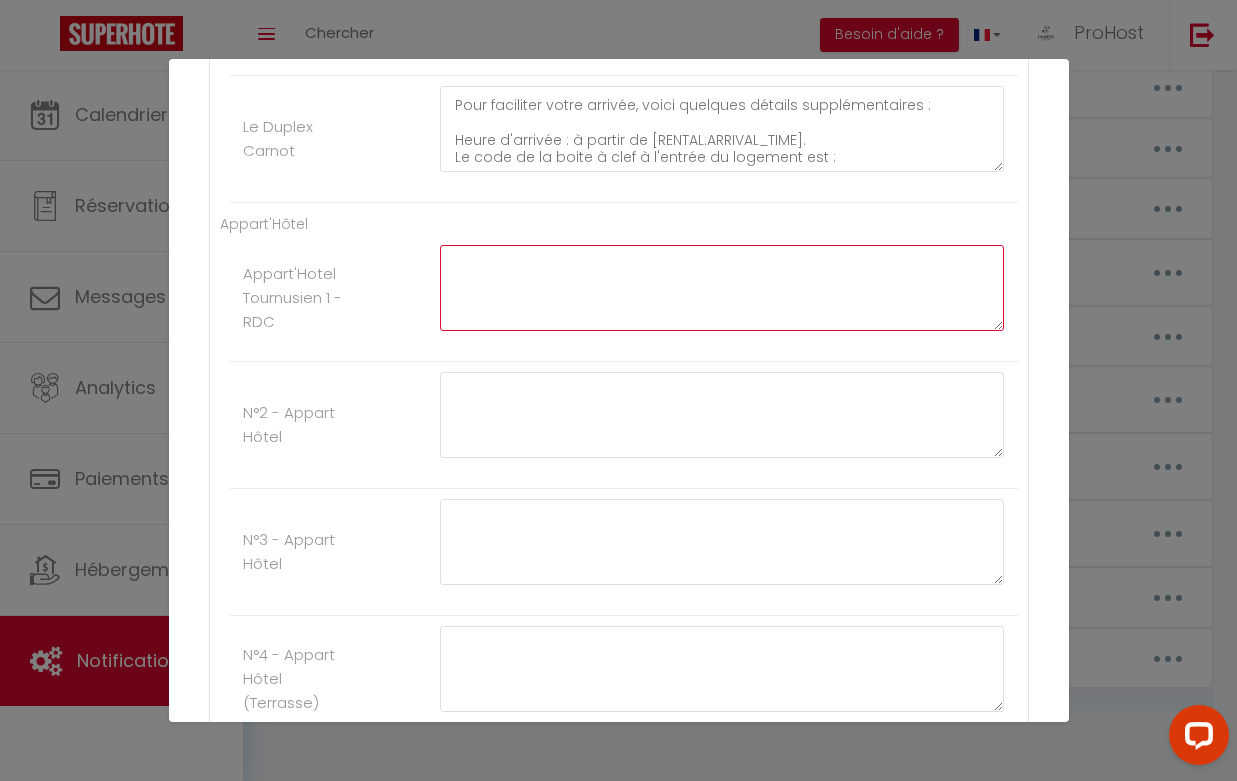 click at bounding box center [722, -1808] 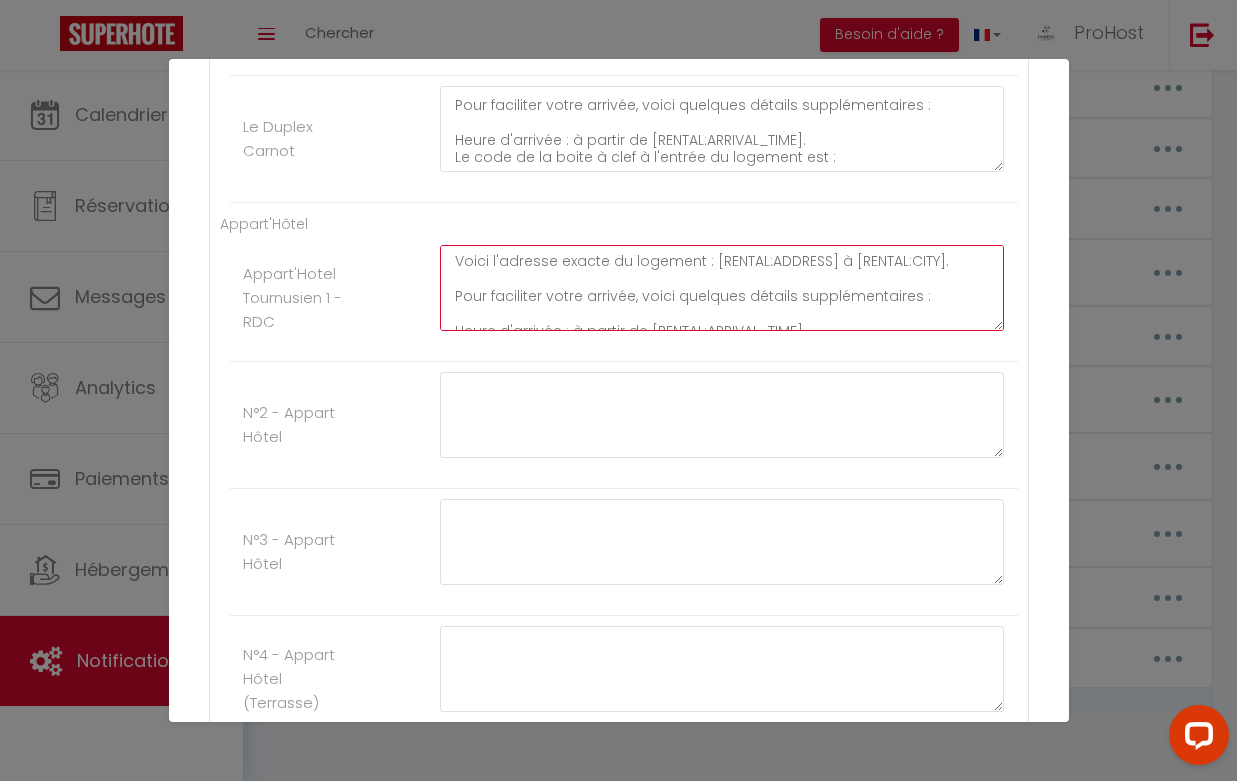 scroll, scrollTop: 32, scrollLeft: 0, axis: vertical 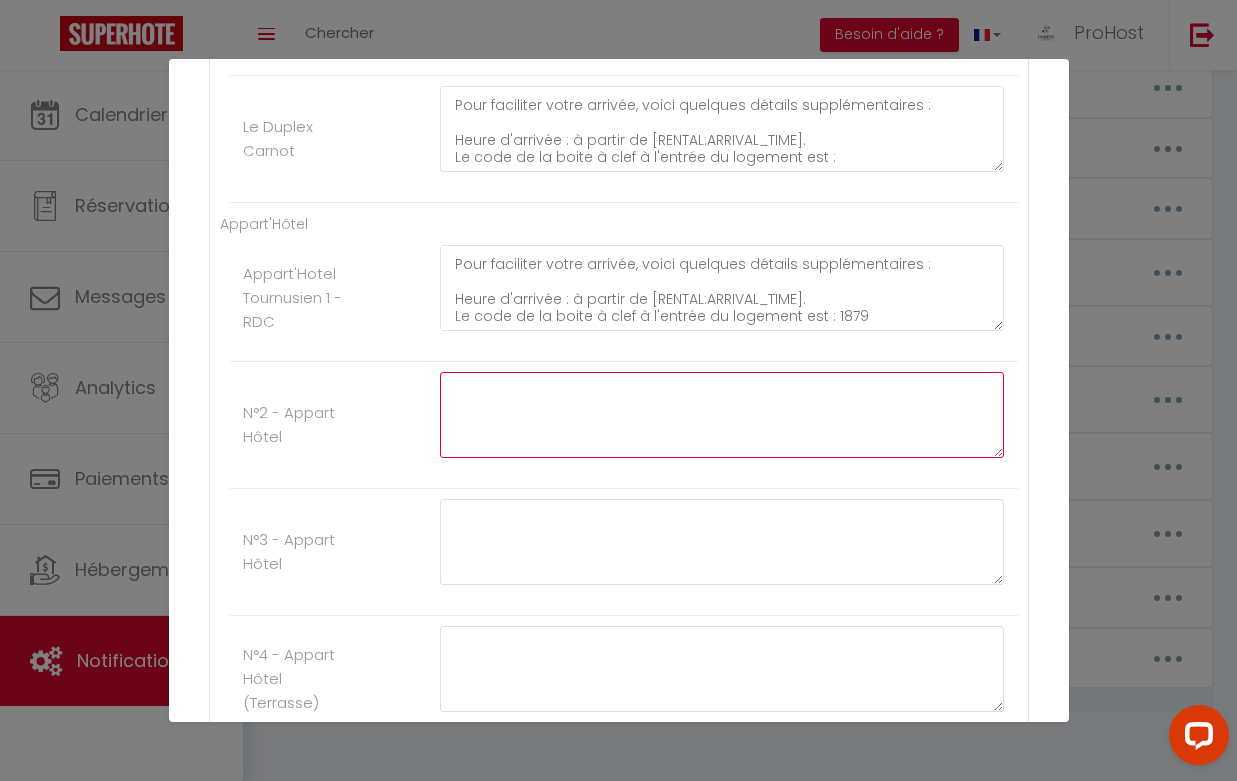 click at bounding box center (722, -1681) 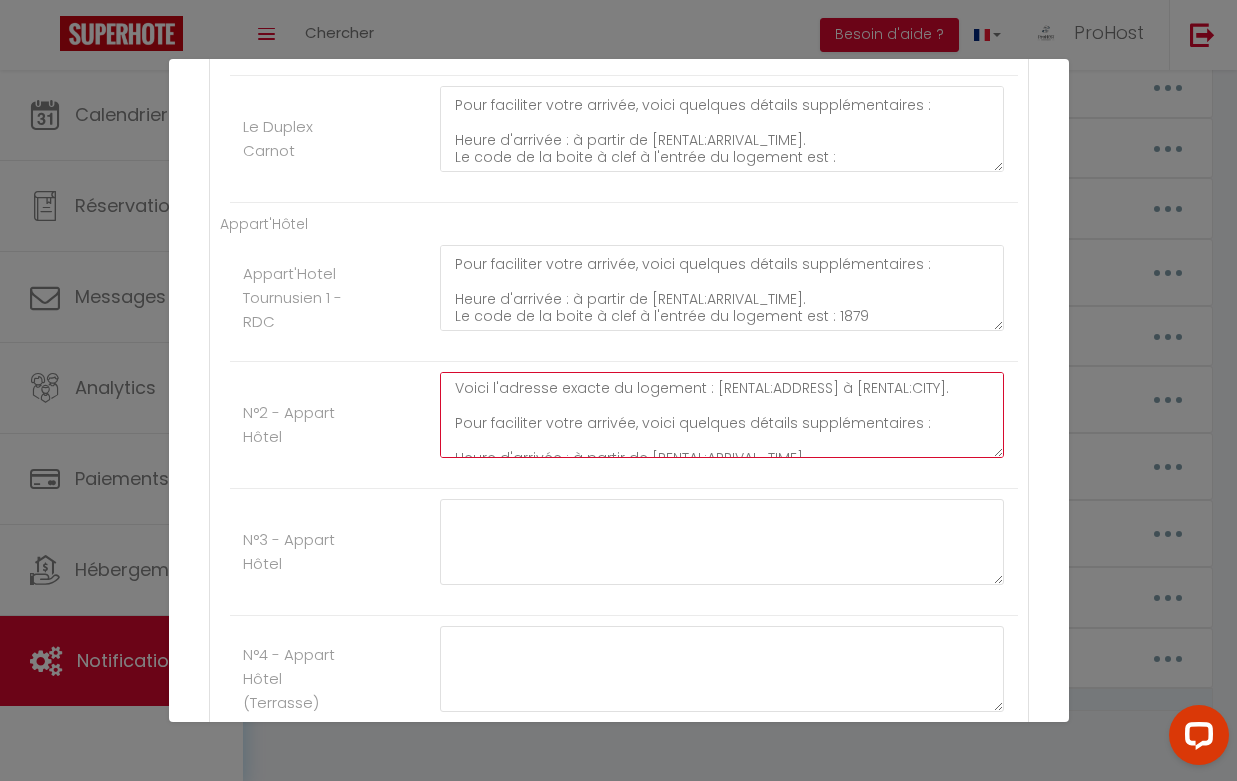 scroll, scrollTop: 32, scrollLeft: 0, axis: vertical 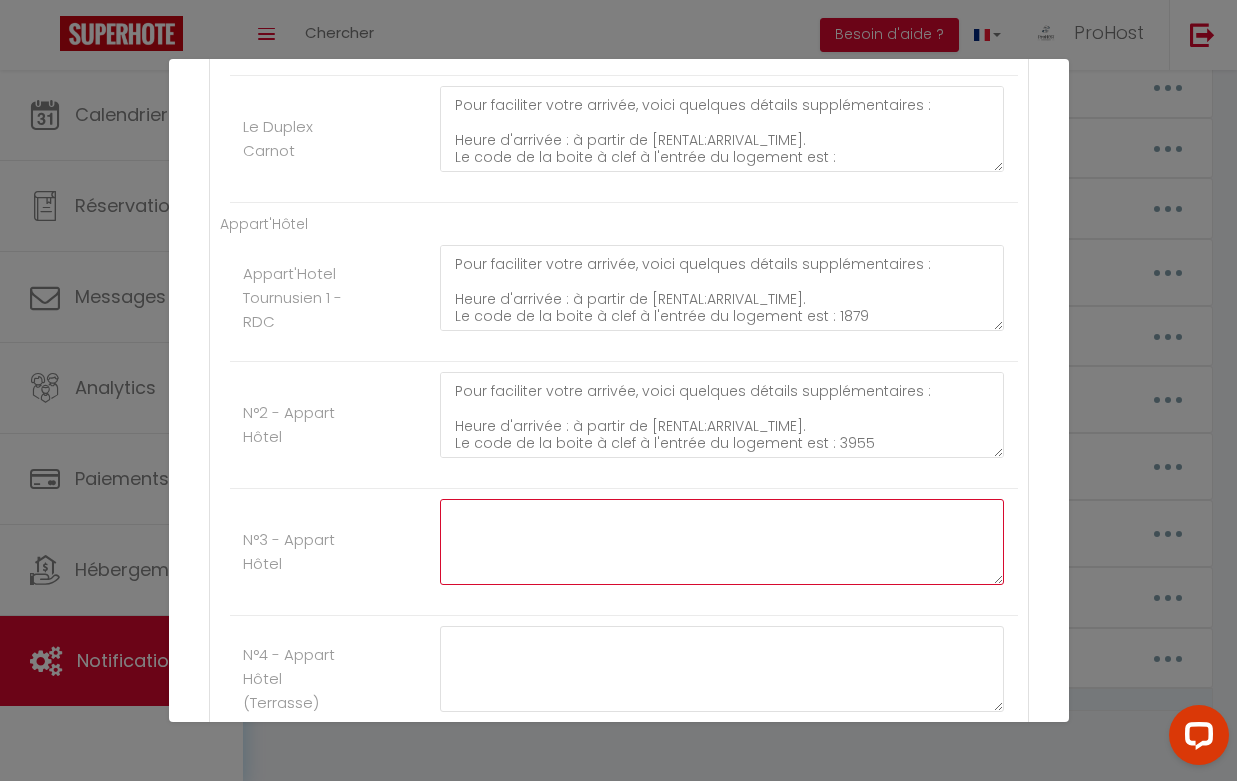 click at bounding box center (722, -1554) 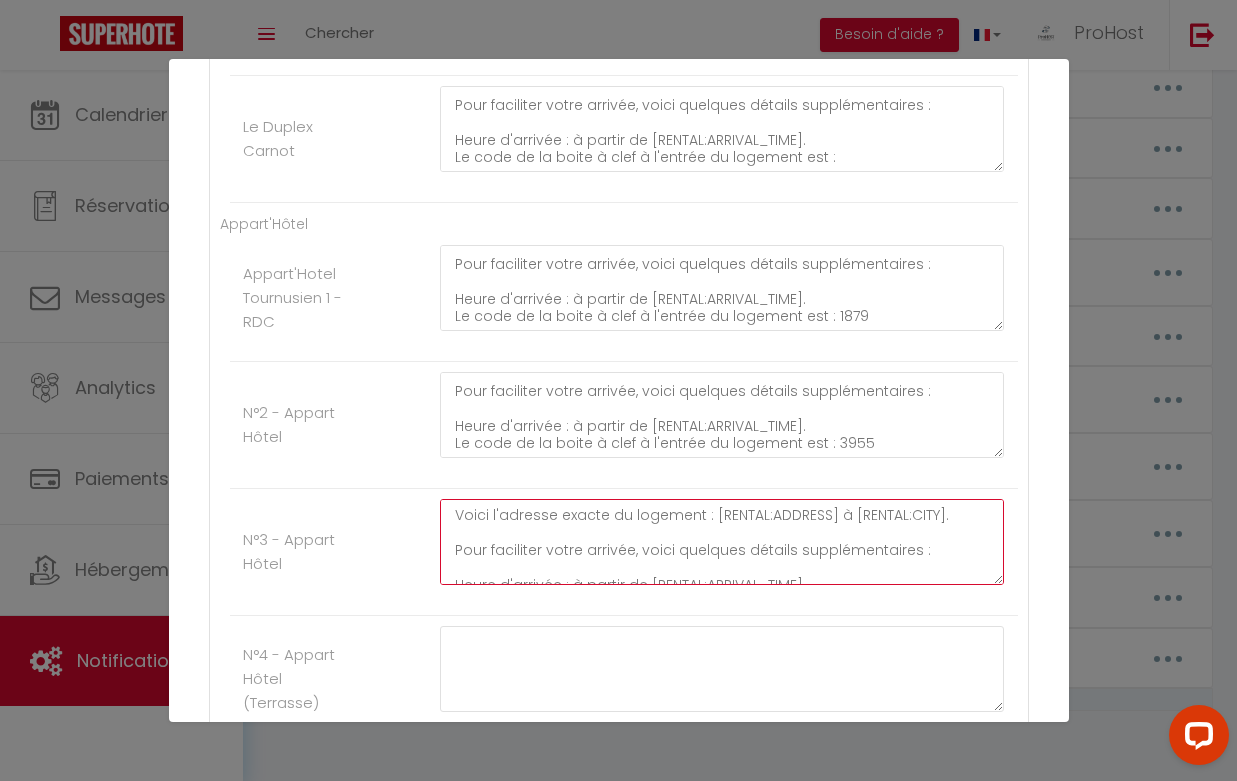 scroll, scrollTop: 32, scrollLeft: 0, axis: vertical 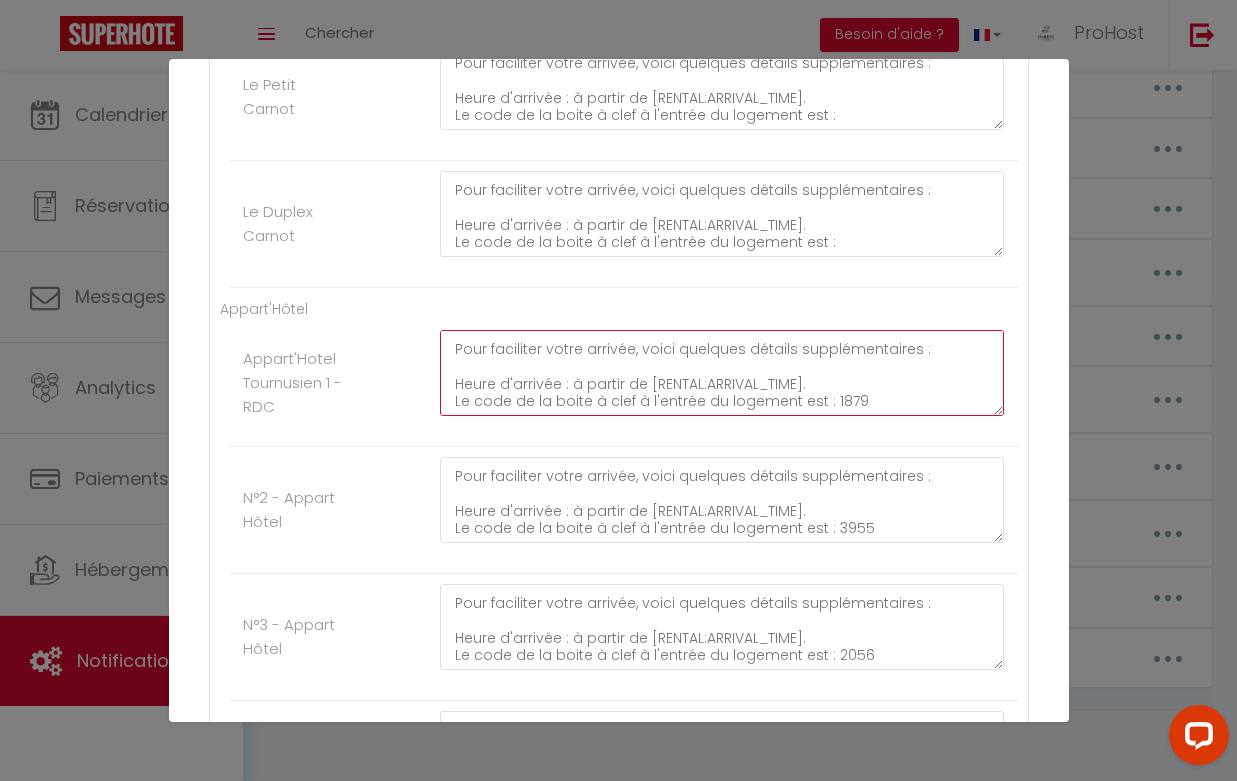 click on "Voici l'adresse exacte du logement : [RENTAL:ADDRESS] à [RENTAL:CITY].
Pour faciliter votre arrivée, voici quelques détails supplémentaires :
Heure d'arrivée : à partir de [RENTAL:ARRIVAL_TIME].
Le code de la boite à clef à l'entrée du logement est : 1879" at bounding box center [722, -1723] 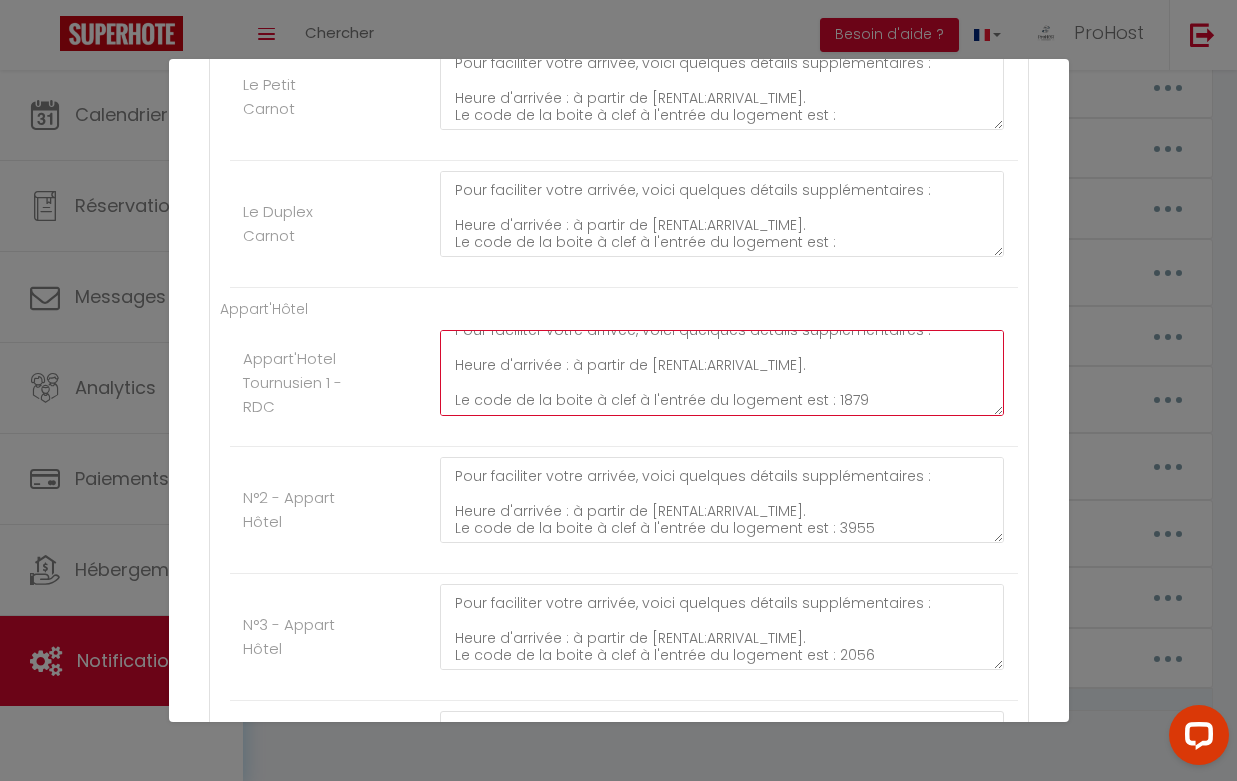 scroll, scrollTop: 49, scrollLeft: 0, axis: vertical 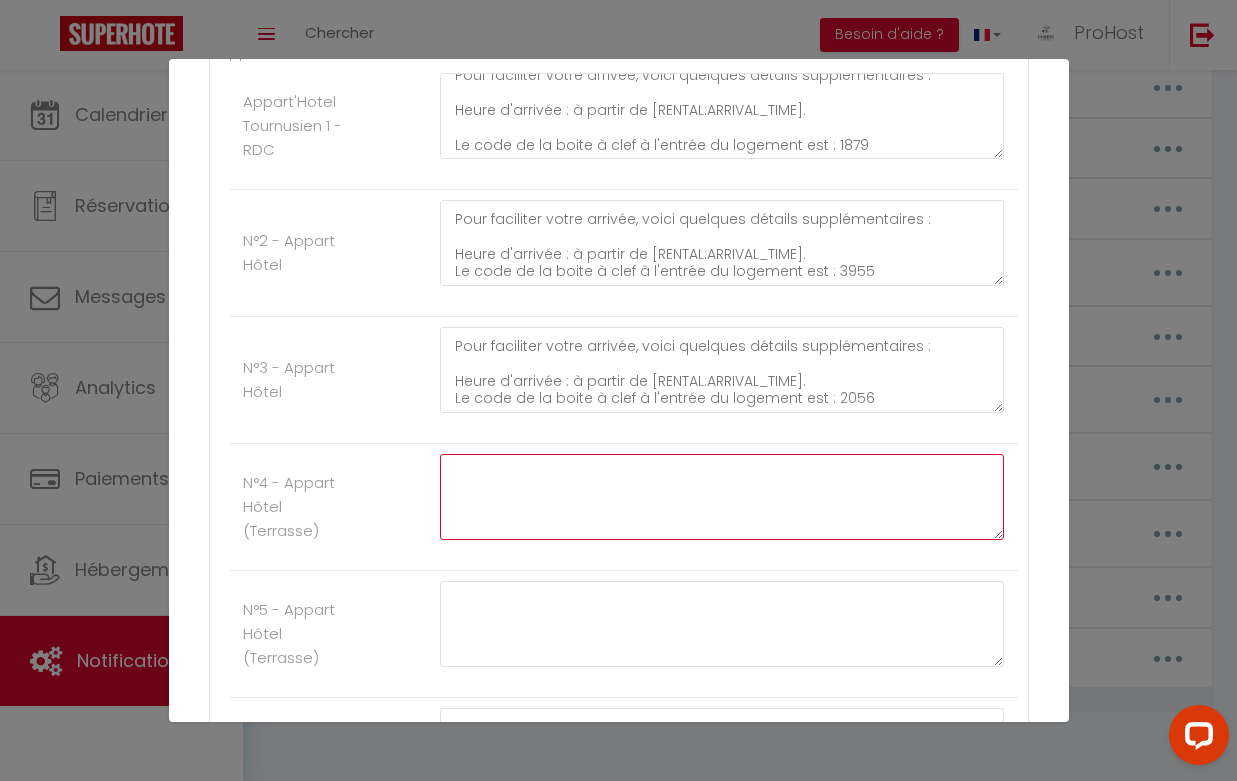 click at bounding box center [722, -1186] 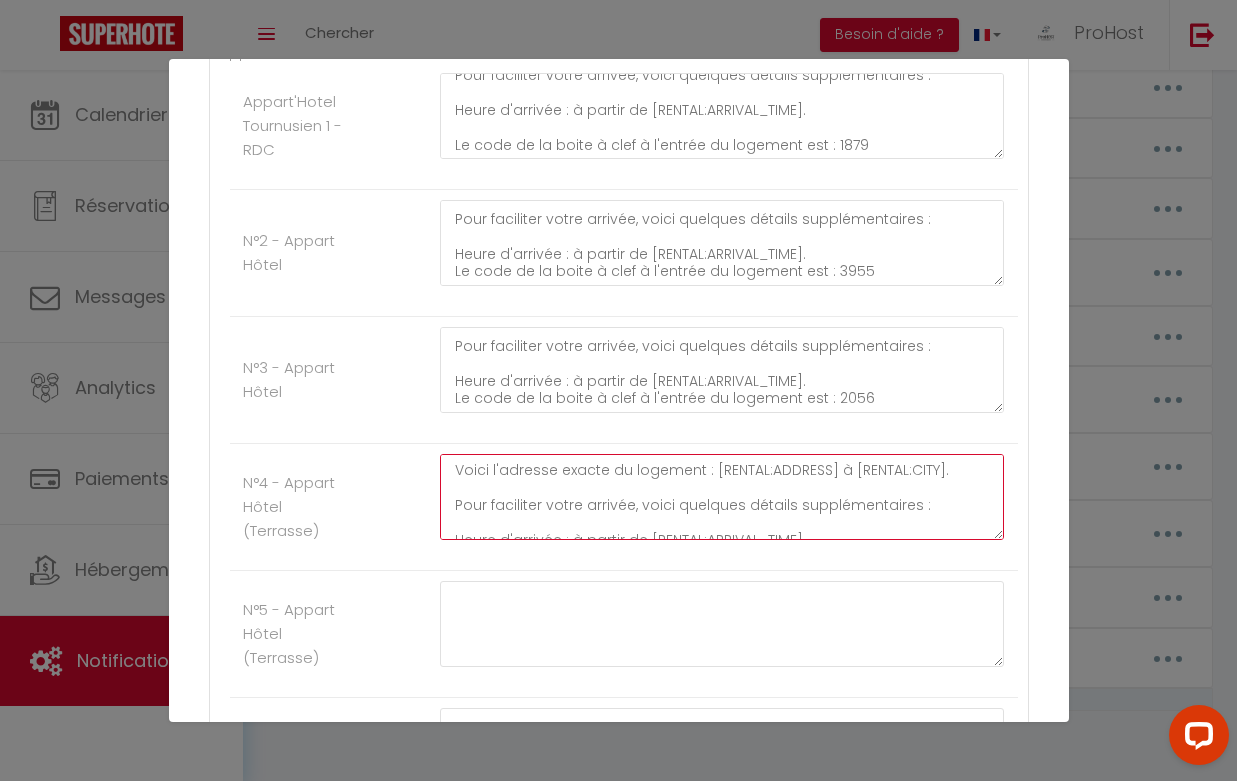 scroll, scrollTop: 32, scrollLeft: 0, axis: vertical 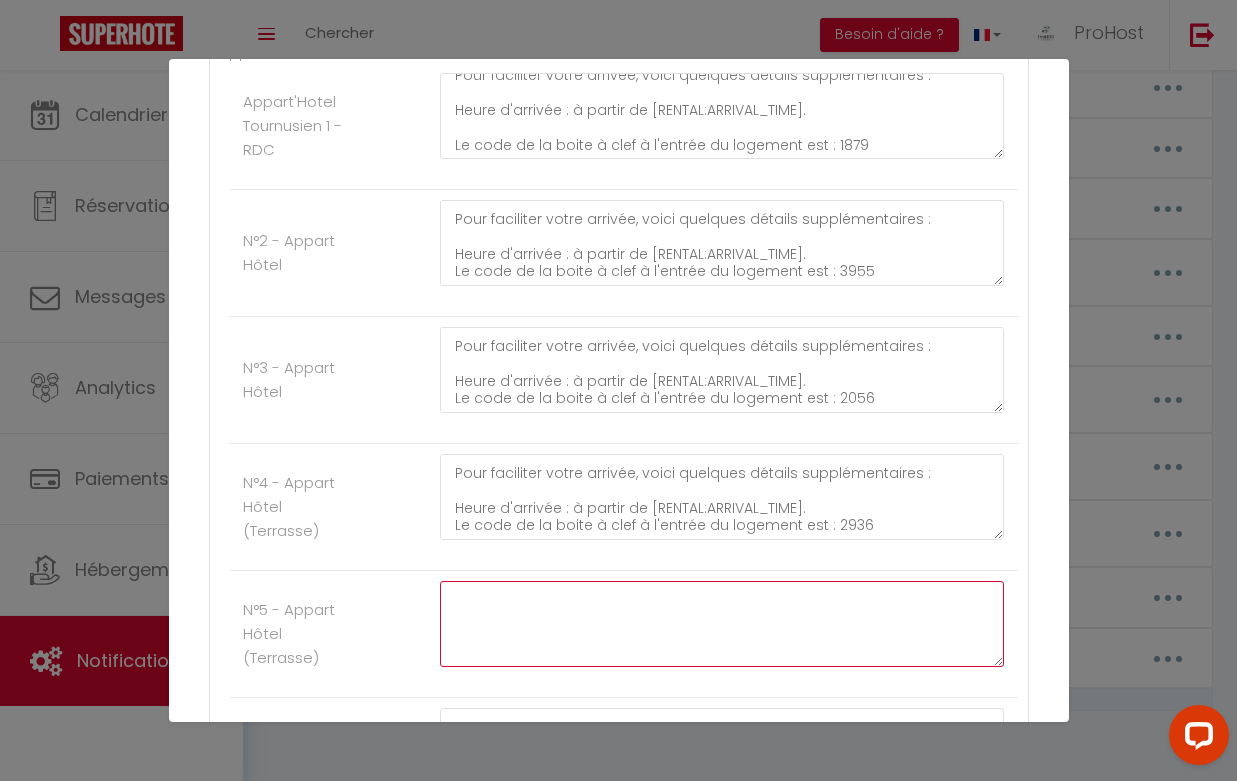 click at bounding box center (722, -1059) 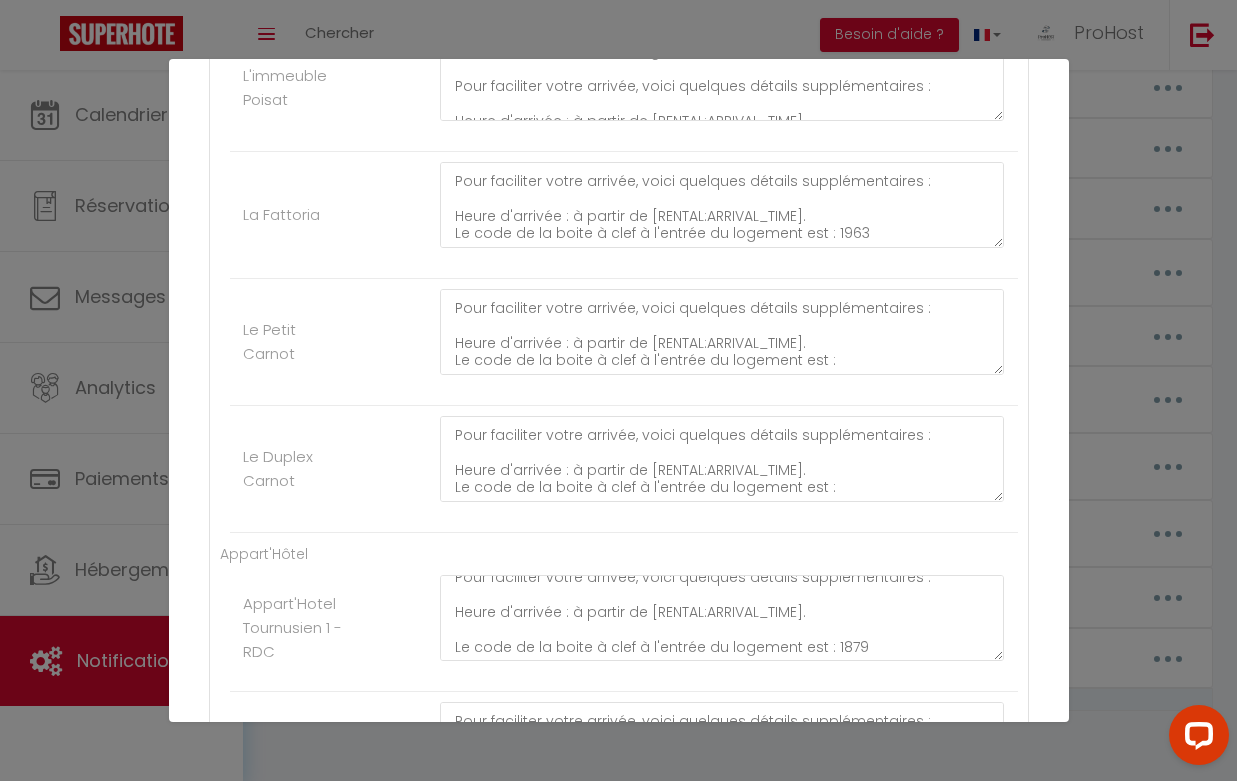 scroll, scrollTop: 2029, scrollLeft: 0, axis: vertical 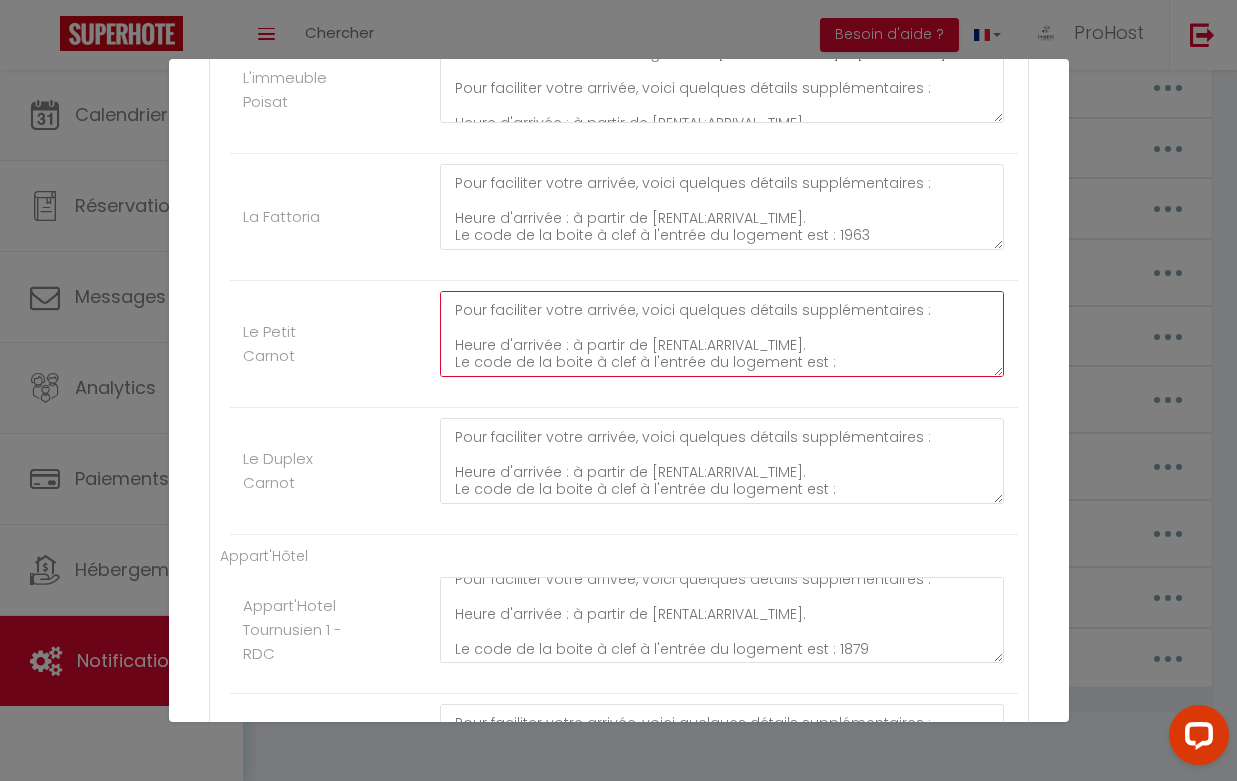 click on "Voici l'adresse exacte du logement : [RENTAL:ADDRESS] à [RENTAL:CITY].
Pour faciliter votre arrivée, voici quelques détails supplémentaires :
Heure d'arrivée : à partir de [RENTAL:ARRIVAL_TIME].
Le code de la boite à clef à l'entrée du logement est :" at bounding box center [722, 334] 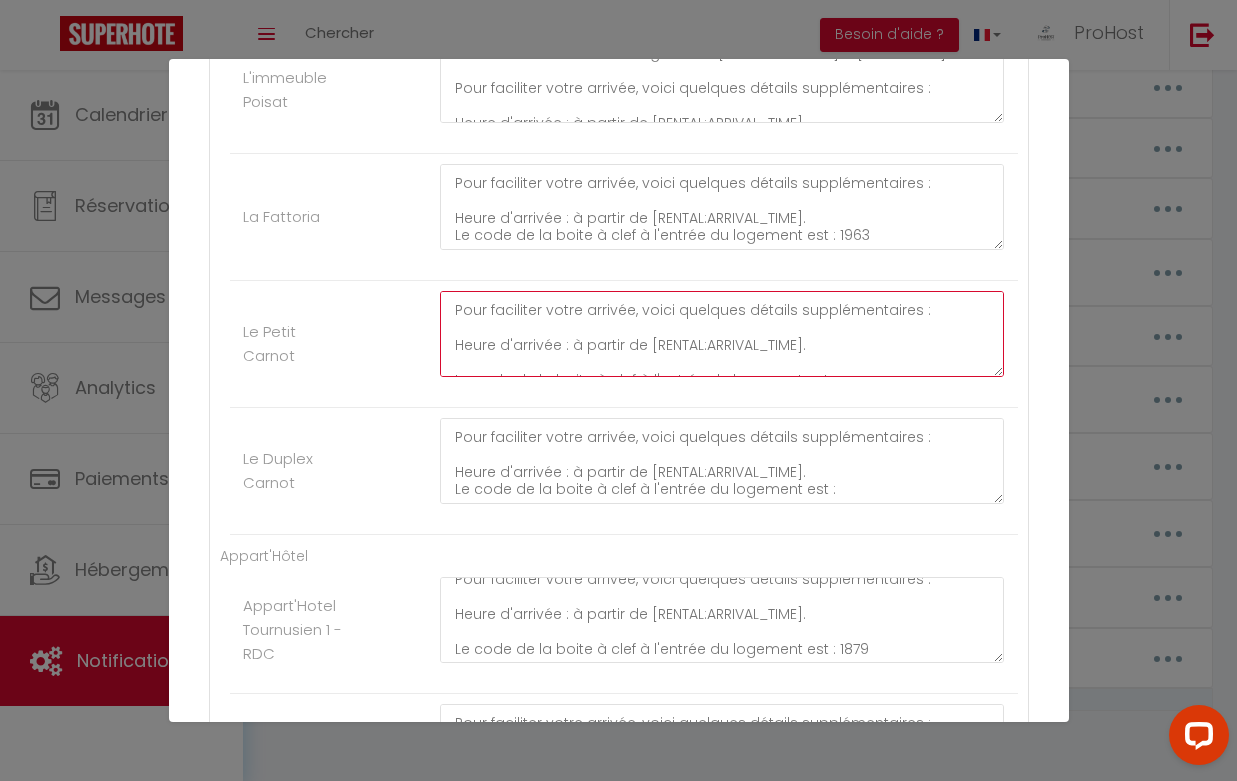 paste on "code du digicode extérieur :" 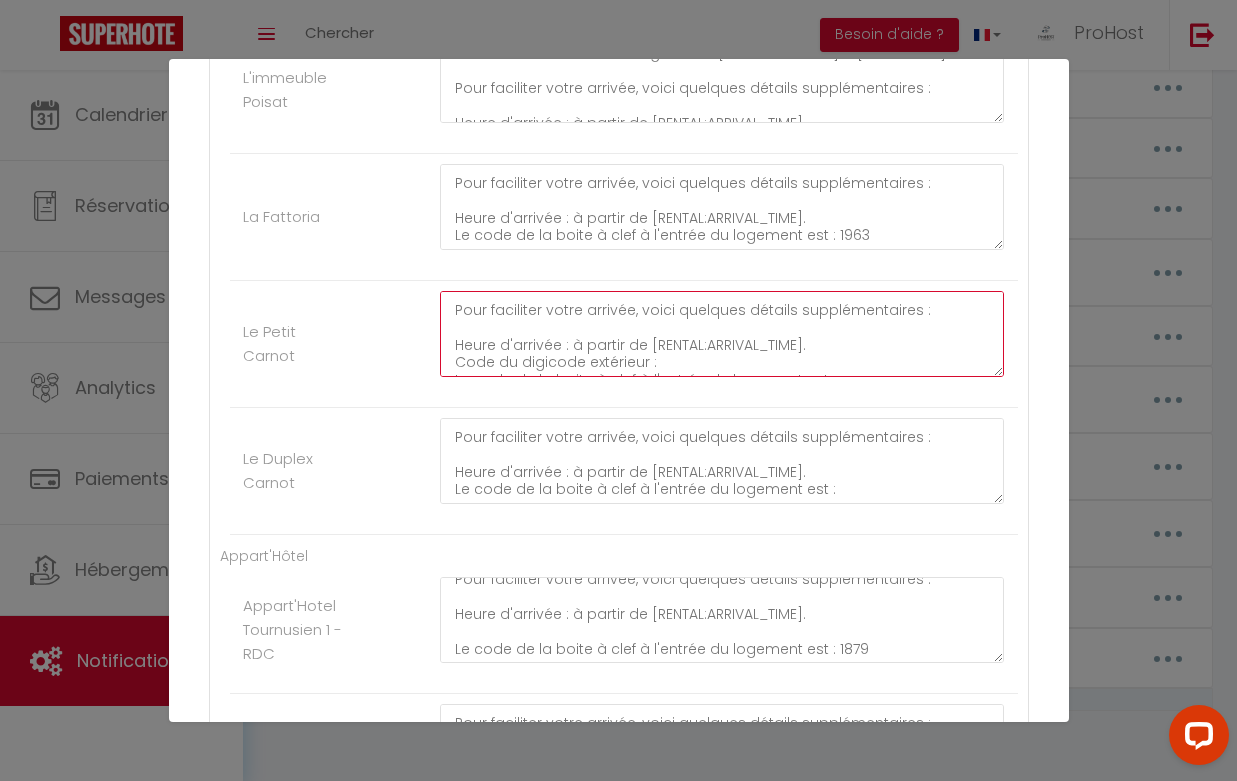 click on "Voici l'adresse exacte du logement : [RENTAL:ADDRESS] à [RENTAL:CITY].
Pour faciliter votre arrivée, voici quelques détails supplémentaires :
Heure d'arrivée : à partir de [RENTAL:ARRIVAL_TIME].
Code du digicode extérieur :
Le code de la boite à clef à l'entrée du logement est :" at bounding box center (722, 334) 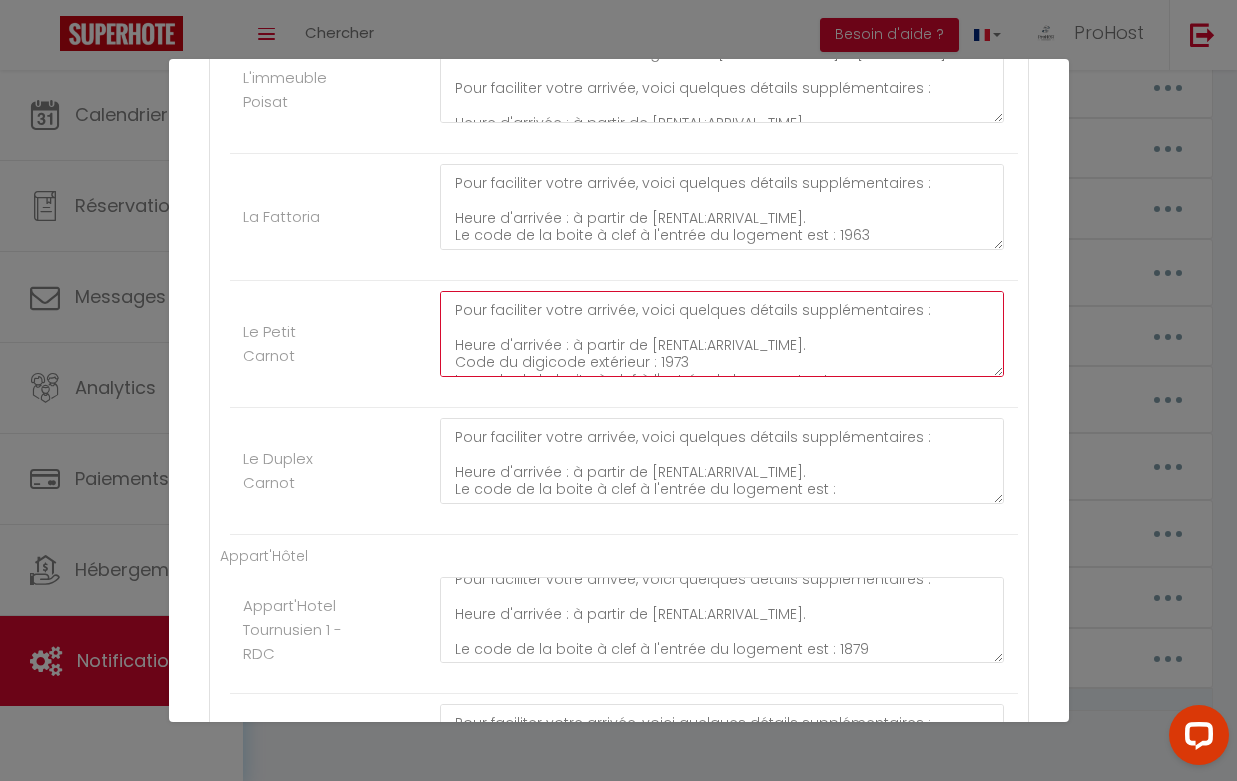 drag, startPoint x: 725, startPoint y: 360, endPoint x: 457, endPoint y: 364, distance: 268.02985 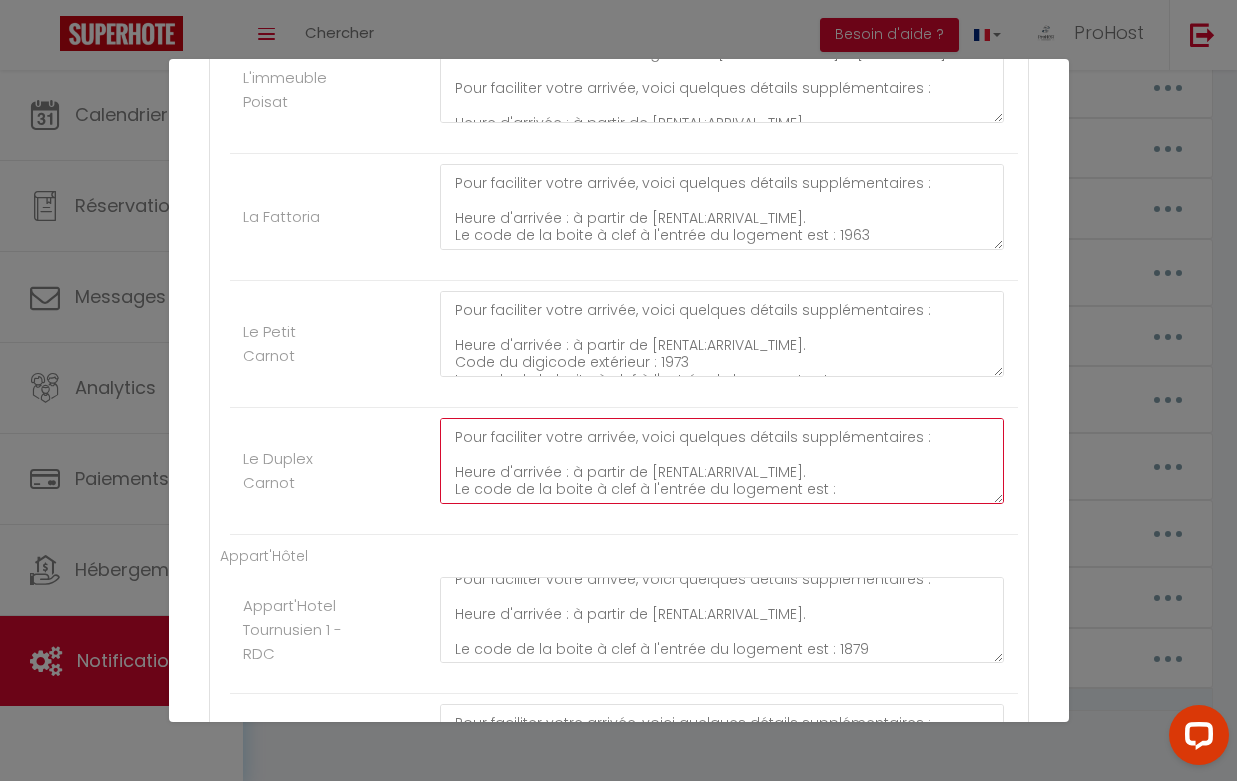 click on "Voici l'adresse exacte du logement : [RENTAL:ADDRESS] à [RENTAL:CITY].
Pour faciliter votre arrivée, voici quelques détails supplémentaires :
Heure d'arrivée : à partir de [RENTAL:ARRIVAL_TIME].
Le code de la boite à clef à l'entrée du logement est :" at bounding box center [722, 461] 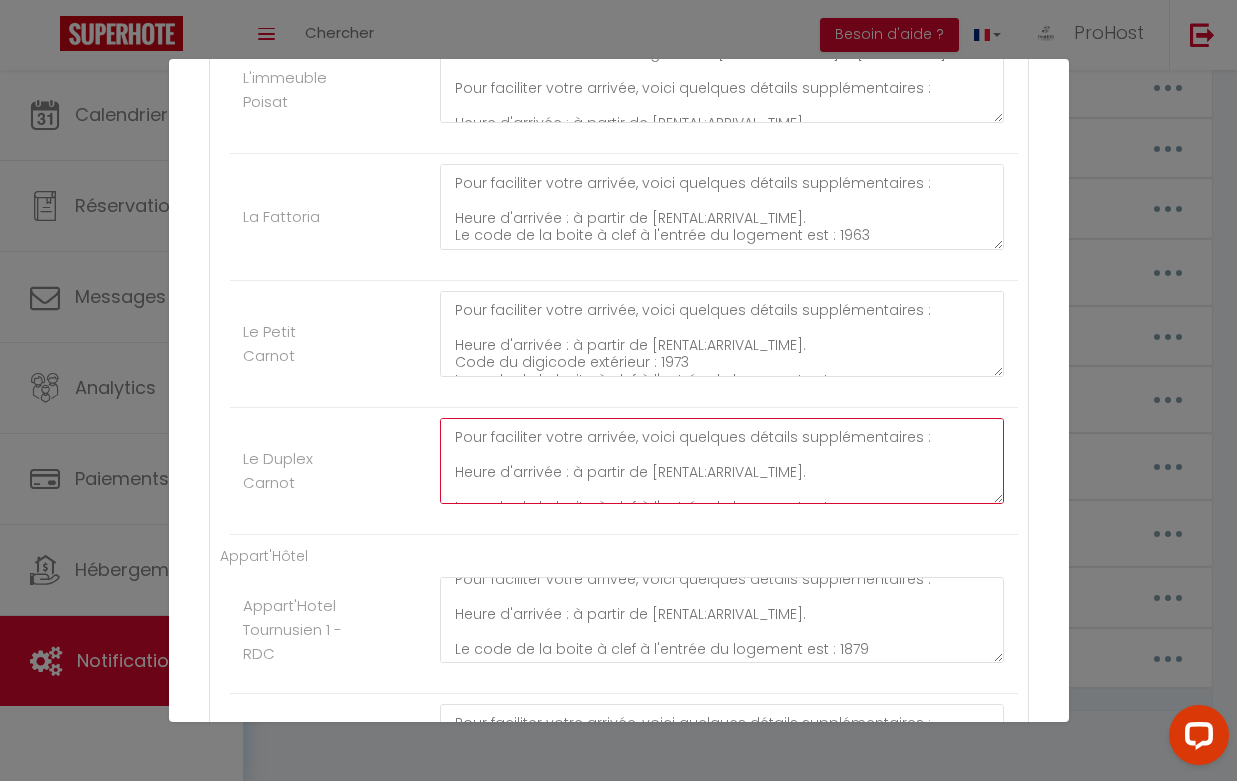 paste on "Code du digicode extérieur : 1973" 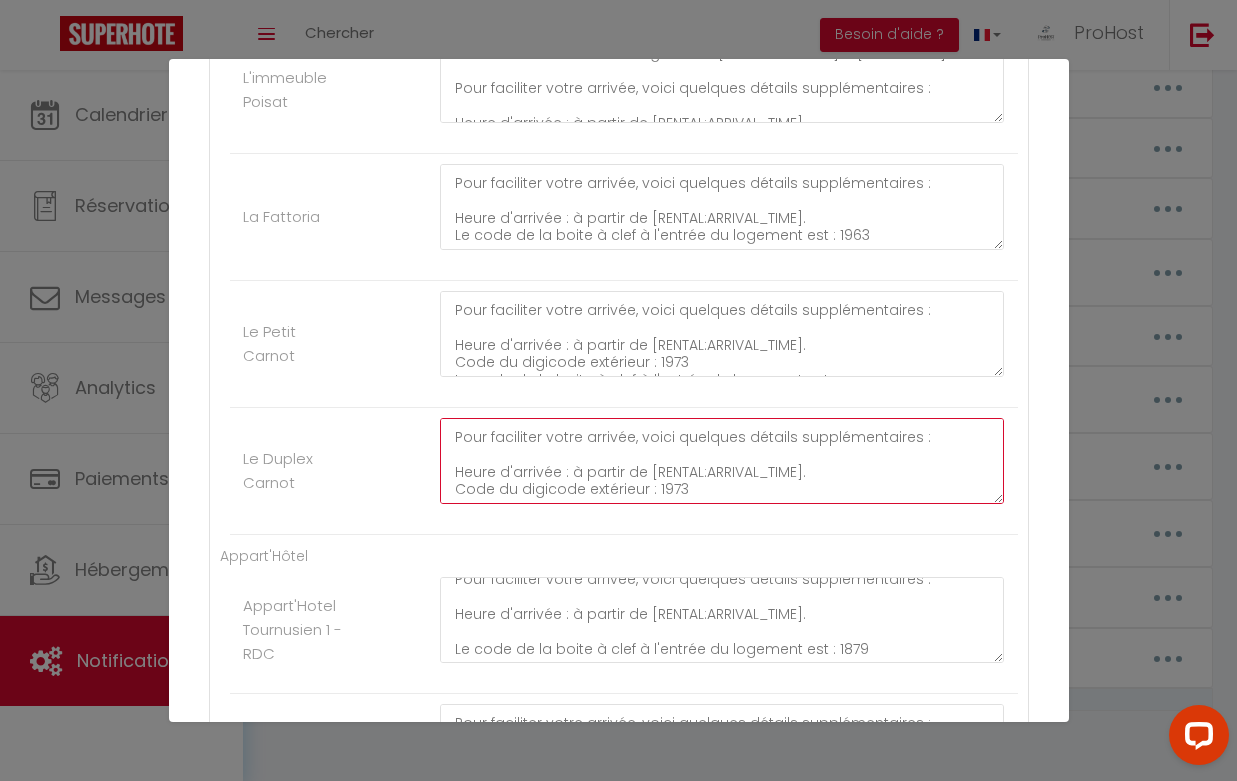 scroll, scrollTop: 44, scrollLeft: 0, axis: vertical 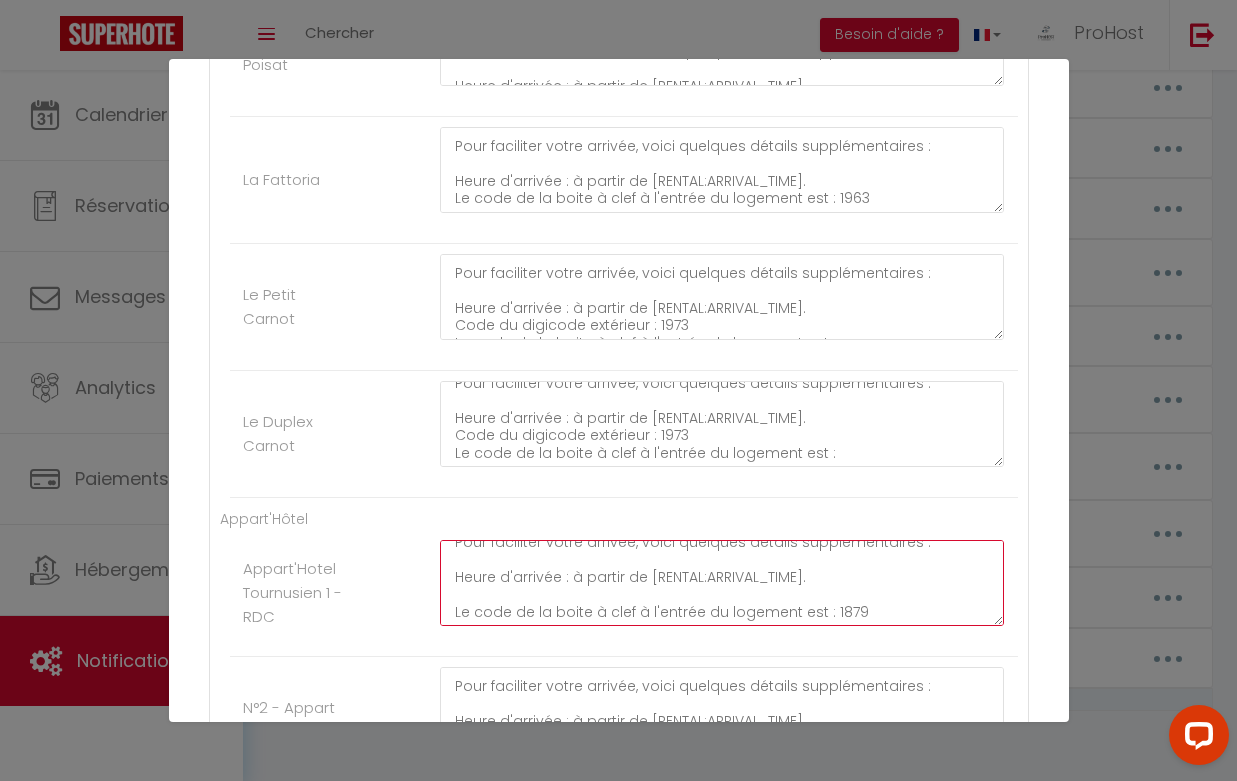 click on "Voici l'adresse exacte du logement : [RENTAL:ADDRESS] à [RENTAL:CITY].
Pour faciliter votre arrivée, voici quelques détails supplémentaires :
Heure d'arrivée : à partir de [RENTAL:ARRIVAL_TIME].
Le code de la boite à clef à l'entrée du logement est : 1879" at bounding box center (722, -1513) 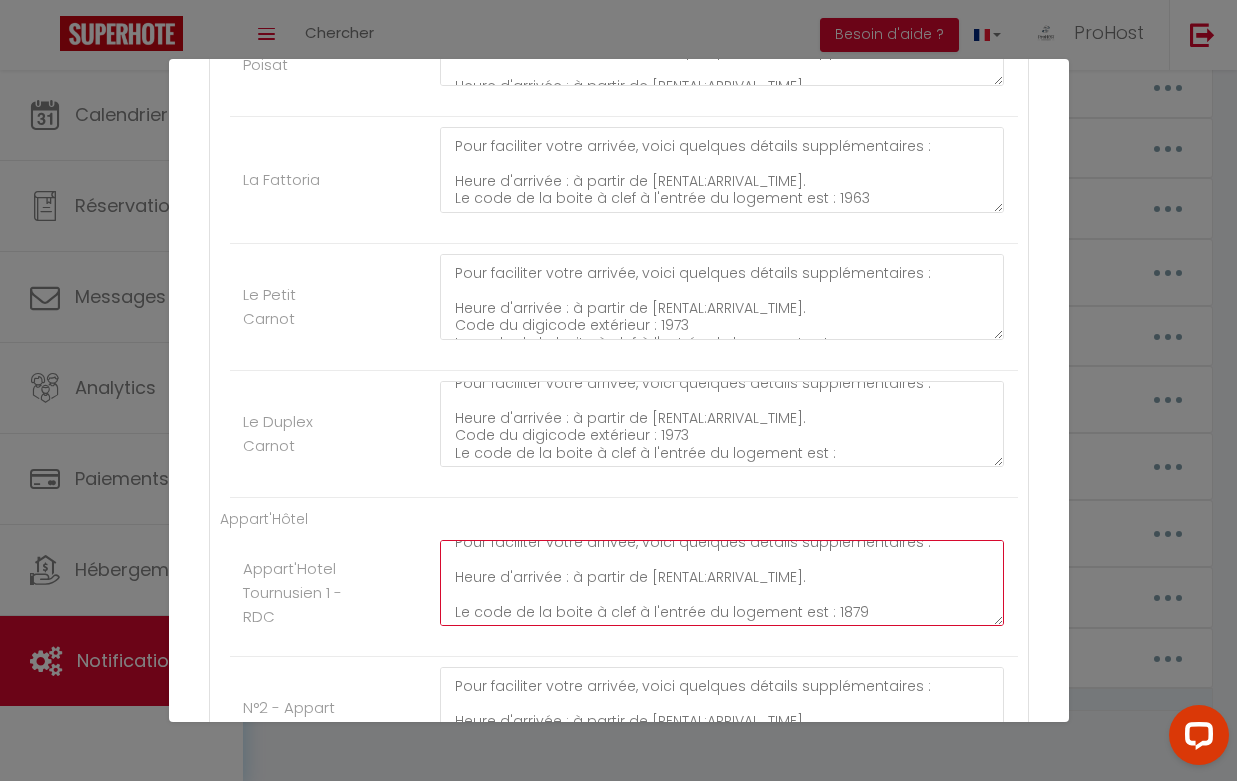 paste on "Code du digicode extérieur : 1973" 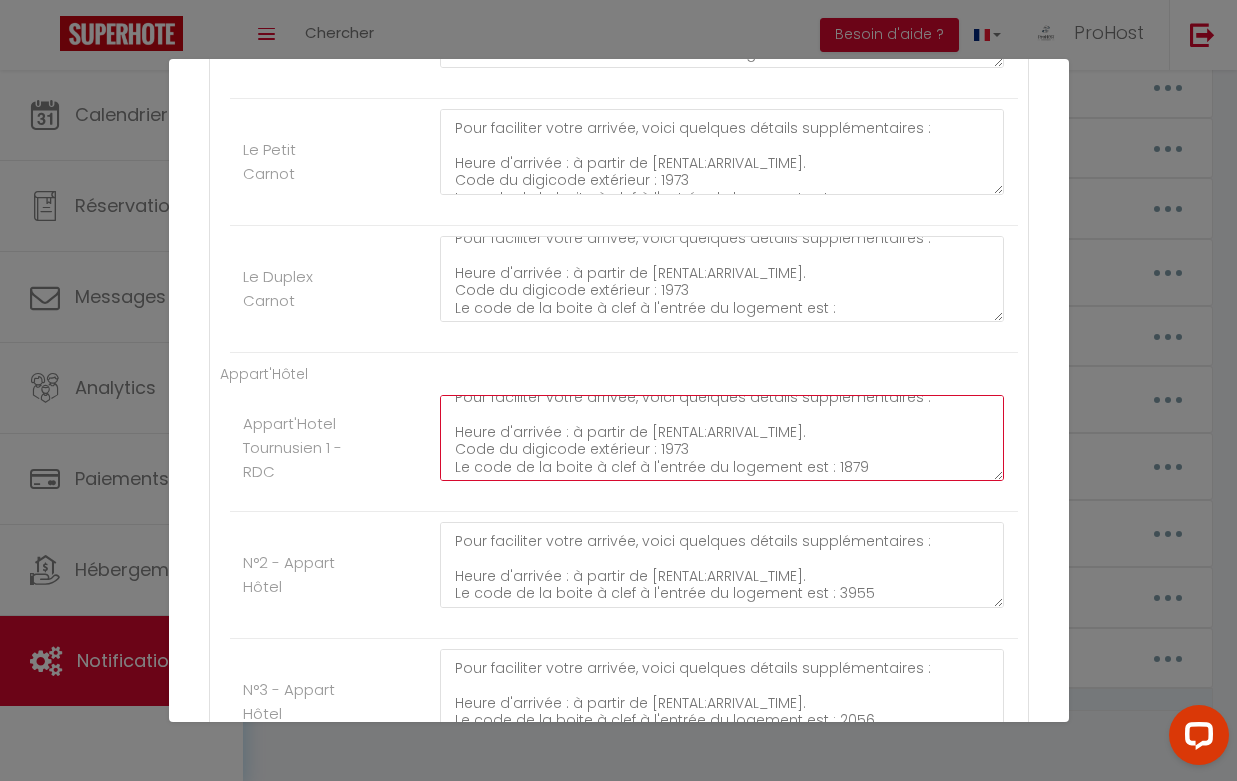 scroll, scrollTop: 2216, scrollLeft: 0, axis: vertical 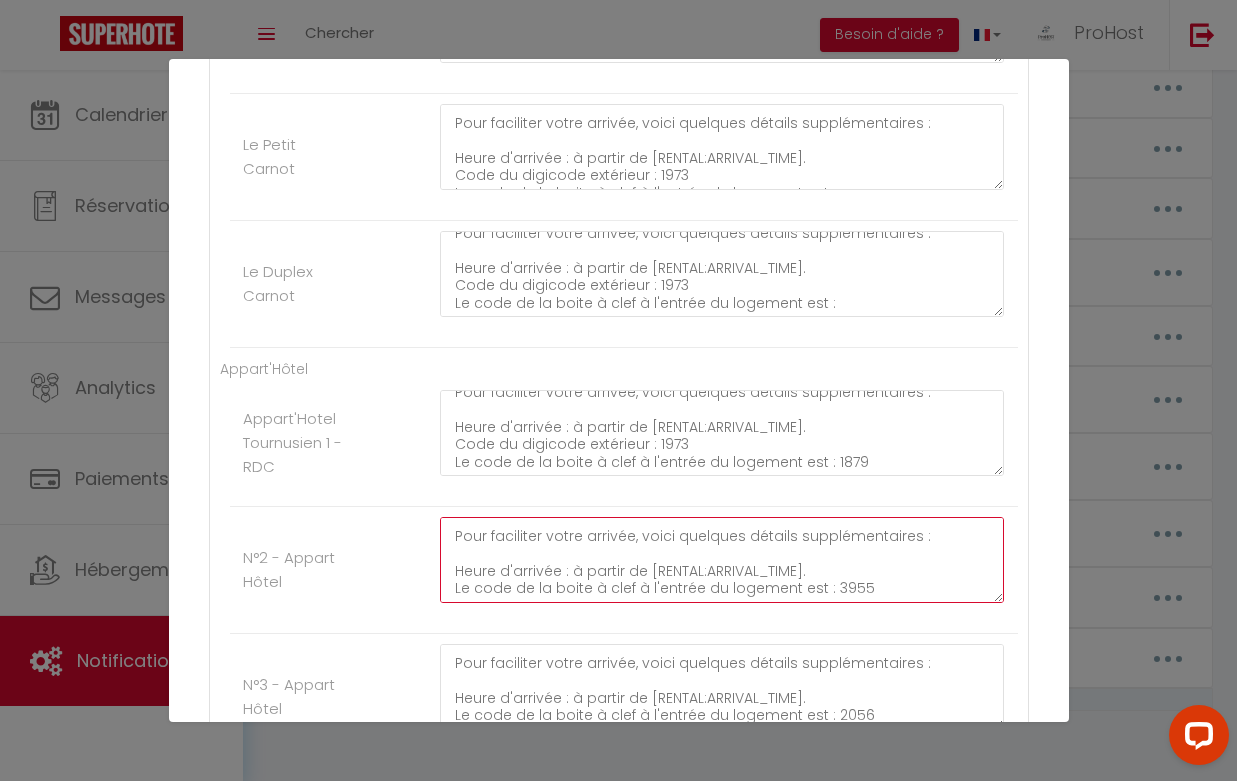 click on "Voici l'adresse exacte du logement : [RENTAL:ADDRESS] à [RENTAL:CITY].
Pour faciliter votre arrivée, voici quelques détails supplémentaires :
Heure d'arrivée : à partir de [RENTAL:ARRIVAL_TIME].
Le code de la boite à clef à l'entrée du logement est : 3955" at bounding box center [722, -1536] 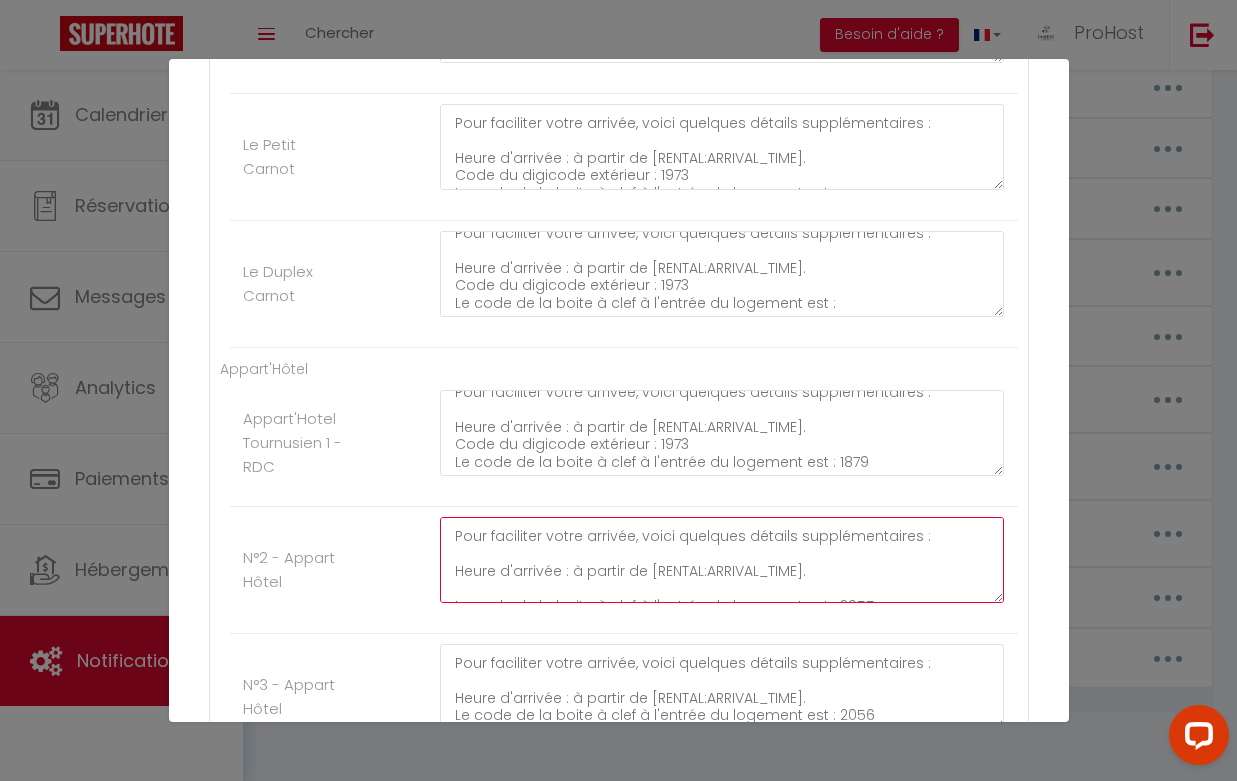 paste on "Code du digicode extérieur : 1973" 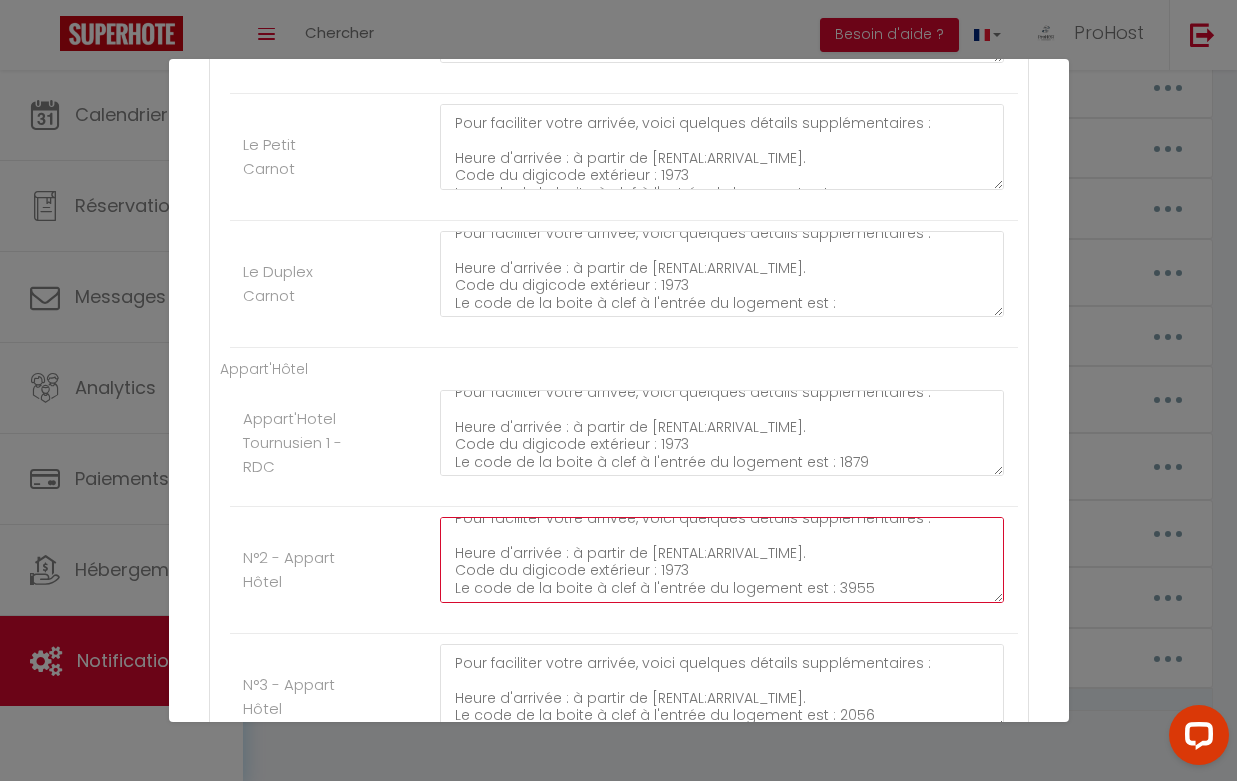 scroll, scrollTop: 49, scrollLeft: 0, axis: vertical 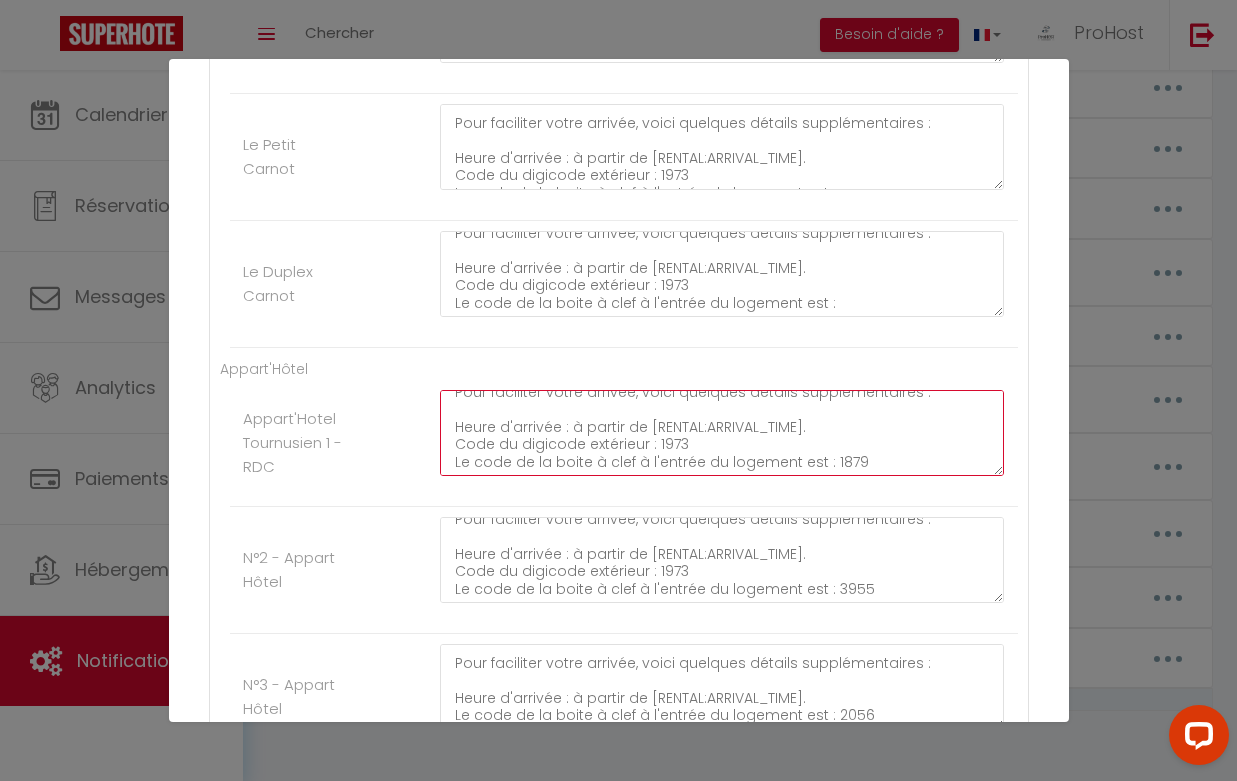 click on "Voici l'adresse exacte du logement : [RENTAL:ADDRESS] à [RENTAL:CITY].
Pour faciliter votre arrivée, voici quelques détails supplémentaires :
Heure d'arrivée : à partir de [RENTAL:ARRIVAL_TIME].
Code du digicode extérieur : 1973
Le code de la boite à clef à l'entrée du logement est : 1879" at bounding box center (722, -1663) 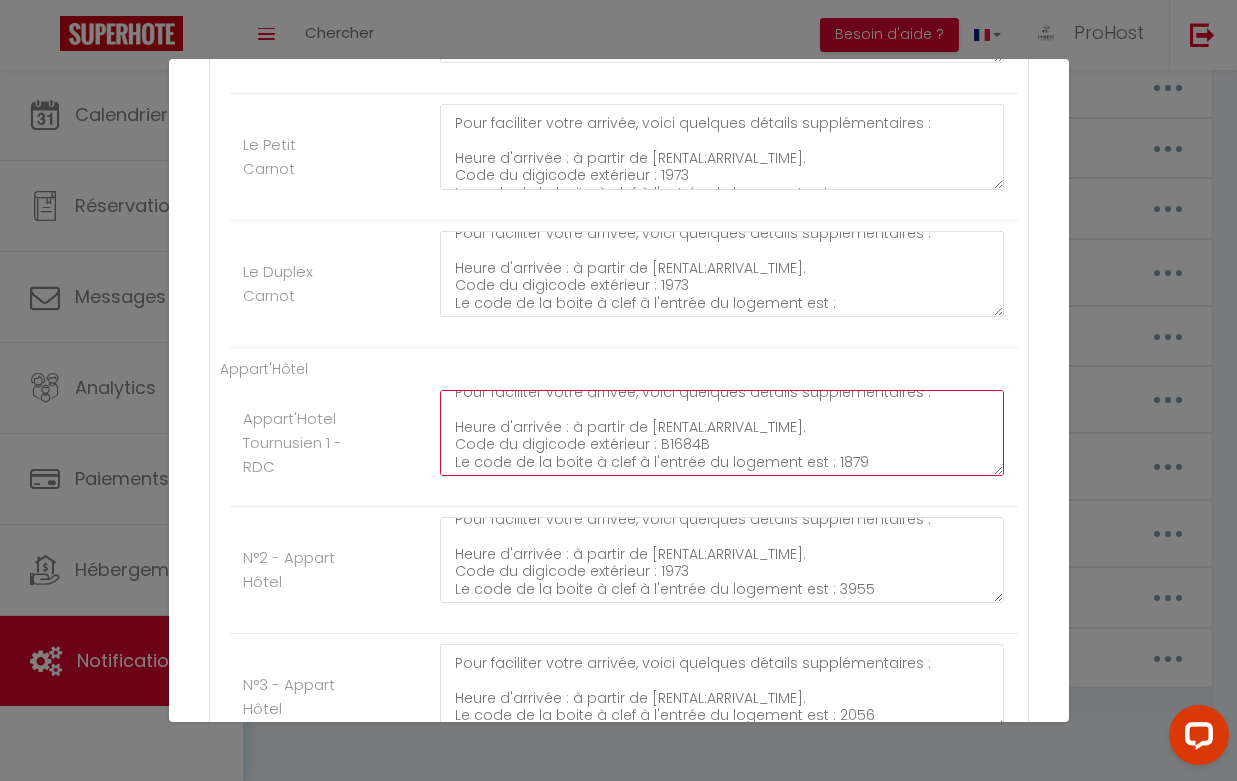 drag, startPoint x: 718, startPoint y: 446, endPoint x: 443, endPoint y: 441, distance: 275.04544 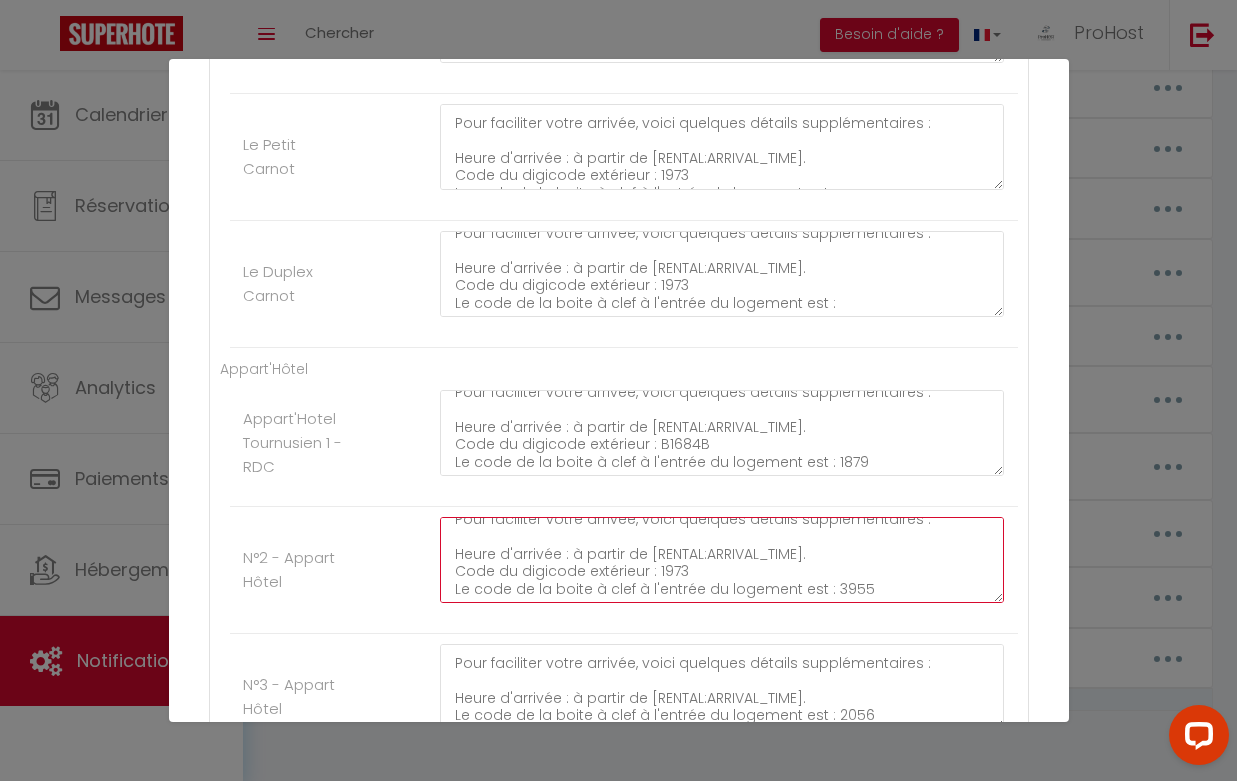 click on "Voici l'adresse exacte du logement : [RENTAL:ADDRESS] à [RENTAL:CITY].
Pour faciliter votre arrivée, voici quelques détails supplémentaires :
Heure d'arrivée : à partir de [RENTAL:ARRIVAL_TIME].
Code du digicode extérieur : 1973
Le code de la boite à clef à l'entrée du logement est : 3955" at bounding box center [722, -1536] 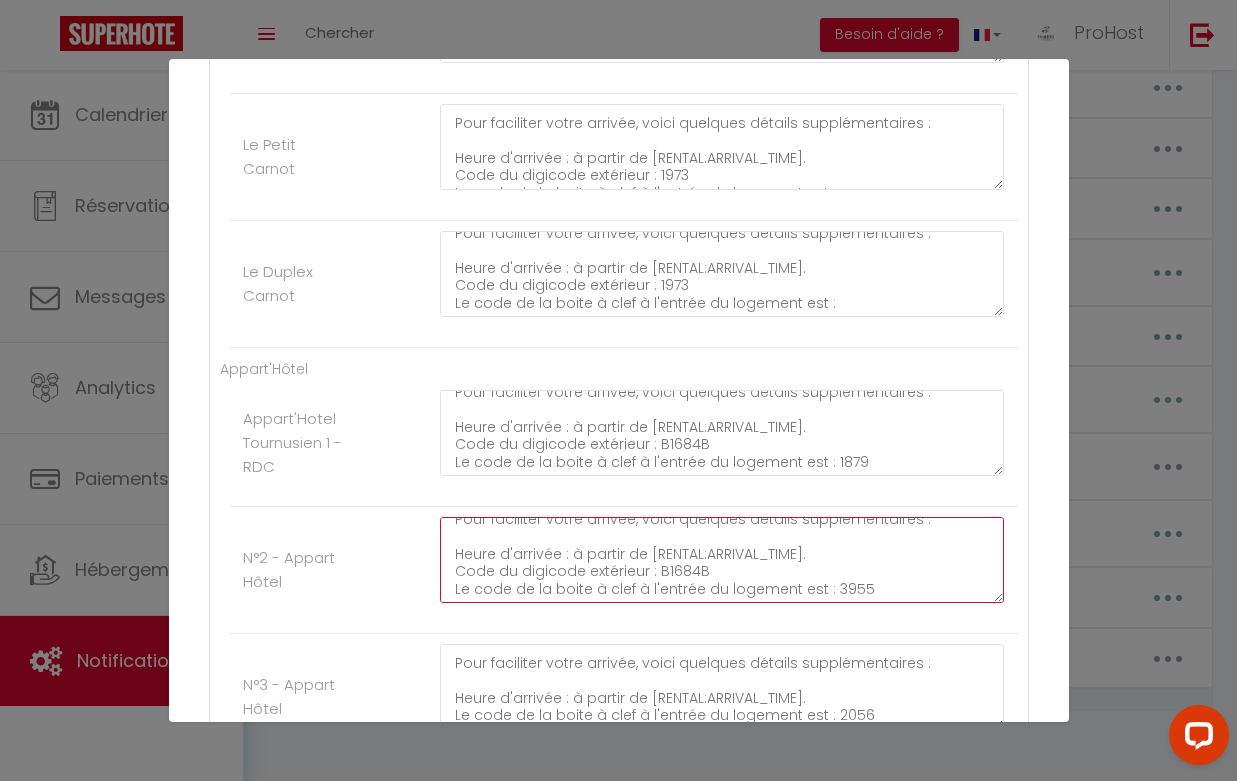 scroll, scrollTop: 44, scrollLeft: 0, axis: vertical 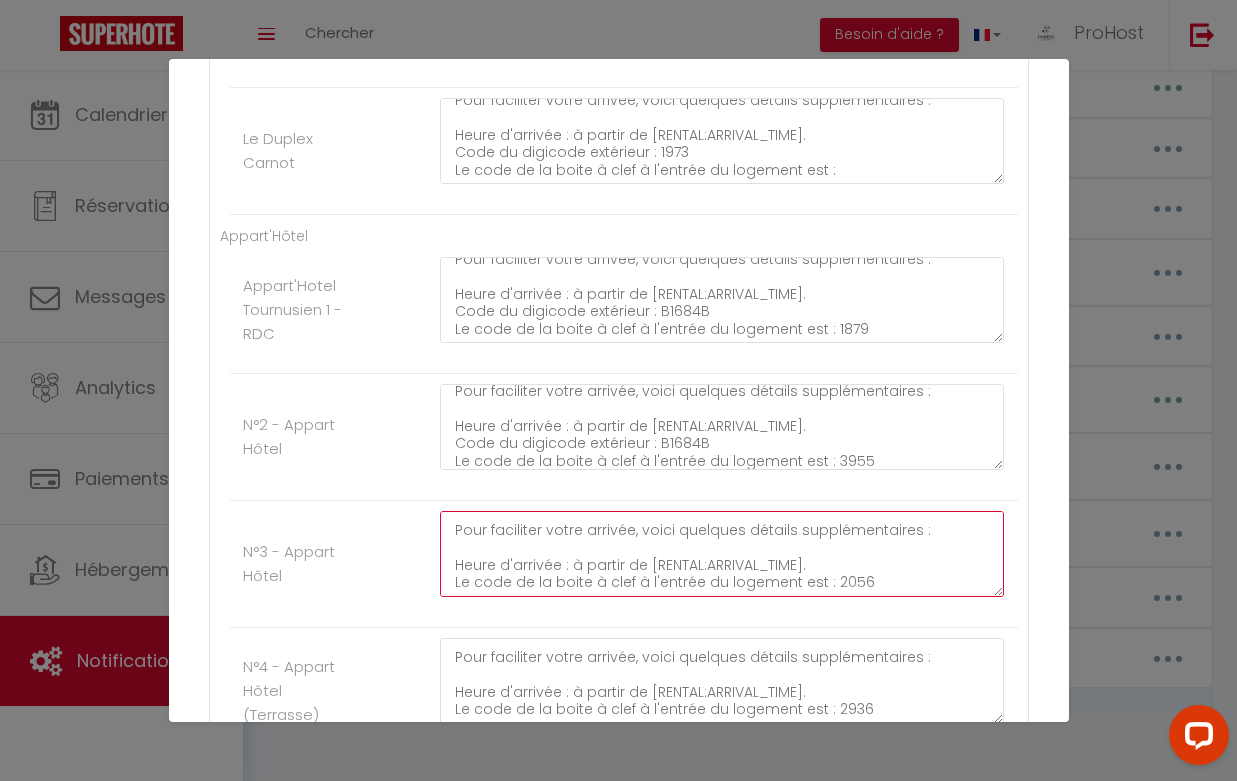 click on "Voici l'adresse exacte du logement : [RENTAL:ADDRESS] à [RENTAL:CITY].
Pour faciliter votre arrivée, voici quelques détails supplémentaires :
Heure d'arrivée : à partir de [RENTAL:ARRIVAL_TIME].
Le code de la boite à clef à l'entrée du logement est : 2056" at bounding box center [722, -1542] 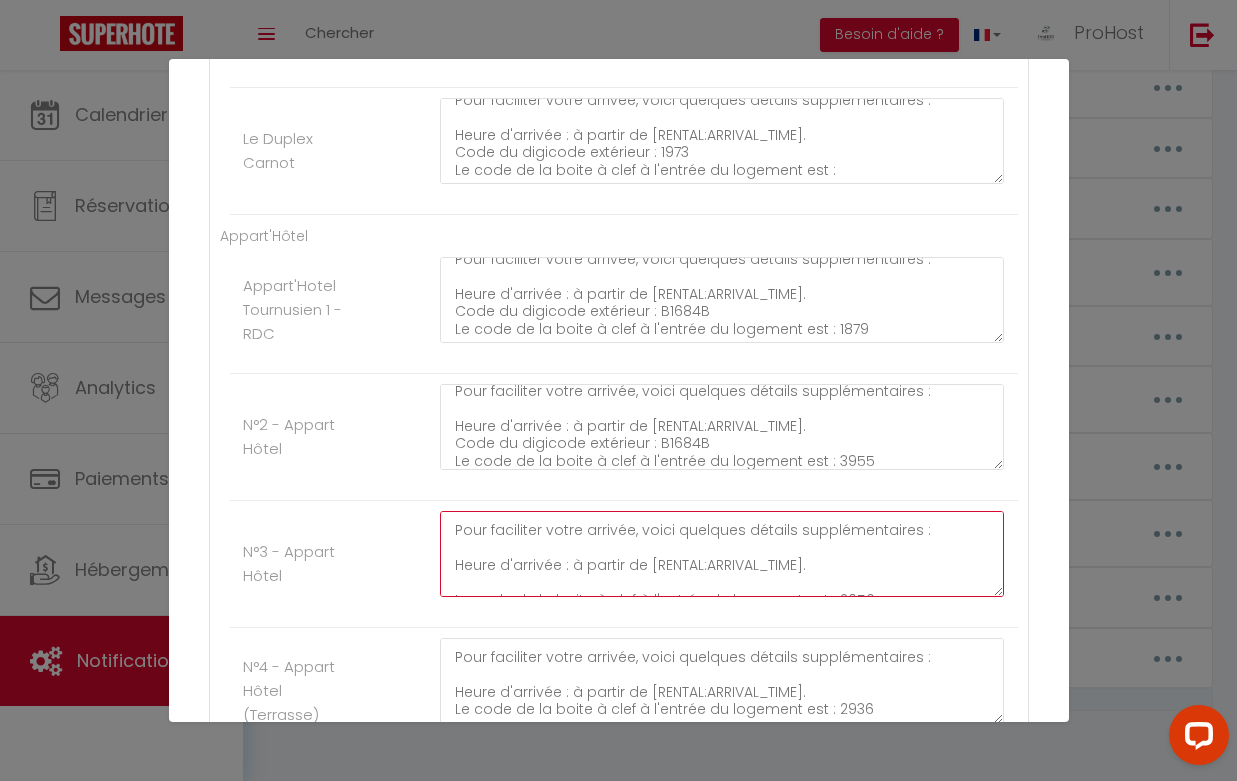 paste on "Code du digicode extérieur : B1684B" 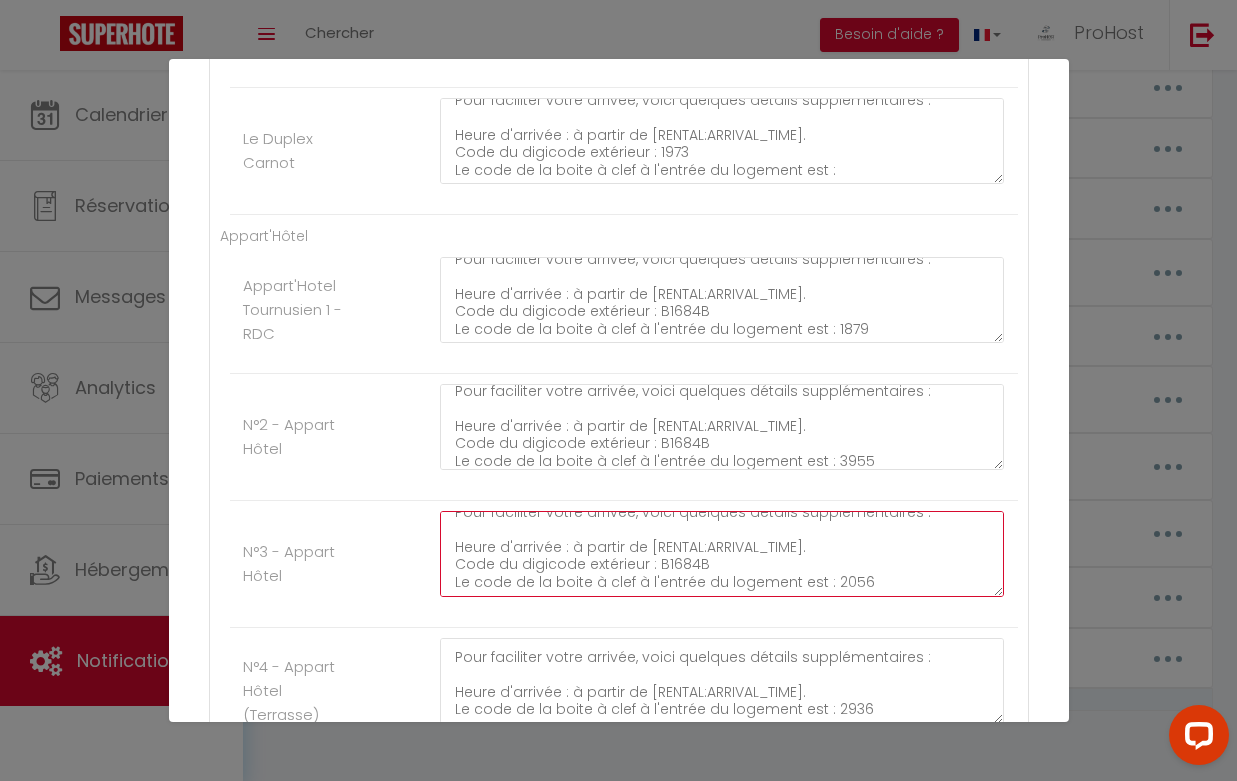 scroll, scrollTop: 49, scrollLeft: 0, axis: vertical 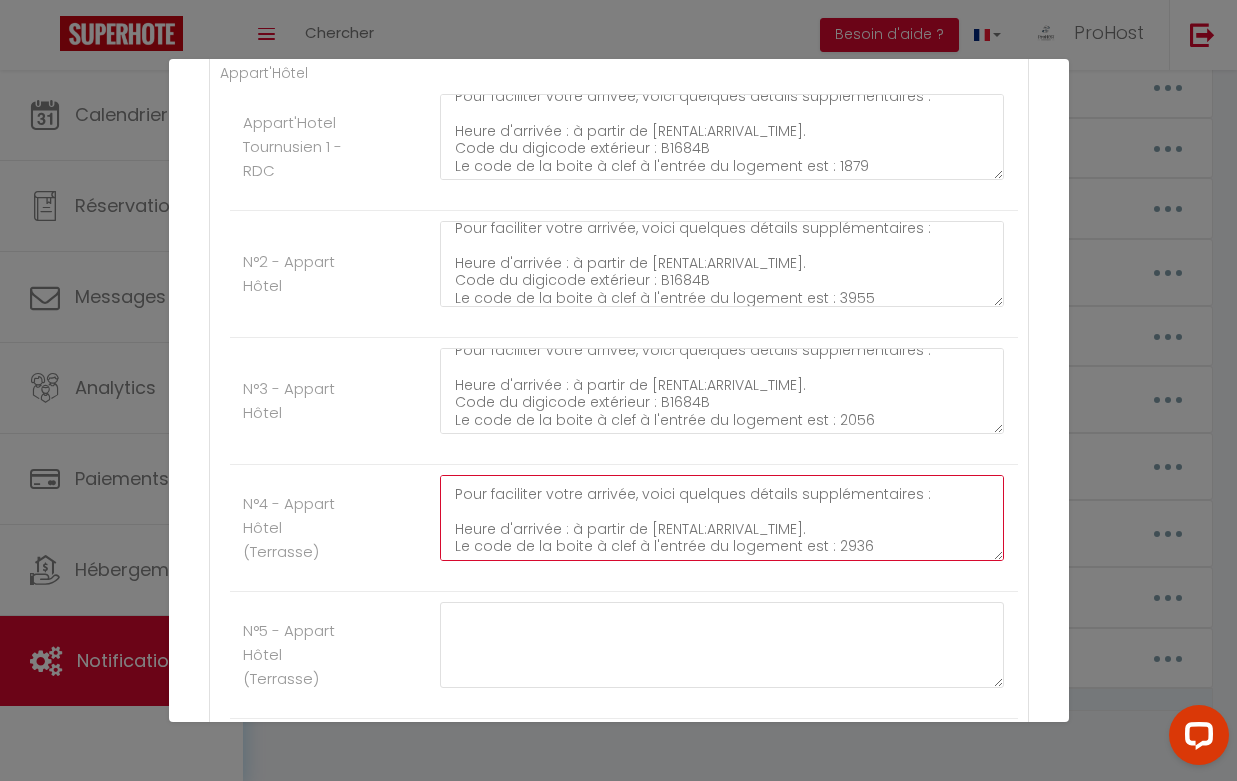 click on "Voici l'adresse exacte du logement : [RENTAL:ADDRESS] à [RENTAL:CITY].
Pour faciliter votre arrivée, voici quelques détails supplémentaires :
Heure d'arrivée : à partir de [RENTAL:ARRIVAL_TIME].
Le code de la boite à clef à l'entrée du logement est : 2936" at bounding box center [722, -1165] 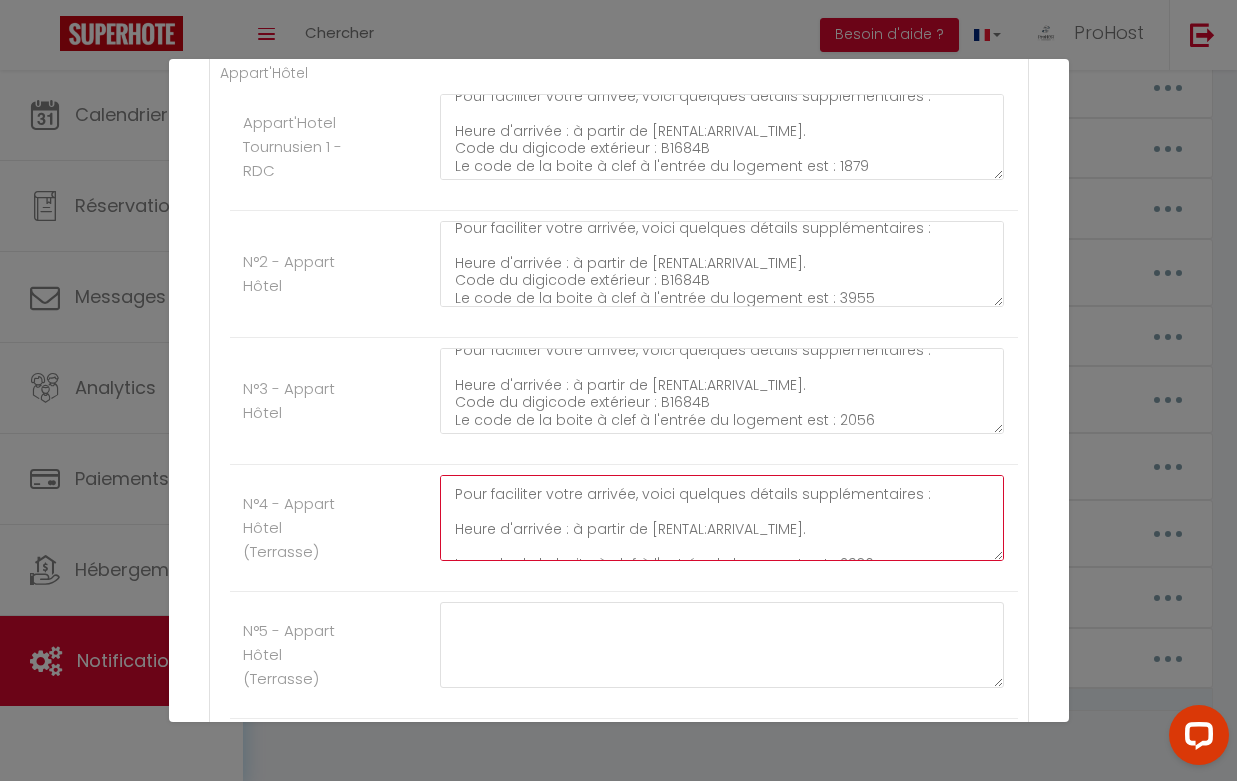 paste on "Code du digicode extérieur : B1684B" 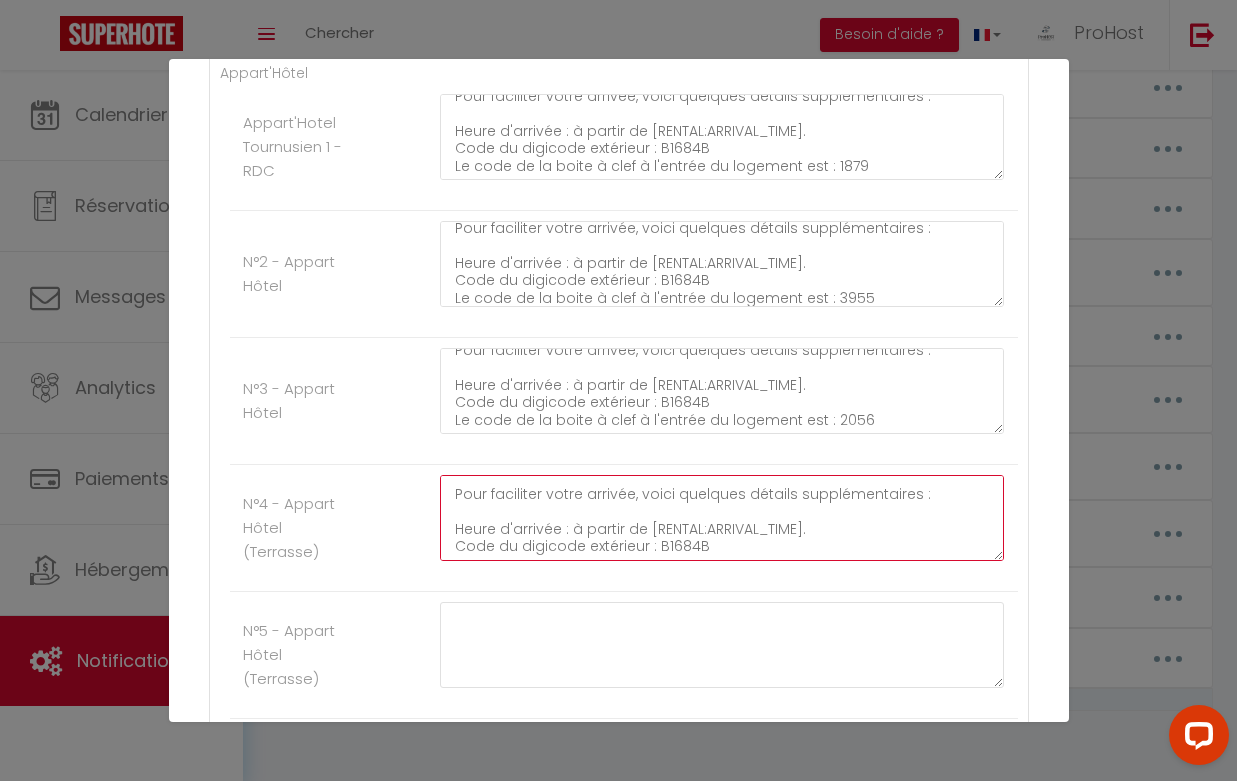 scroll, scrollTop: 44, scrollLeft: 0, axis: vertical 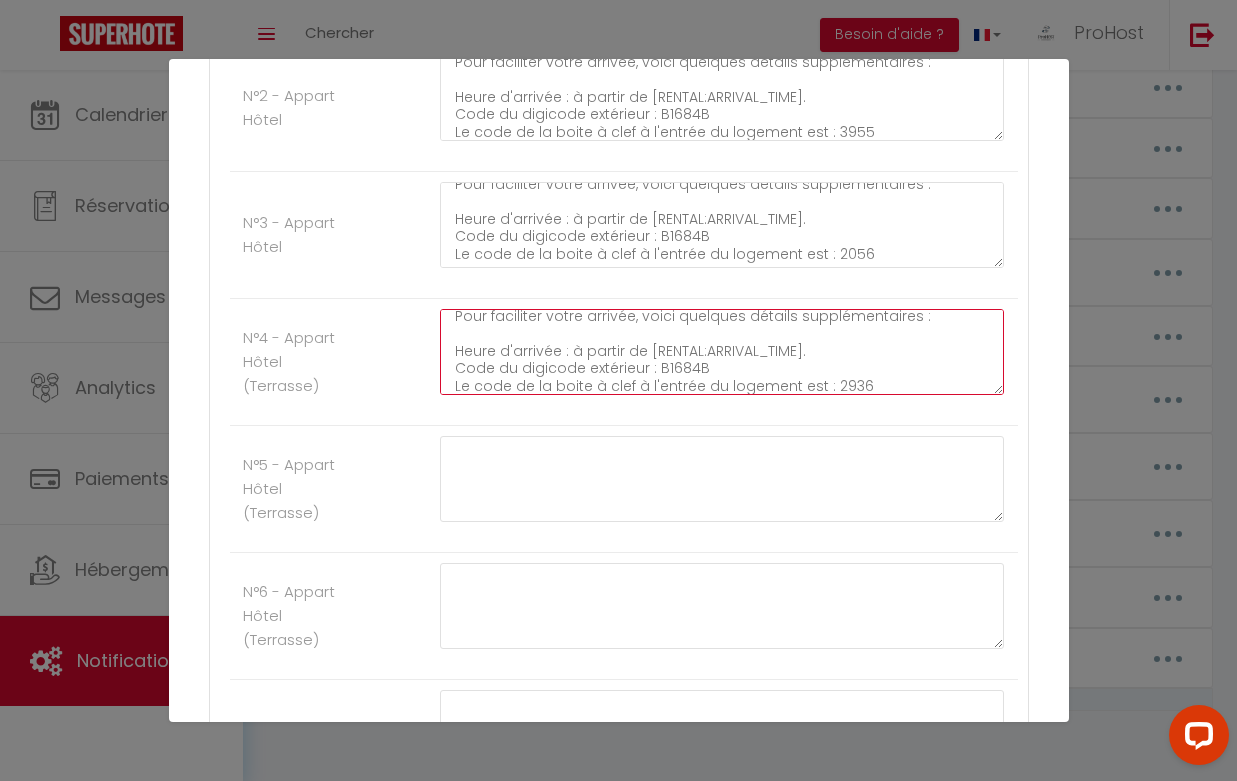 click on "Voici l'adresse exacte du logement : [RENTAL:ADDRESS] à [RENTAL:CITY].
Pour faciliter votre arrivée, voici quelques détails supplémentaires :
Heure d'arrivée : à partir de [RENTAL:ARRIVAL_TIME].
Code du digicode extérieur : B1684B
Le code de la boite à clef à l'entrée du logement est : 2936" at bounding box center (722, -1331) 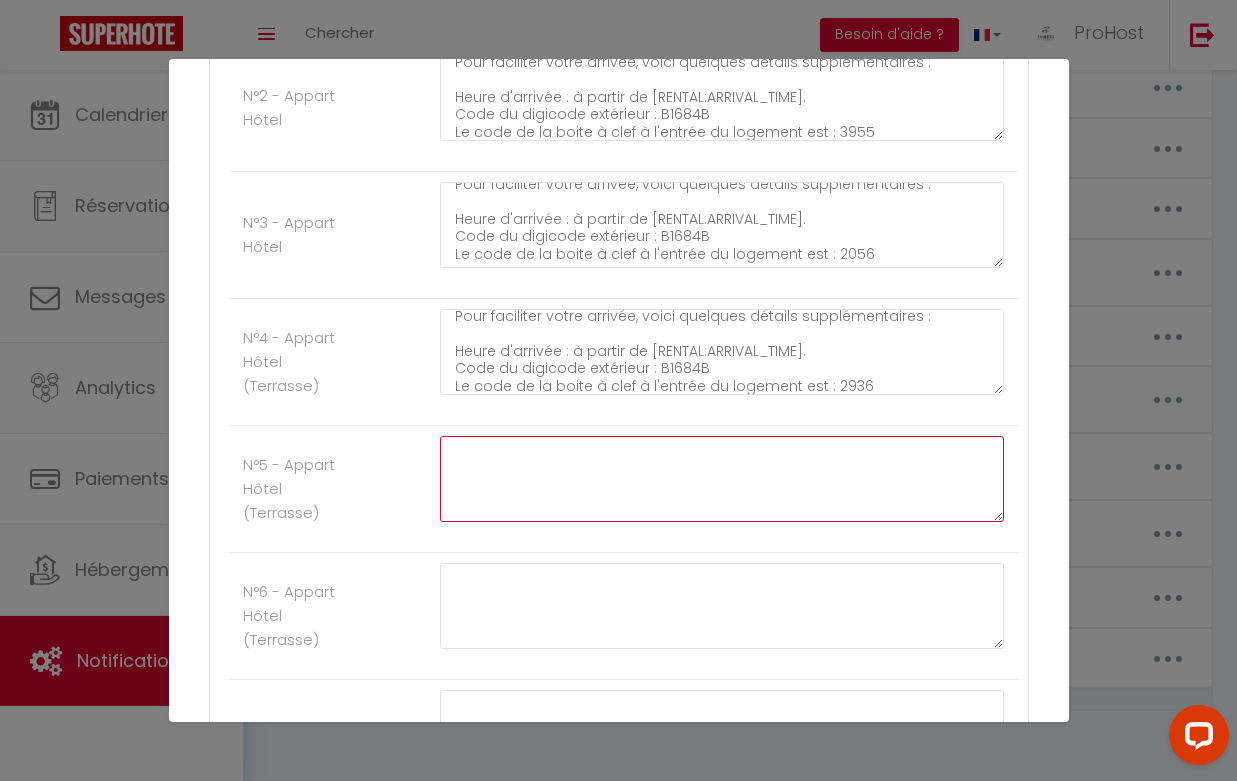 click at bounding box center [722, -1204] 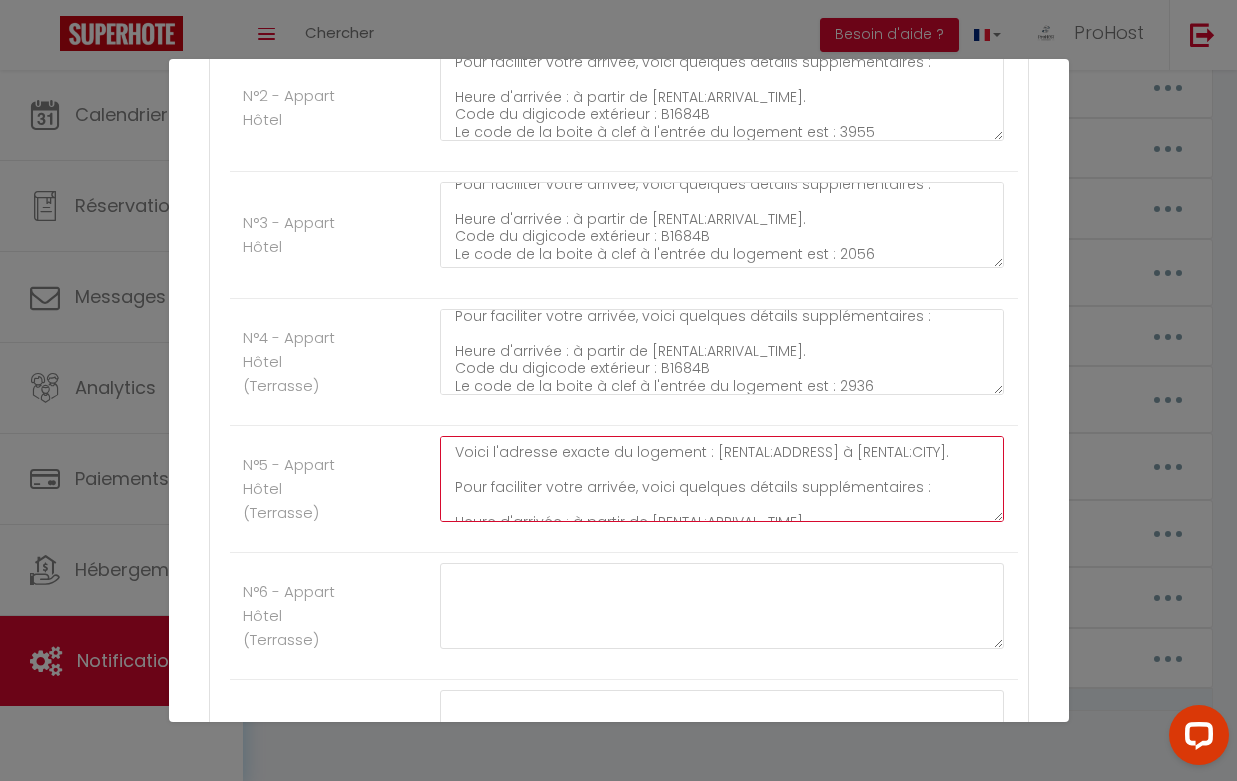 scroll, scrollTop: 49, scrollLeft: 0, axis: vertical 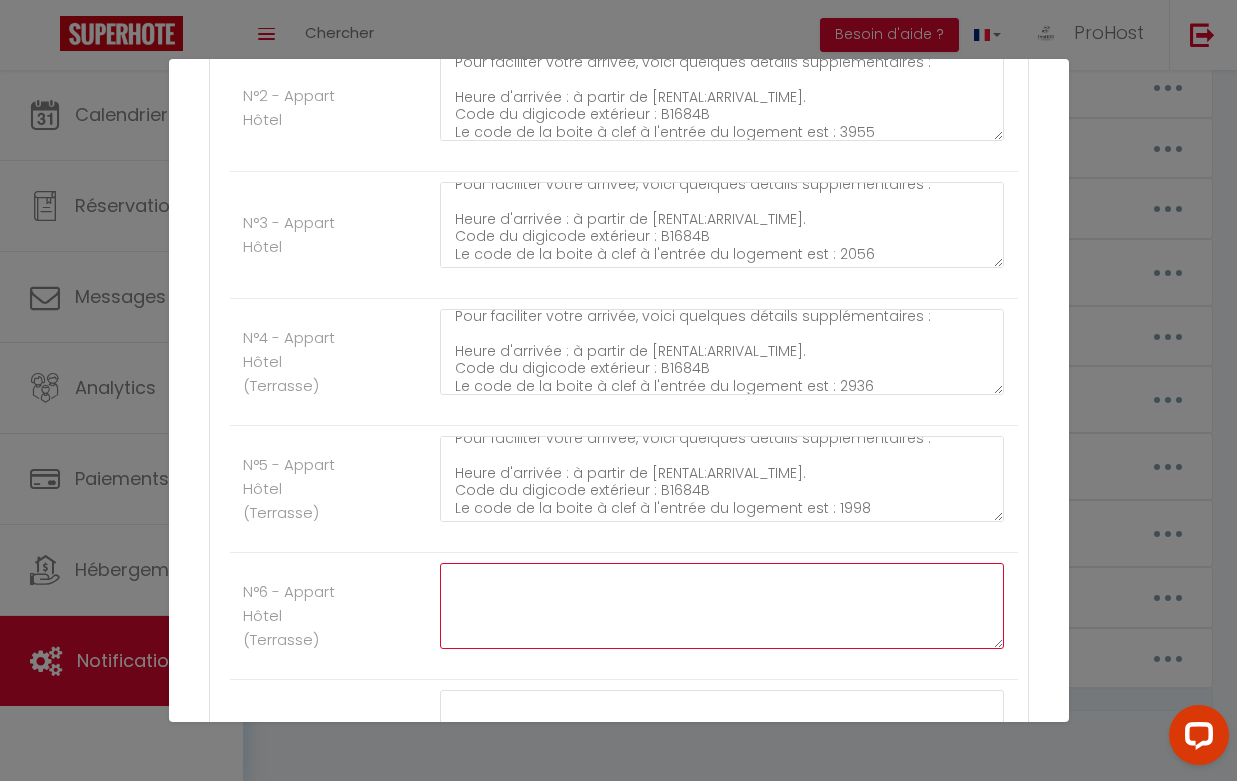 click at bounding box center (722, -1077) 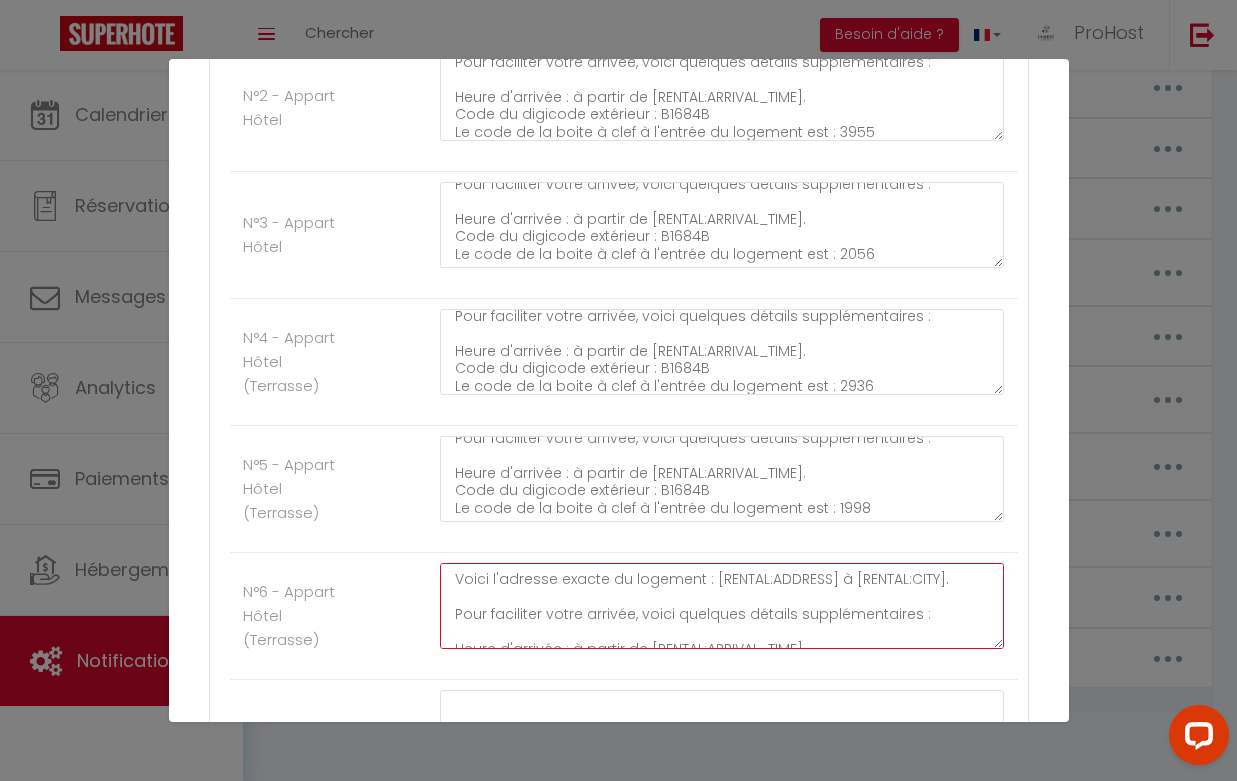 scroll, scrollTop: 49, scrollLeft: 0, axis: vertical 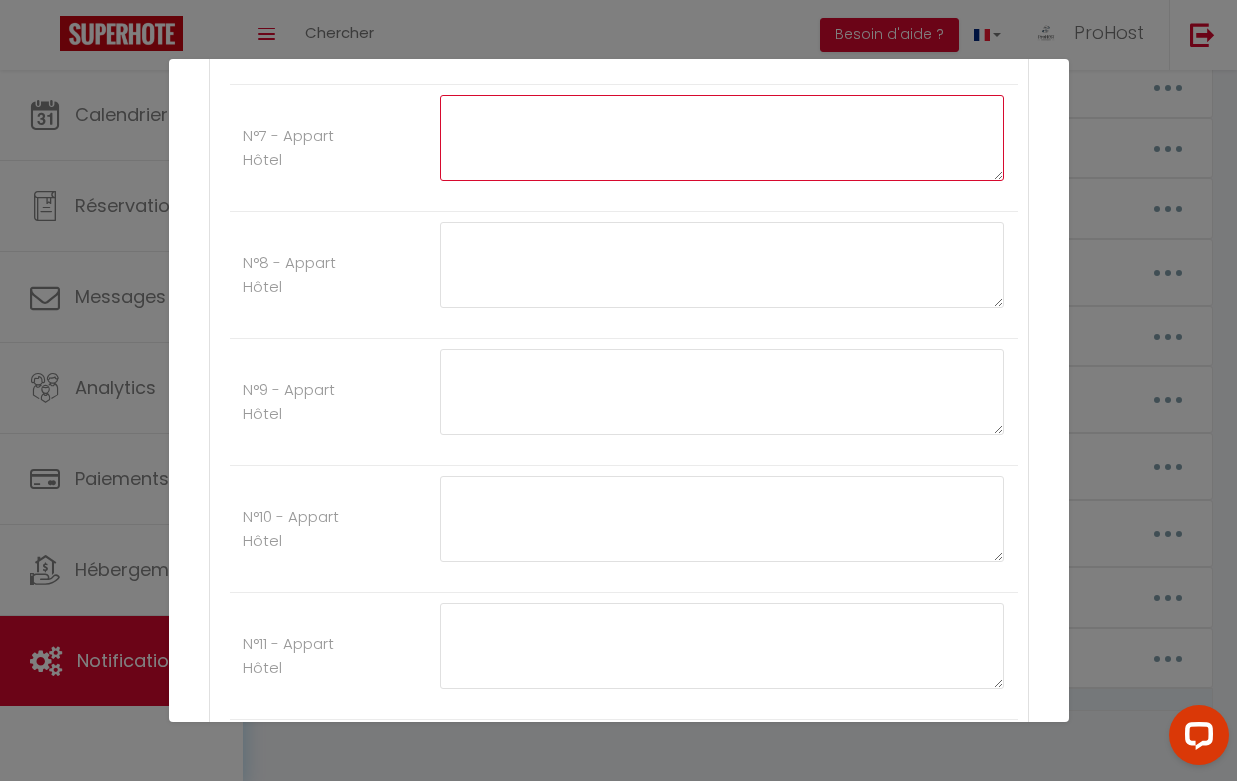 click at bounding box center (722, -1545) 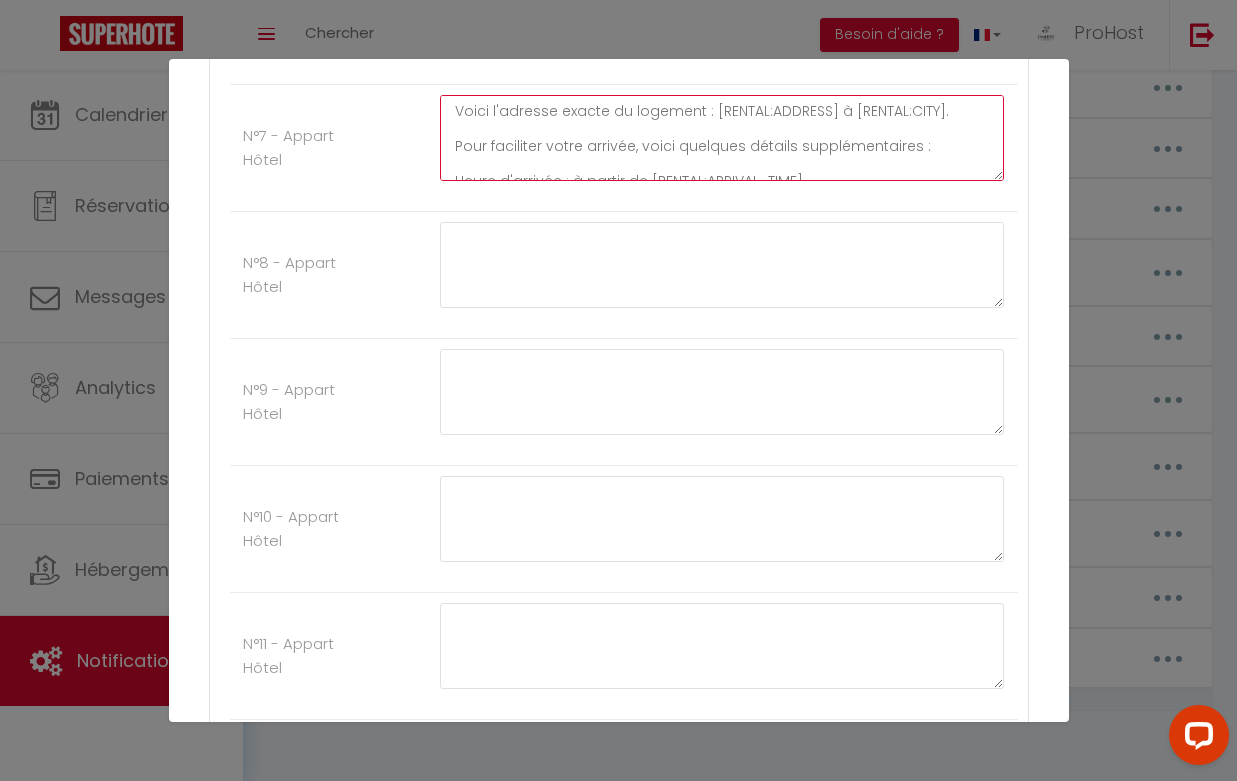 scroll, scrollTop: 49, scrollLeft: 0, axis: vertical 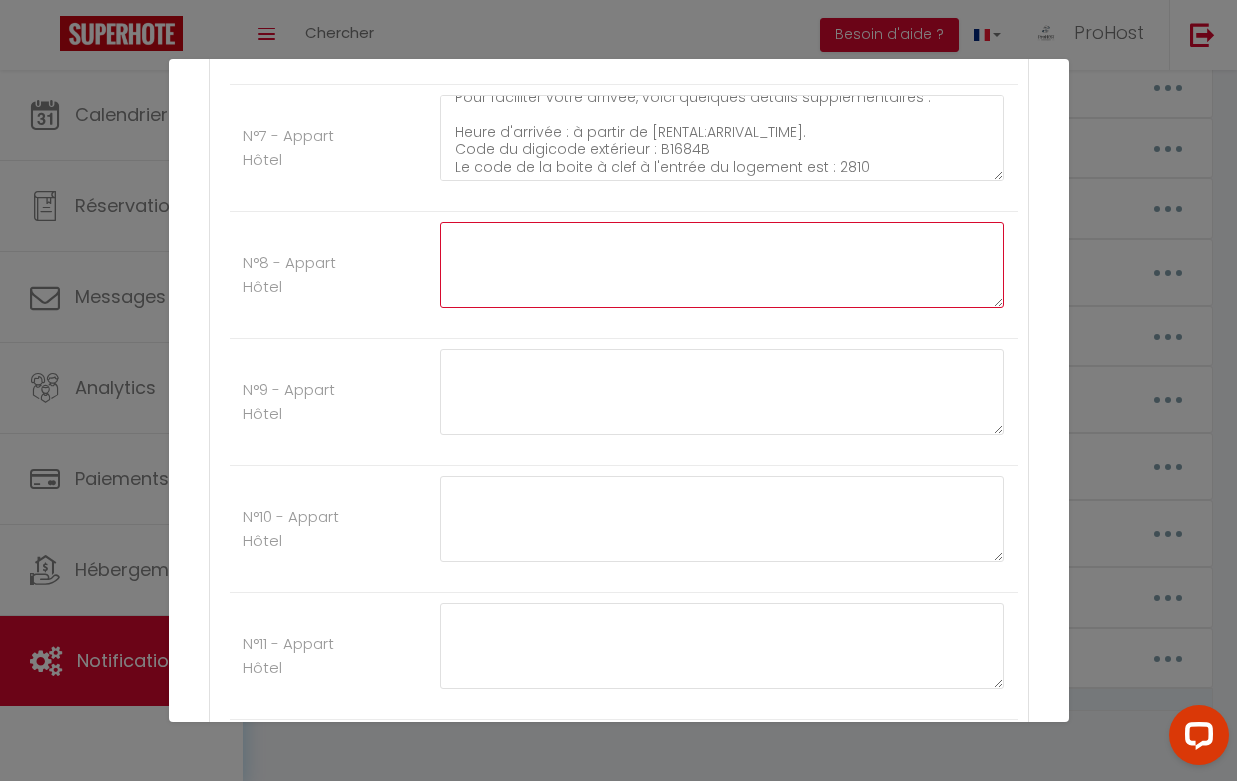 click at bounding box center [722, -1418] 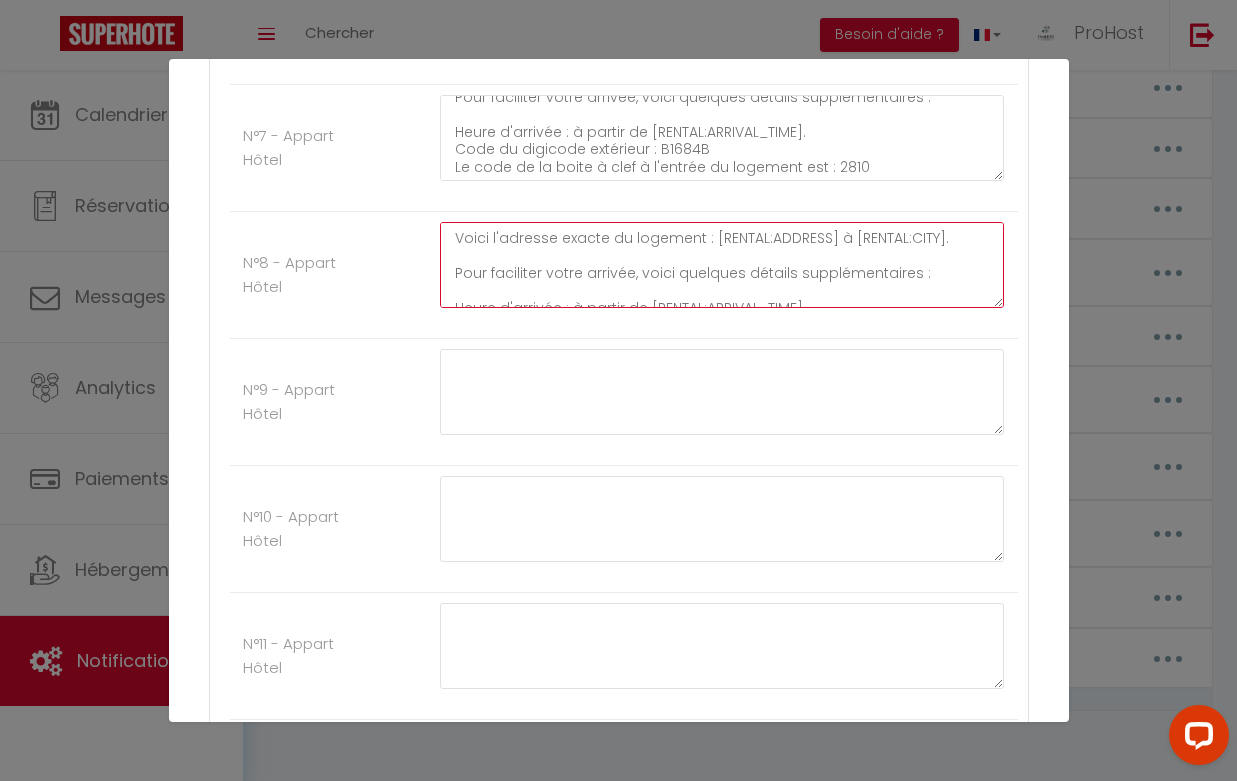 scroll, scrollTop: 49, scrollLeft: 0, axis: vertical 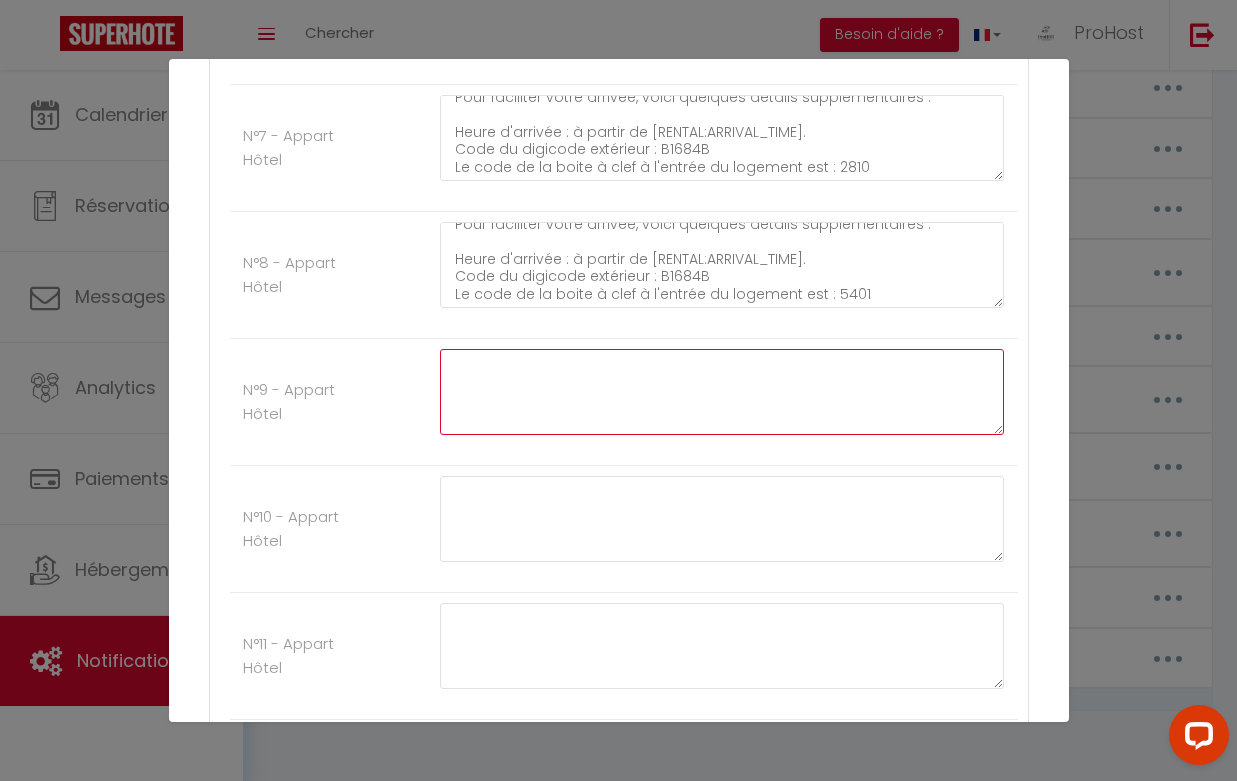 click at bounding box center [722, -1291] 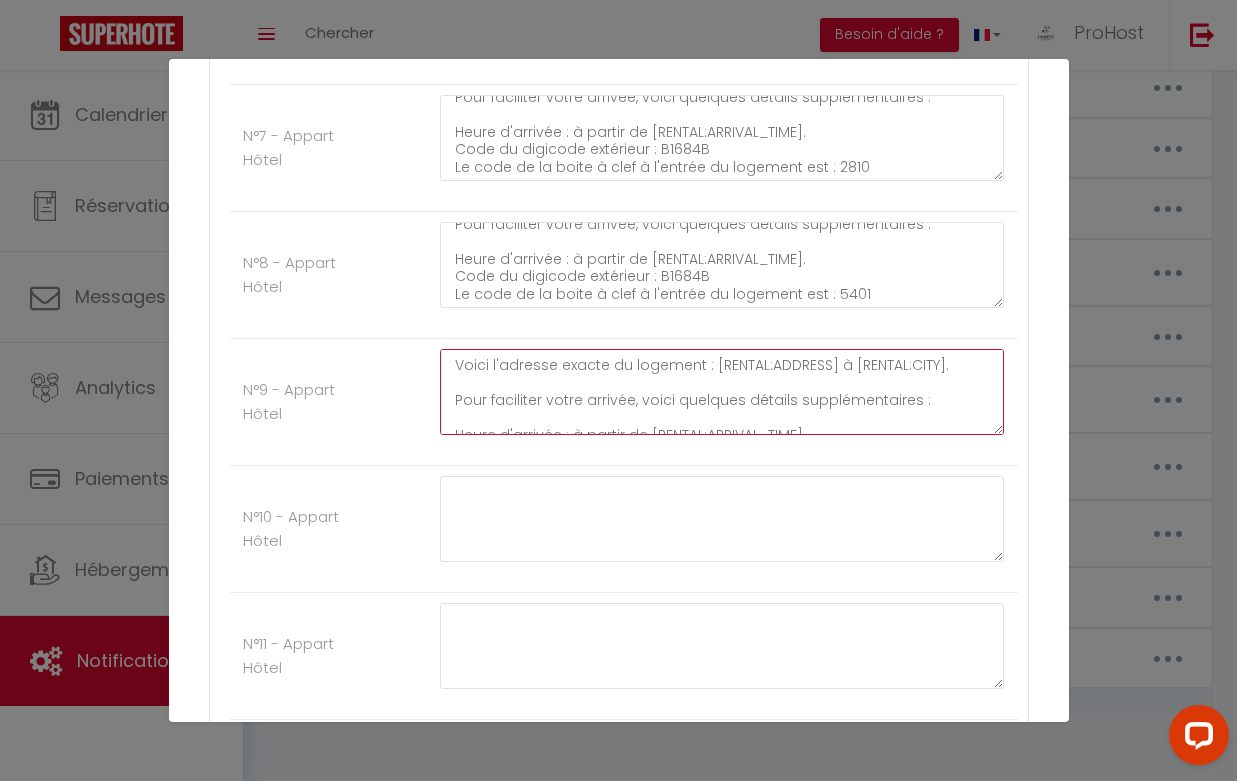 scroll, scrollTop: 49, scrollLeft: 0, axis: vertical 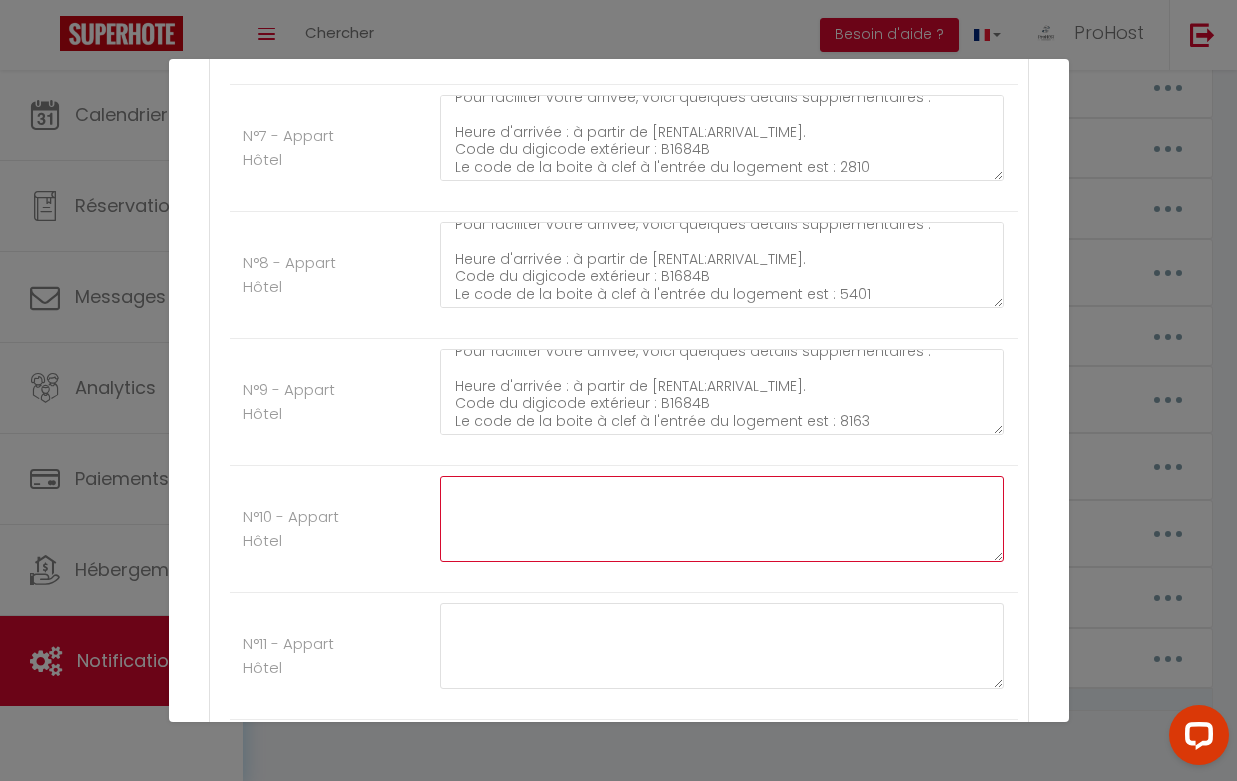 click at bounding box center [722, -1164] 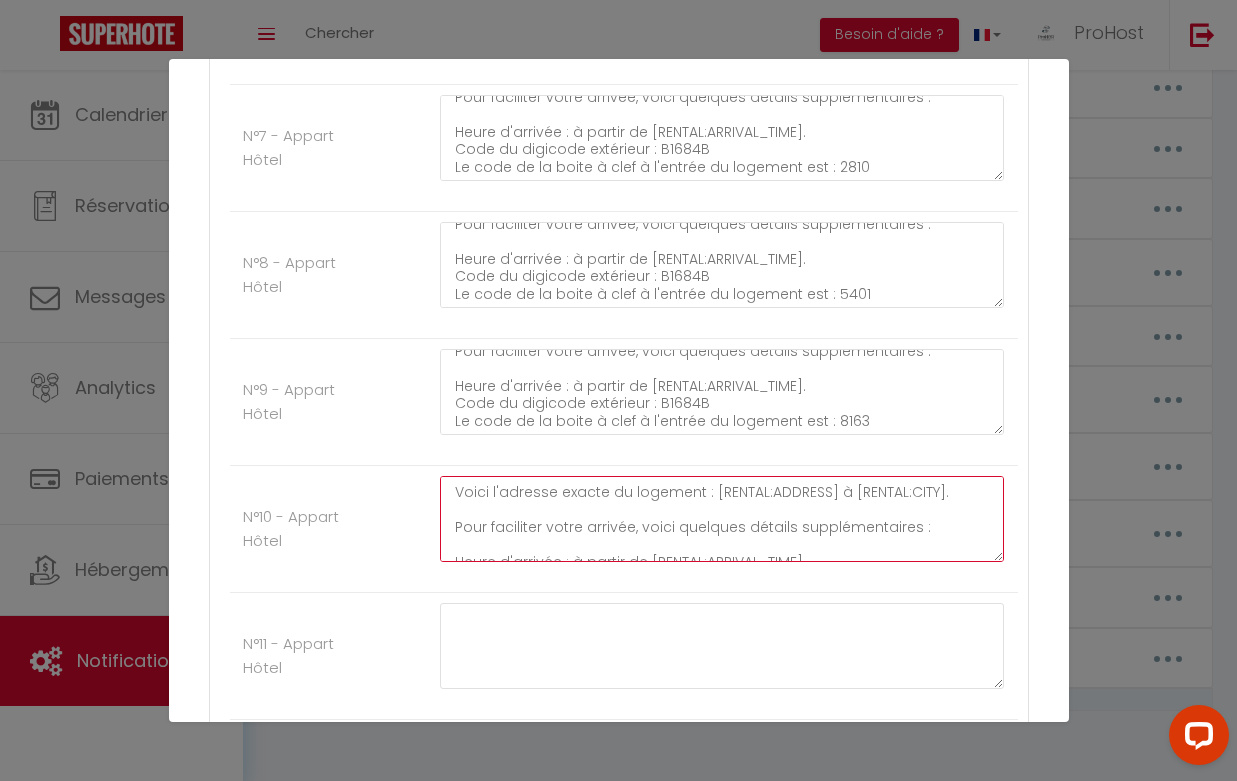 scroll, scrollTop: 49, scrollLeft: 0, axis: vertical 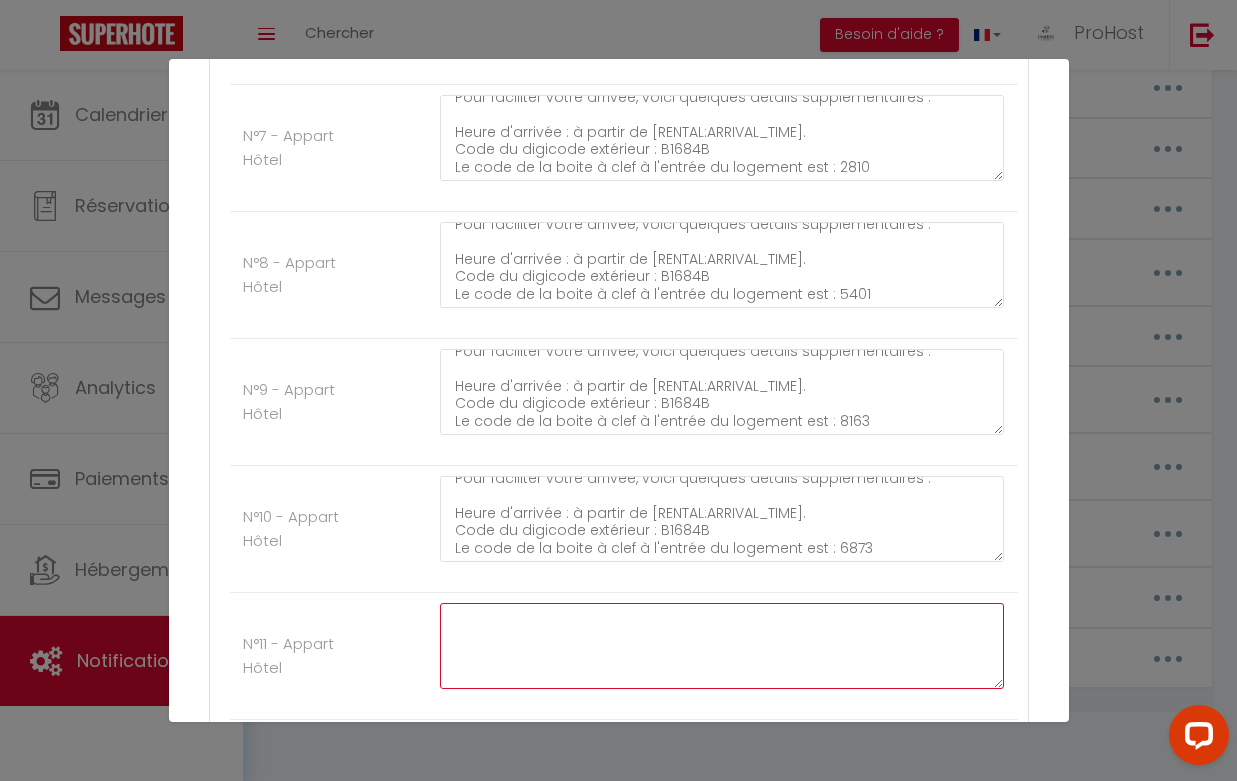 click at bounding box center [722, -1037] 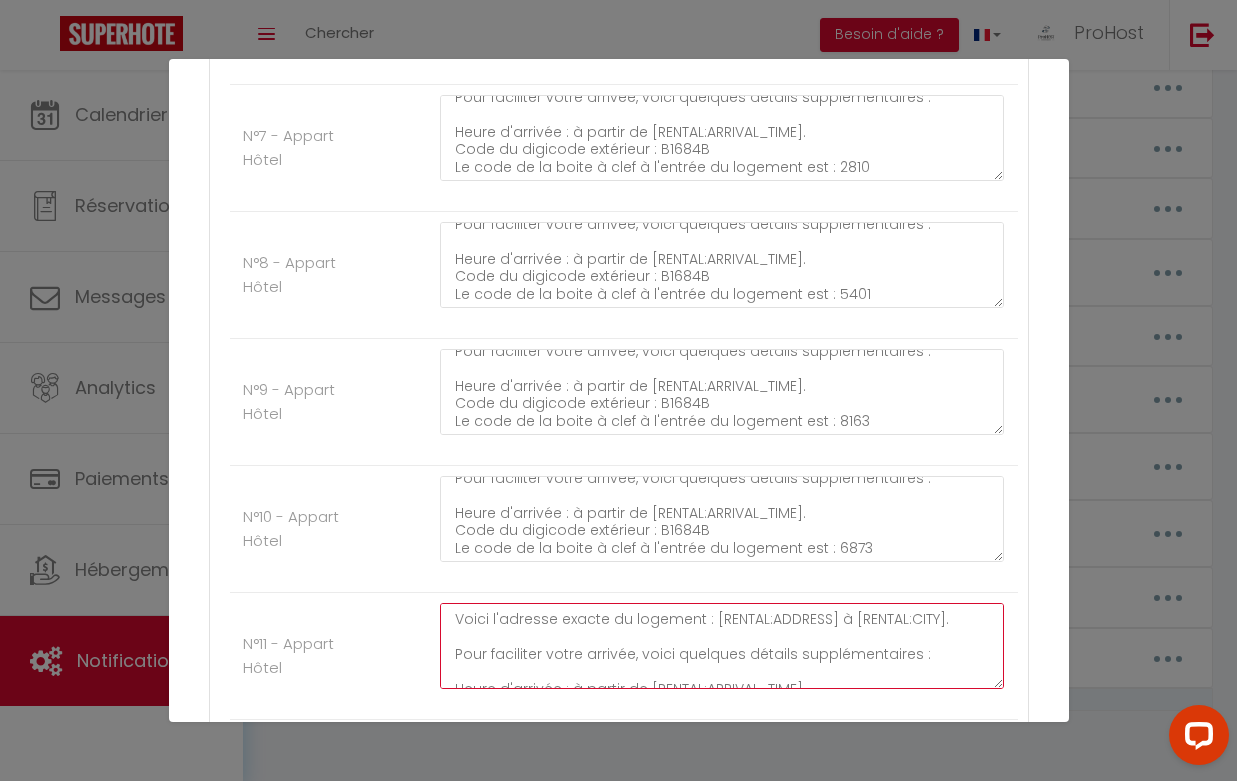 scroll, scrollTop: 49, scrollLeft: 0, axis: vertical 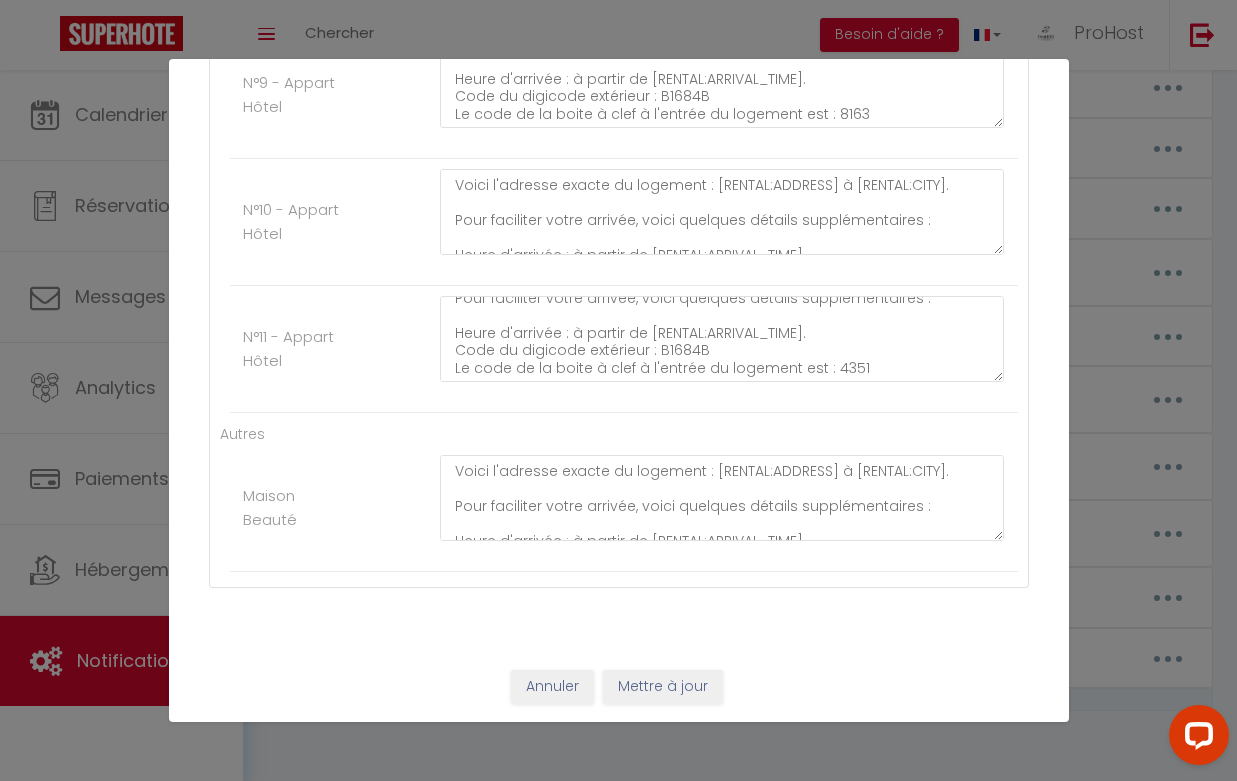 click on "Mettre à jour" at bounding box center (663, 687) 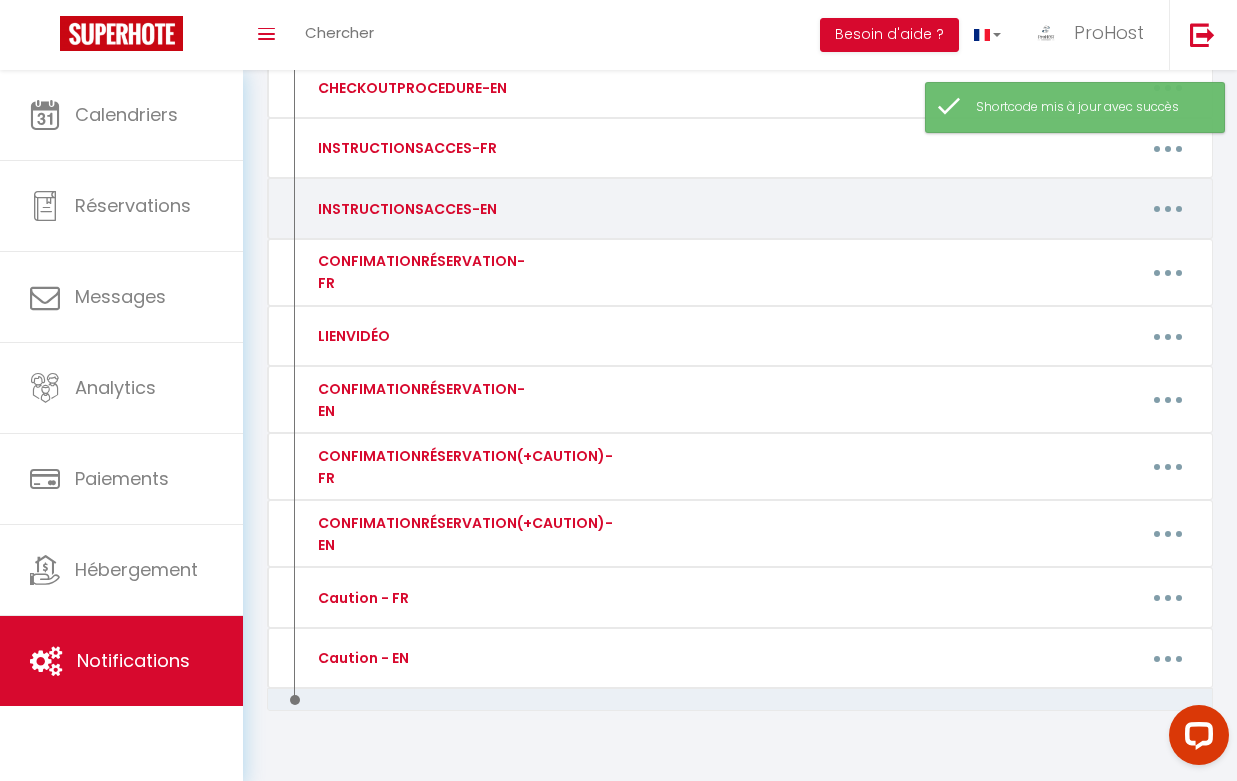 click at bounding box center (1168, 209) 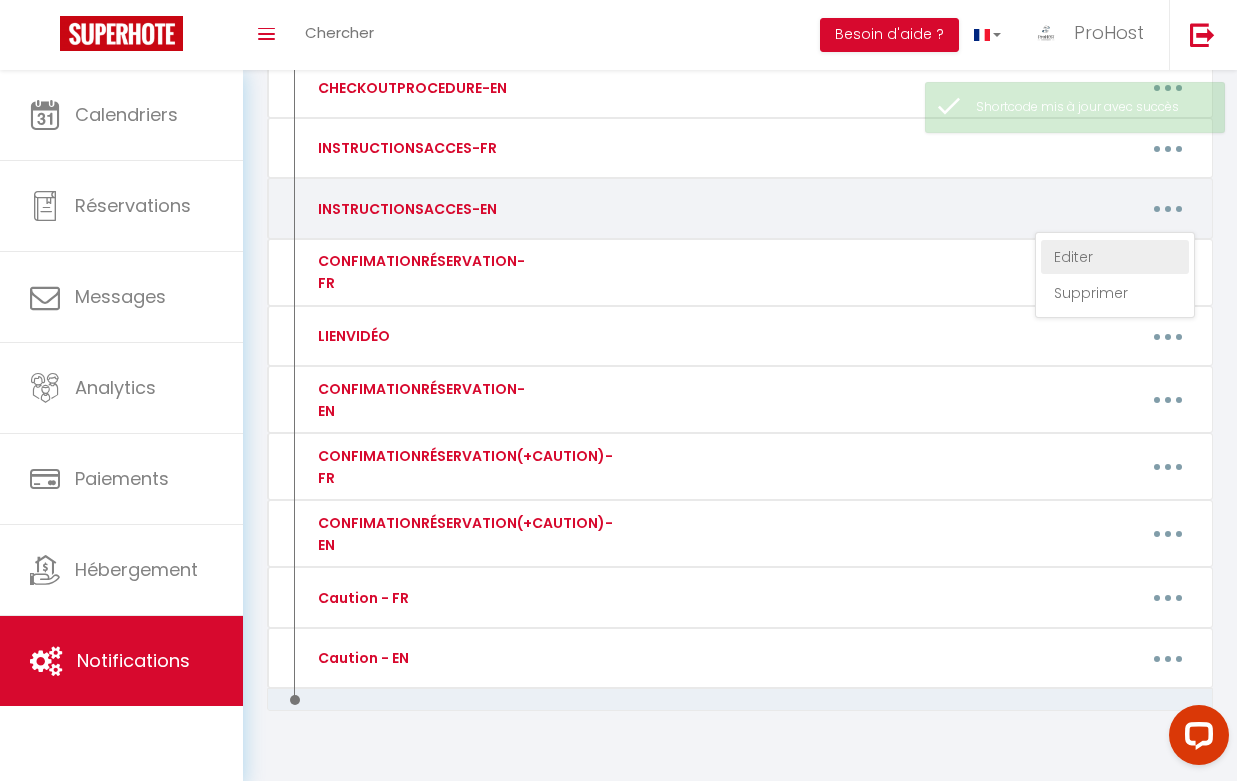 click on "Editer" at bounding box center (1115, 257) 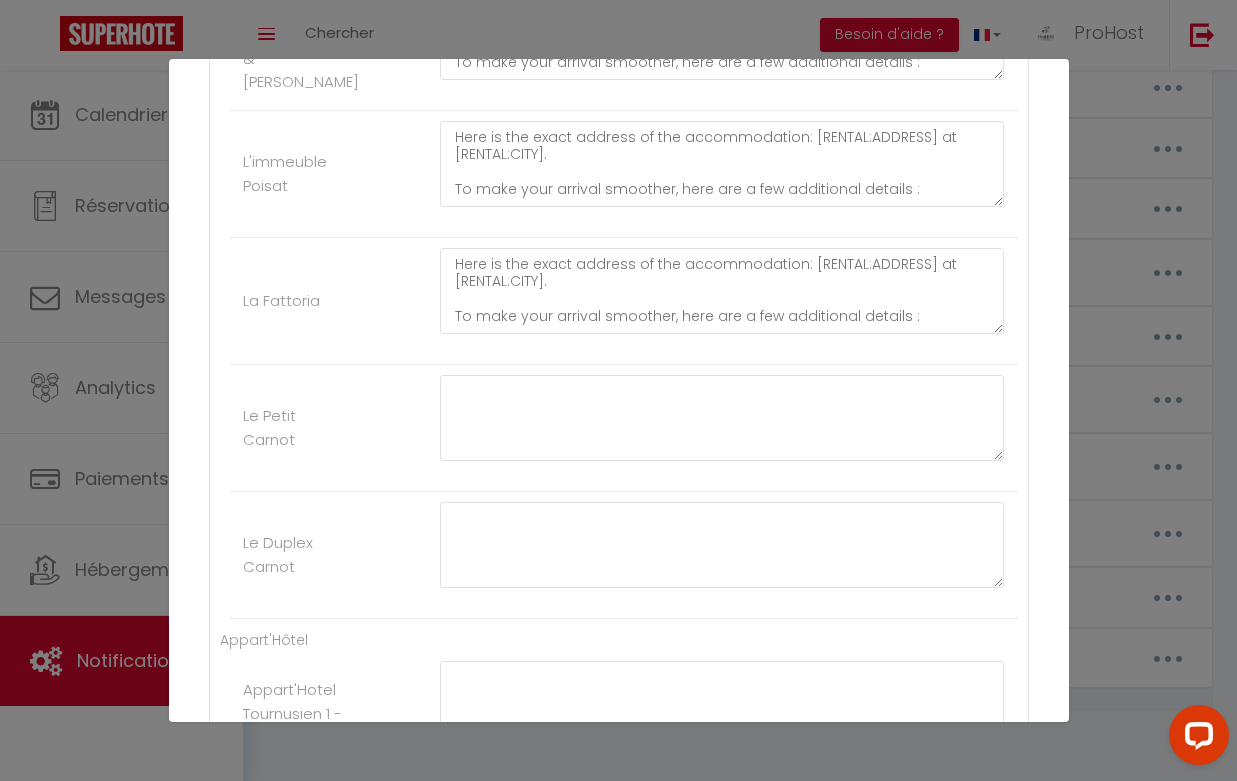 scroll, scrollTop: 1935, scrollLeft: 0, axis: vertical 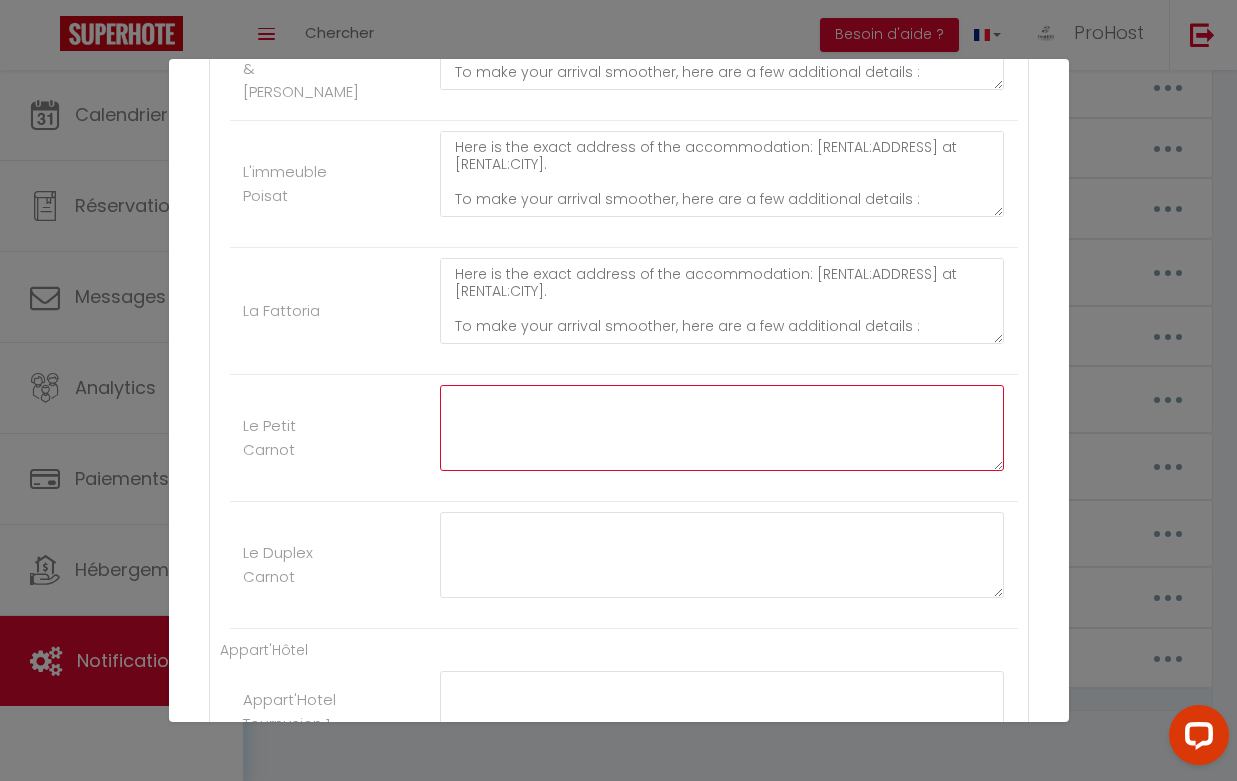 click at bounding box center (722, 428) 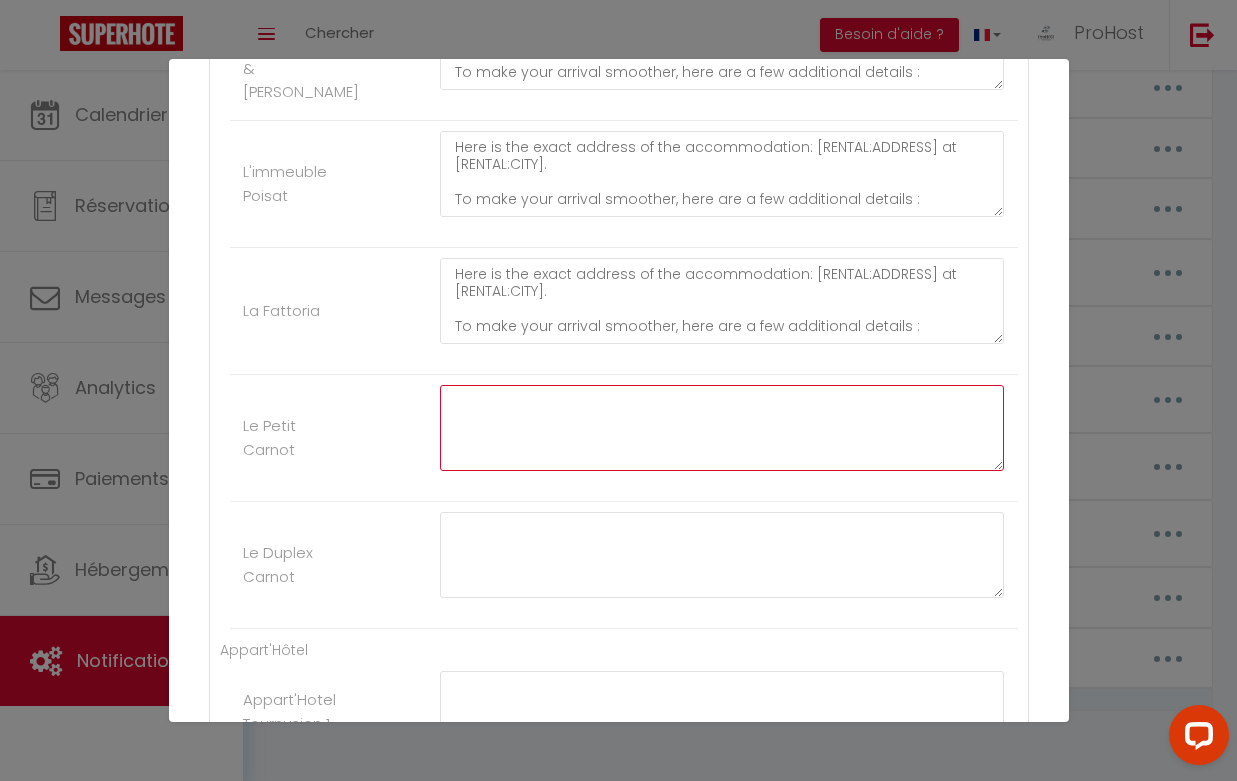 paste on "code for the external keypad:" 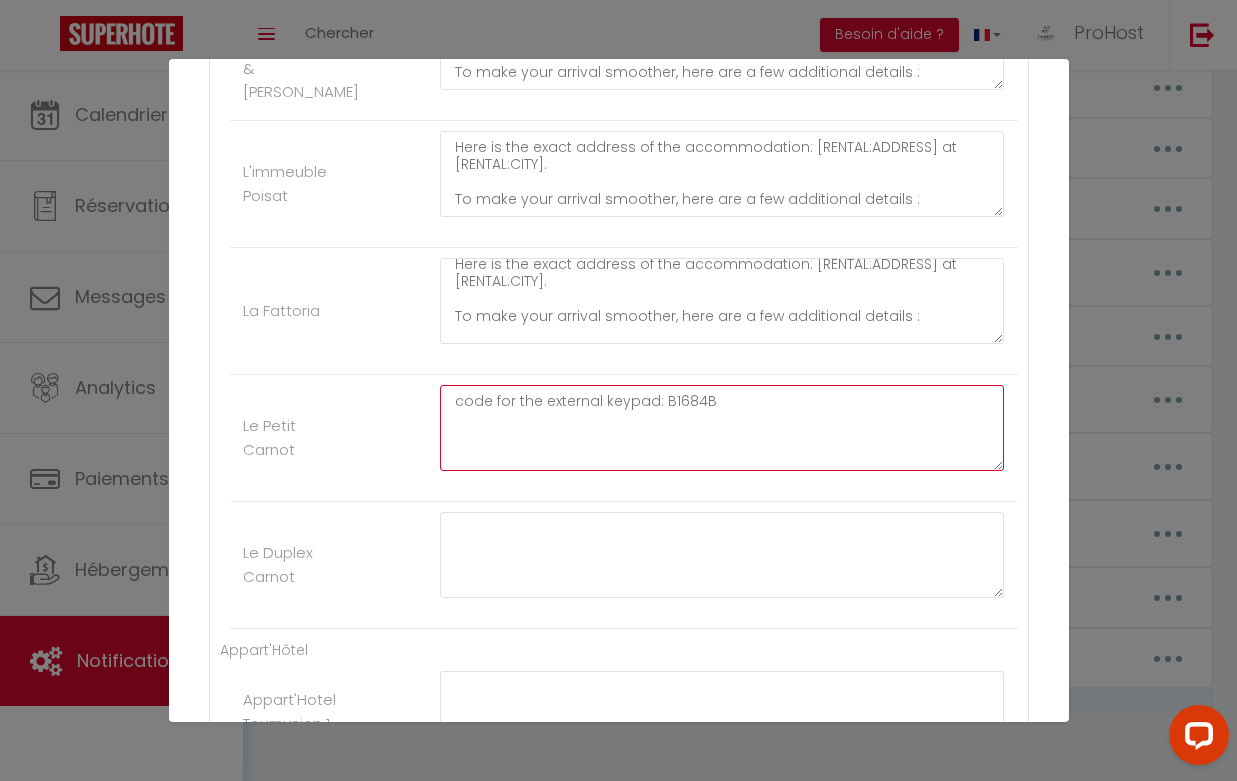 scroll, scrollTop: 1, scrollLeft: 0, axis: vertical 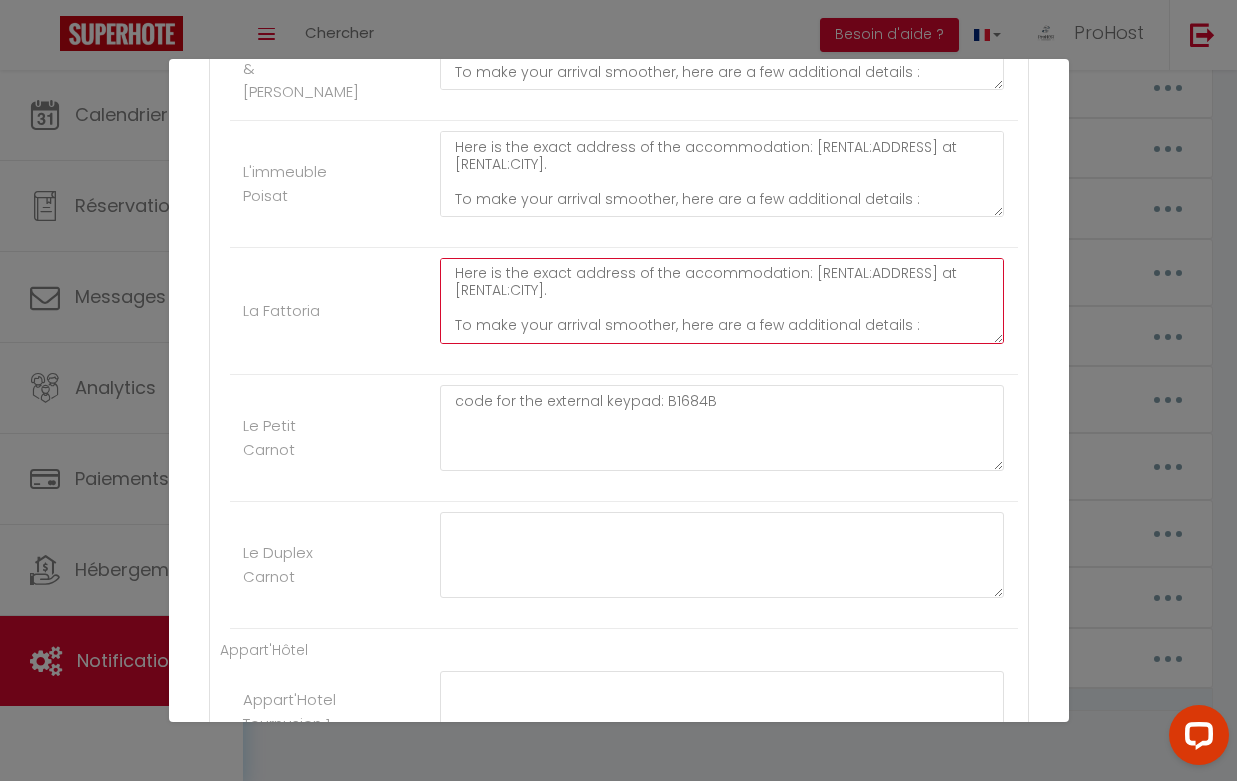 drag, startPoint x: 450, startPoint y: 272, endPoint x: 738, endPoint y: 368, distance: 303.57864 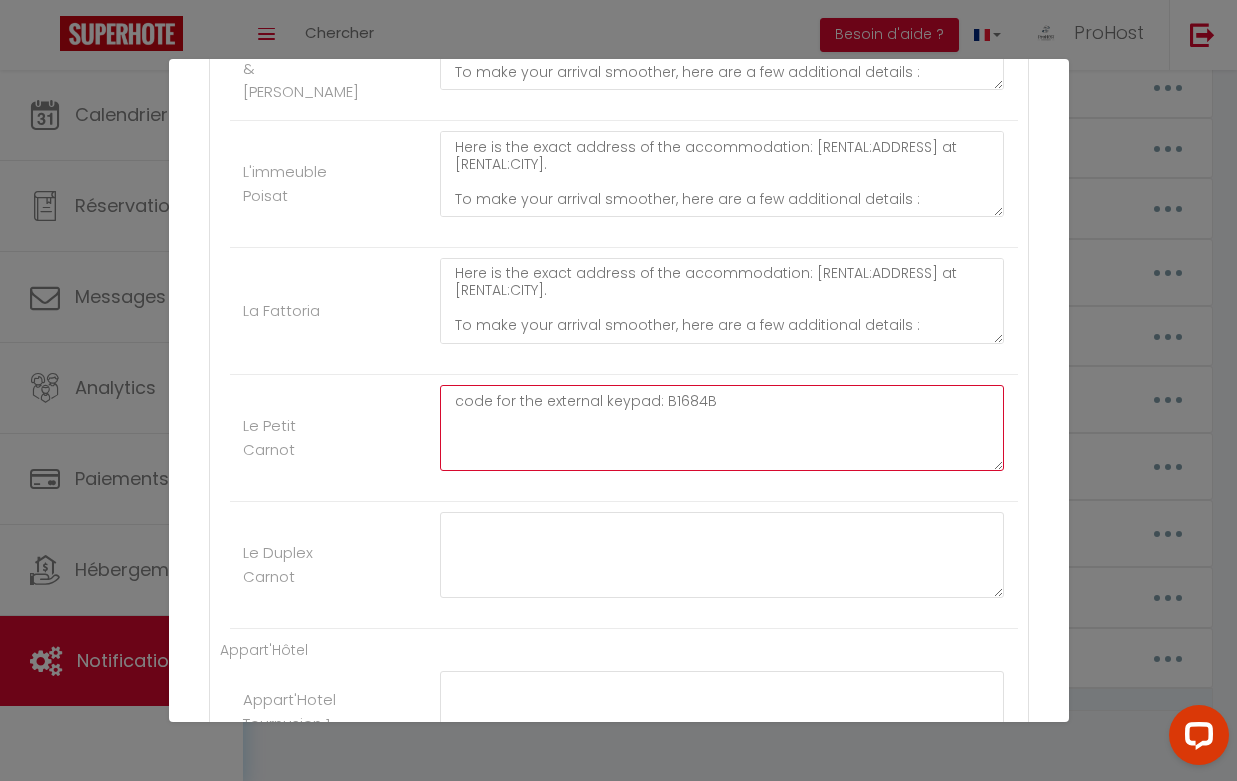 click on "code for the external keypad: B1684B" at bounding box center (722, 428) 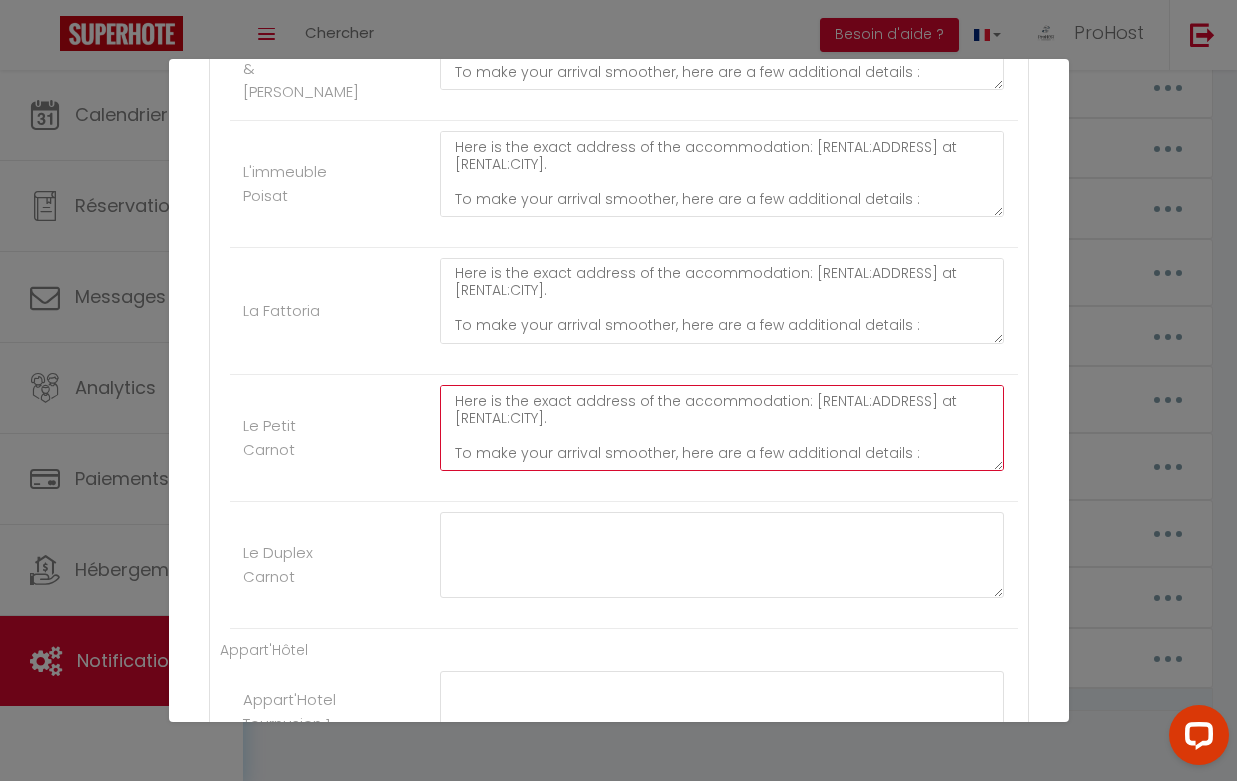 scroll, scrollTop: 66, scrollLeft: 0, axis: vertical 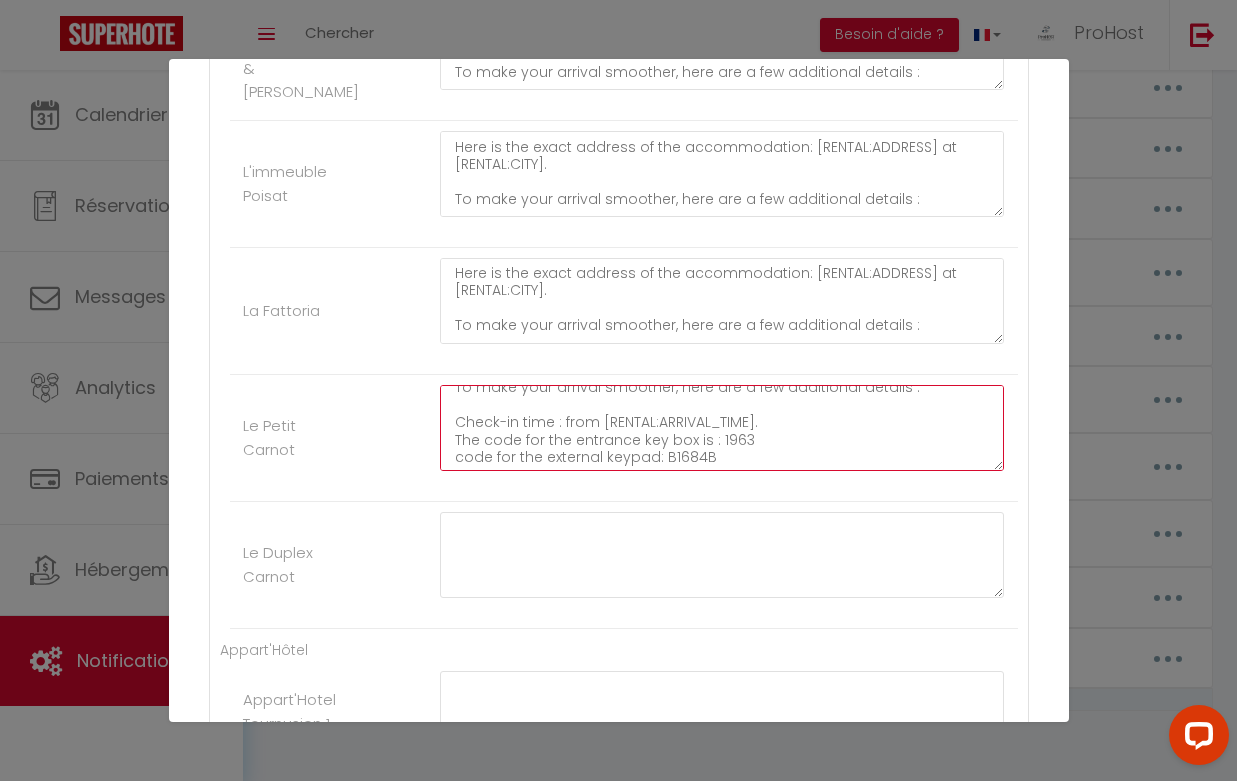 click on "Here is the exact address of the accommodation: [RENTAL:ADDRESS] at [RENTAL:CITY].
To make your arrival smoother, here are a few additional details :
Check-in time : from [RENTAL:ARRIVAL_TIME].
The code for the entrance key box is : 1963
code for the external keypad: B1684B" at bounding box center [722, 428] 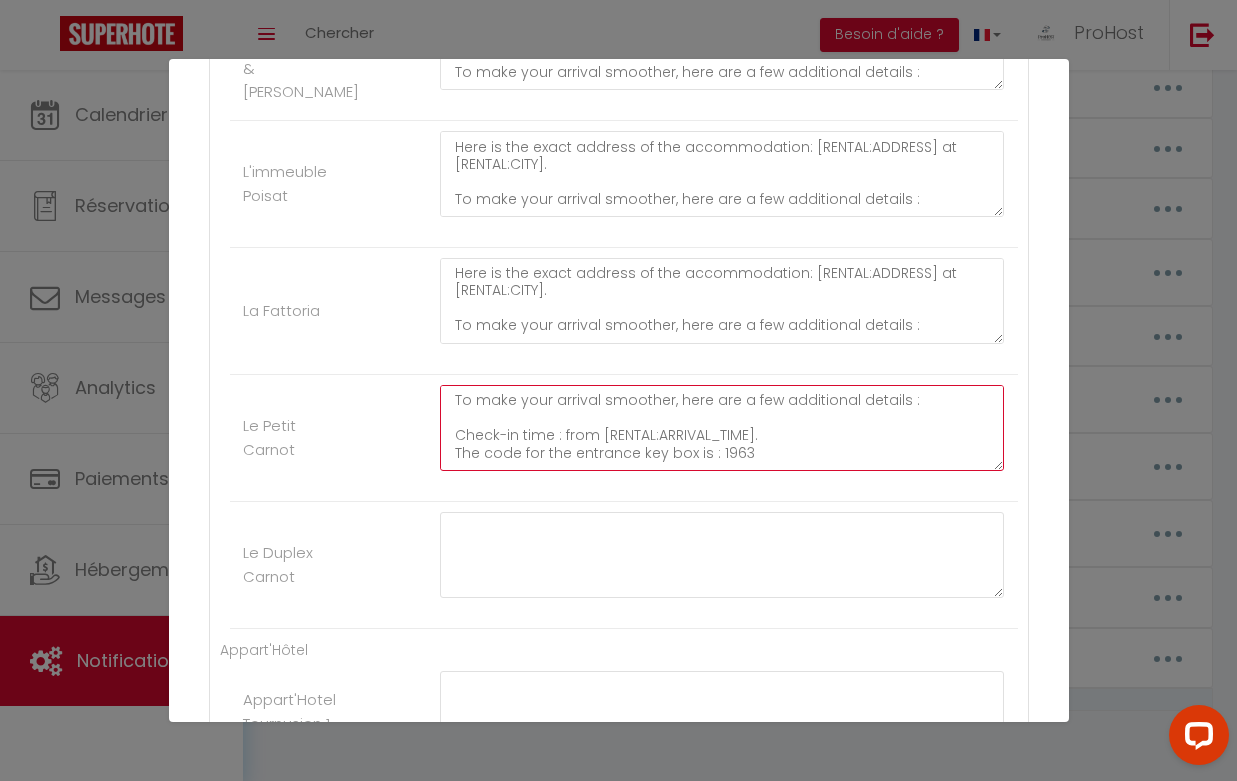 scroll, scrollTop: 49, scrollLeft: 0, axis: vertical 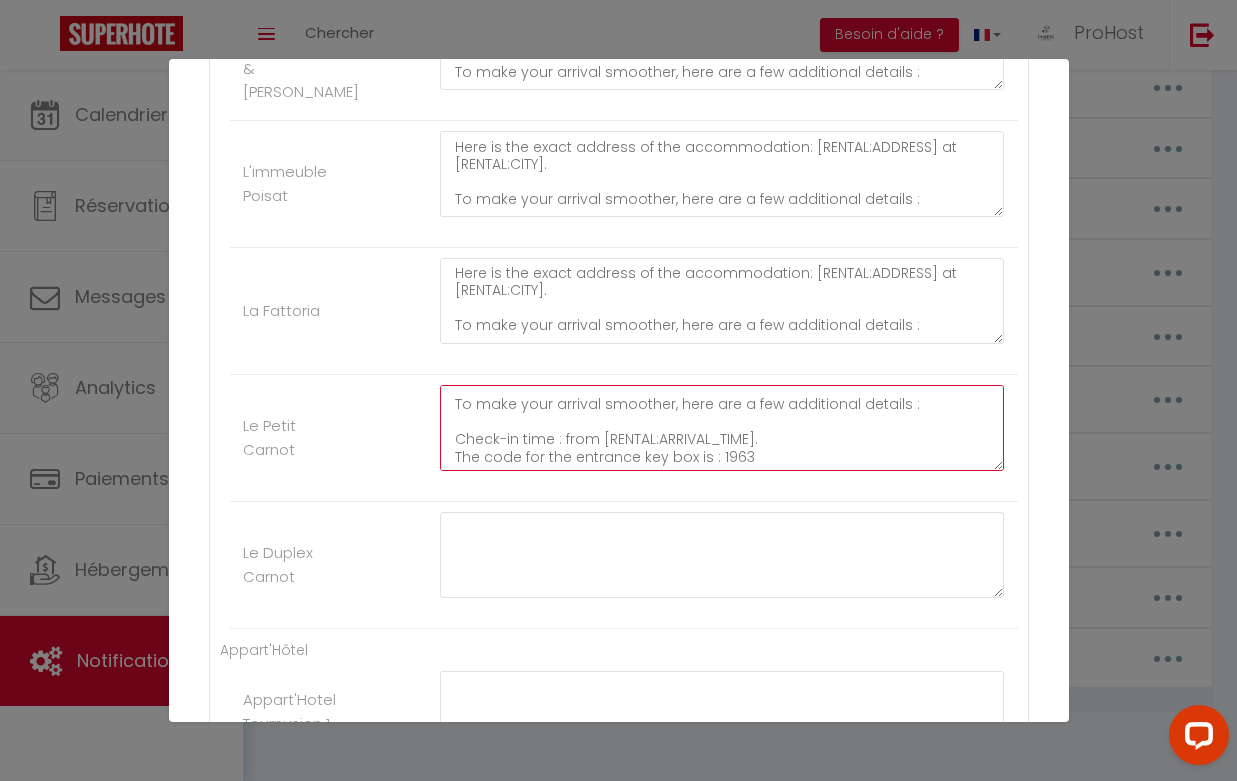 click on "Here is the exact address of the accommodation: [RENTAL:ADDRESS] at [RENTAL:CITY].
To make your arrival smoother, here are a few additional details :
Check-in time : from [RENTAL:ARRIVAL_TIME].
The code for the entrance key box is : 1963" at bounding box center (722, 428) 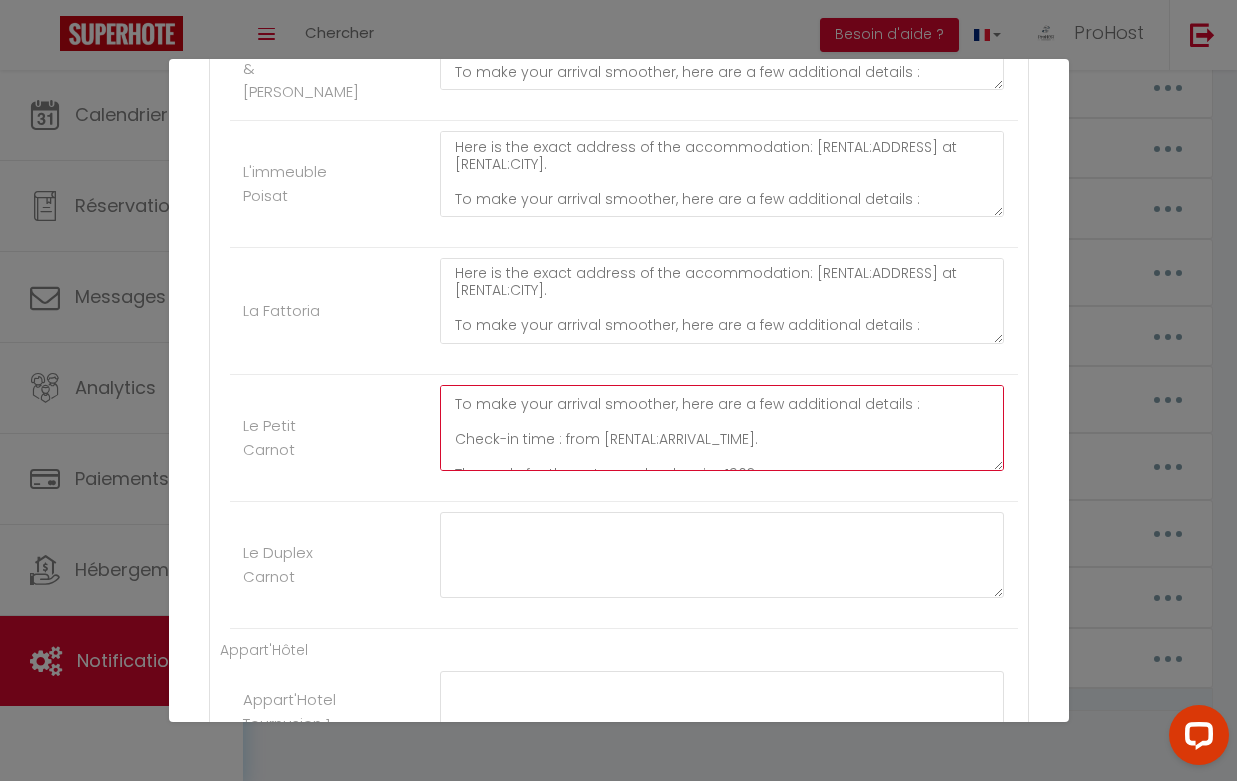 paste on "code for the external keypad: B1684B" 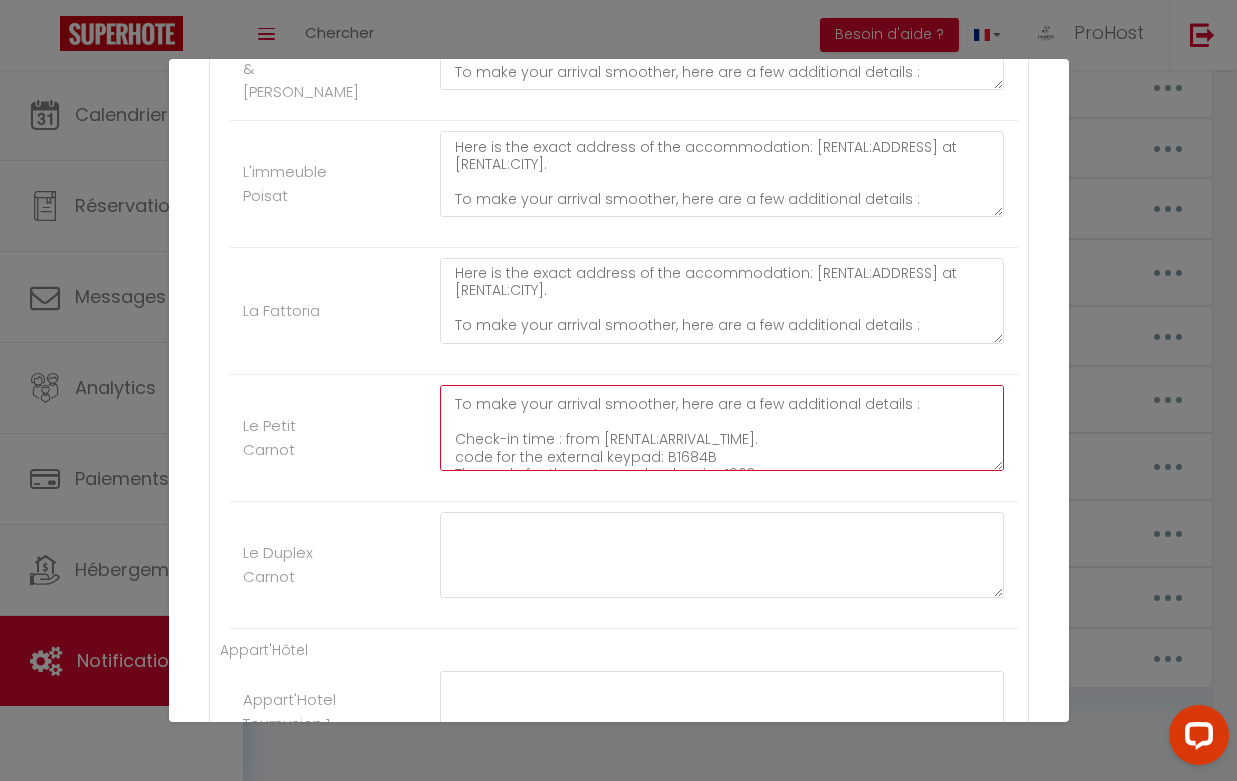 click on "Here is the exact address of the accommodation: [RENTAL:ADDRESS] at [RENTAL:CITY].
To make your arrival smoother, here are a few additional details :
Check-in time : from [RENTAL:ARRIVAL_TIME].
code for the external keypad: B1684B
The code for the entrance key box is : 1963" at bounding box center (722, 428) 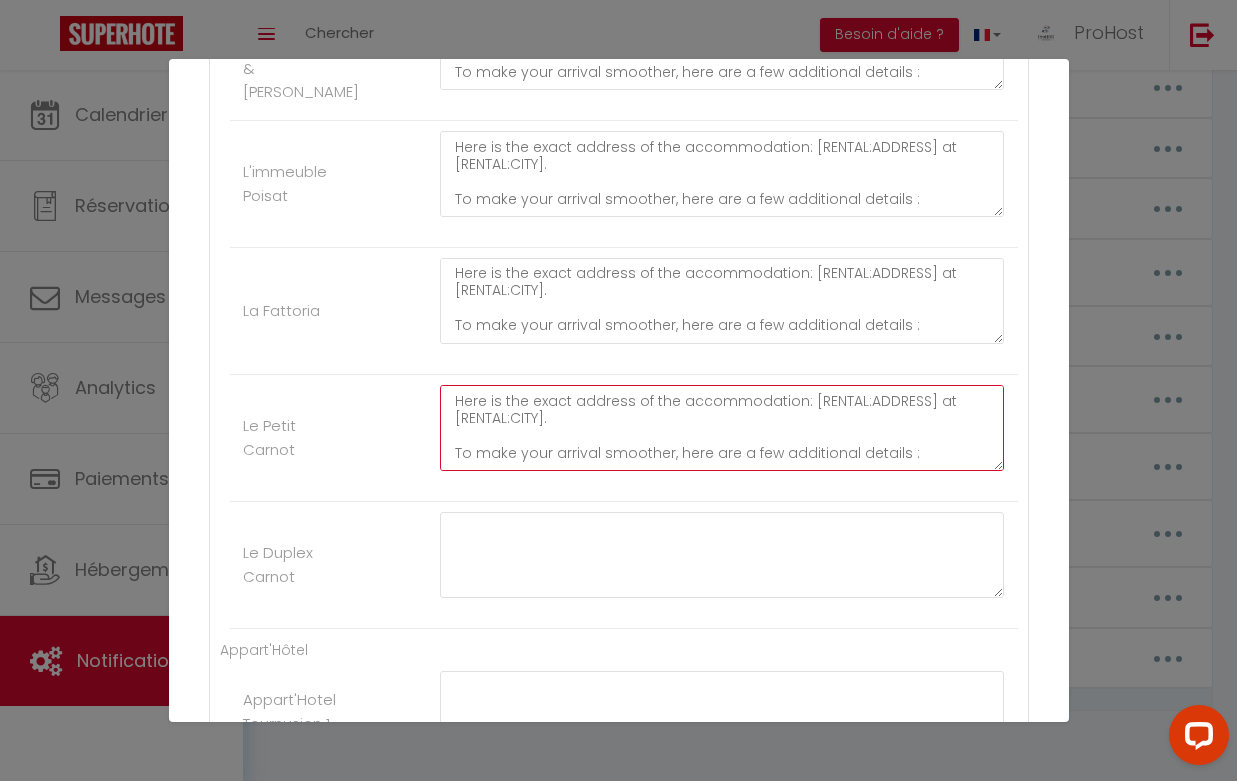 scroll, scrollTop: 0, scrollLeft: 0, axis: both 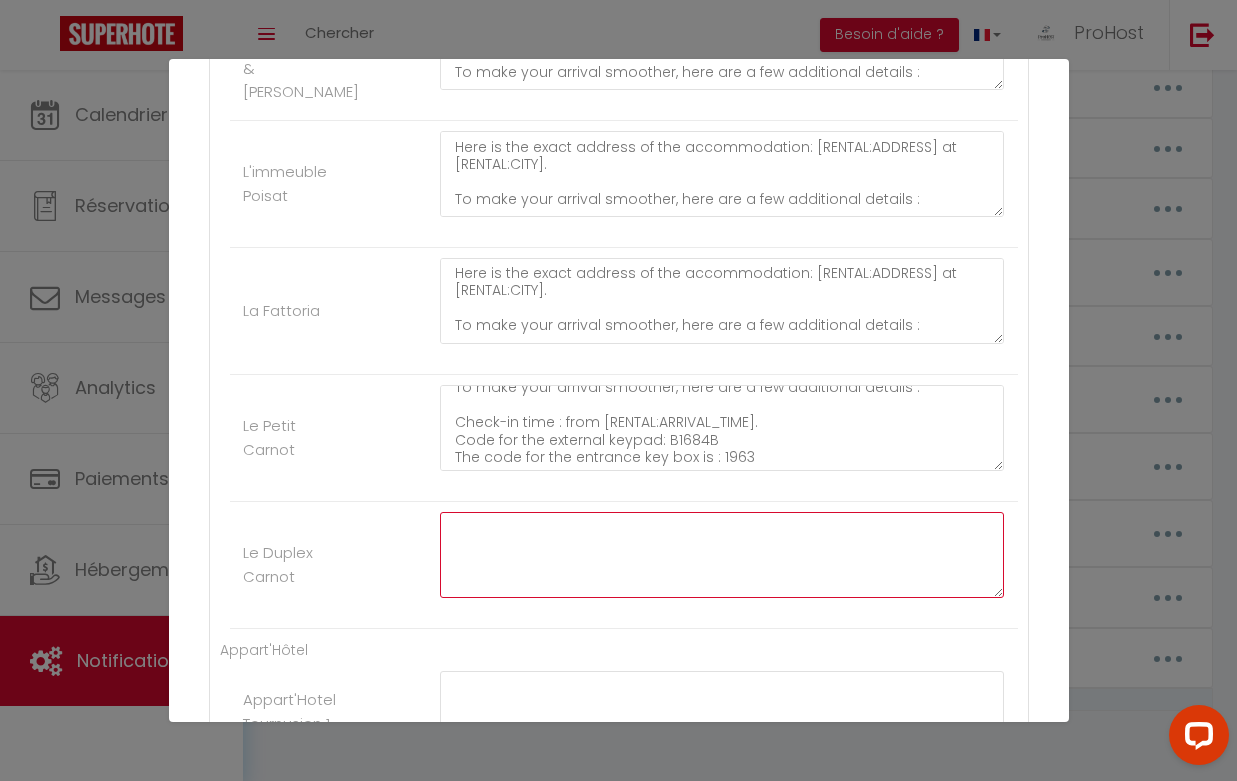click at bounding box center [722, 555] 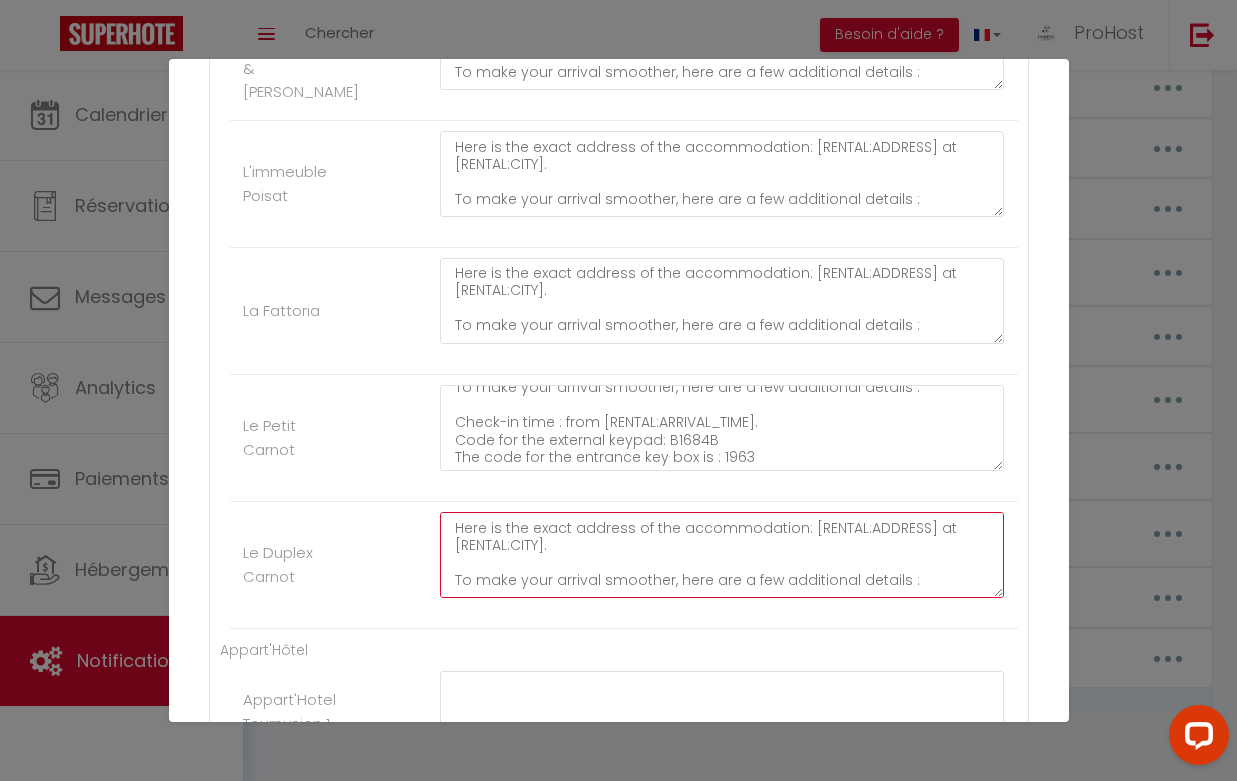 scroll, scrollTop: 66, scrollLeft: 0, axis: vertical 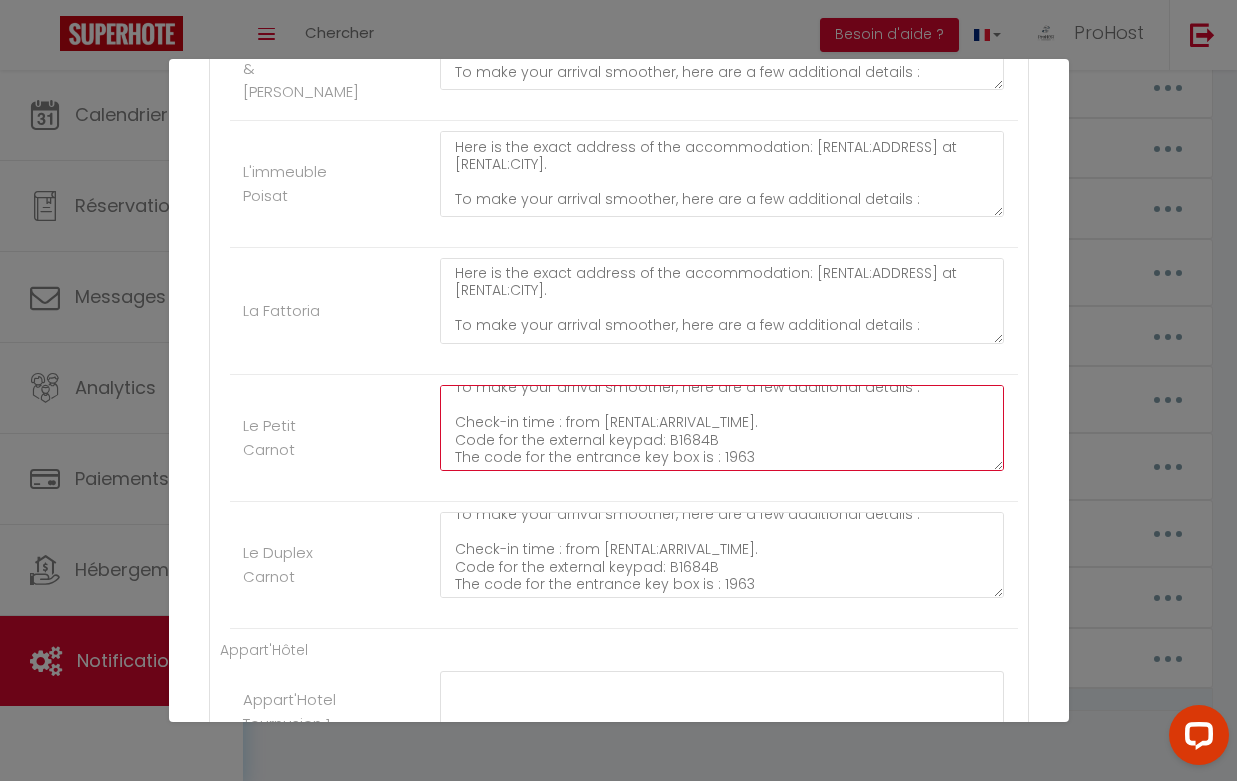 click on "Here is the exact address of the accommodation: [RENTAL:ADDRESS] at [RENTAL:CITY].
To make your arrival smoother, here are a few additional details :
Check-in time : from [RENTAL:ARRIVAL_TIME].
Code for the external keypad: B1684B
The code for the entrance key box is : 1963" at bounding box center (722, 428) 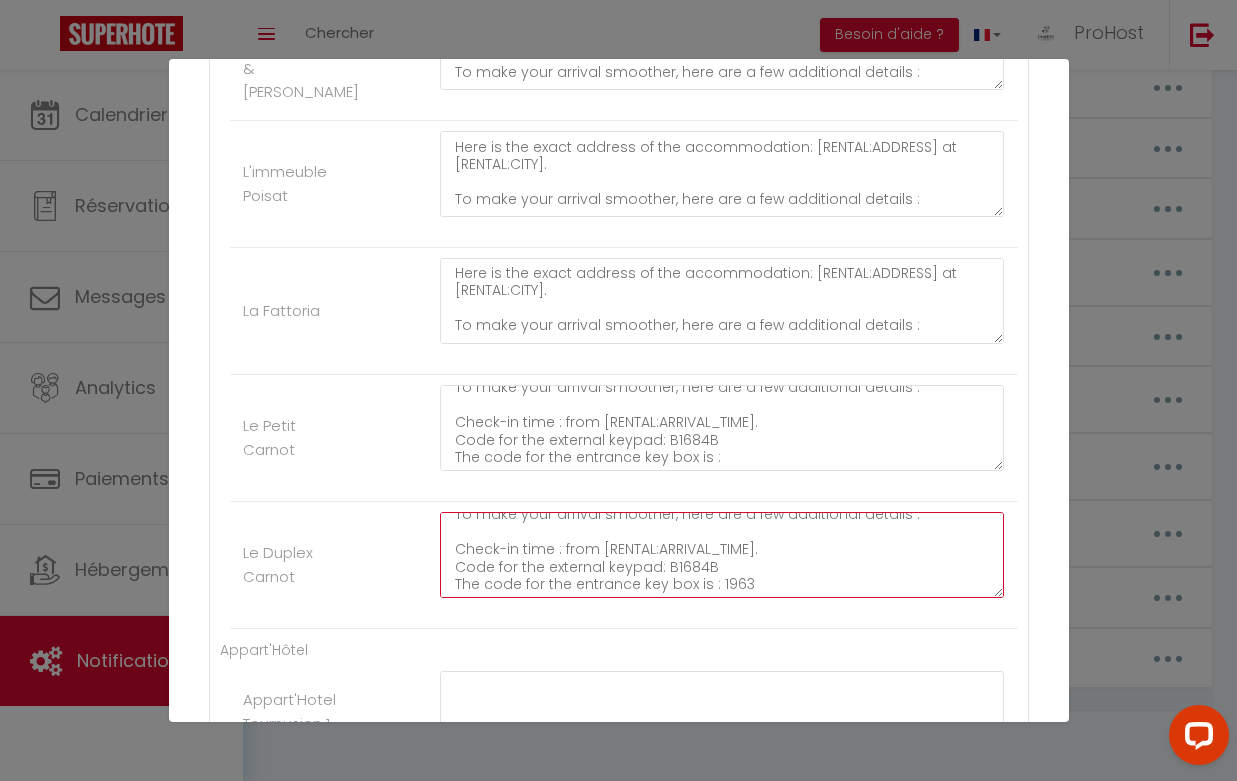 click on "Here is the exact address of the accommodation: [RENTAL:ADDRESS] at [RENTAL:CITY].
To make your arrival smoother, here are a few additional details :
Check-in time : from [RENTAL:ARRIVAL_TIME].
Code for the external keypad: B1684B
The code for the entrance key box is : 1963" at bounding box center (722, 555) 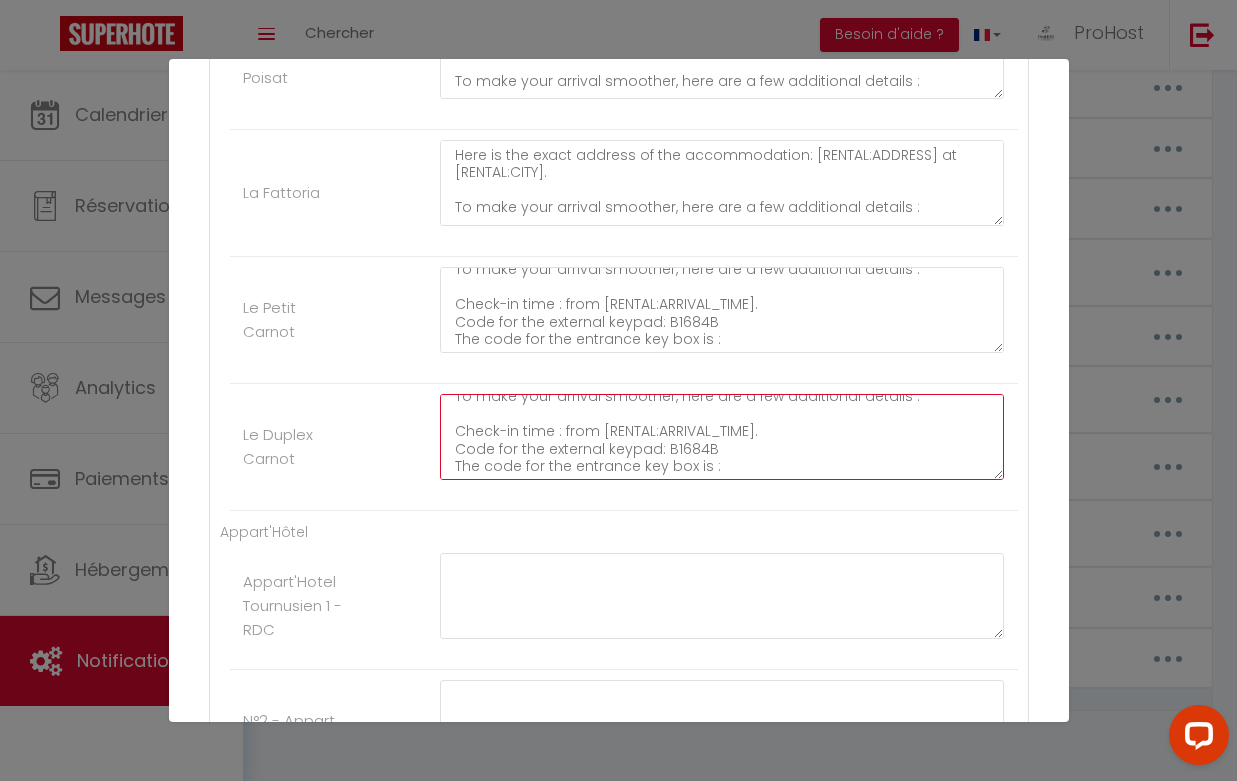 scroll, scrollTop: 2132, scrollLeft: 0, axis: vertical 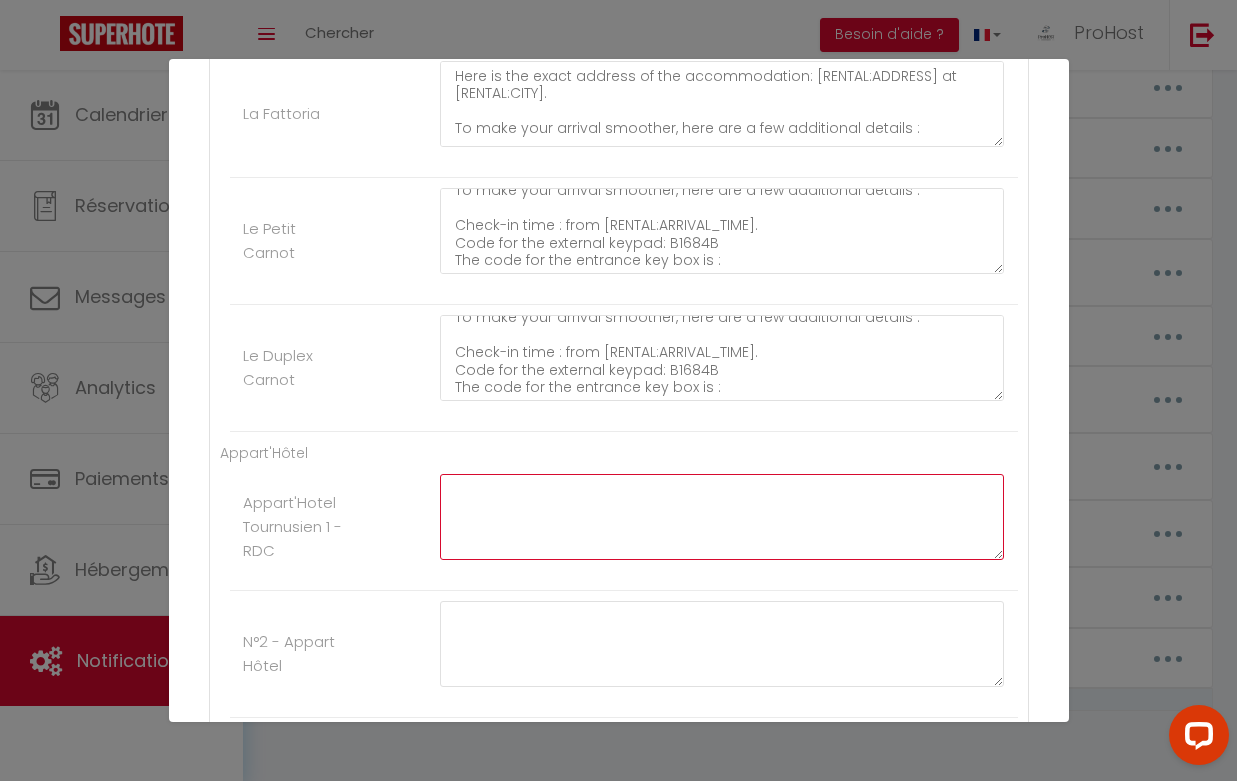 click at bounding box center [722, -1579] 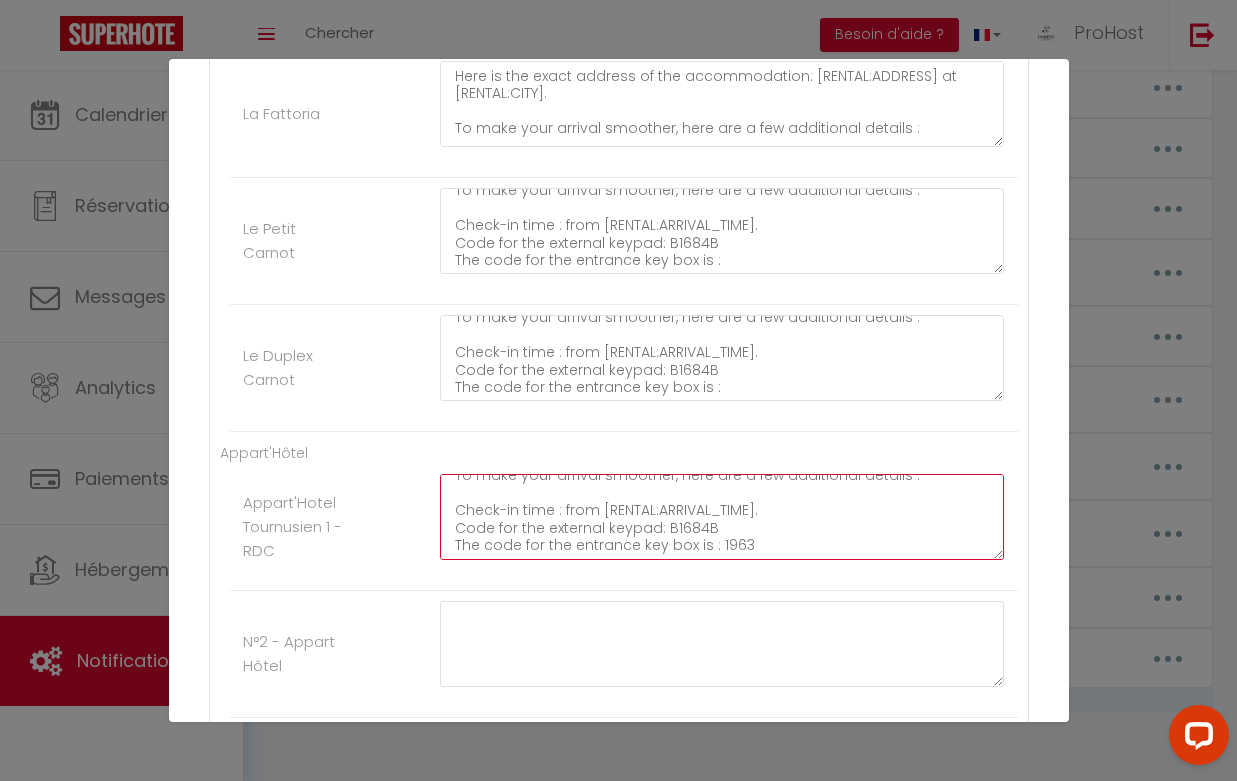 scroll, scrollTop: 66, scrollLeft: 0, axis: vertical 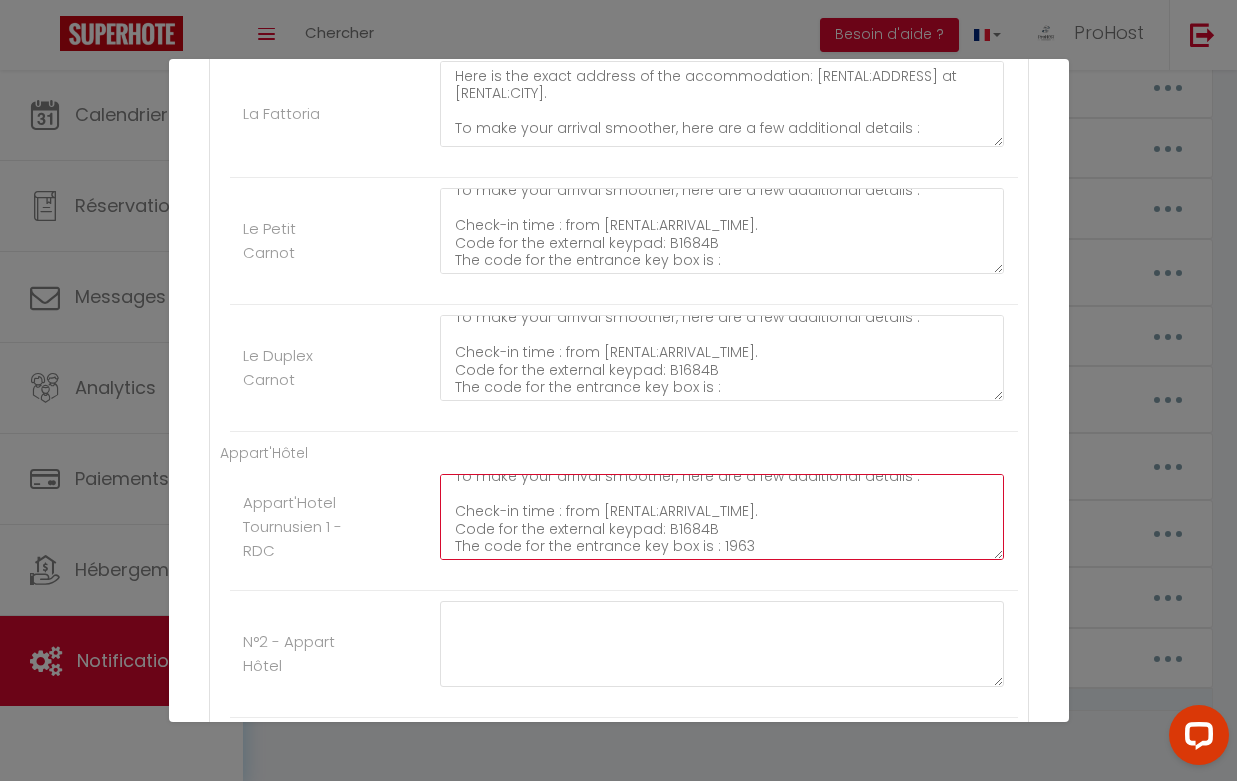 click on "Here is the exact address of the accommodation: [RENTAL:ADDRESS] at [RENTAL:CITY].
To make your arrival smoother, here are a few additional details :
Check-in time : from [RENTAL:ARRIVAL_TIME].
Code for the external keypad: B1684B
The code for the entrance key box is : 1963" at bounding box center [722, -1579] 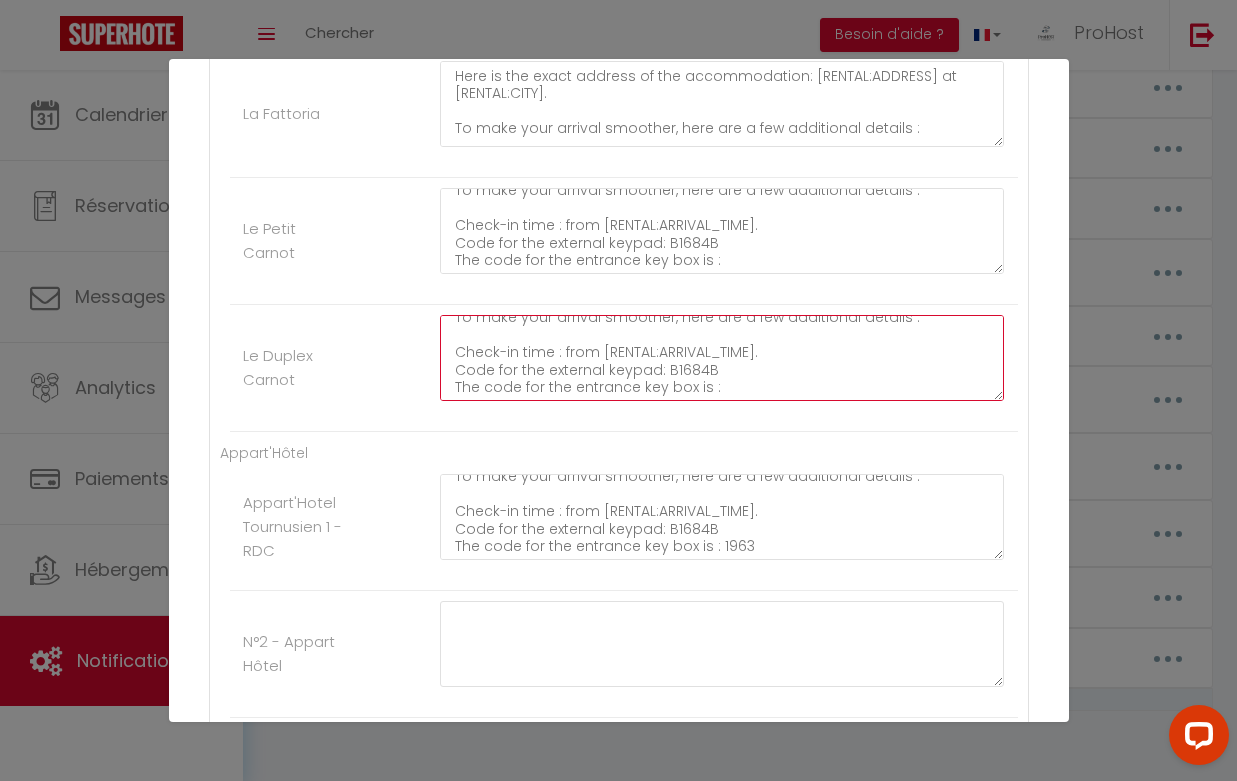 click on "Here is the exact address of the accommodation: [RENTAL:ADDRESS] at [RENTAL:CITY].
To make your arrival smoother, here are a few additional details :
Check-in time : from [RENTAL:ARRIVAL_TIME].
Code for the external keypad: B1684B
The code for the entrance key box is :" at bounding box center (722, 358) 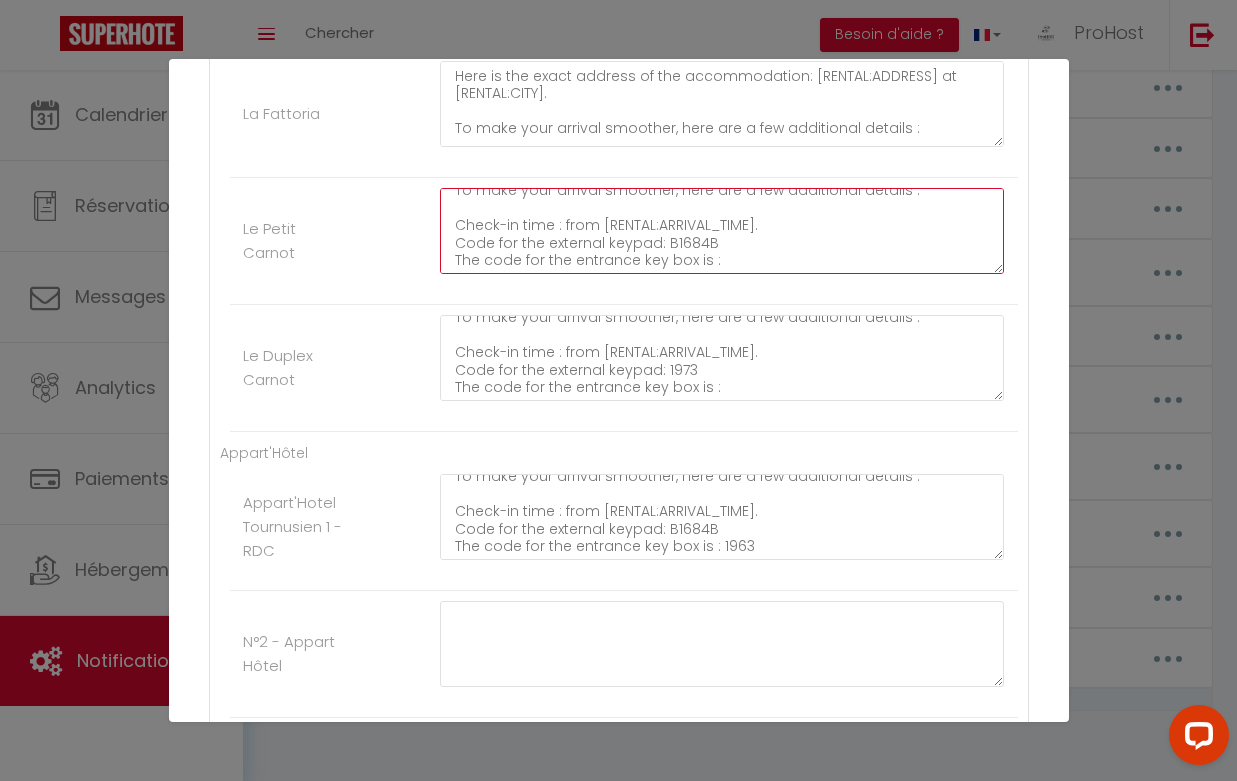 click on "Here is the exact address of the accommodation: [RENTAL:ADDRESS] at [RENTAL:CITY].
To make your arrival smoother, here are a few additional details :
Check-in time : from [RENTAL:ARRIVAL_TIME].
Code for the external keypad: B1684B
The code for the entrance key box is :" at bounding box center [722, 231] 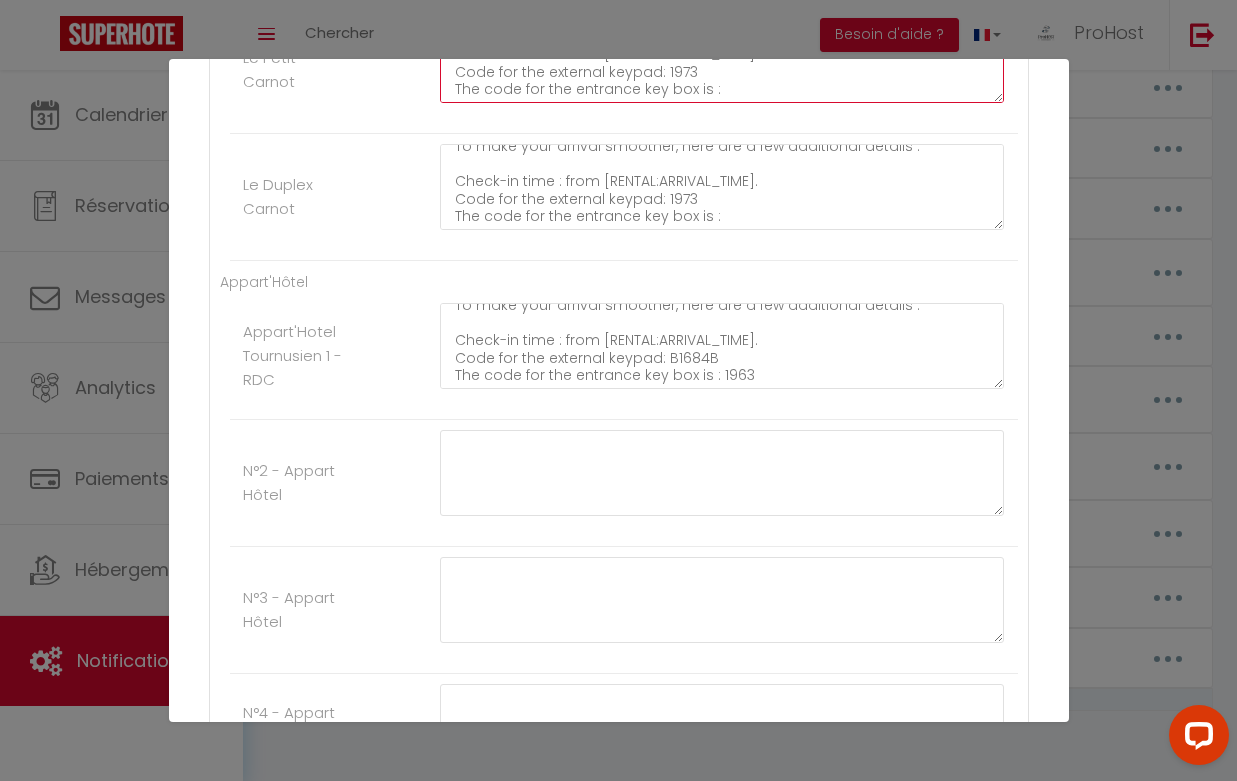 scroll, scrollTop: 2315, scrollLeft: 0, axis: vertical 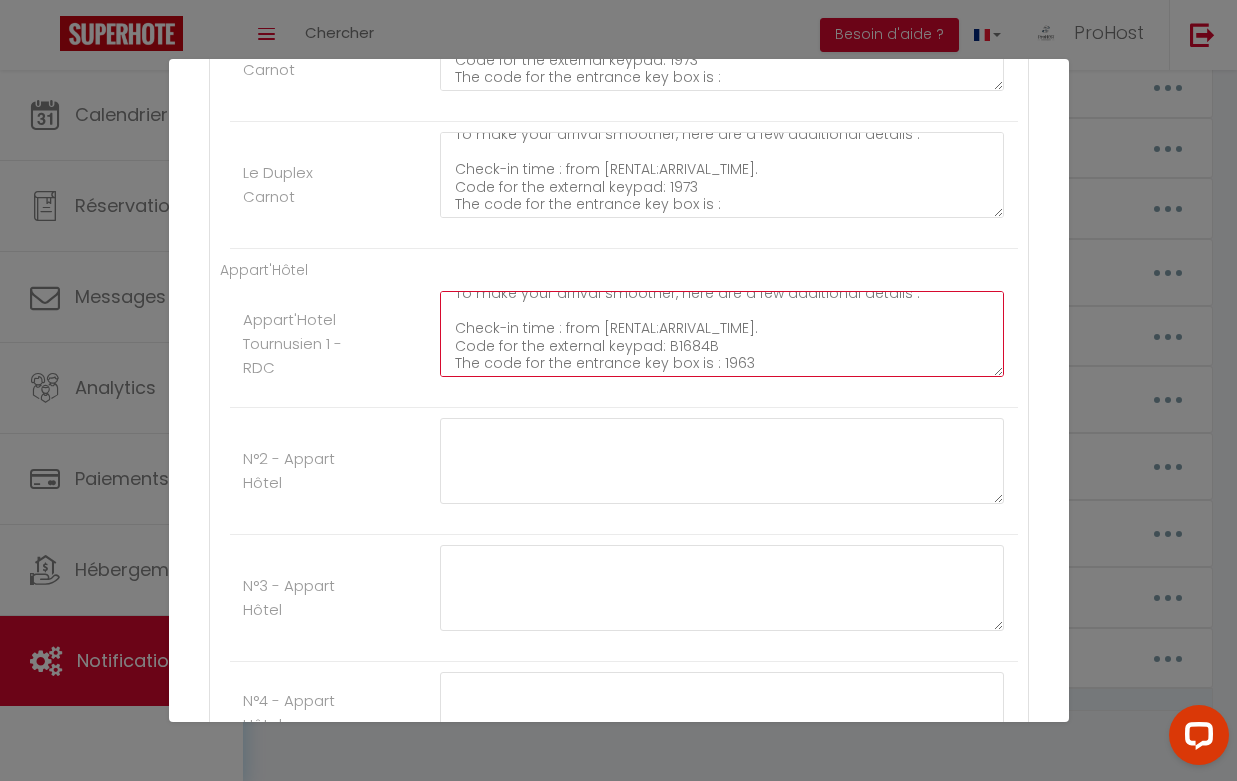 click on "Here is the exact address of the accommodation: [RENTAL:ADDRESS] at [RENTAL:CITY].
To make your arrival smoother, here are a few additional details :
Check-in time : from [RENTAL:ARRIVAL_TIME].
Code for the external keypad: B1684B
The code for the entrance key box is : 1963" at bounding box center [722, -1762] 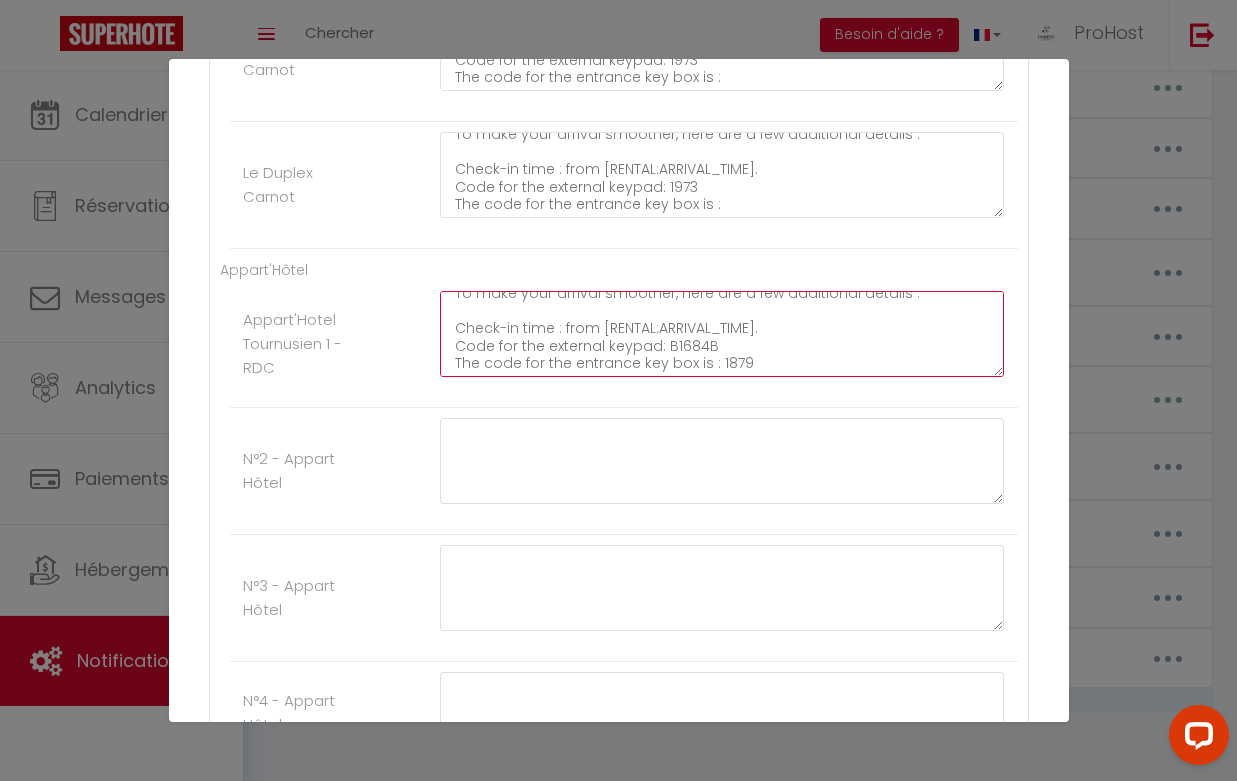 click on "Here is the exact address of the accommodation: [RENTAL:ADDRESS] at [RENTAL:CITY].
To make your arrival smoother, here are a few additional details :
Check-in time : from [RENTAL:ARRIVAL_TIME].
Code for the external keypad: B1684B
The code for the entrance key box is : 1879" at bounding box center [722, -1762] 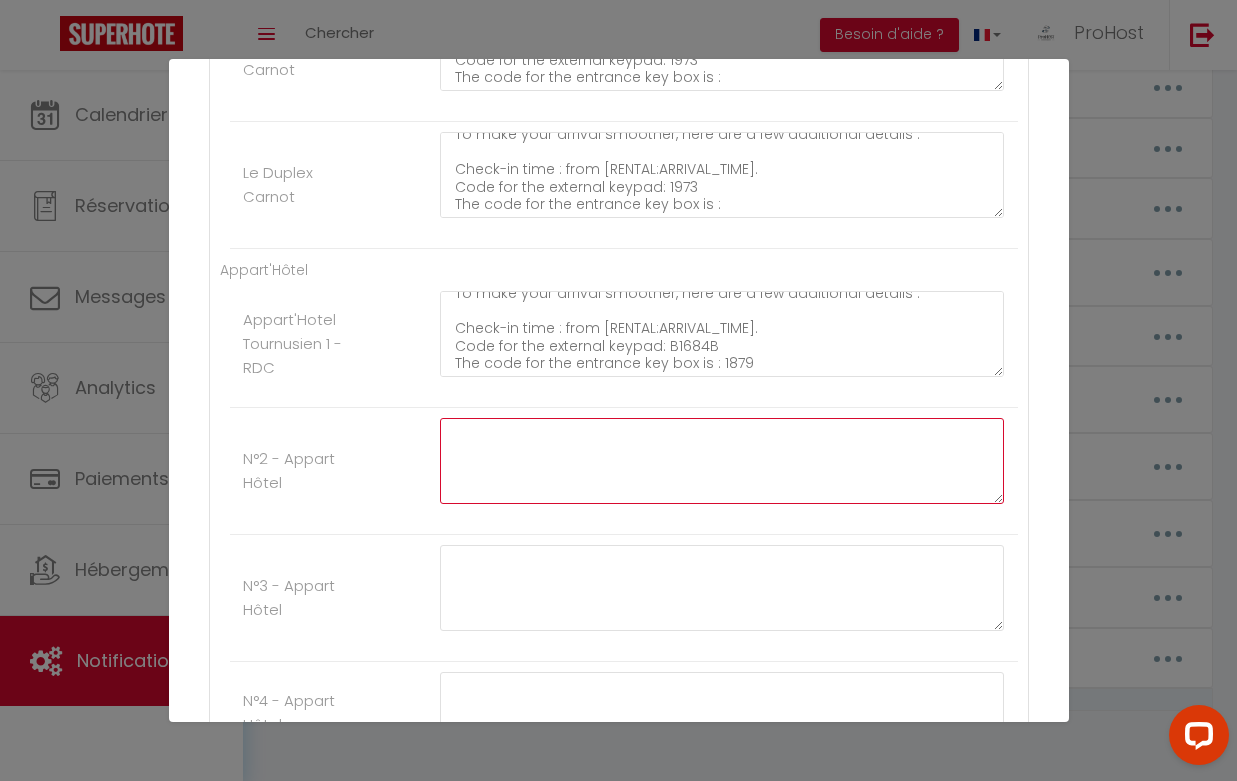 click at bounding box center (722, -1635) 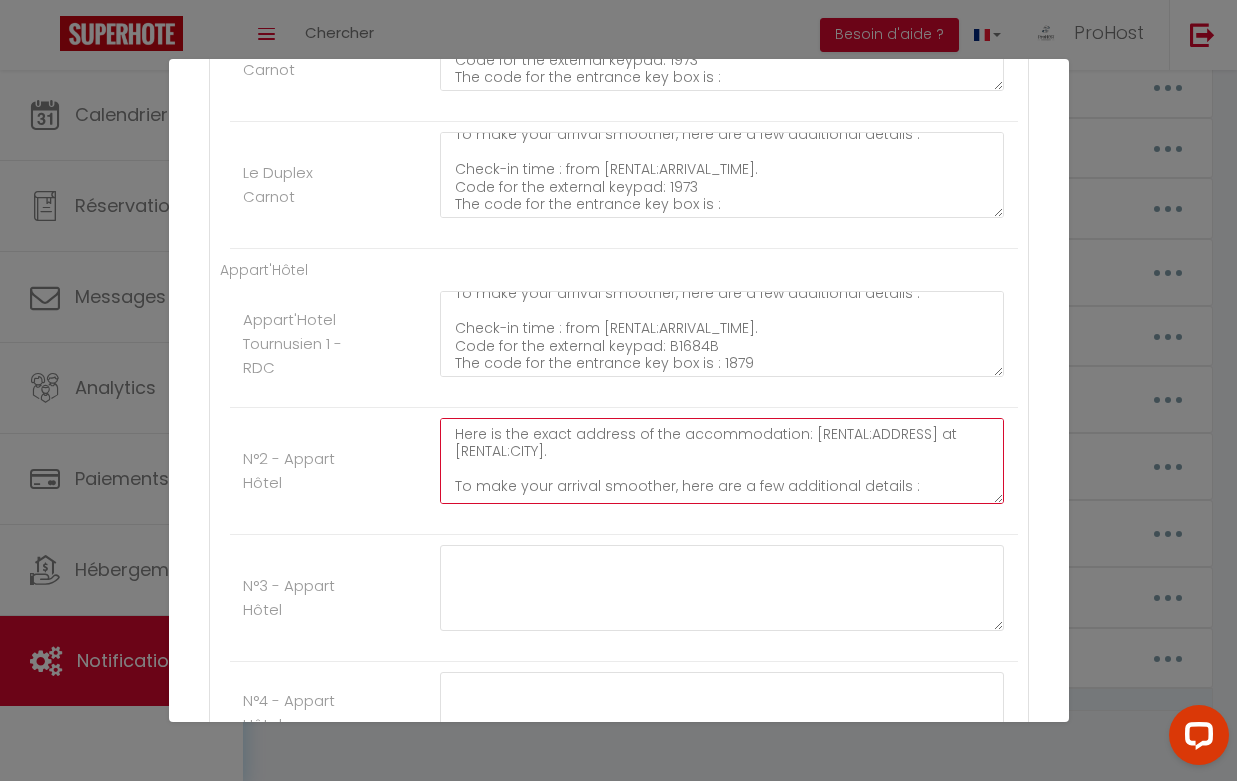 scroll, scrollTop: 66, scrollLeft: 0, axis: vertical 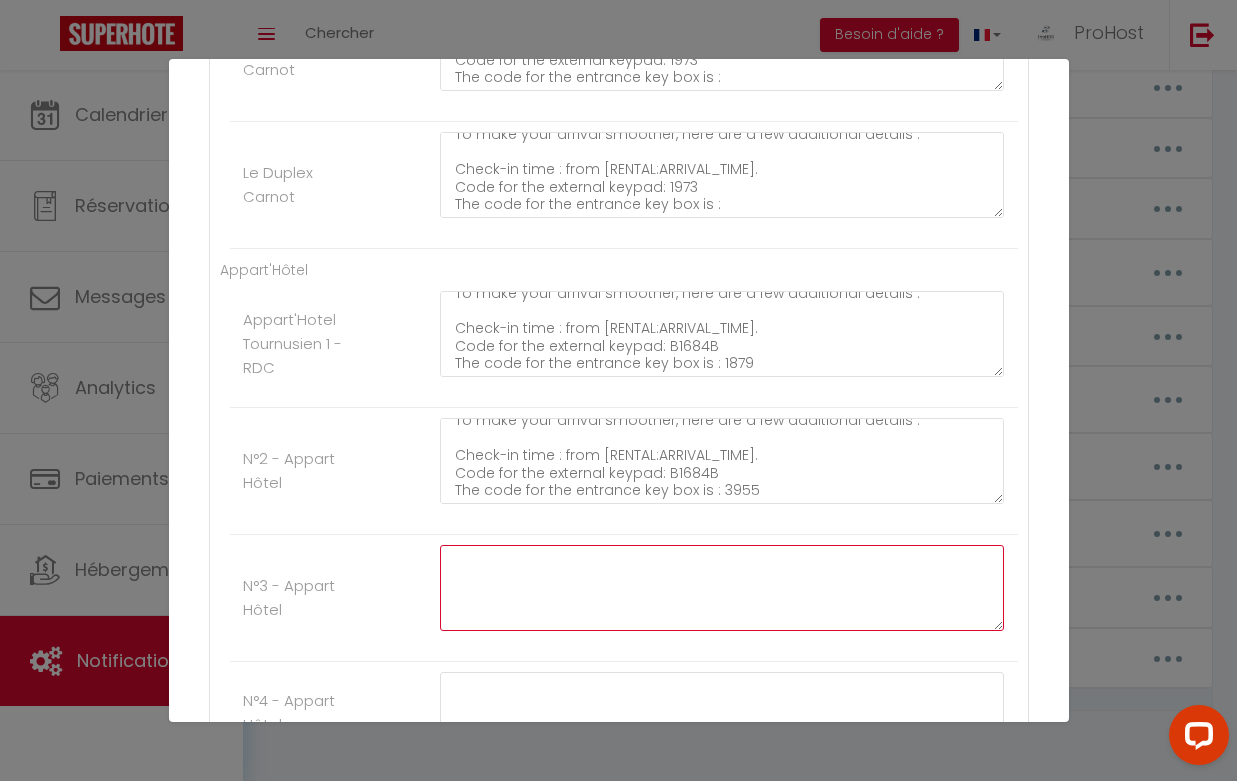 click at bounding box center (722, -1508) 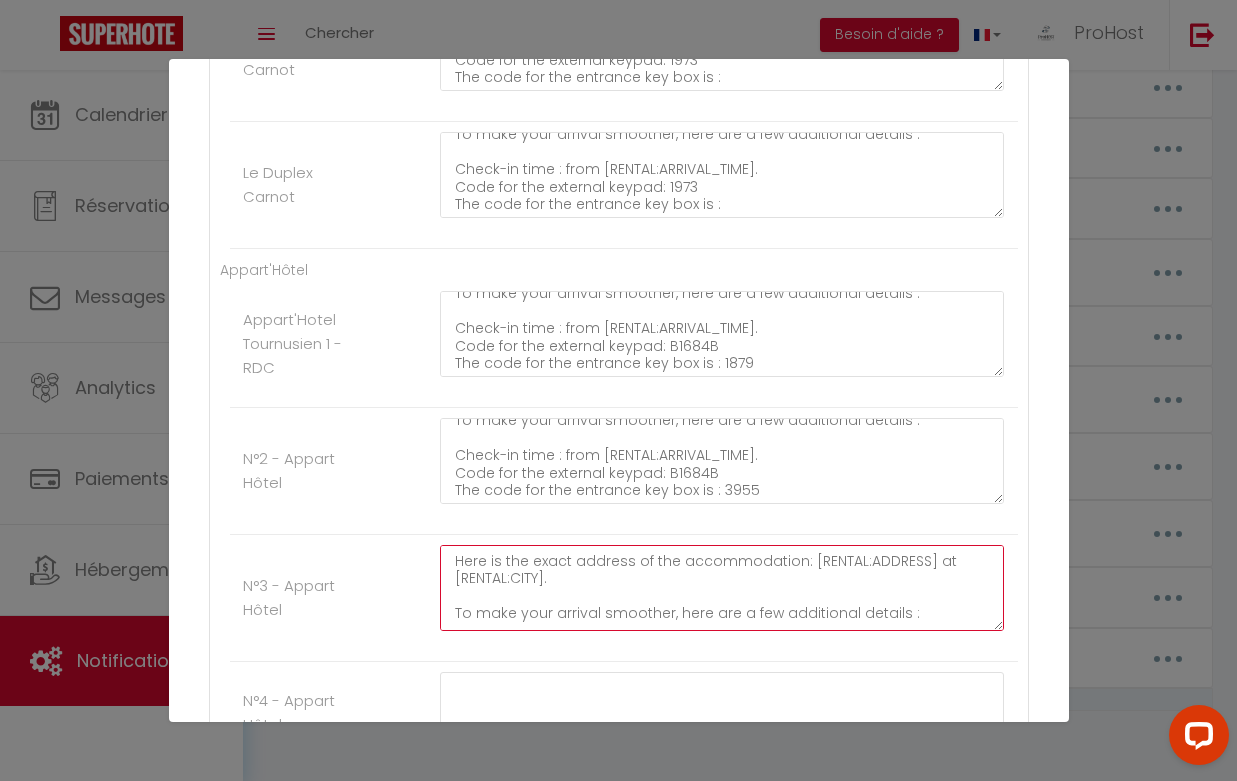 scroll, scrollTop: 66, scrollLeft: 0, axis: vertical 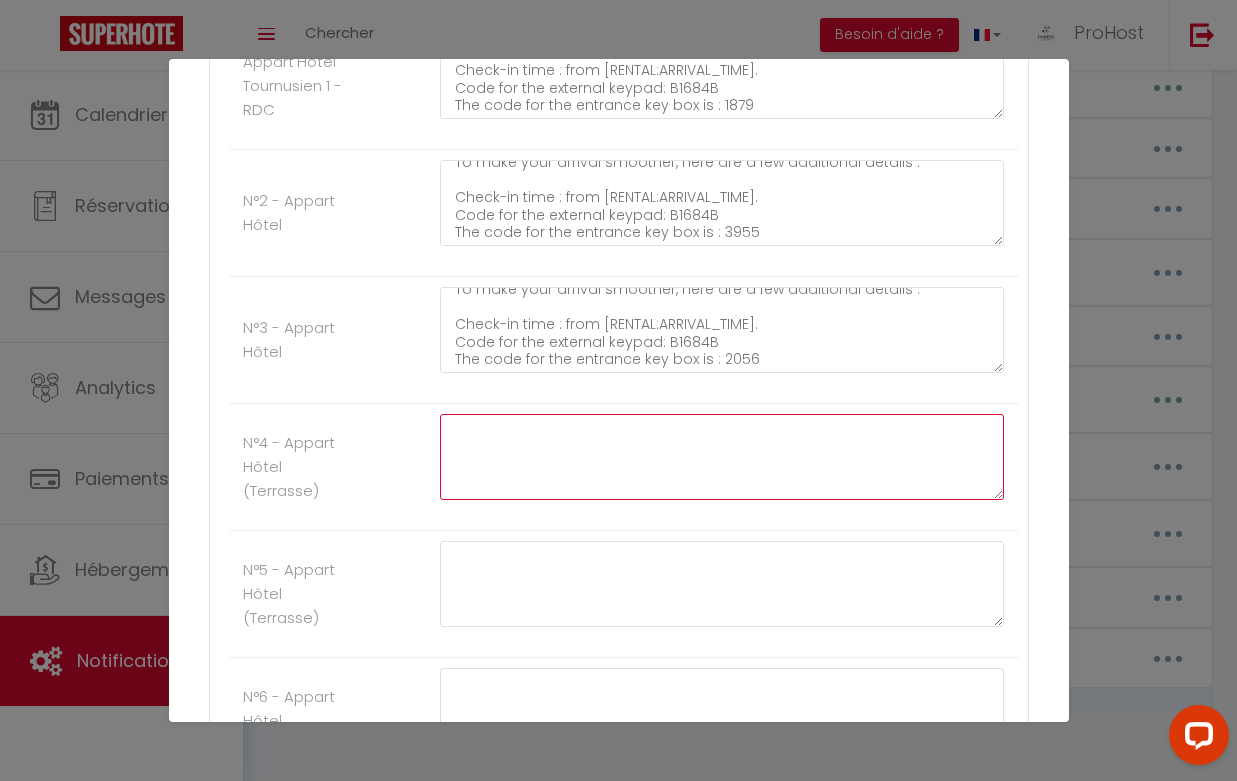 click at bounding box center [722, -1226] 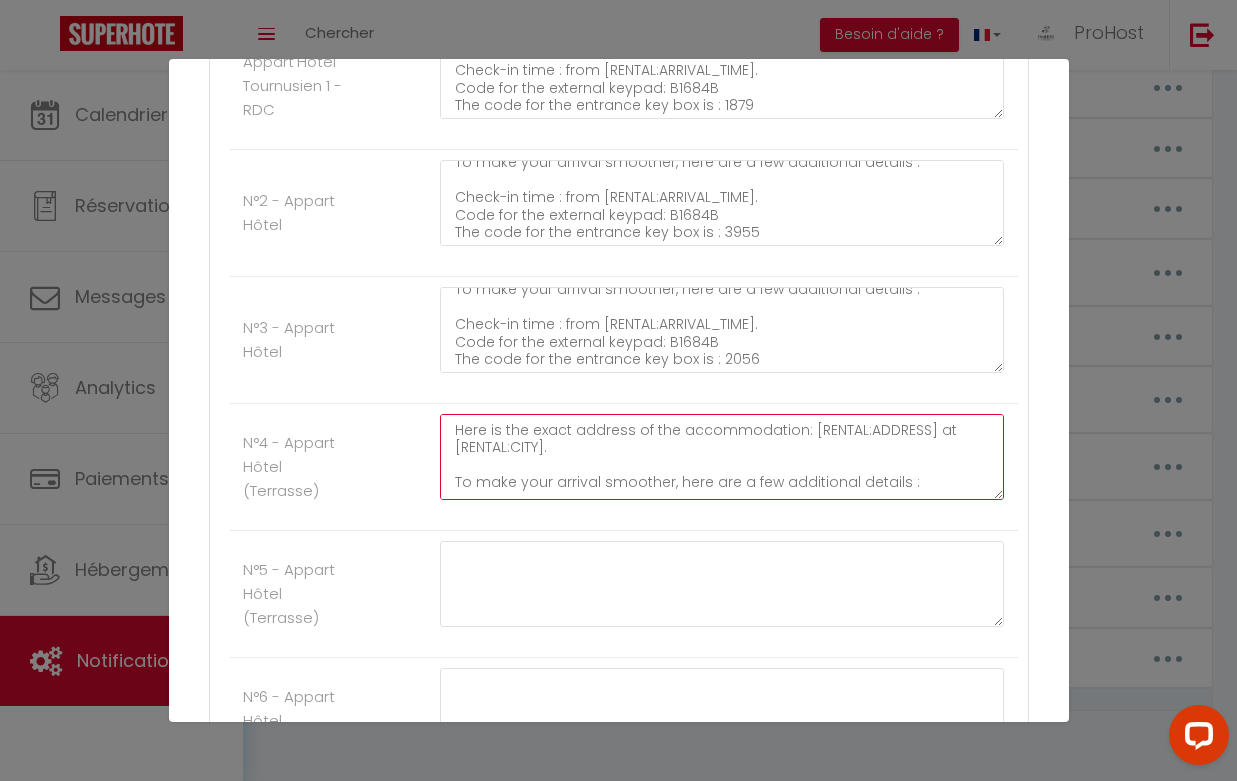 scroll, scrollTop: 66, scrollLeft: 0, axis: vertical 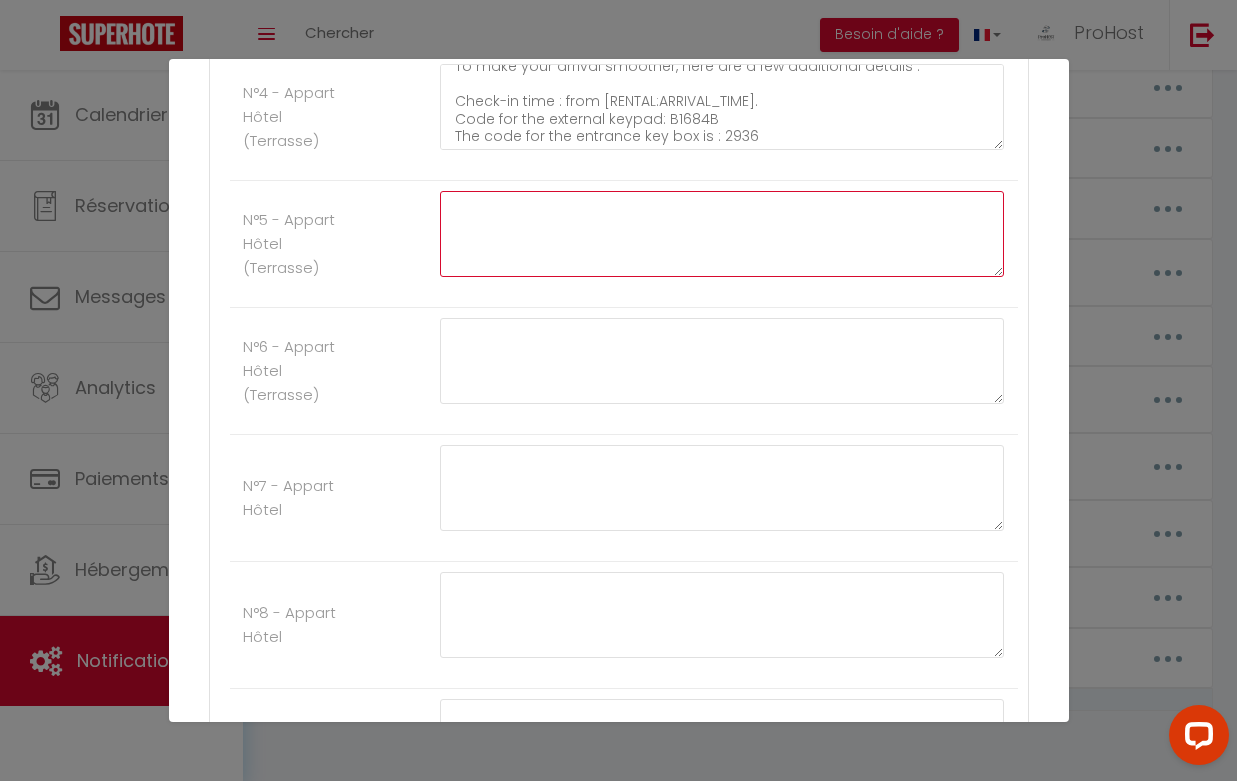 click at bounding box center [722, -1449] 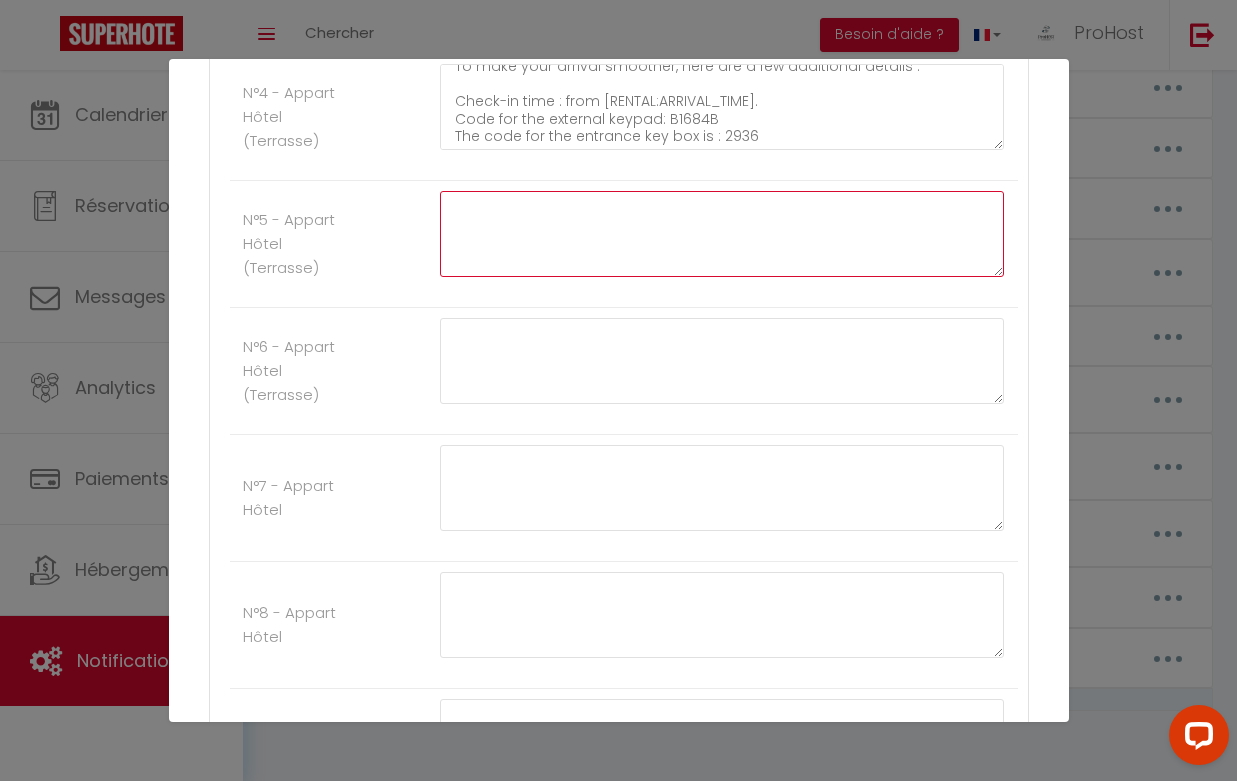 paste on "Here is the exact address of the accommodation: [RENTAL:ADDRESS] at [RENTAL:CITY].
To make your arrival smoother, here are a few additional details :
Check-in time : from [RENTAL:ARRIVAL_TIME].
Code for the external keypad: B1684B
The code for the entrance key box is : 1879" 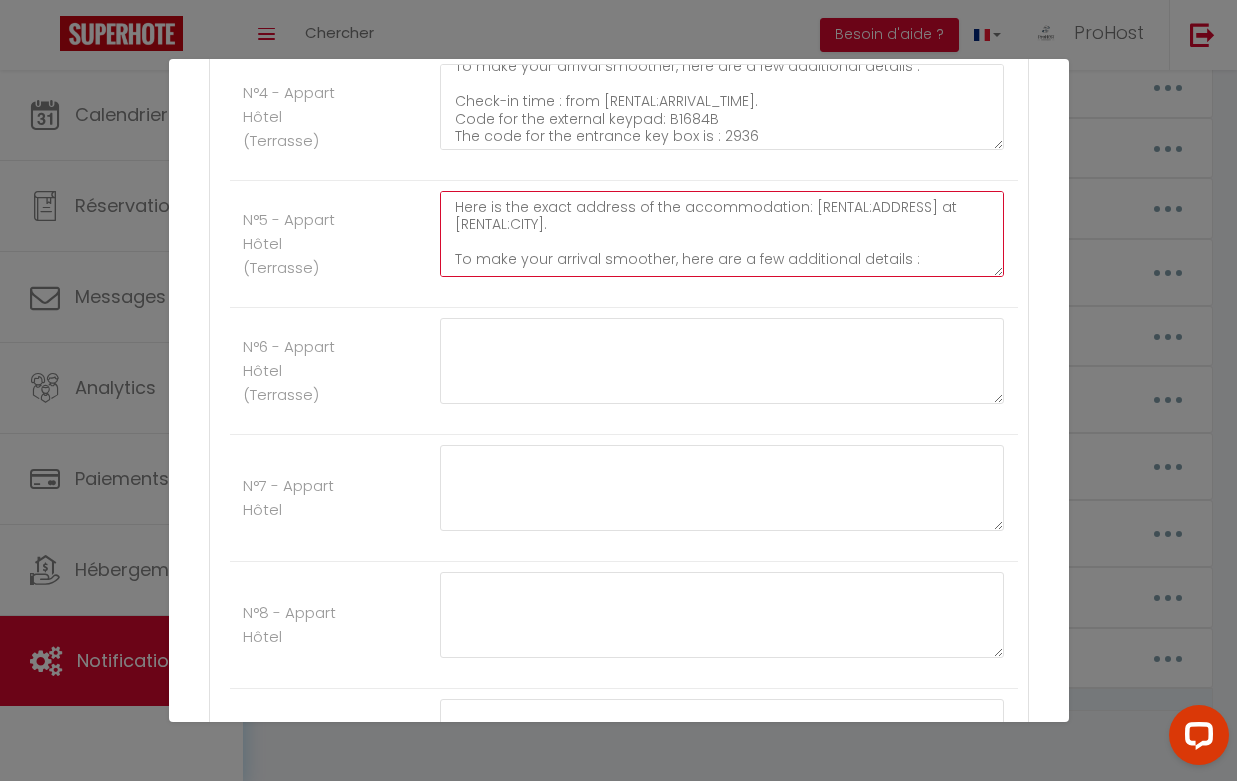 scroll, scrollTop: 66, scrollLeft: 0, axis: vertical 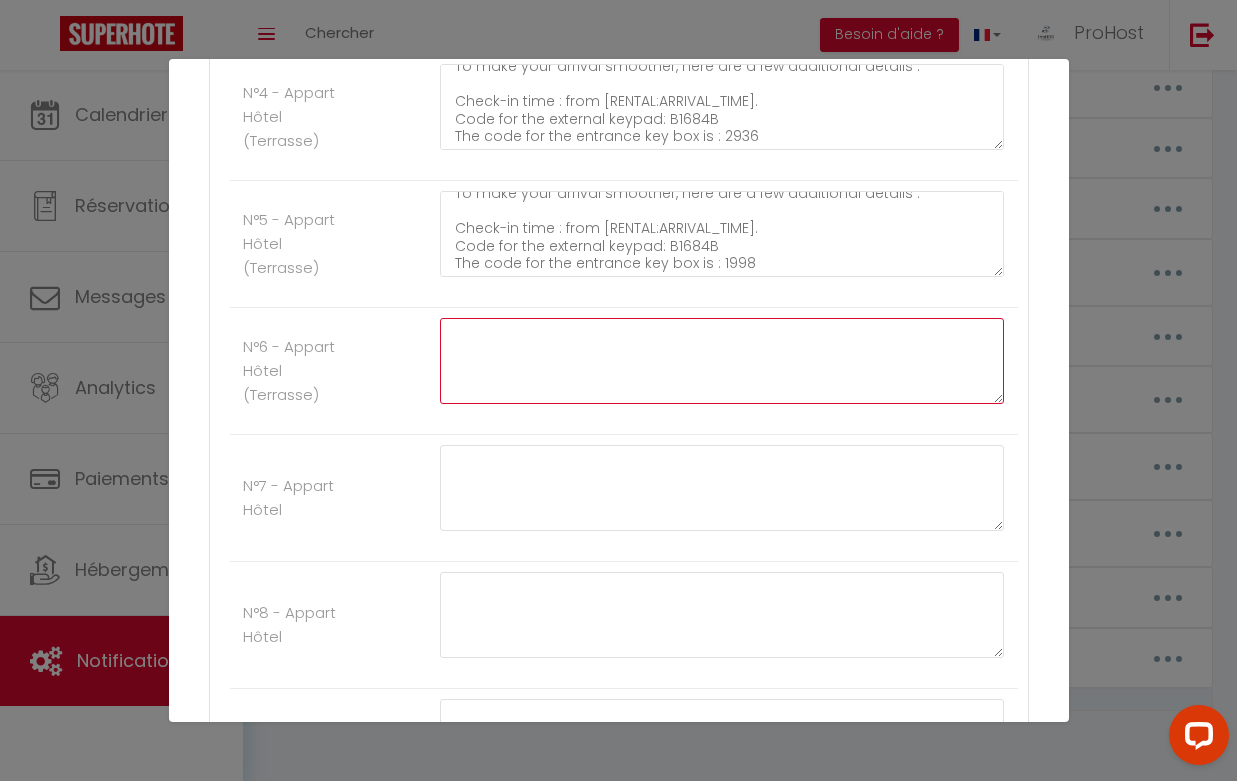 click at bounding box center (722, -1322) 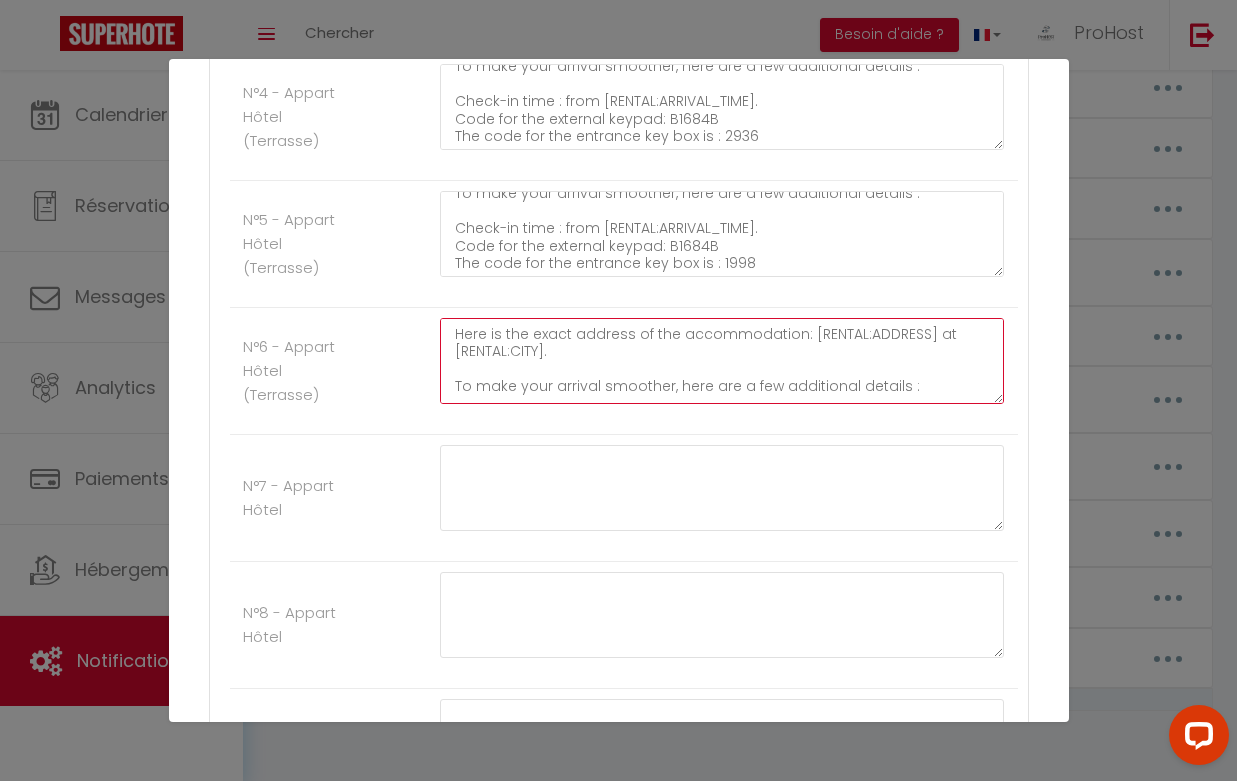 scroll, scrollTop: 66, scrollLeft: 0, axis: vertical 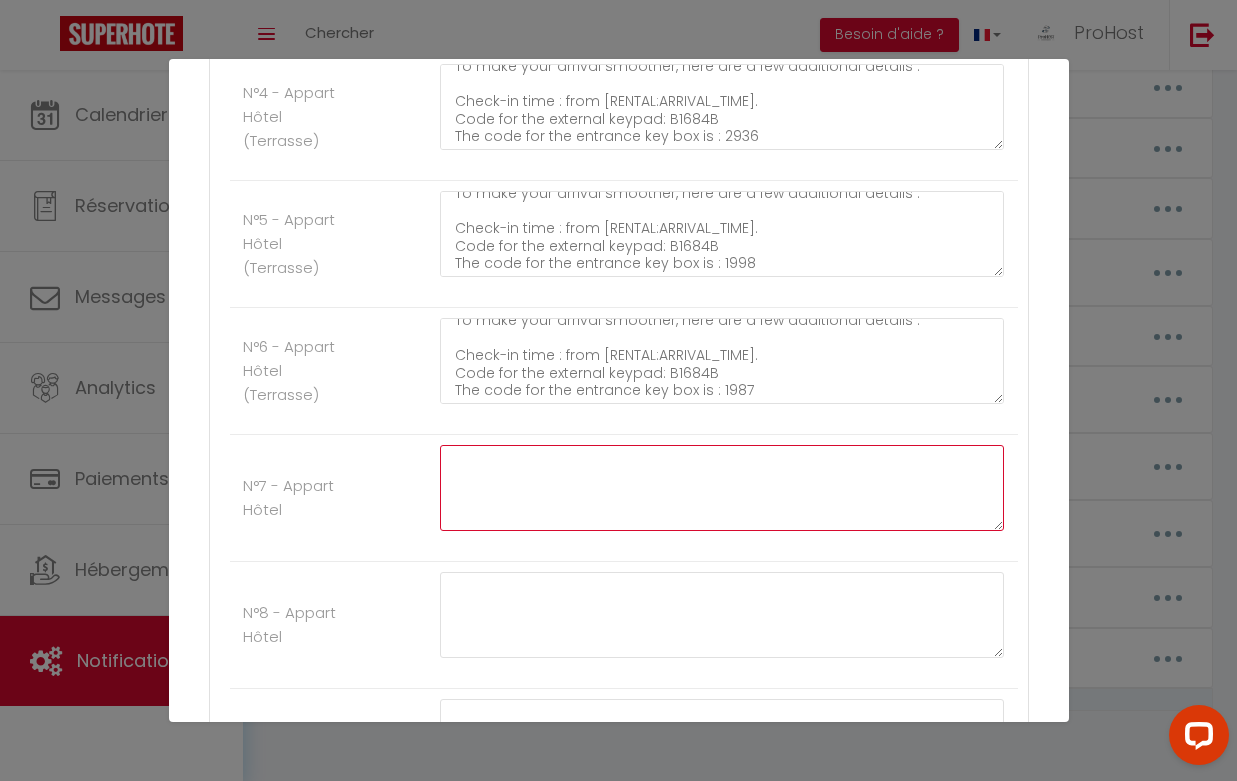 click at bounding box center [722, -1195] 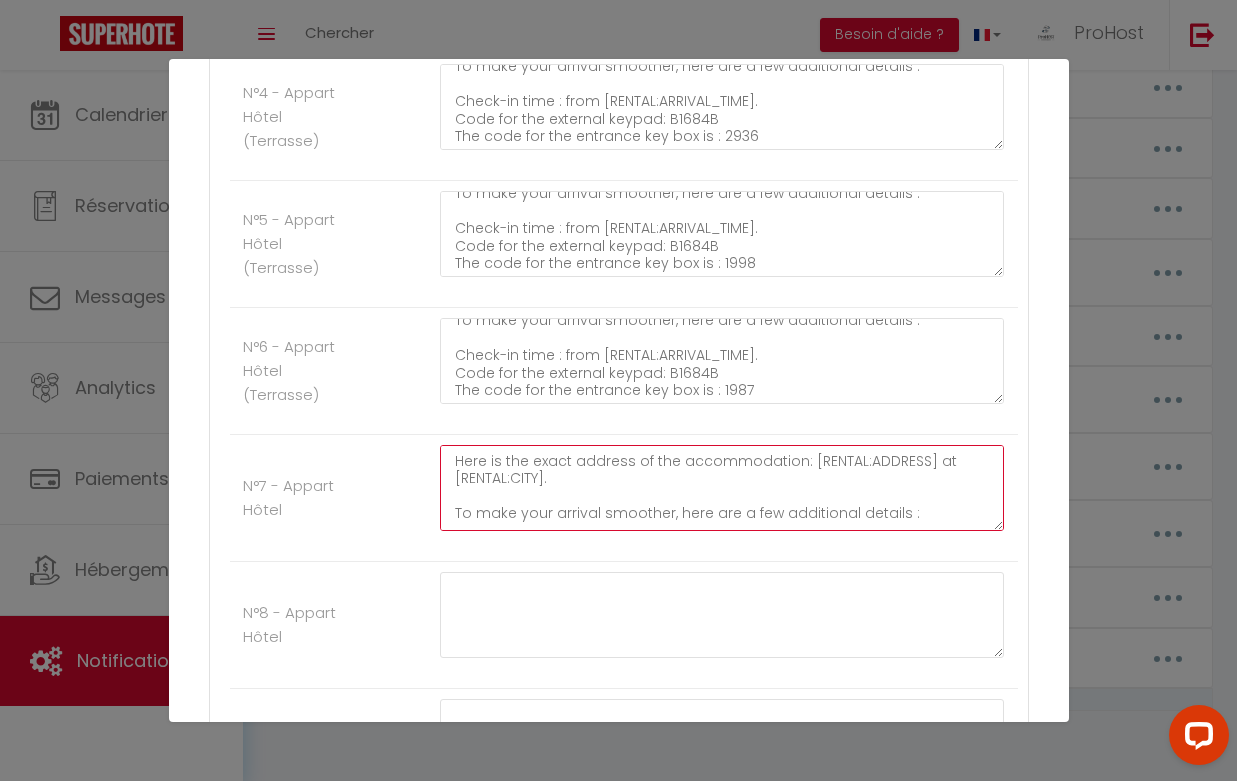 scroll, scrollTop: 66, scrollLeft: 0, axis: vertical 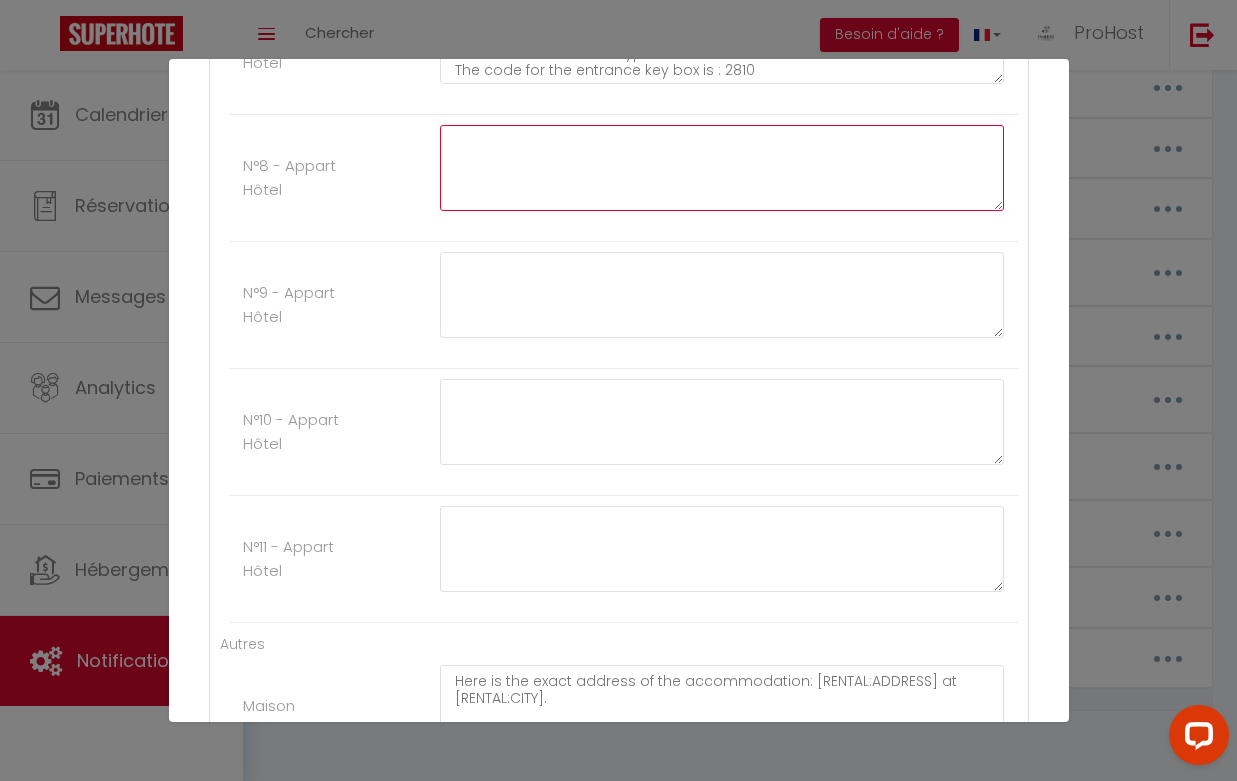 click at bounding box center [722, -1515] 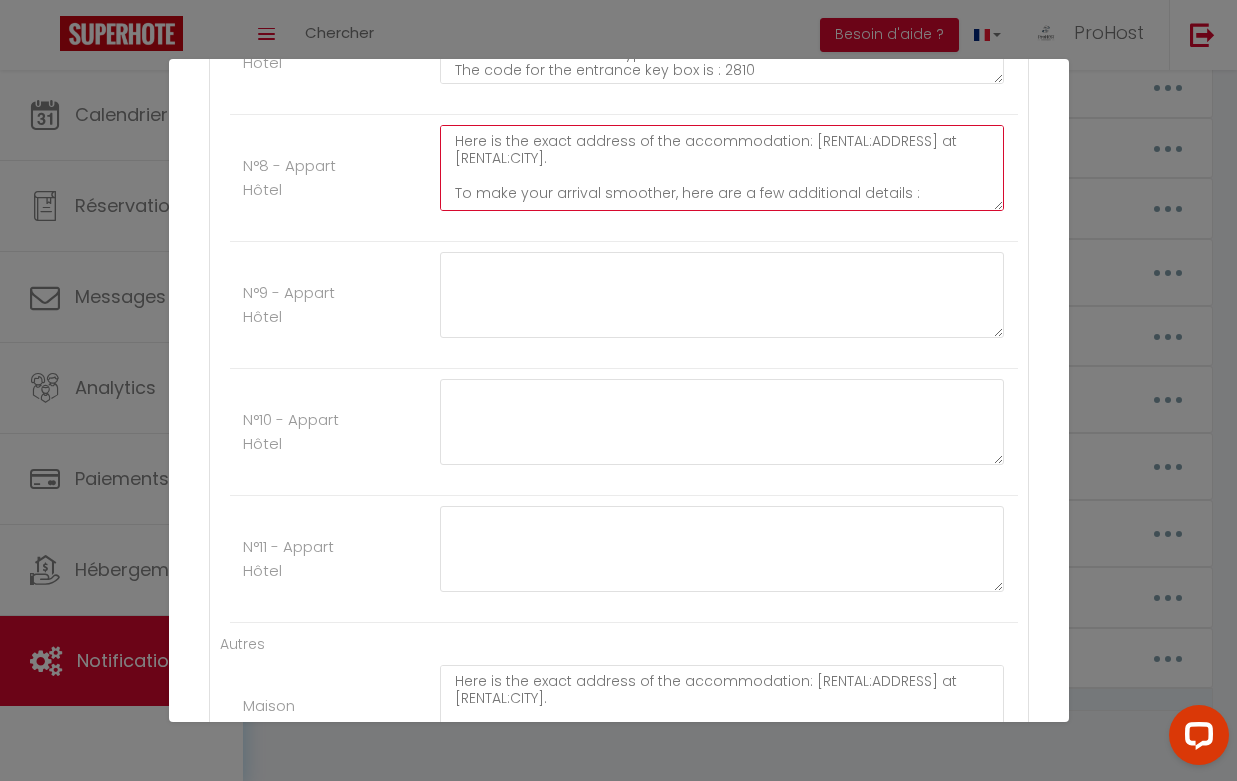scroll, scrollTop: 66, scrollLeft: 0, axis: vertical 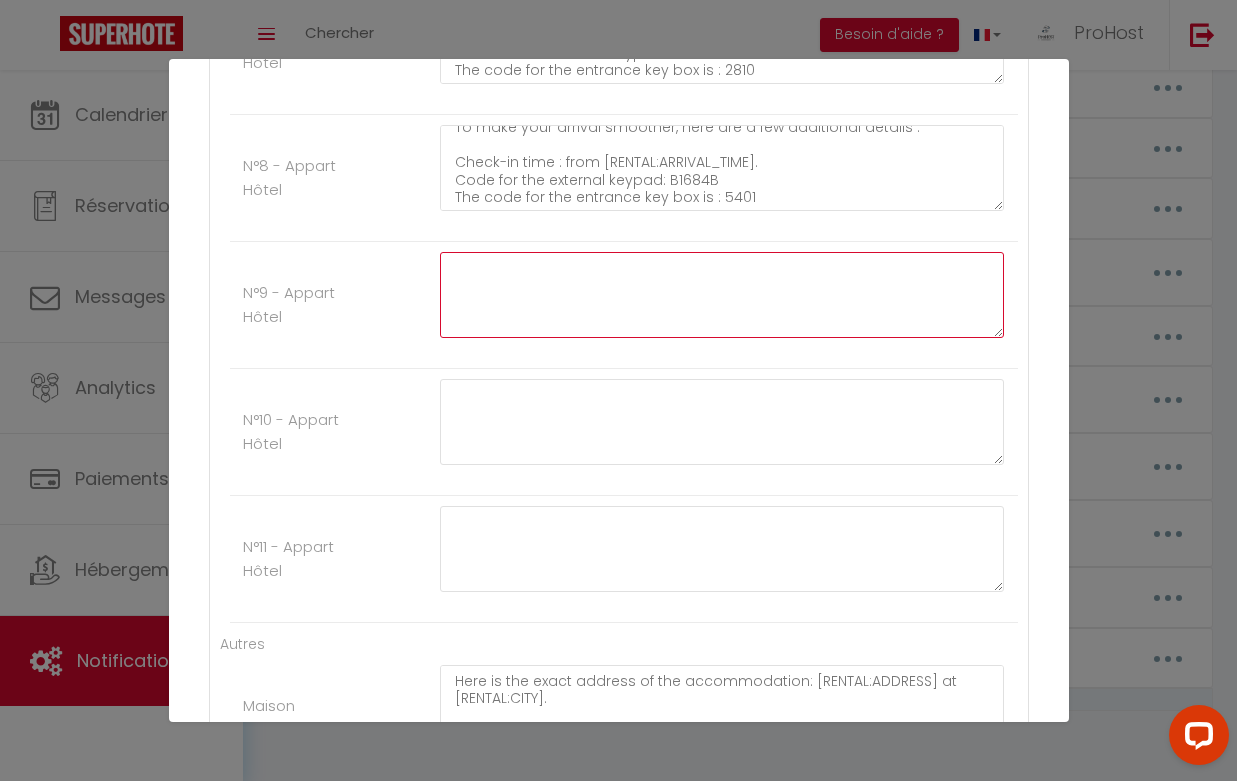 click at bounding box center [722, -1388] 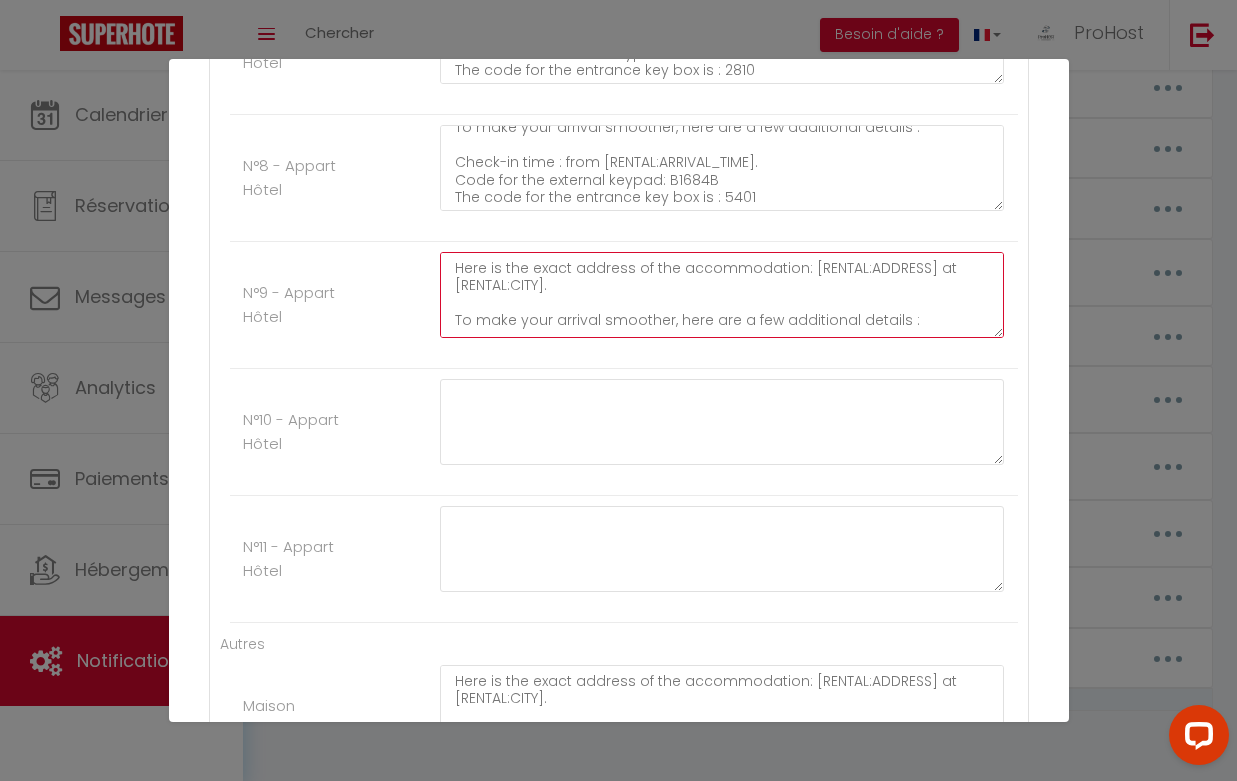 scroll, scrollTop: 66, scrollLeft: 0, axis: vertical 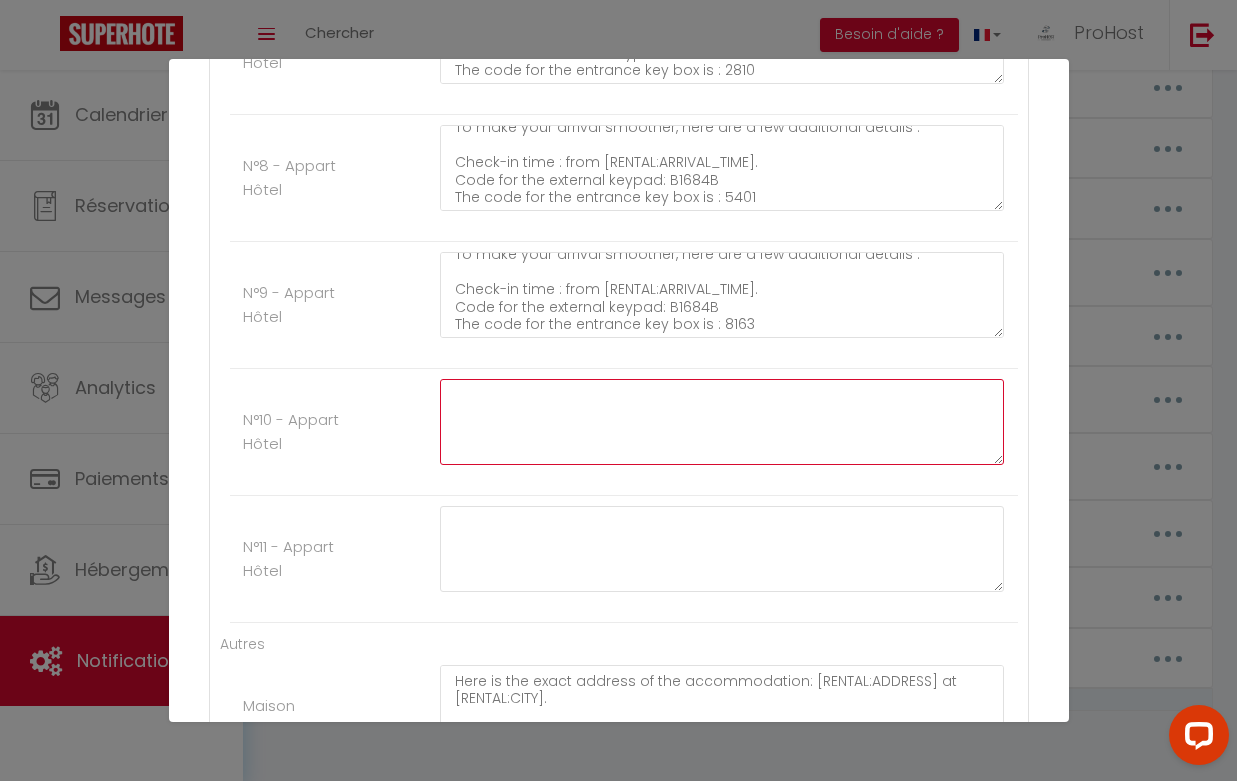 click at bounding box center (722, -1261) 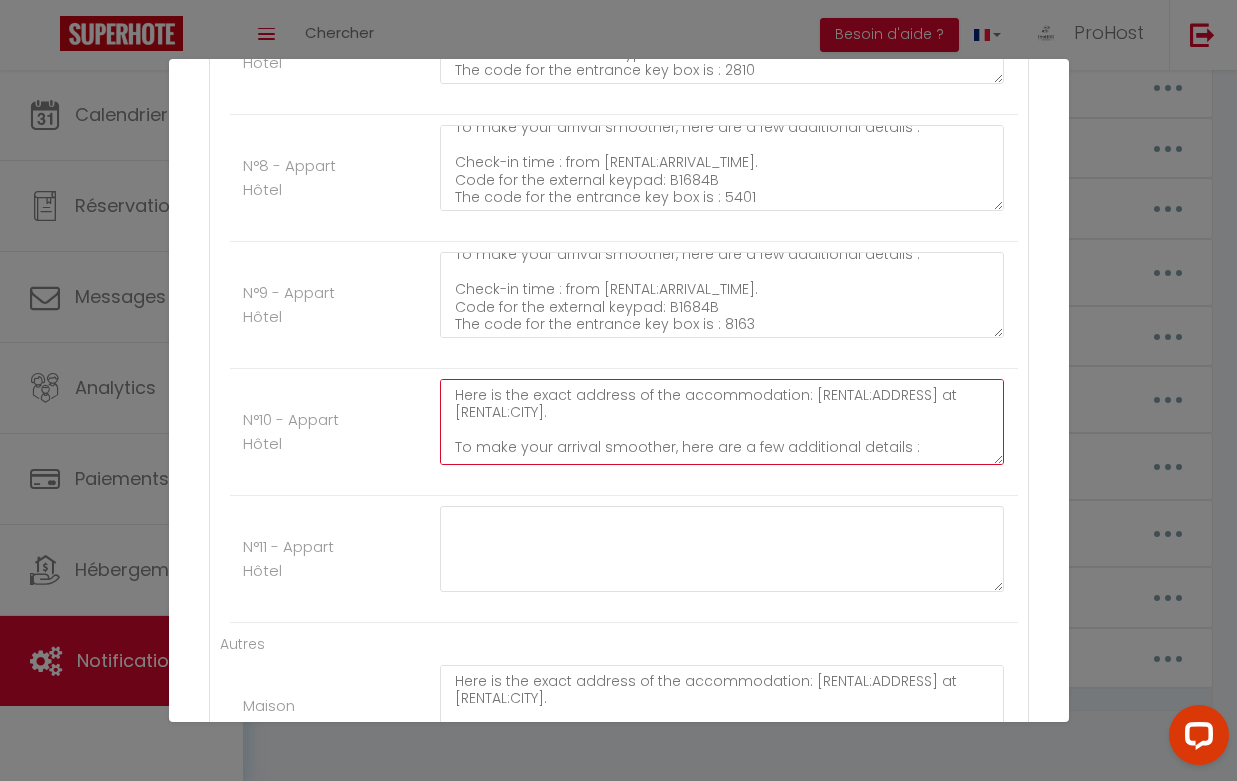 scroll, scrollTop: 66, scrollLeft: 0, axis: vertical 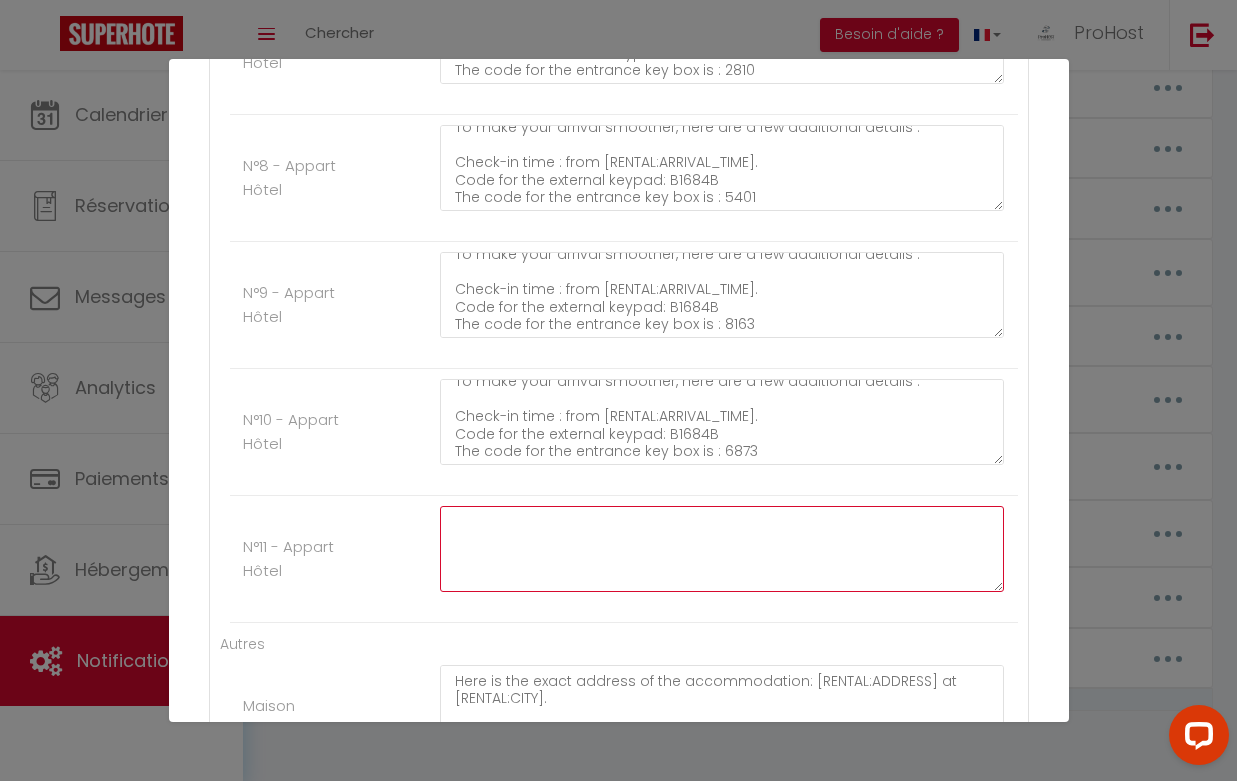 click at bounding box center [722, -1134] 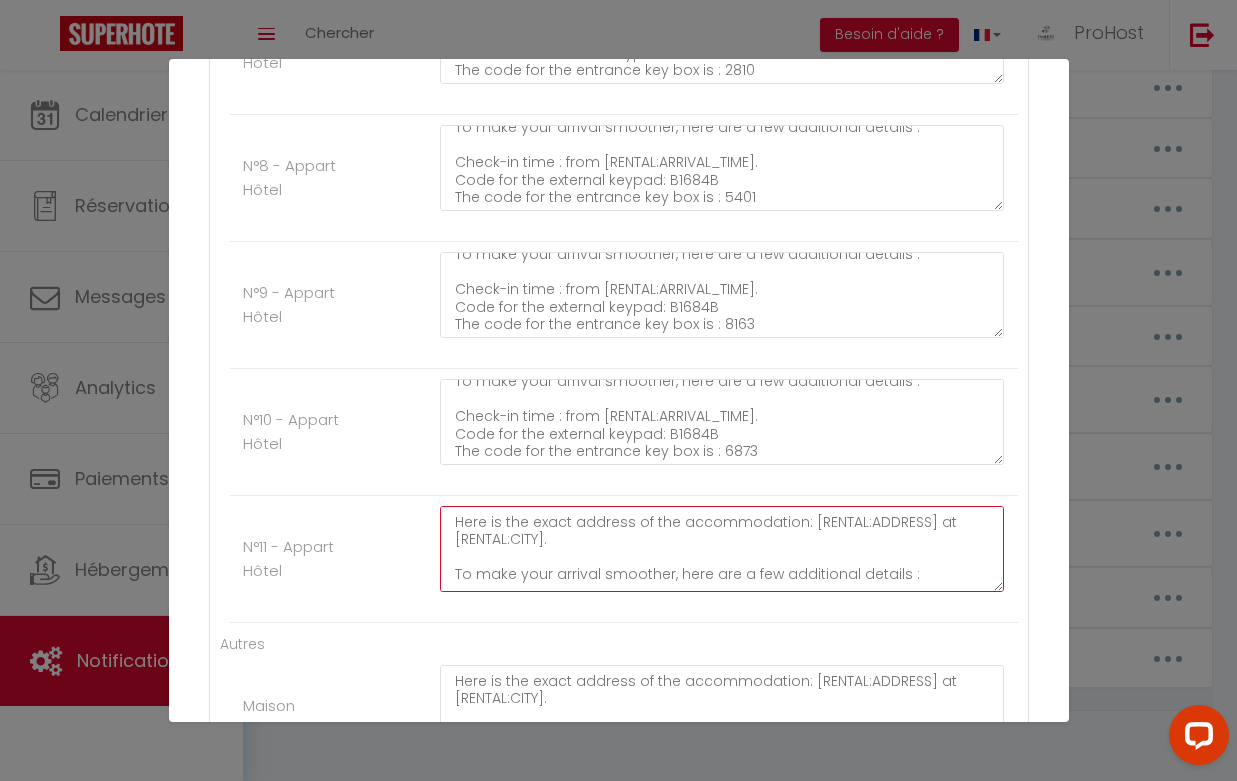 scroll, scrollTop: 66, scrollLeft: 0, axis: vertical 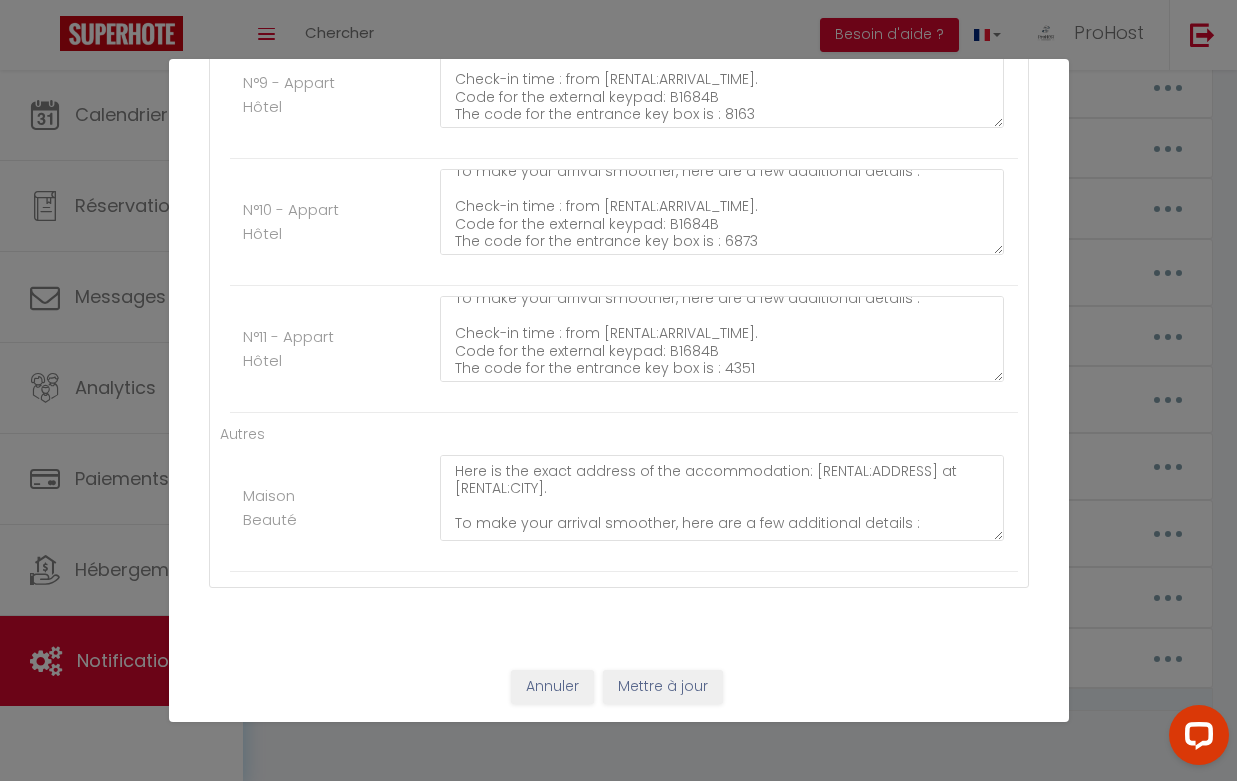 click on "Mettre à jour" at bounding box center [663, 687] 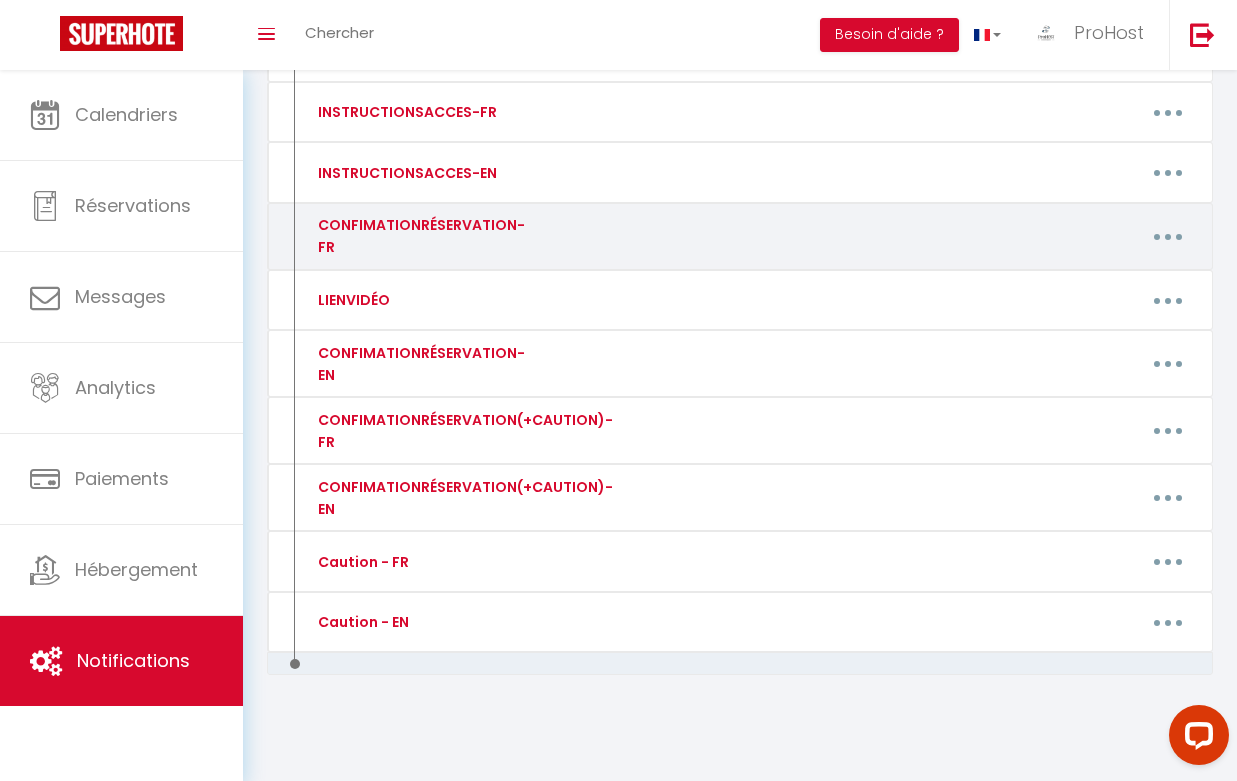 scroll, scrollTop: 367, scrollLeft: 0, axis: vertical 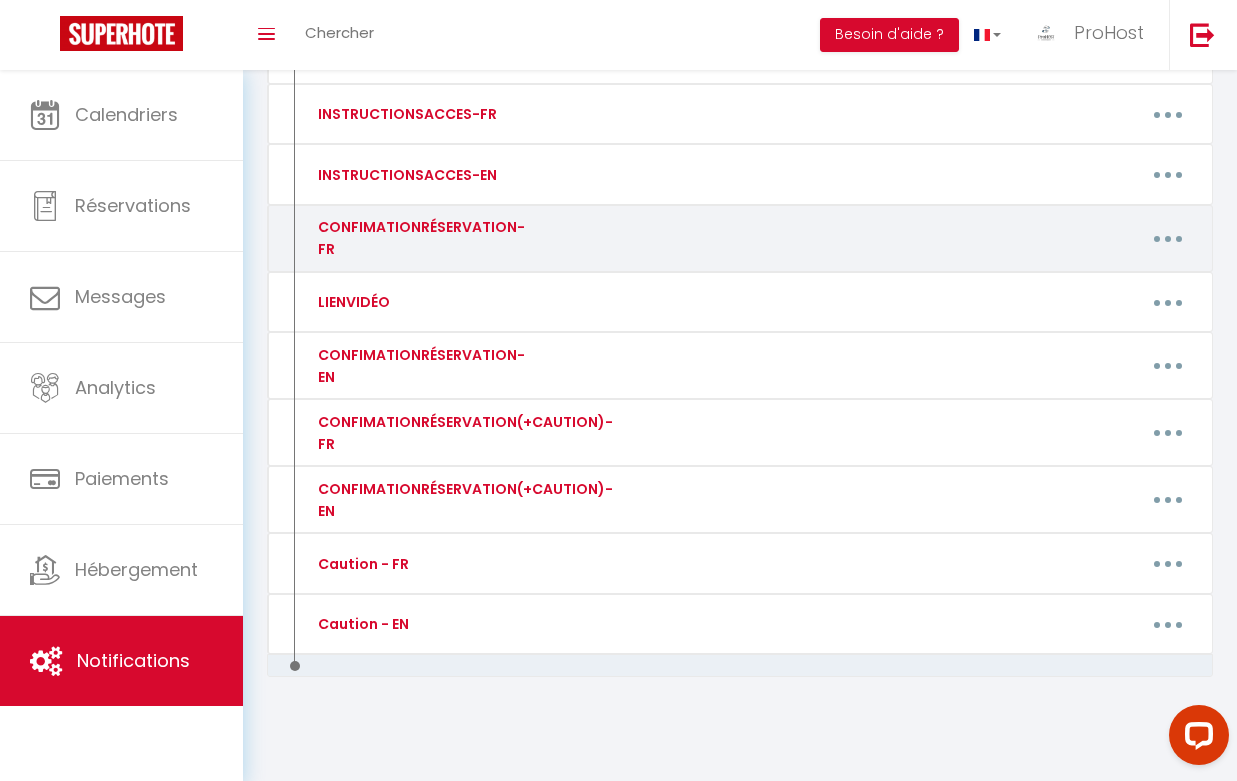 click at bounding box center (1168, 239) 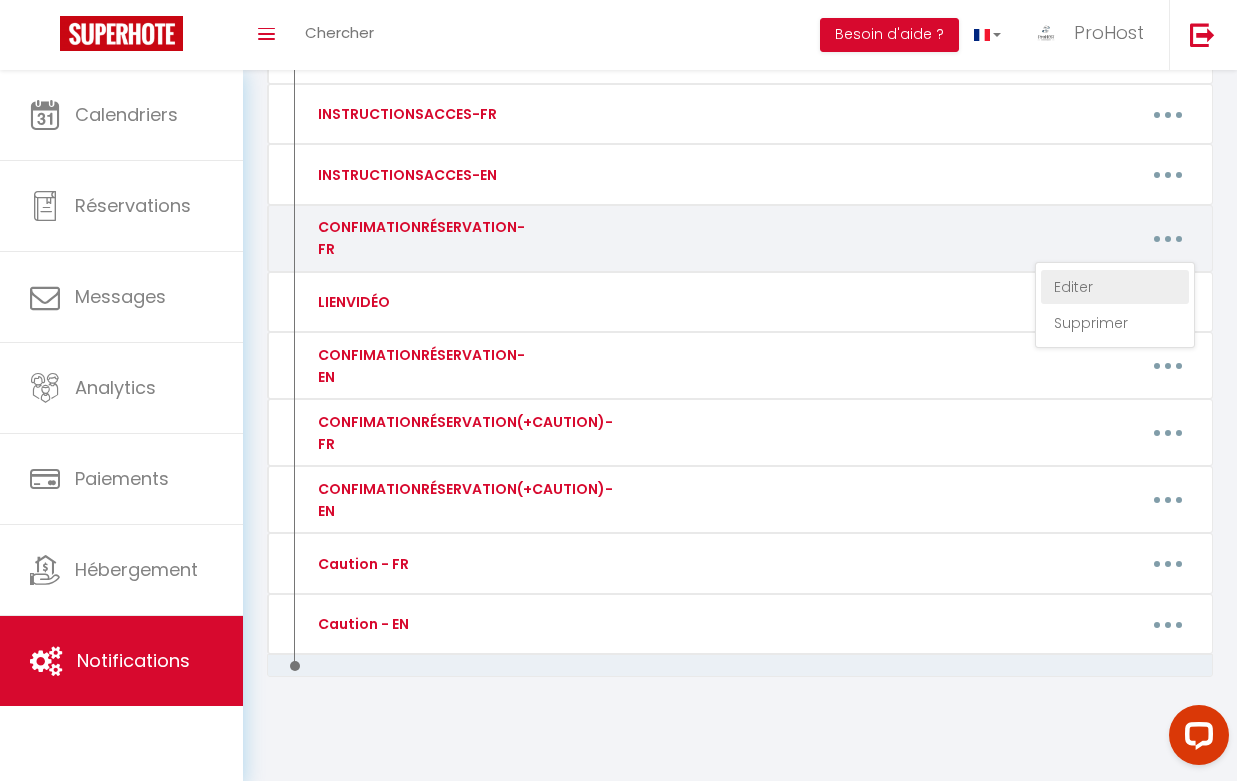 click on "Editer" at bounding box center [1115, 287] 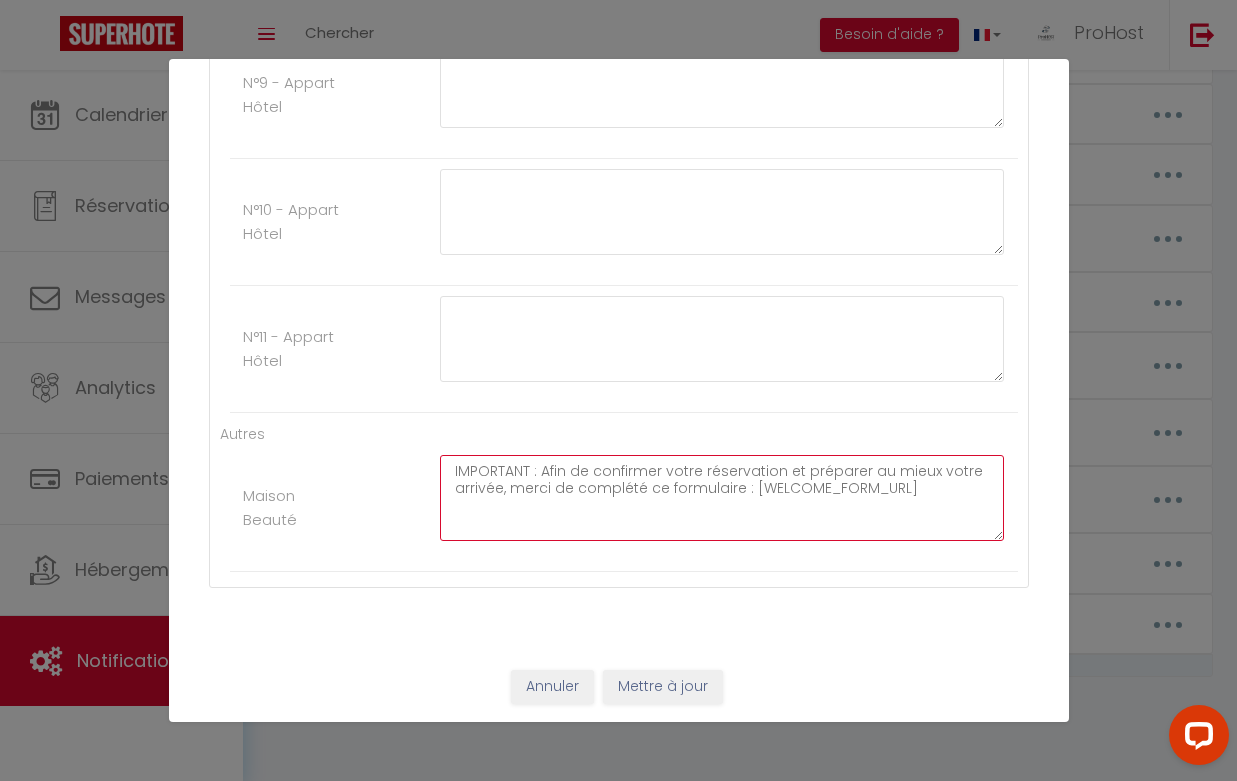 click on "IMPORTANT : Afin de confirmer votre réservation et préparer au mieux votre arrivée, merci de complété ce formulaire : [WELCOME_FORM_URL]" at bounding box center (722, -3027) 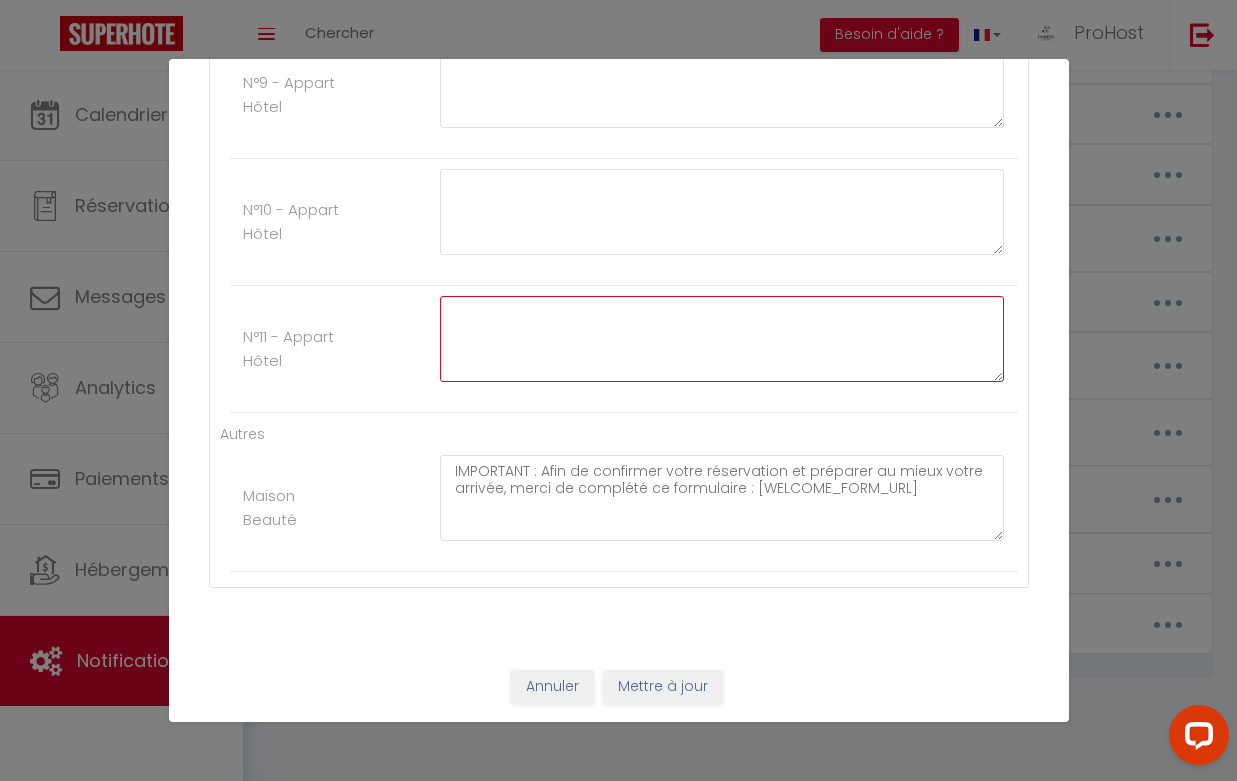 click at bounding box center [722, -1344] 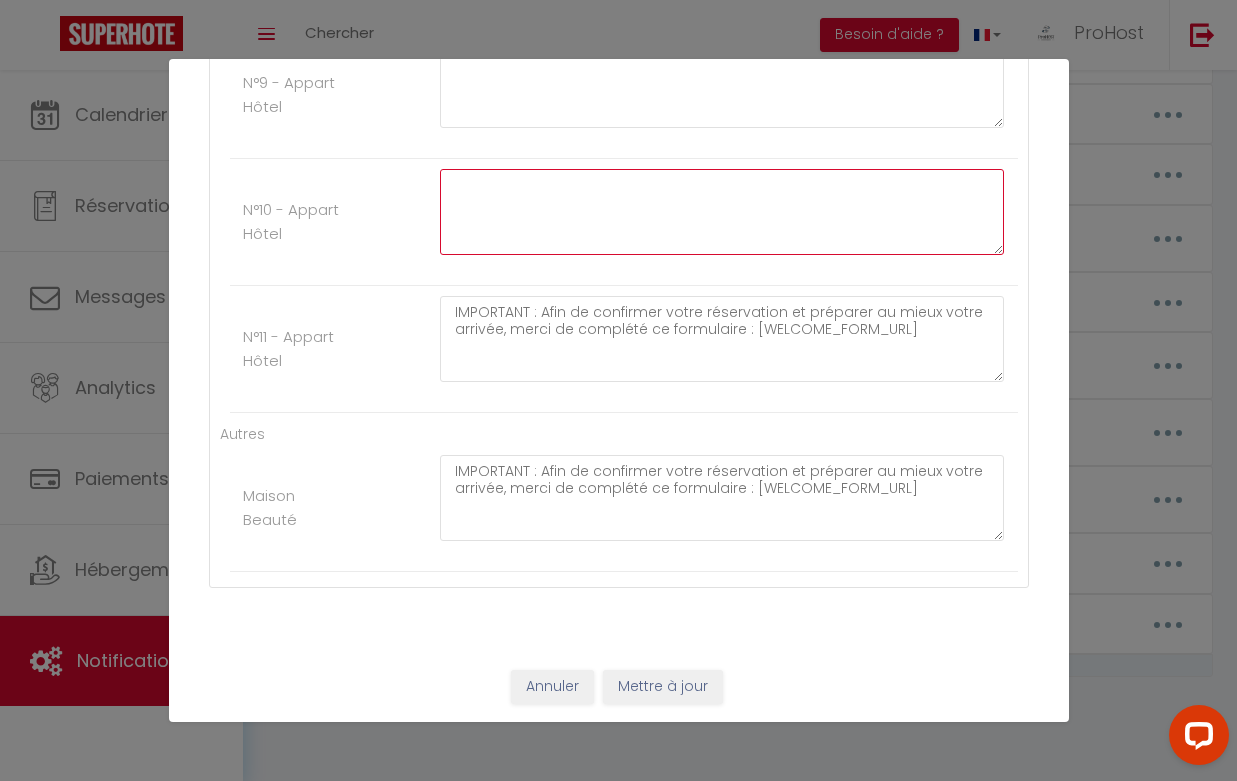 click at bounding box center [722, -1471] 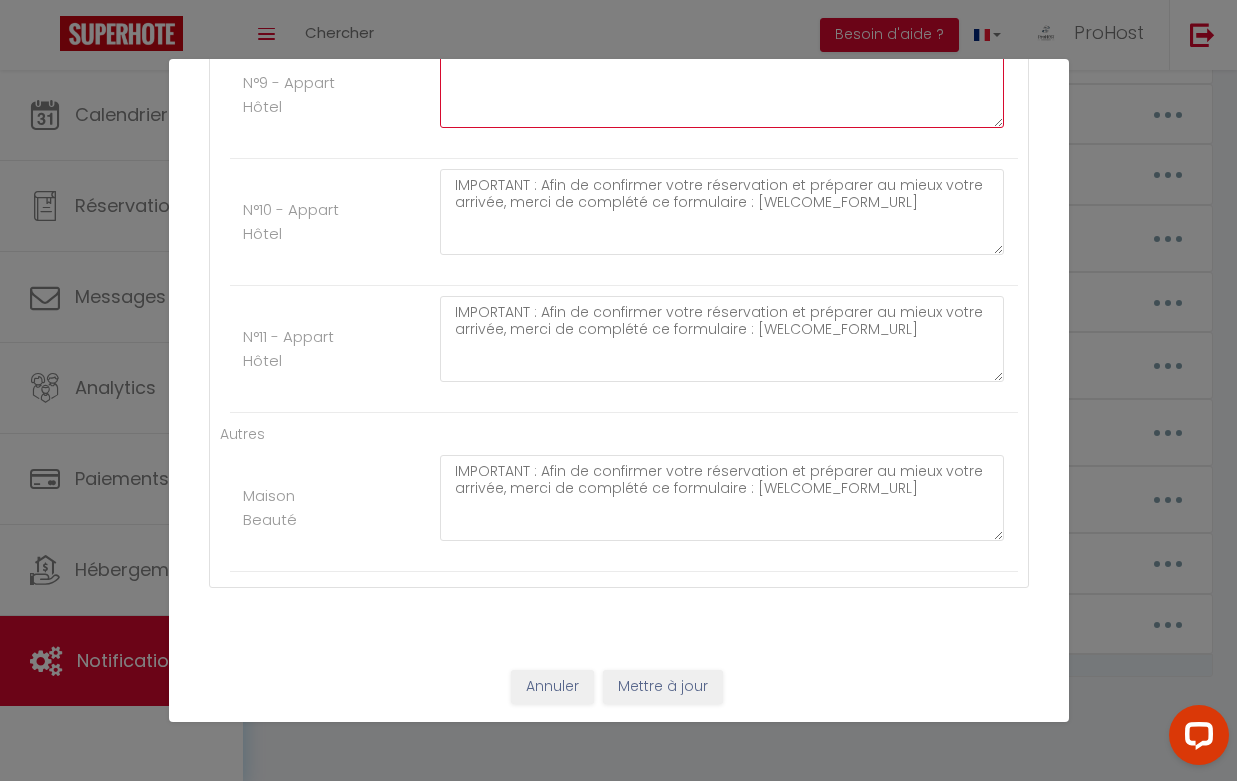 click at bounding box center (722, -1598) 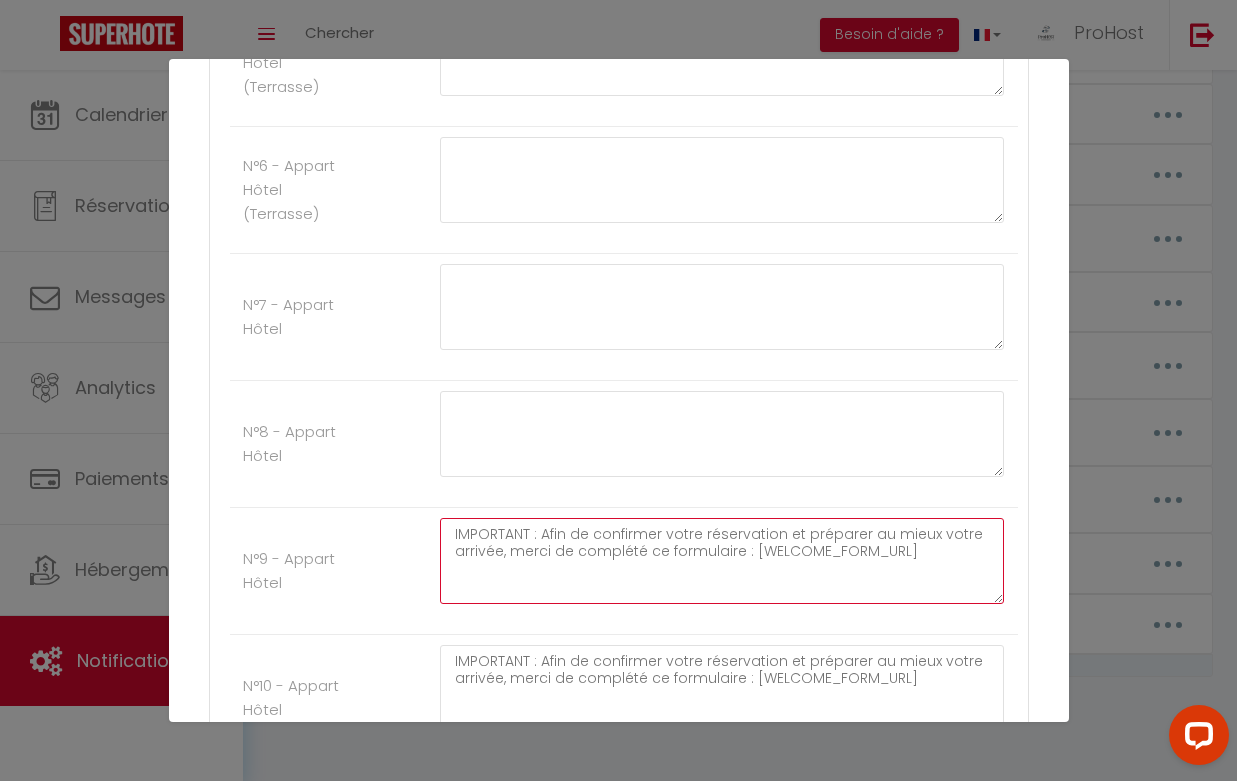 scroll, scrollTop: 3030, scrollLeft: 0, axis: vertical 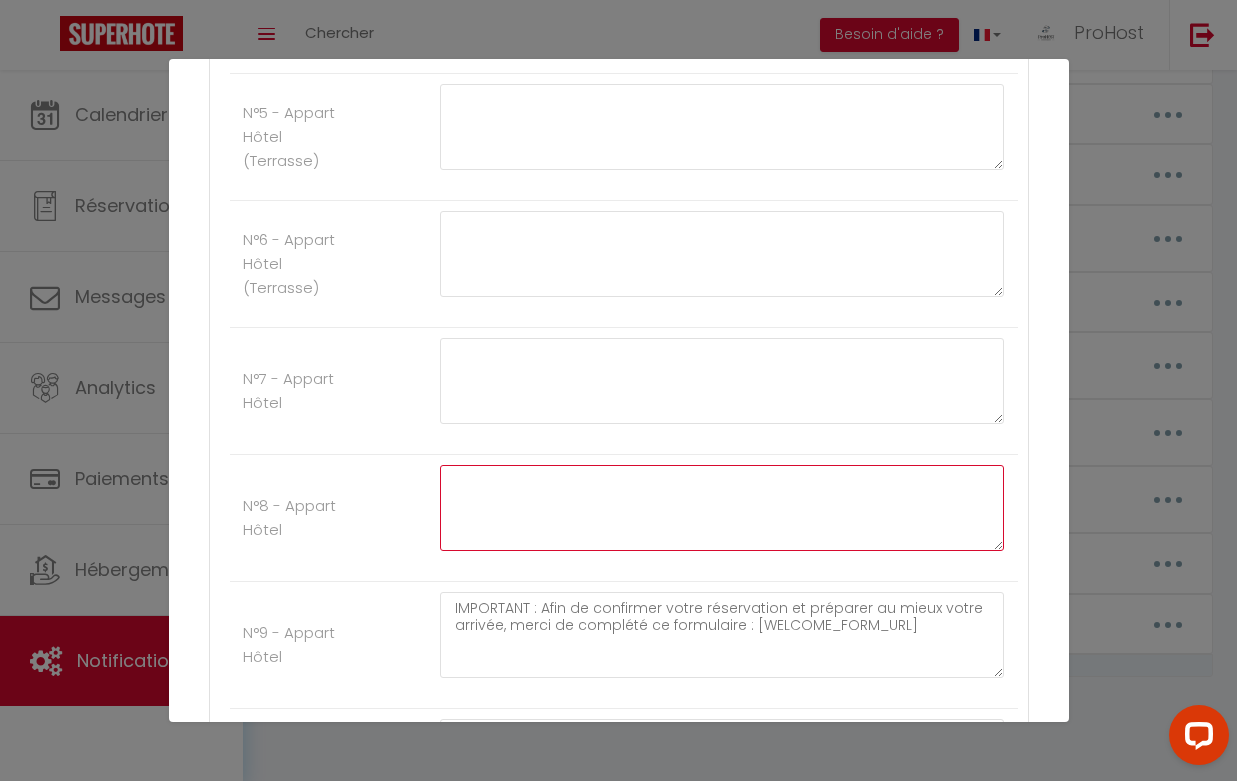 click at bounding box center [722, -1175] 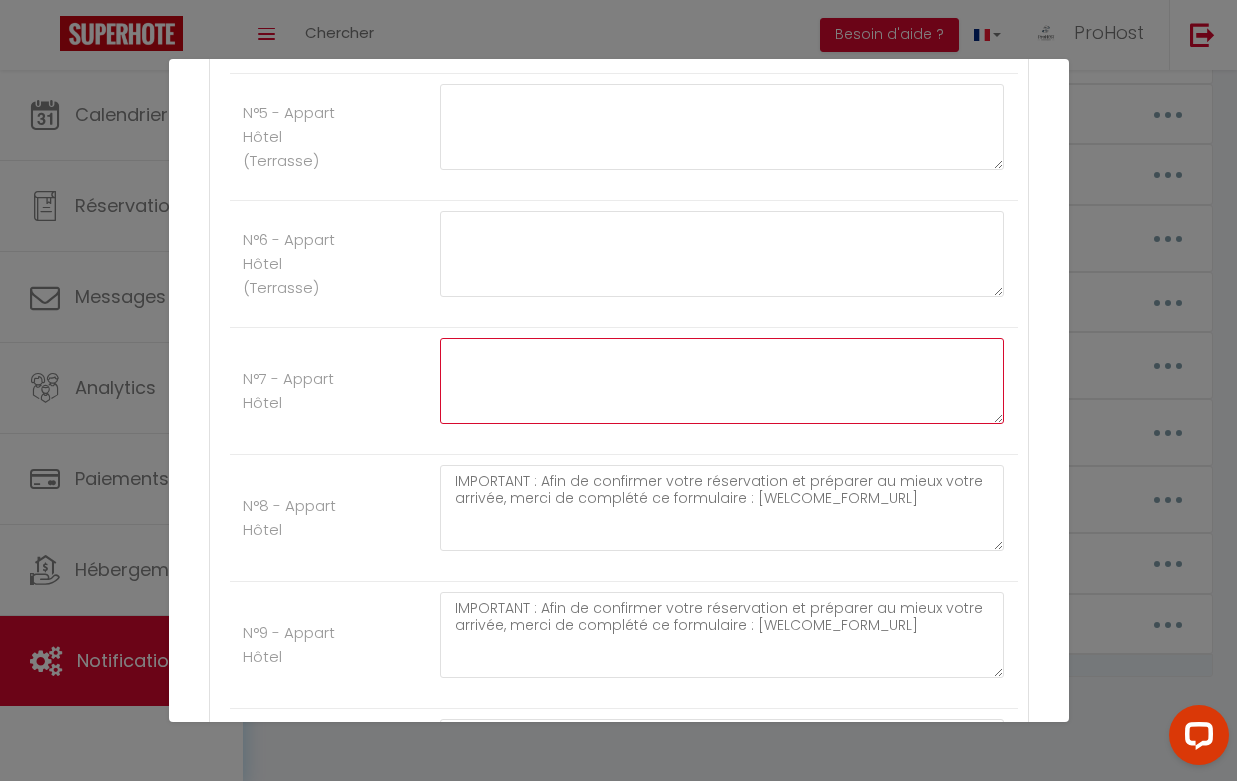 click at bounding box center (722, -1302) 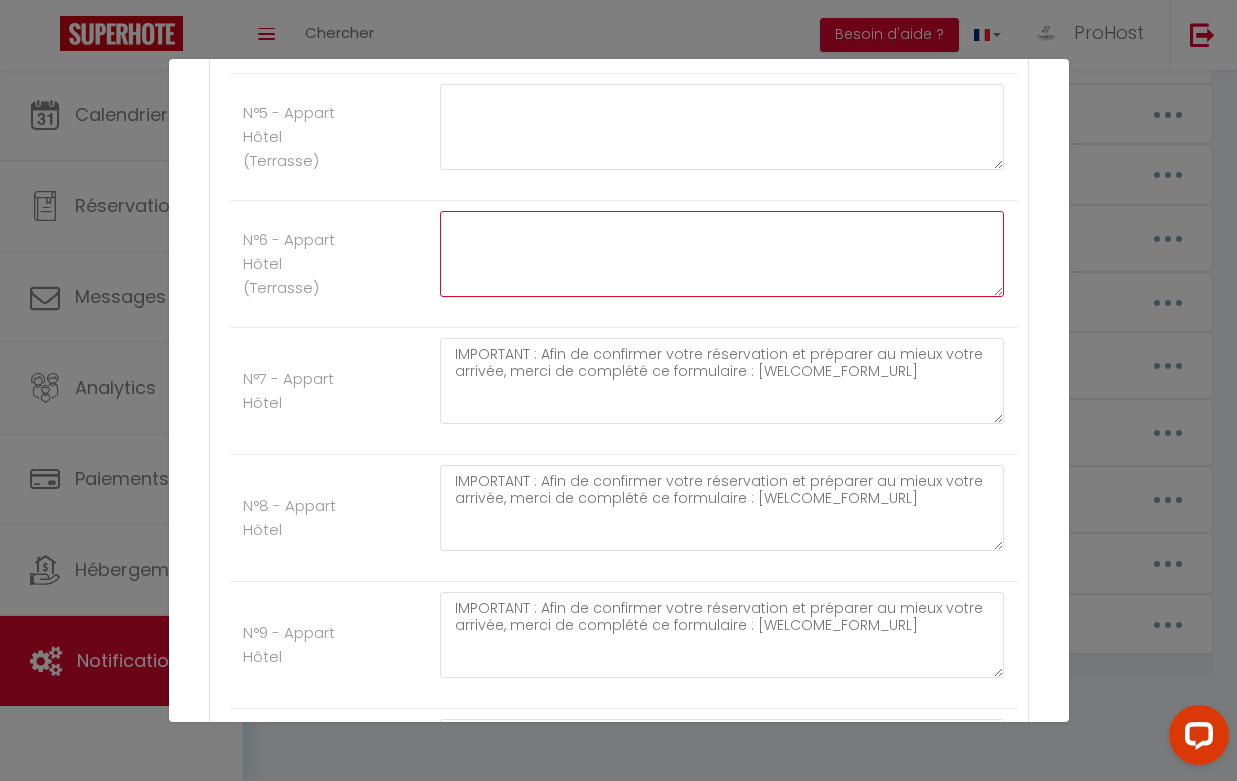click at bounding box center [722, -1429] 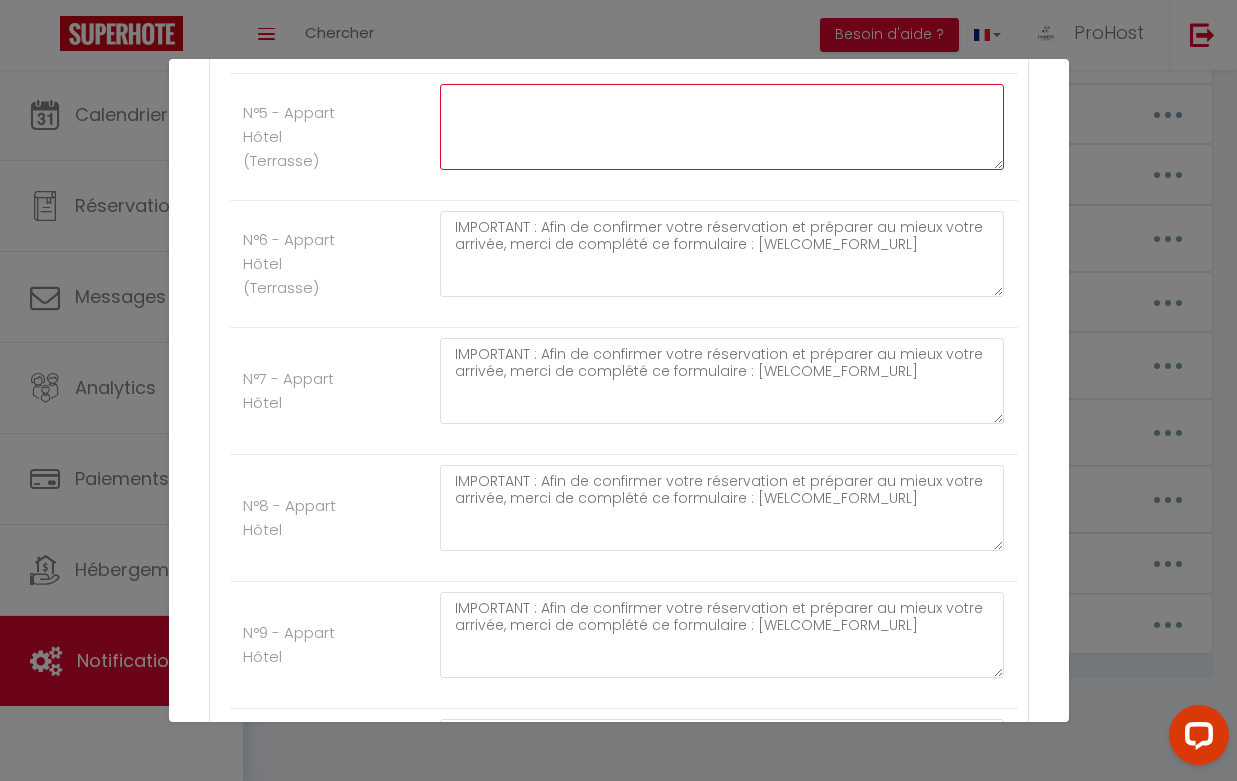 click at bounding box center (722, -1556) 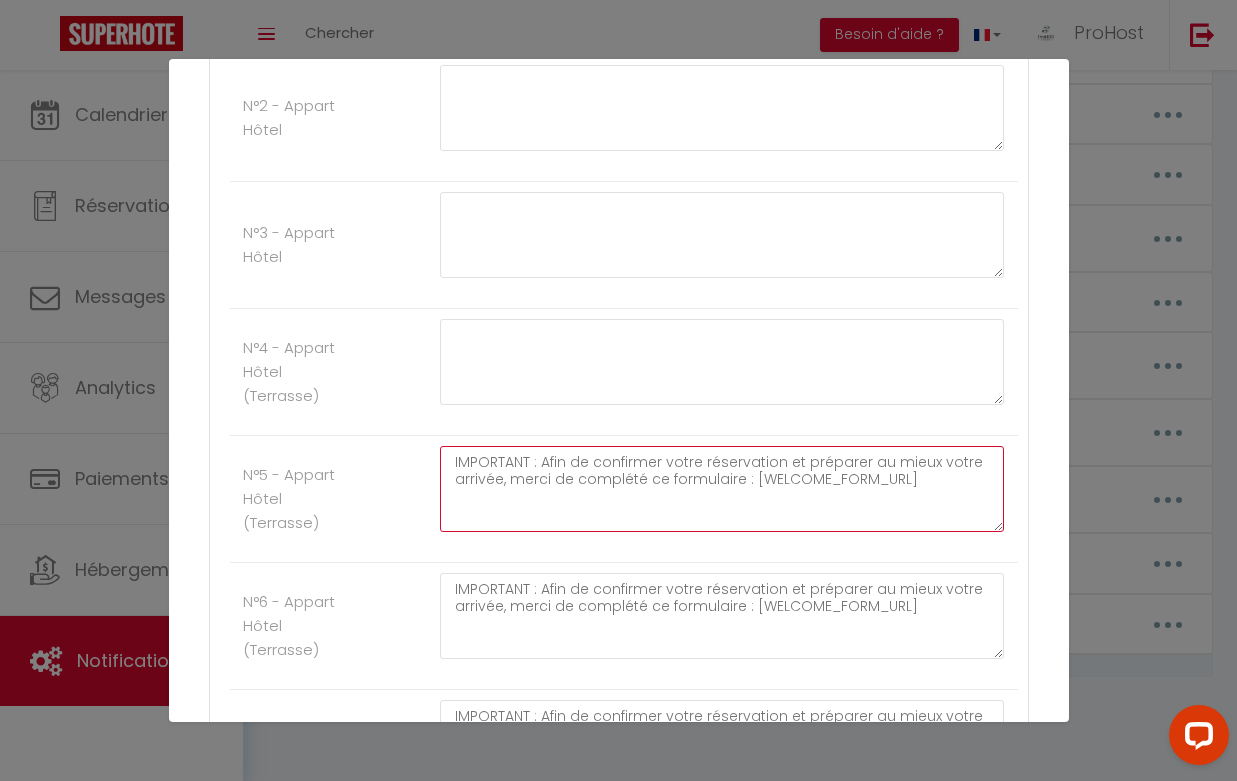 scroll, scrollTop: 2609, scrollLeft: 0, axis: vertical 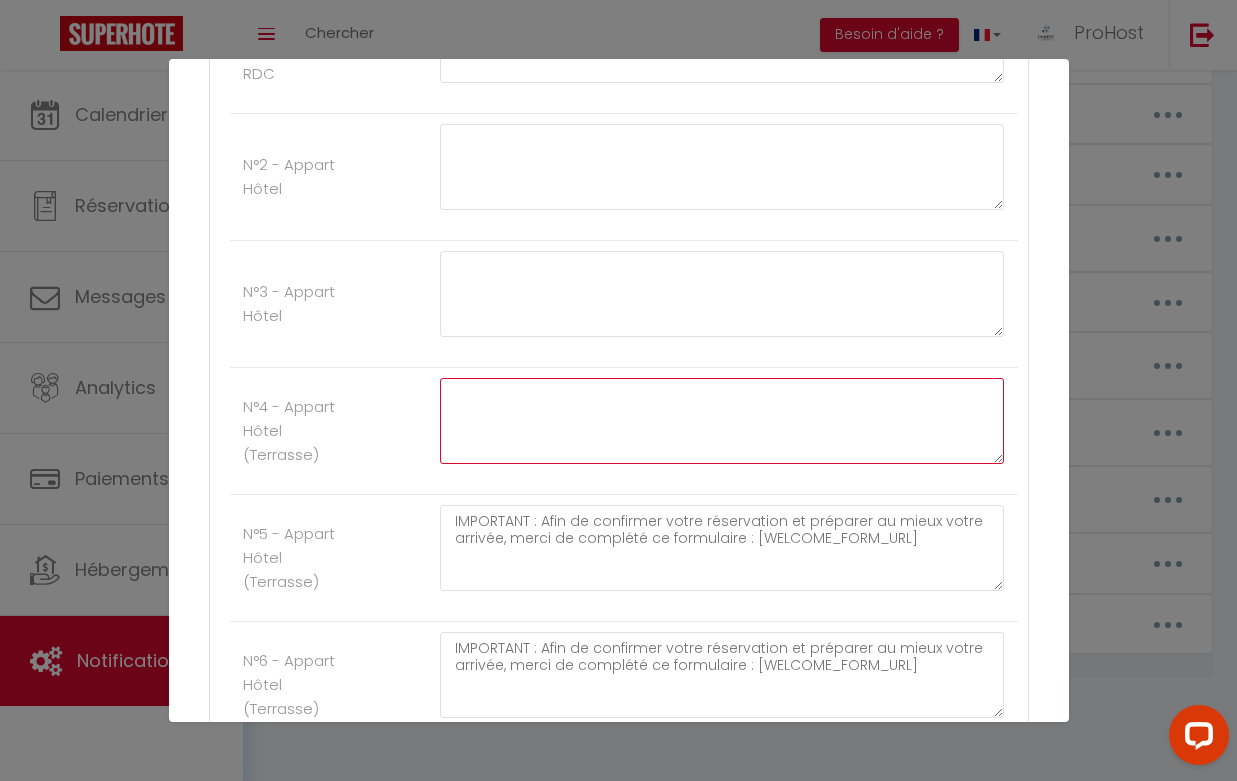 click at bounding box center (722, -1262) 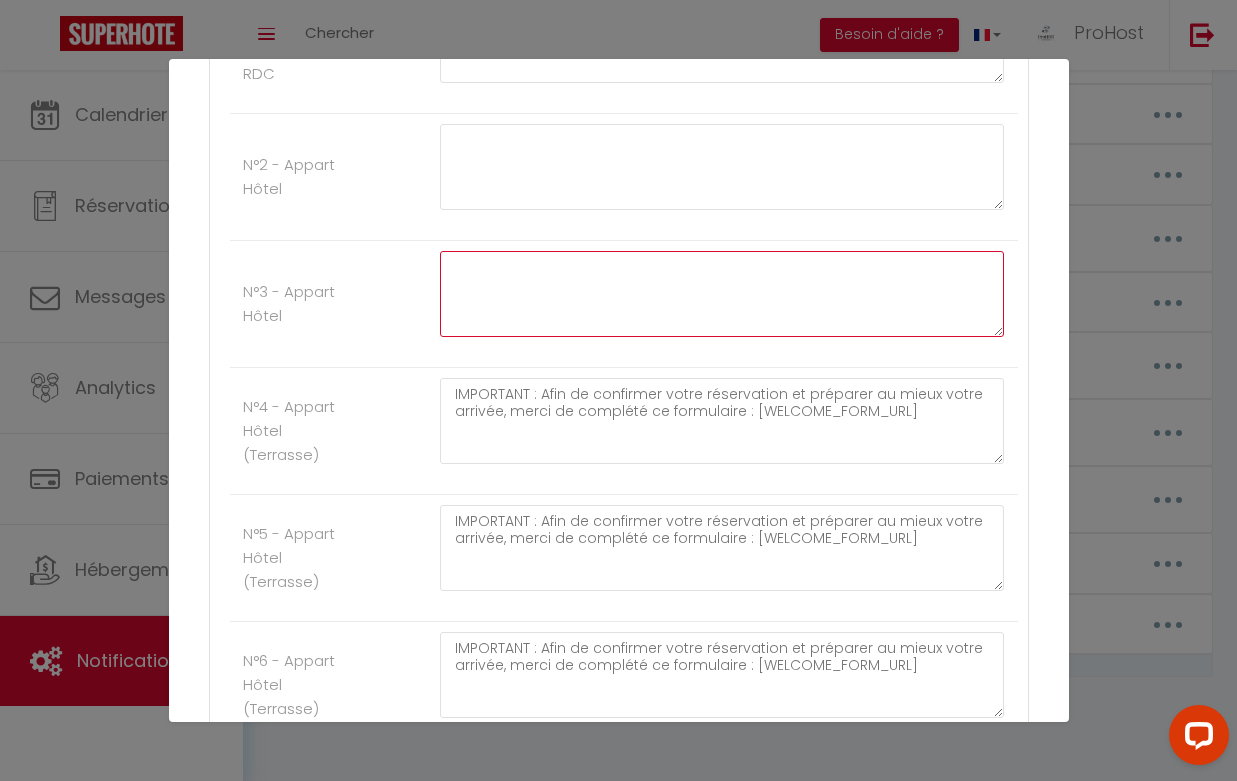click at bounding box center (722, -1802) 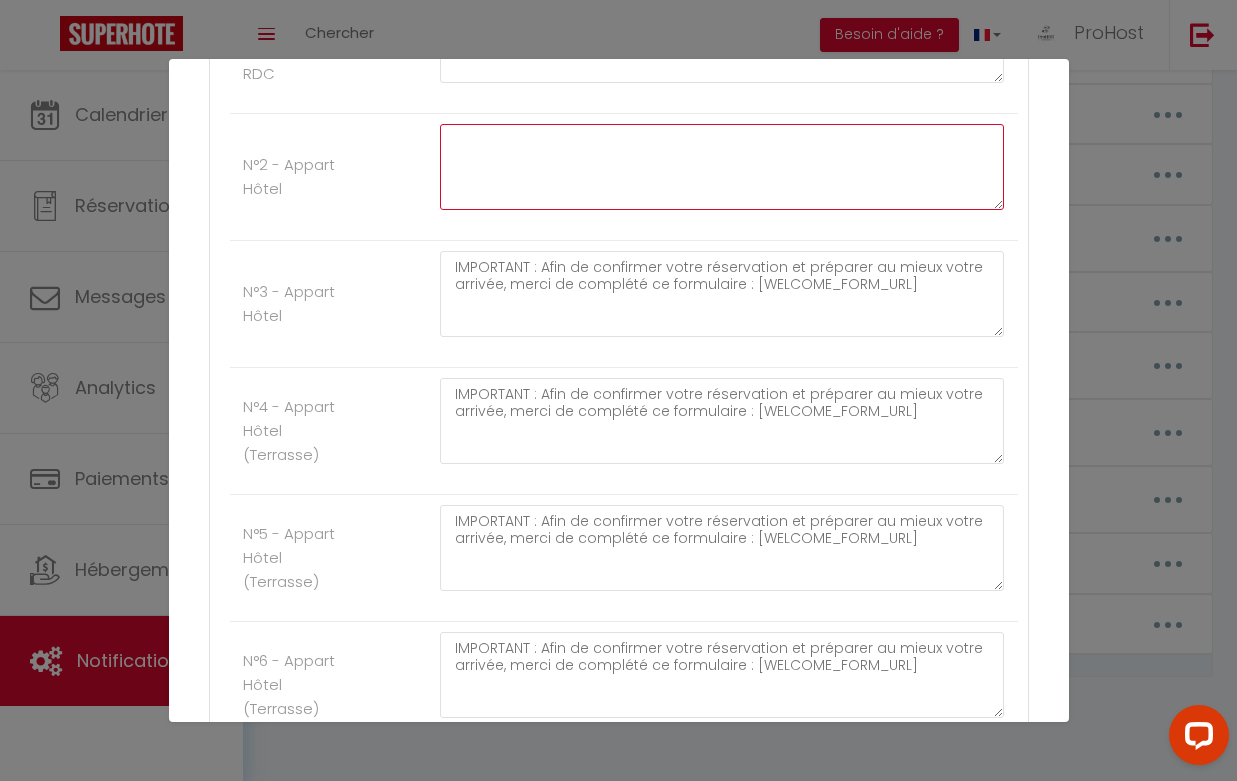 click at bounding box center [722, -1929] 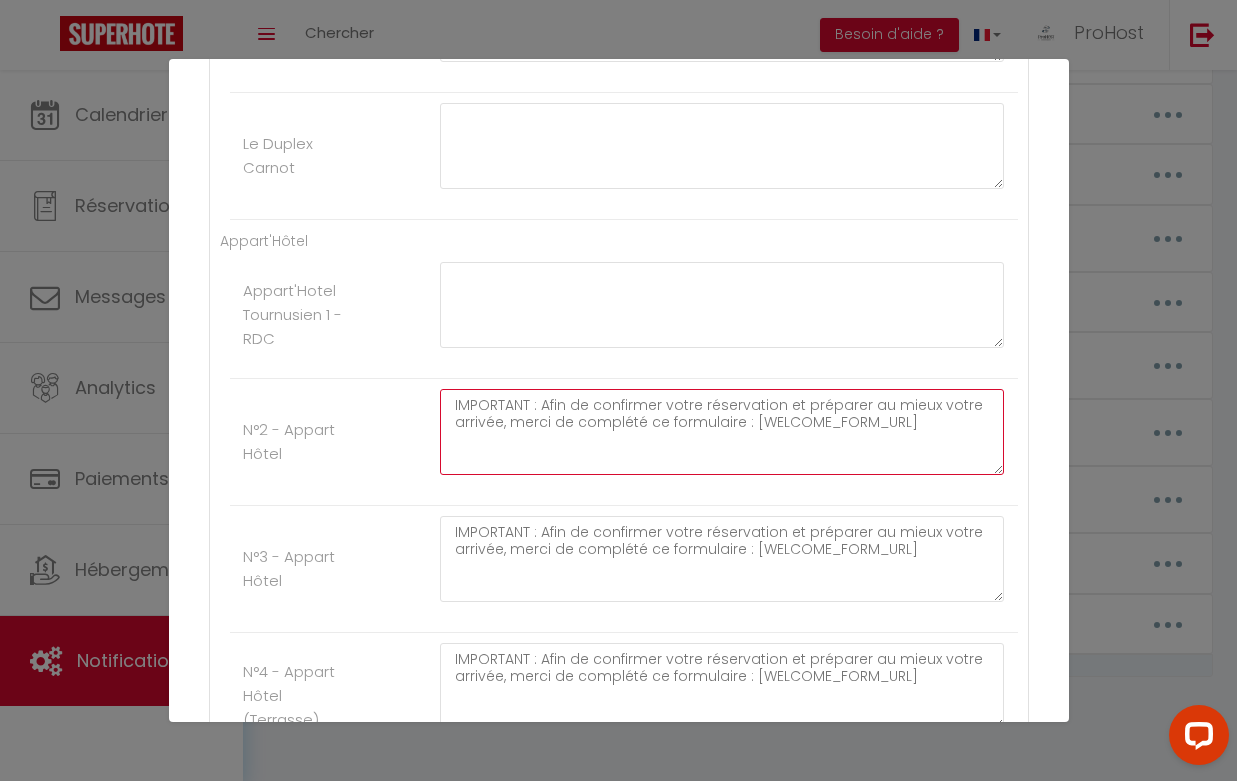 scroll, scrollTop: 2135, scrollLeft: 0, axis: vertical 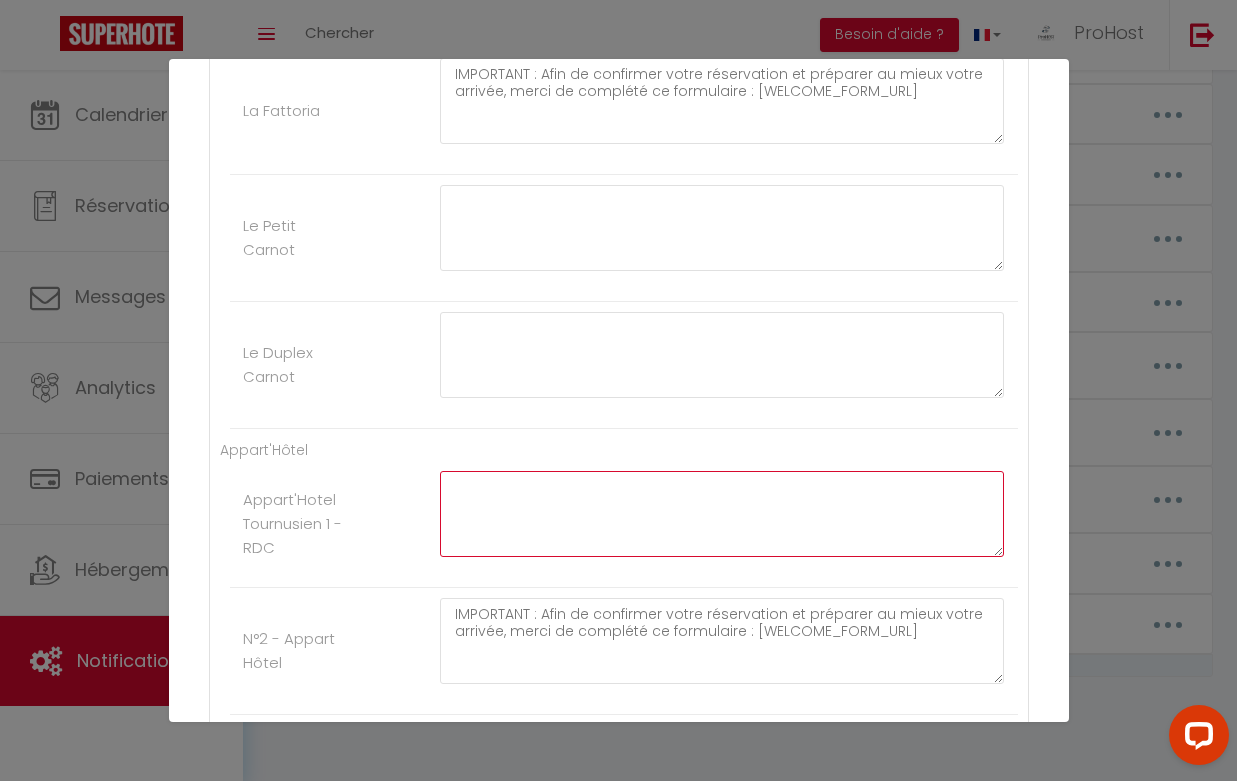 click at bounding box center (722, -1582) 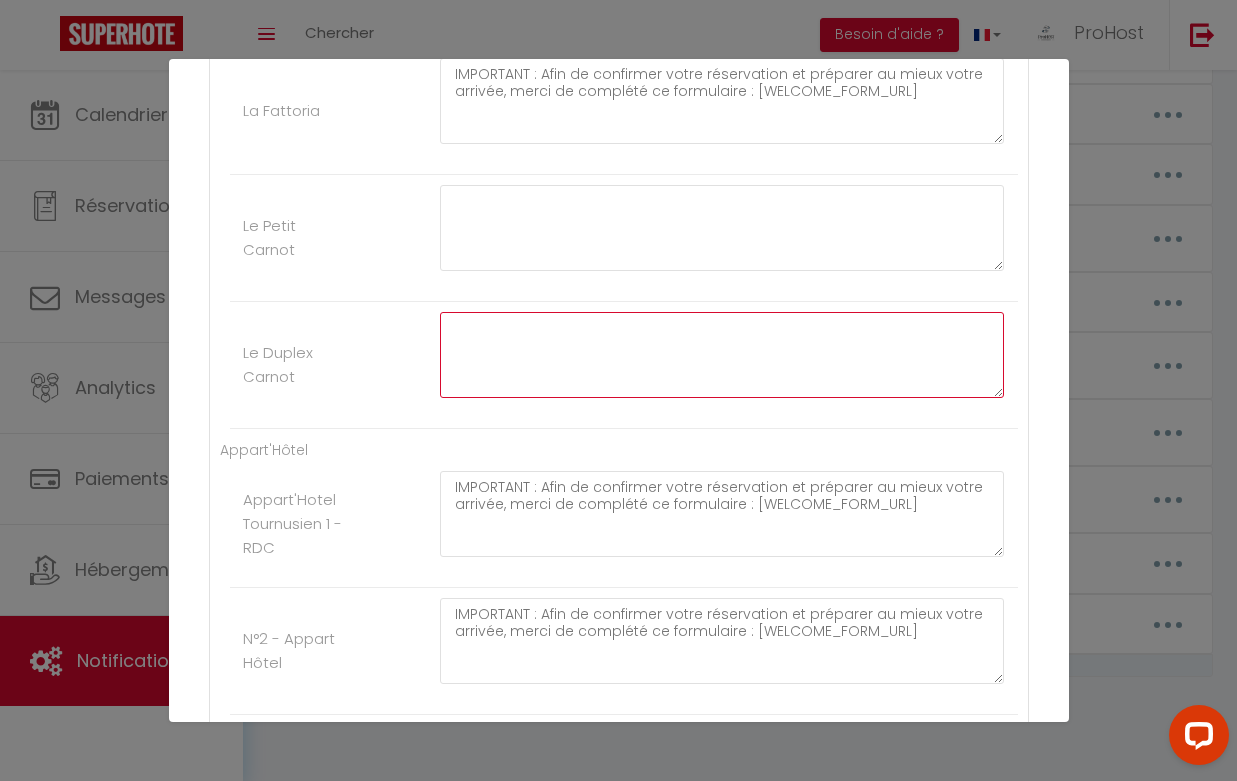 click at bounding box center [722, 355] 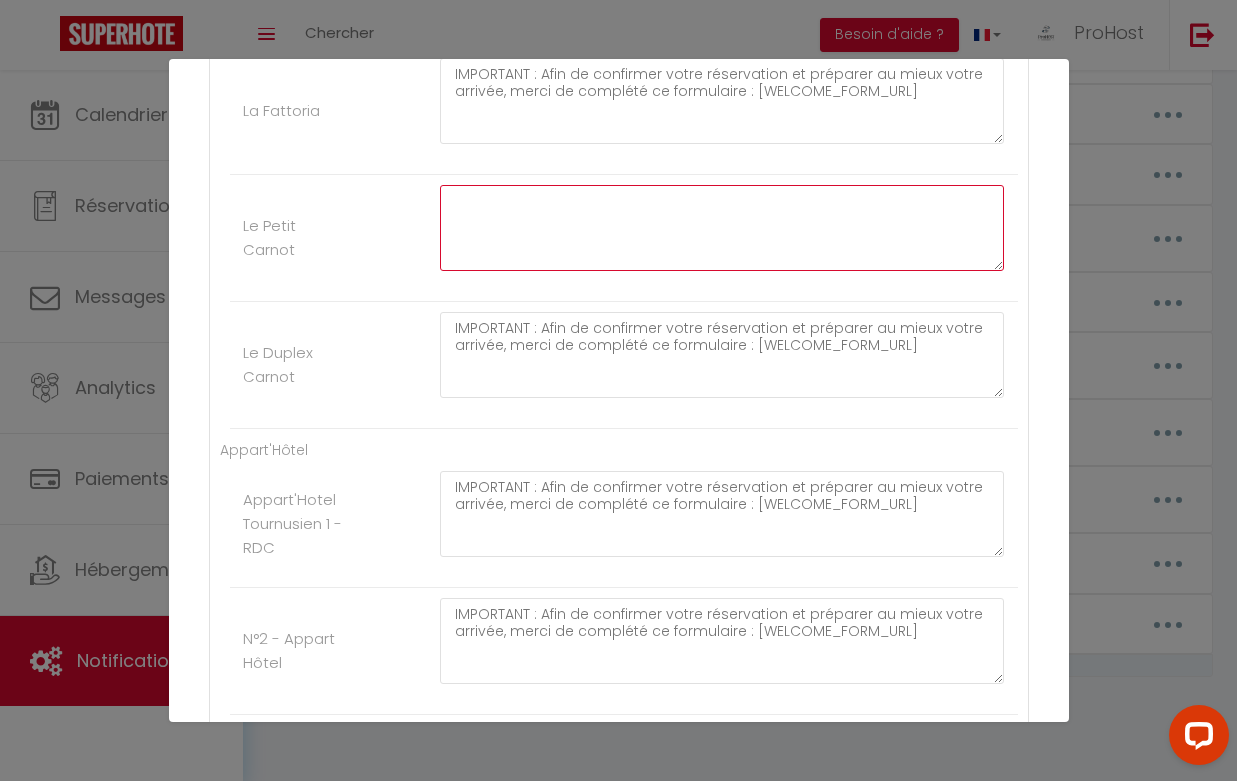 click at bounding box center (722, 228) 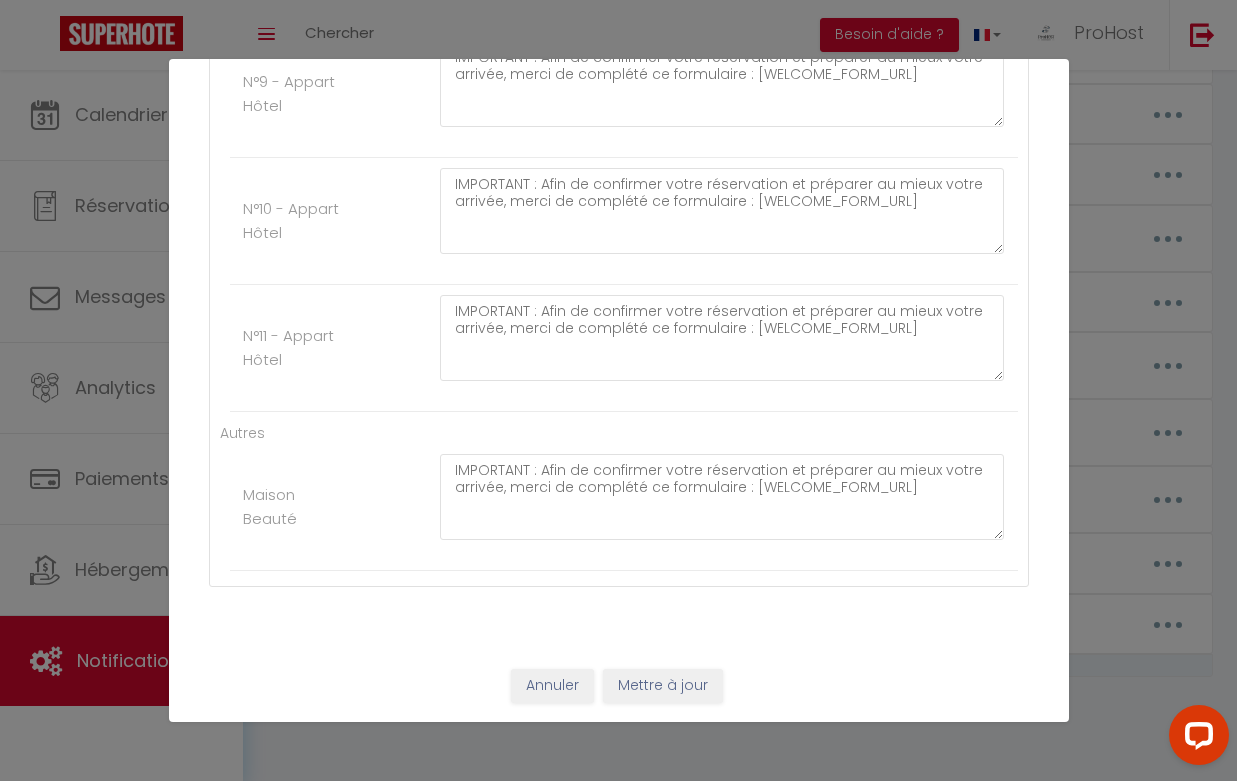 scroll, scrollTop: 3580, scrollLeft: 0, axis: vertical 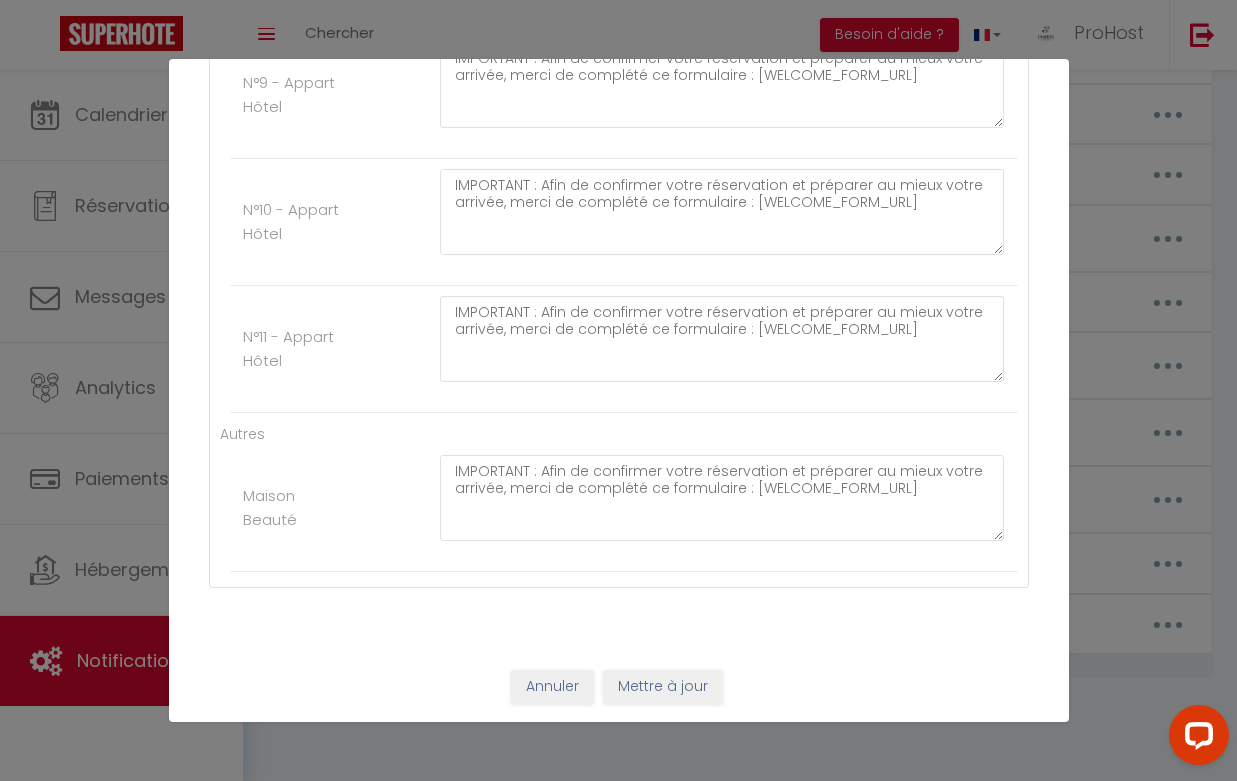 click on "Mettre à jour" at bounding box center (663, 687) 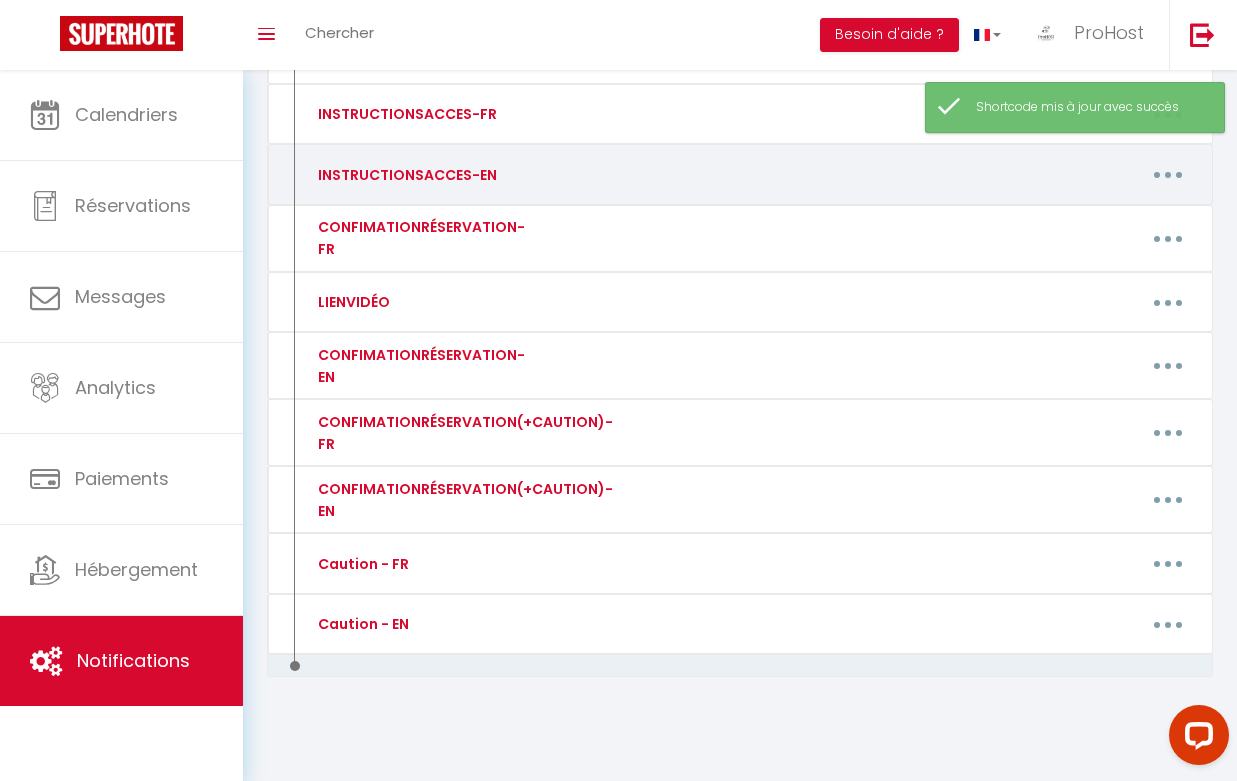 click at bounding box center [1168, 175] 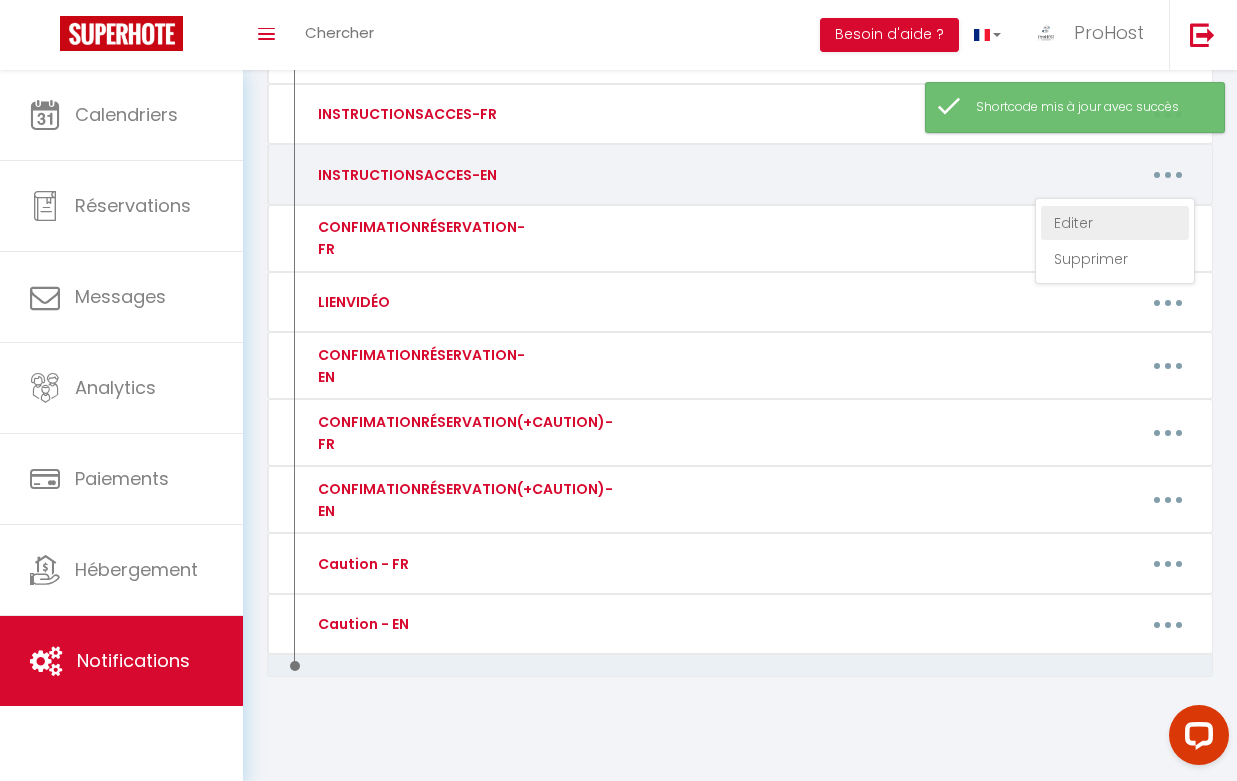 click on "Editer" at bounding box center [1115, 223] 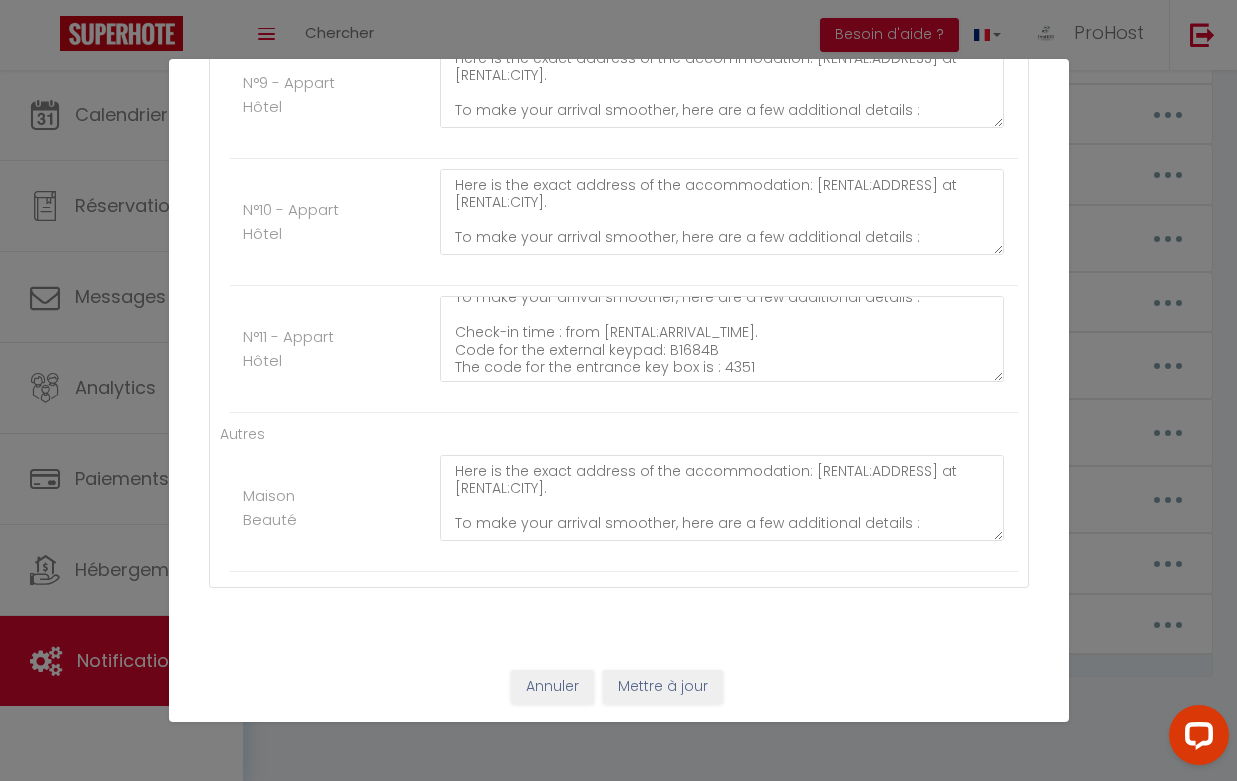 scroll, scrollTop: 66, scrollLeft: 0, axis: vertical 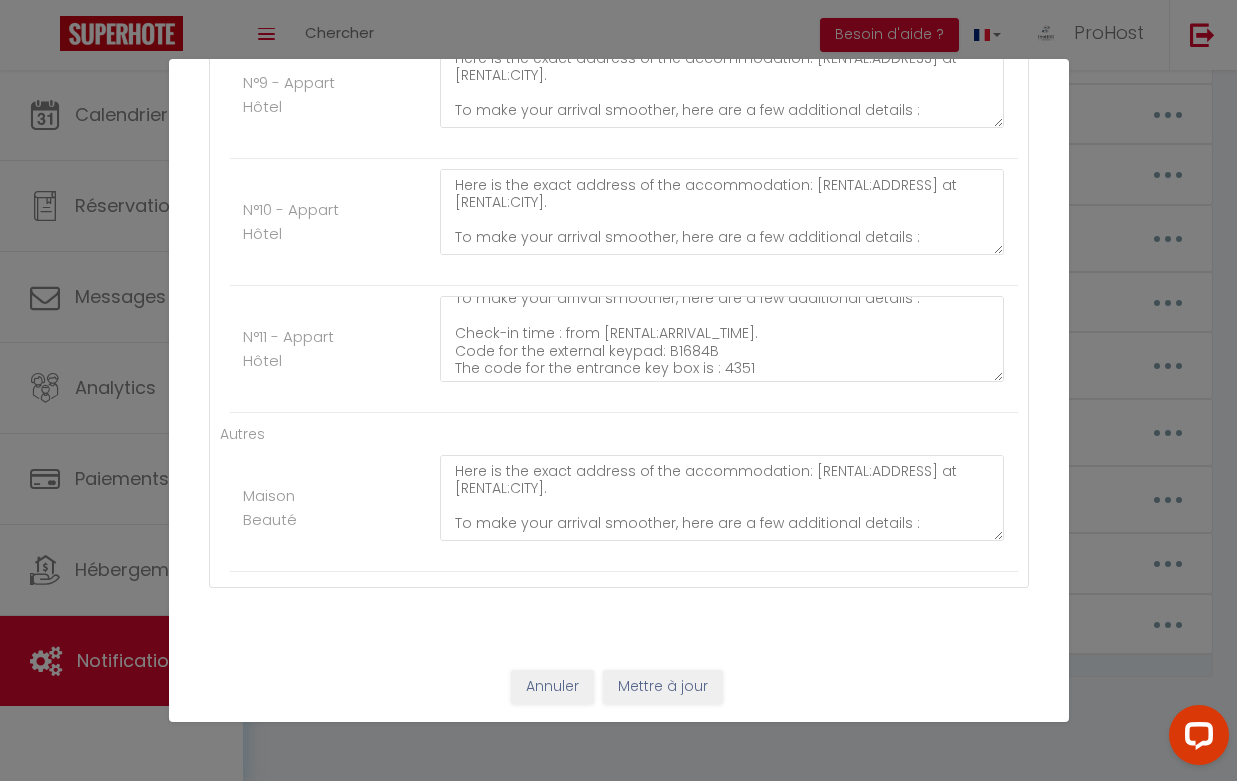 click on "Mettre à jour" at bounding box center [663, 687] 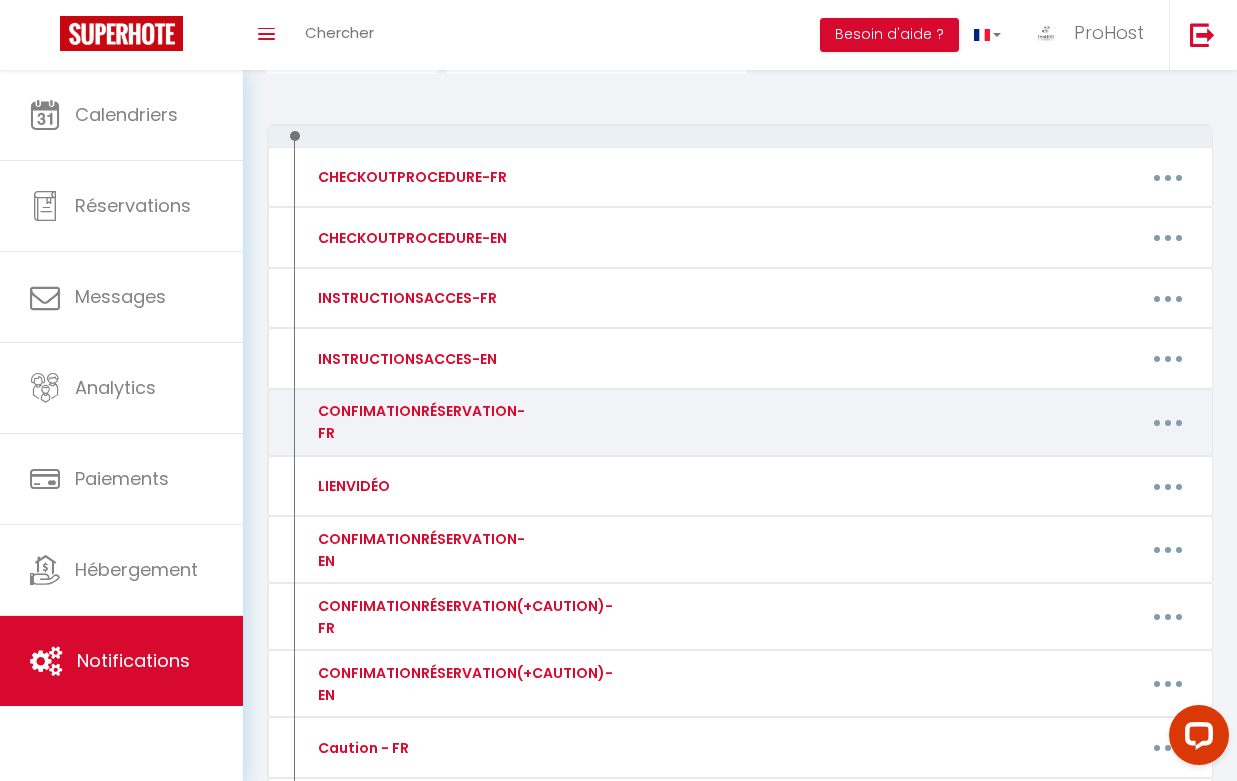 scroll, scrollTop: 182, scrollLeft: 0, axis: vertical 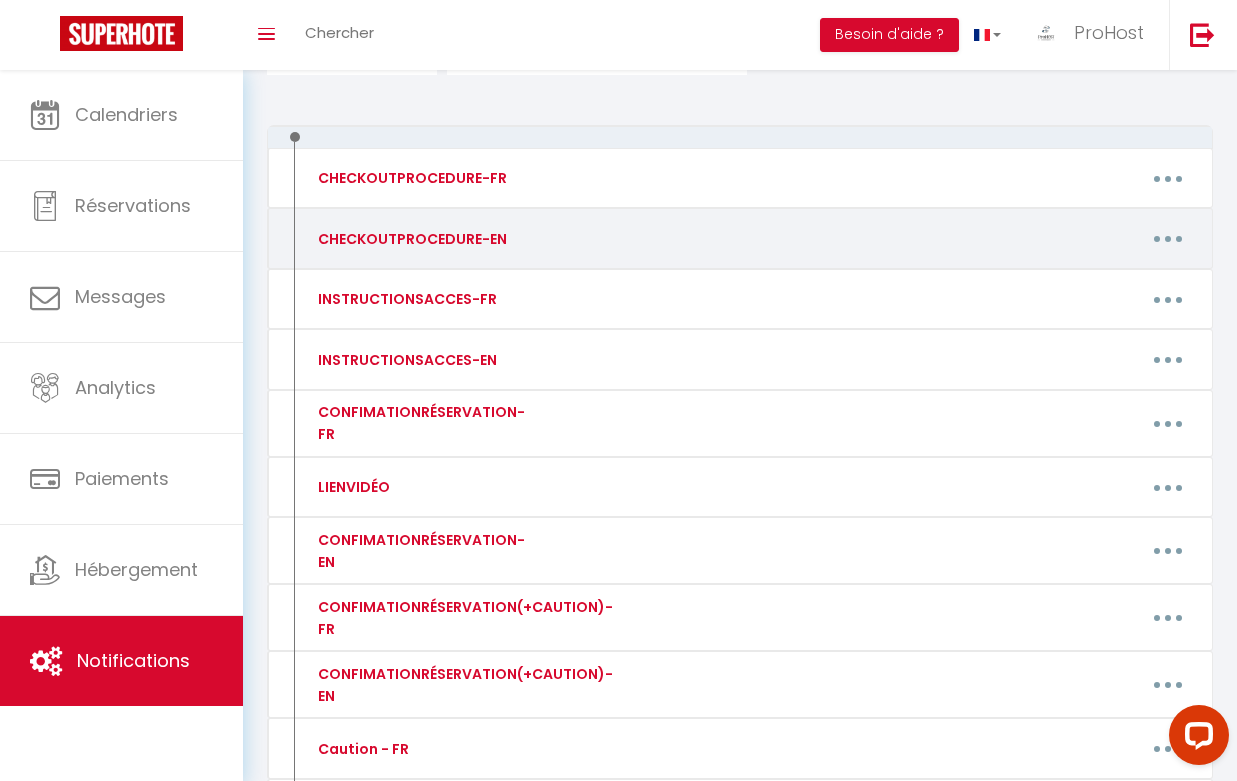 click at bounding box center [1168, 239] 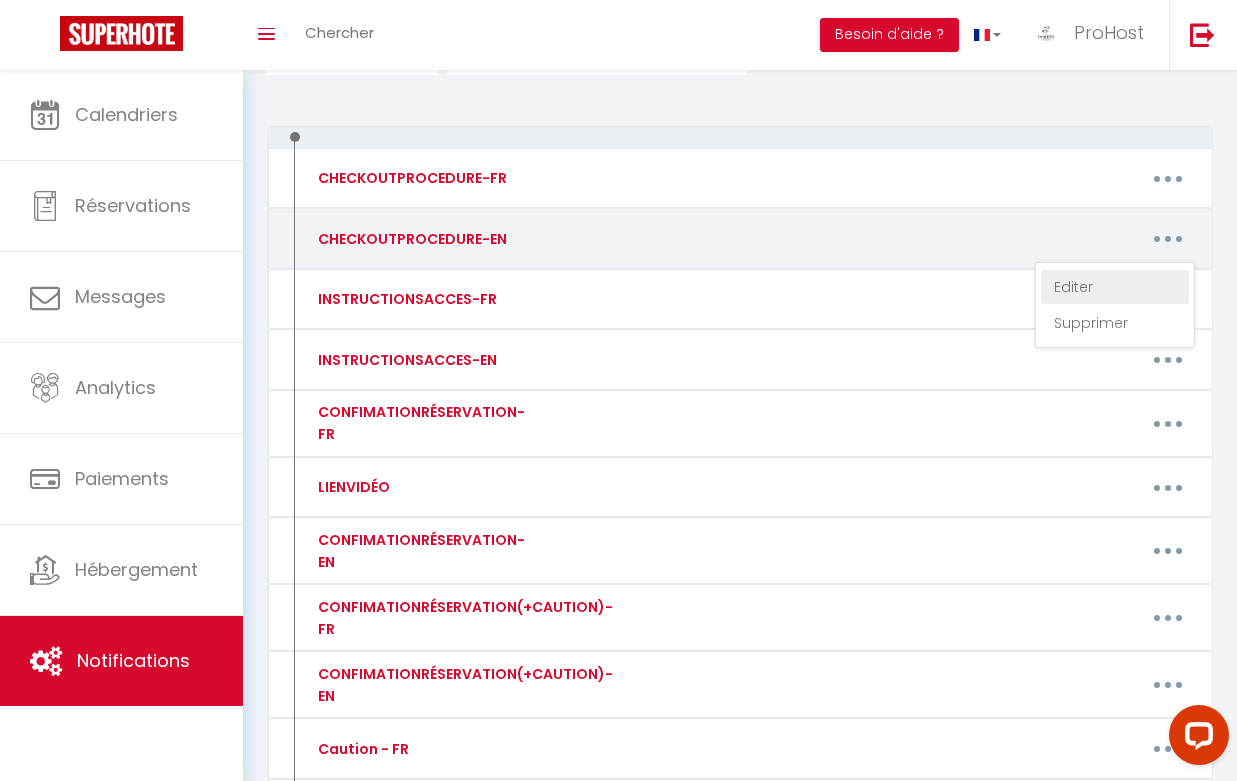 click on "Editer" at bounding box center [1115, 287] 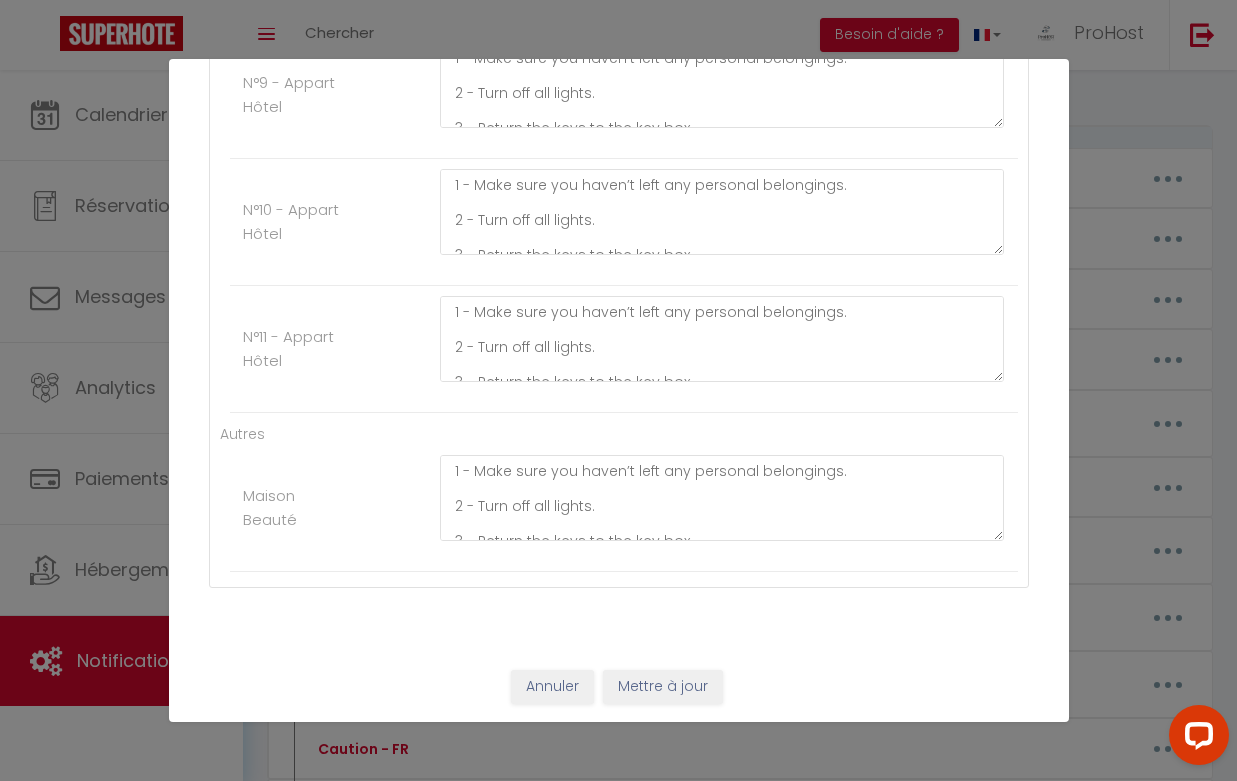 click on "Annuler" at bounding box center (552, 687) 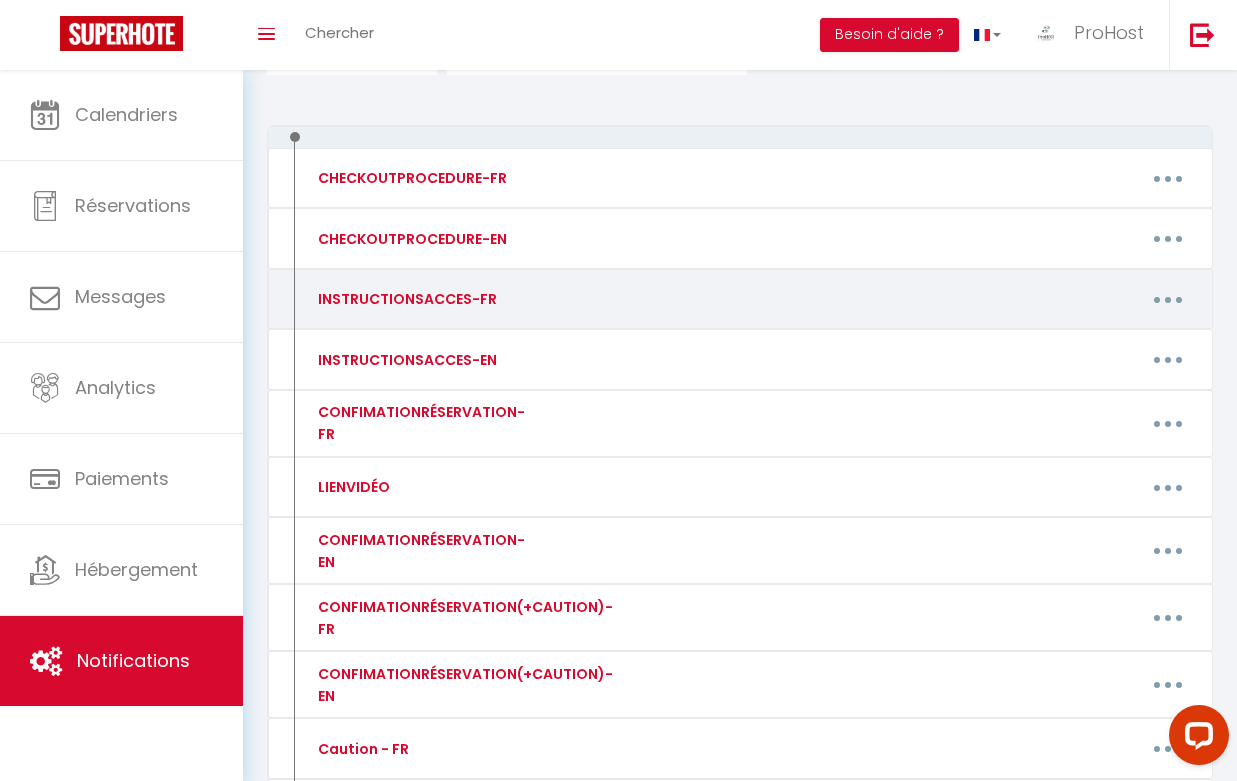 click at bounding box center (1168, 300) 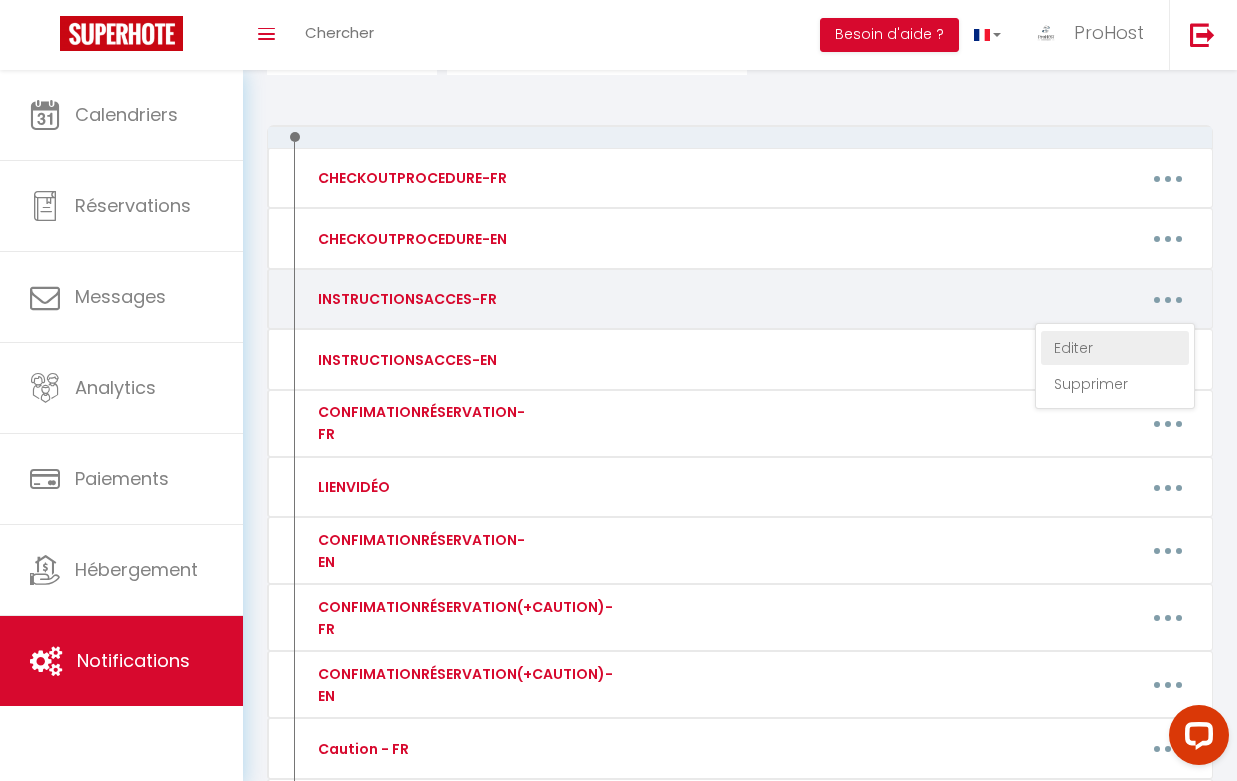 click on "Editer" at bounding box center (1115, 348) 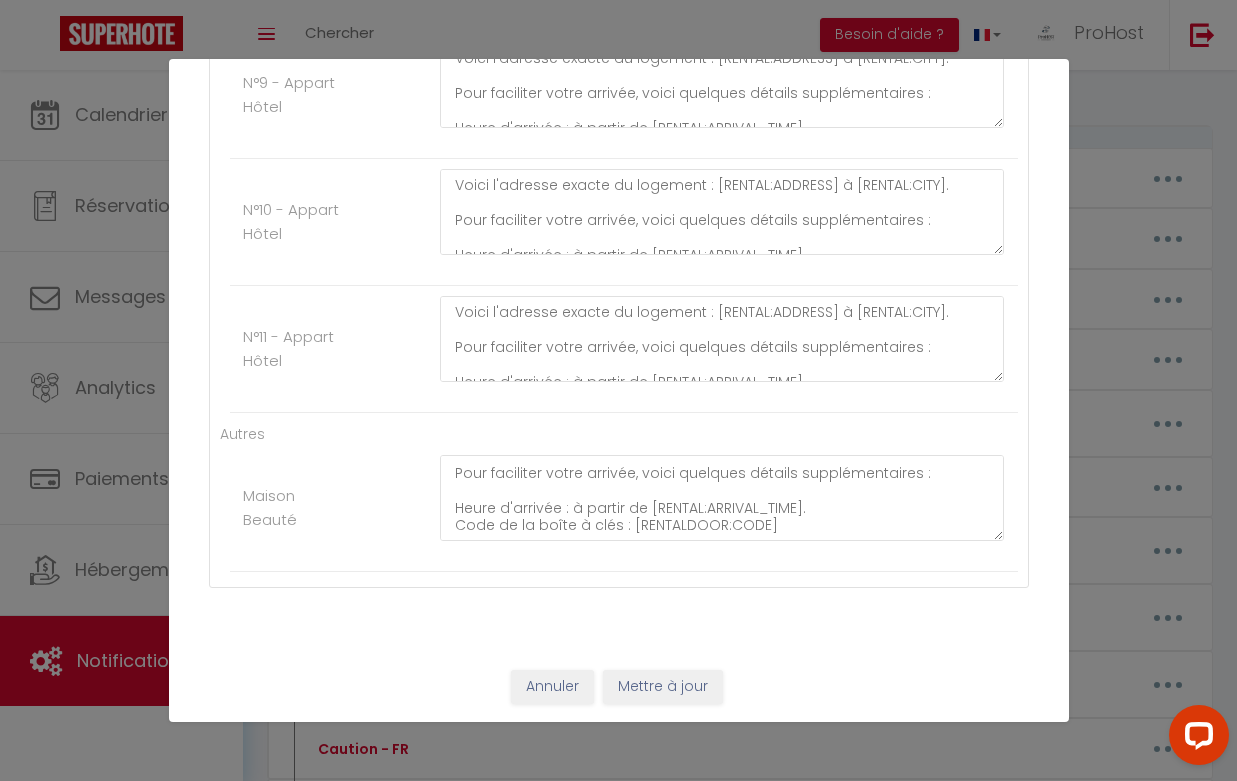 scroll, scrollTop: 32, scrollLeft: 0, axis: vertical 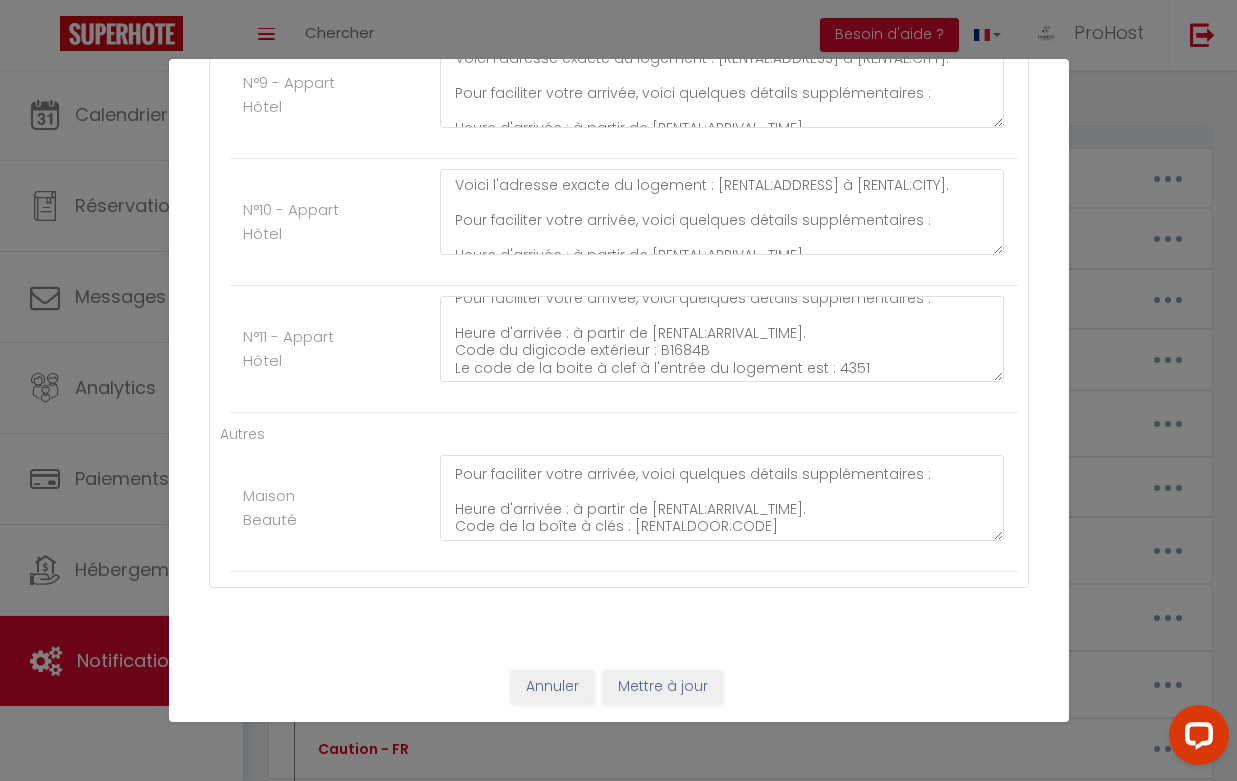 click on "Annuler" at bounding box center (552, 687) 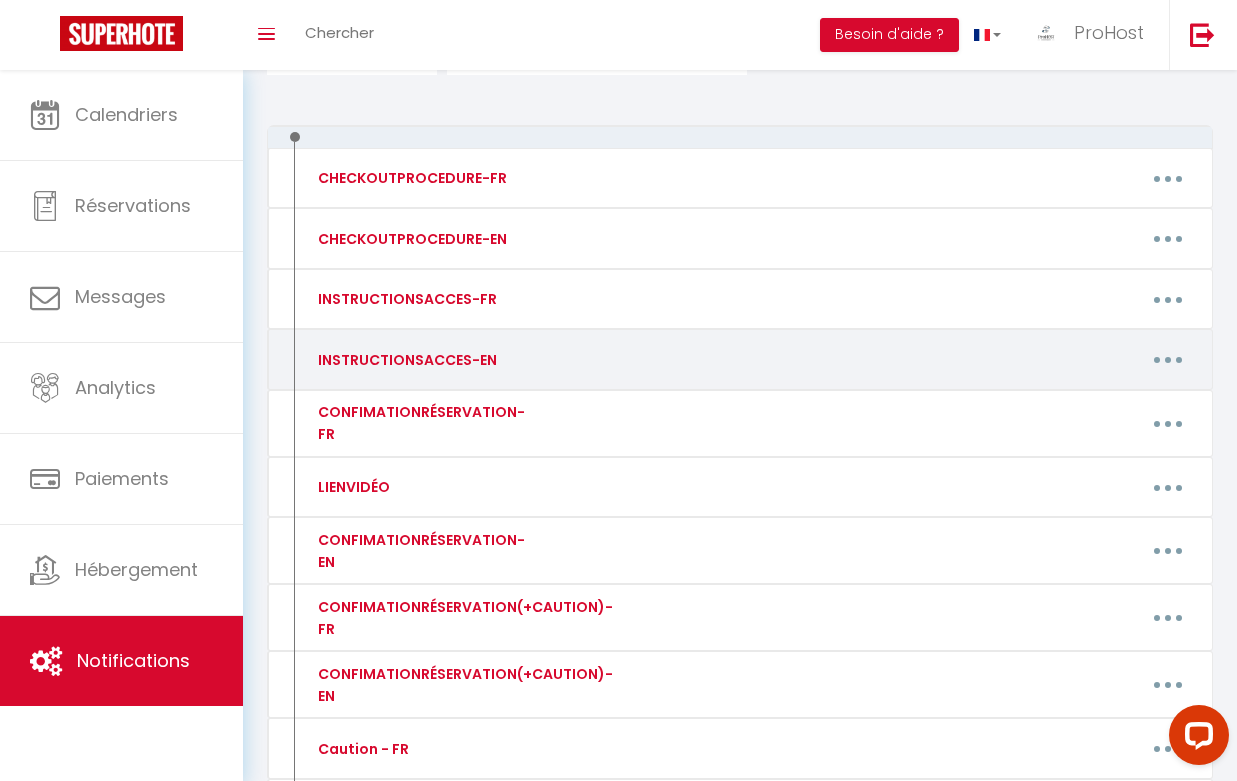 click at bounding box center (1168, 360) 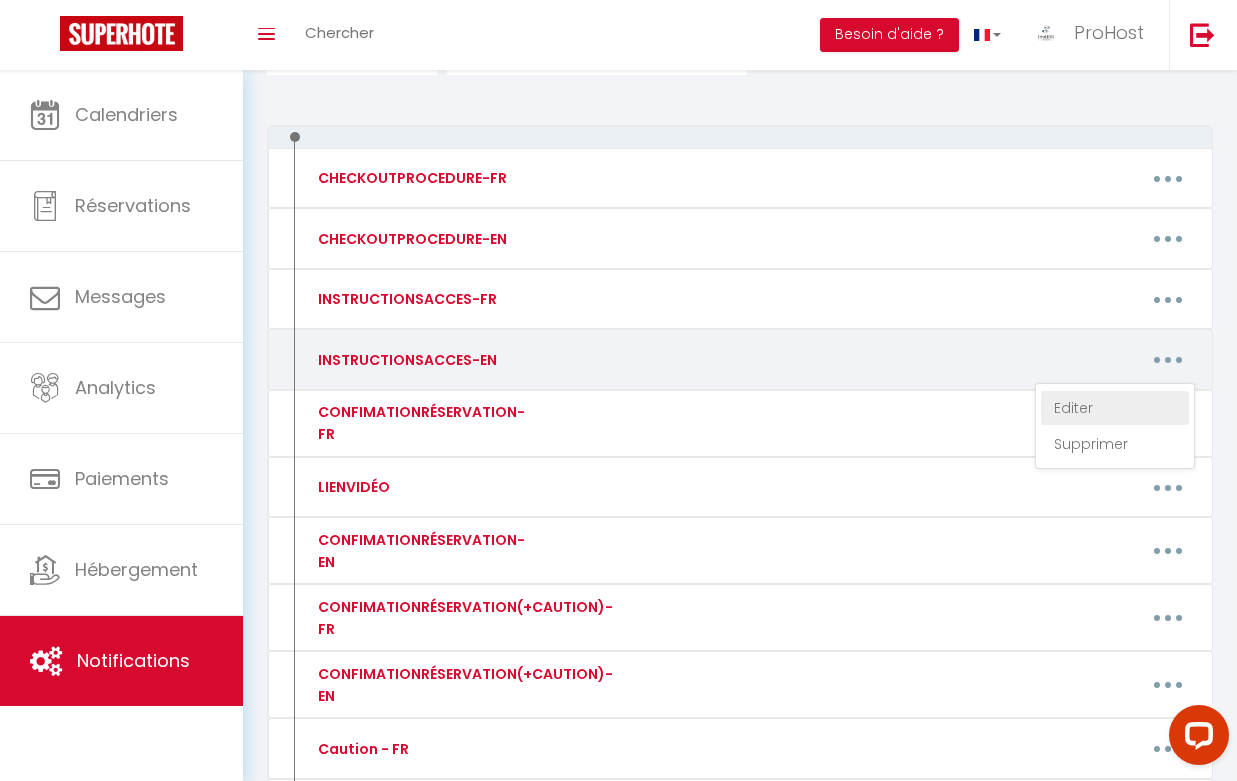 click on "Editer" at bounding box center [1115, 408] 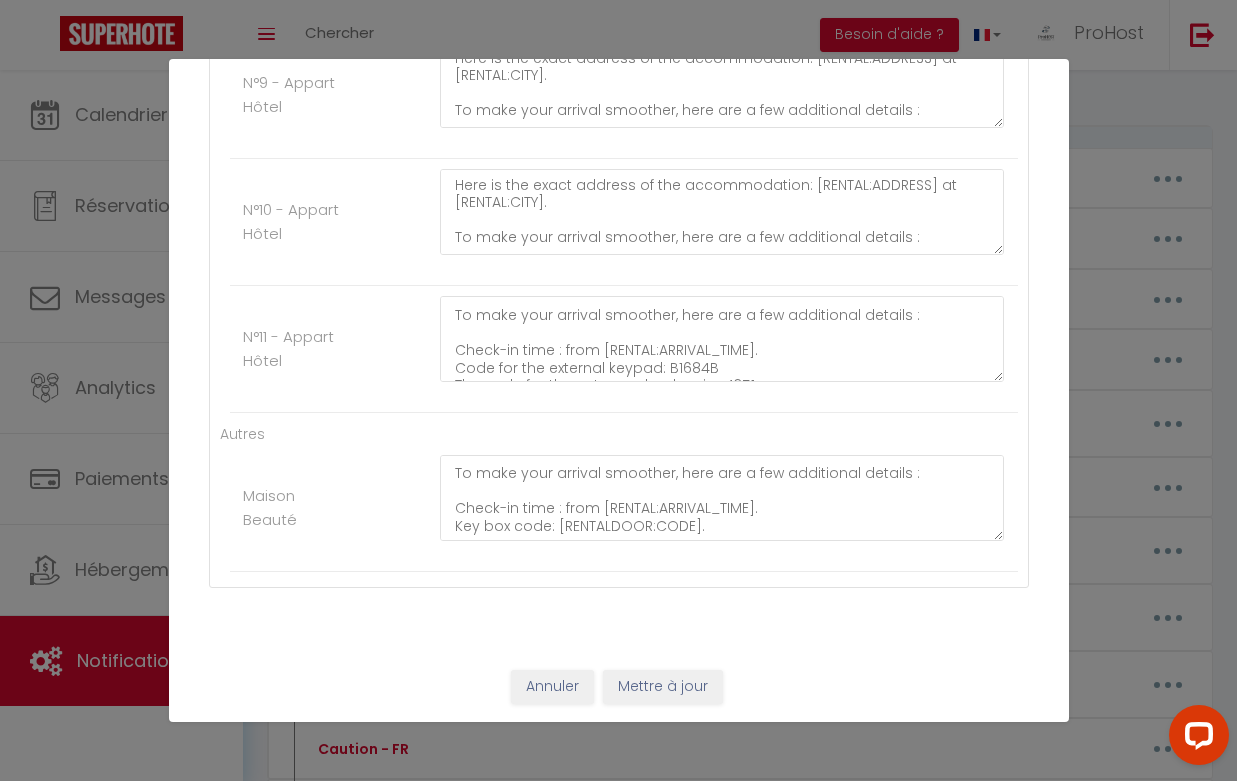scroll, scrollTop: 49, scrollLeft: 0, axis: vertical 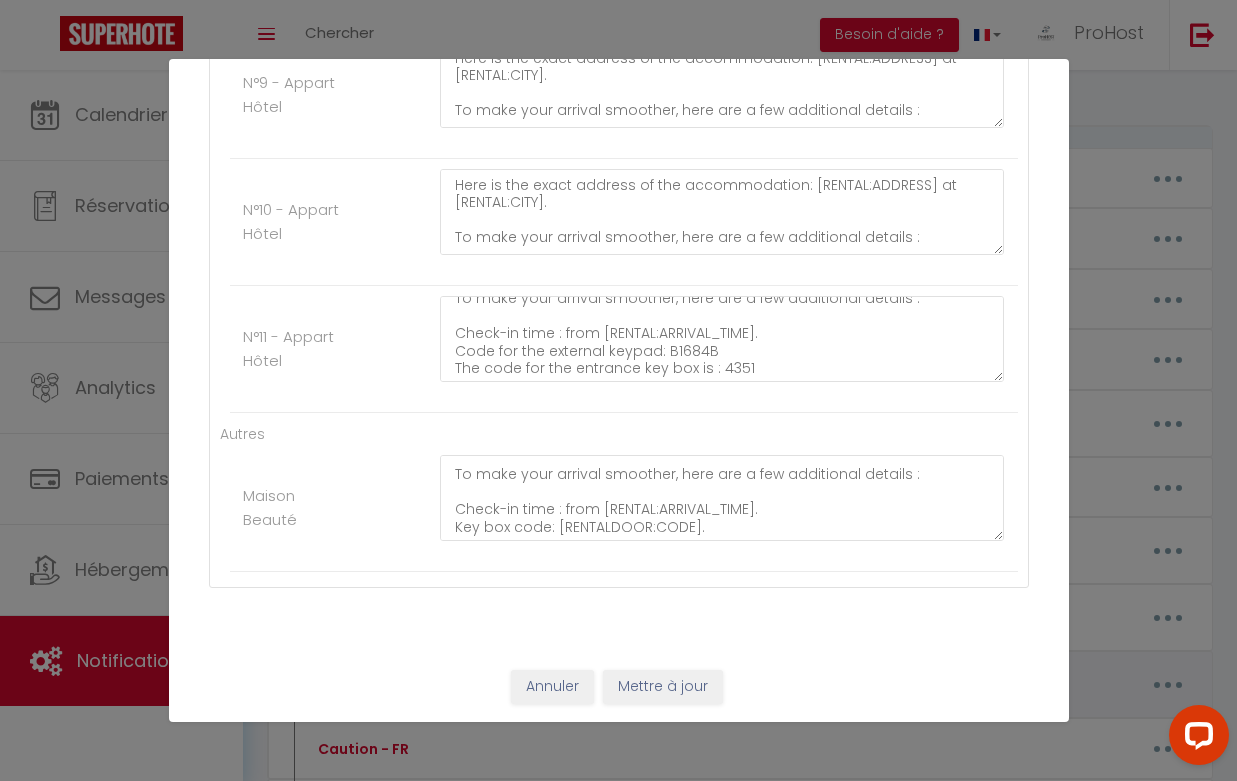 click on "Annuler" at bounding box center [552, 687] 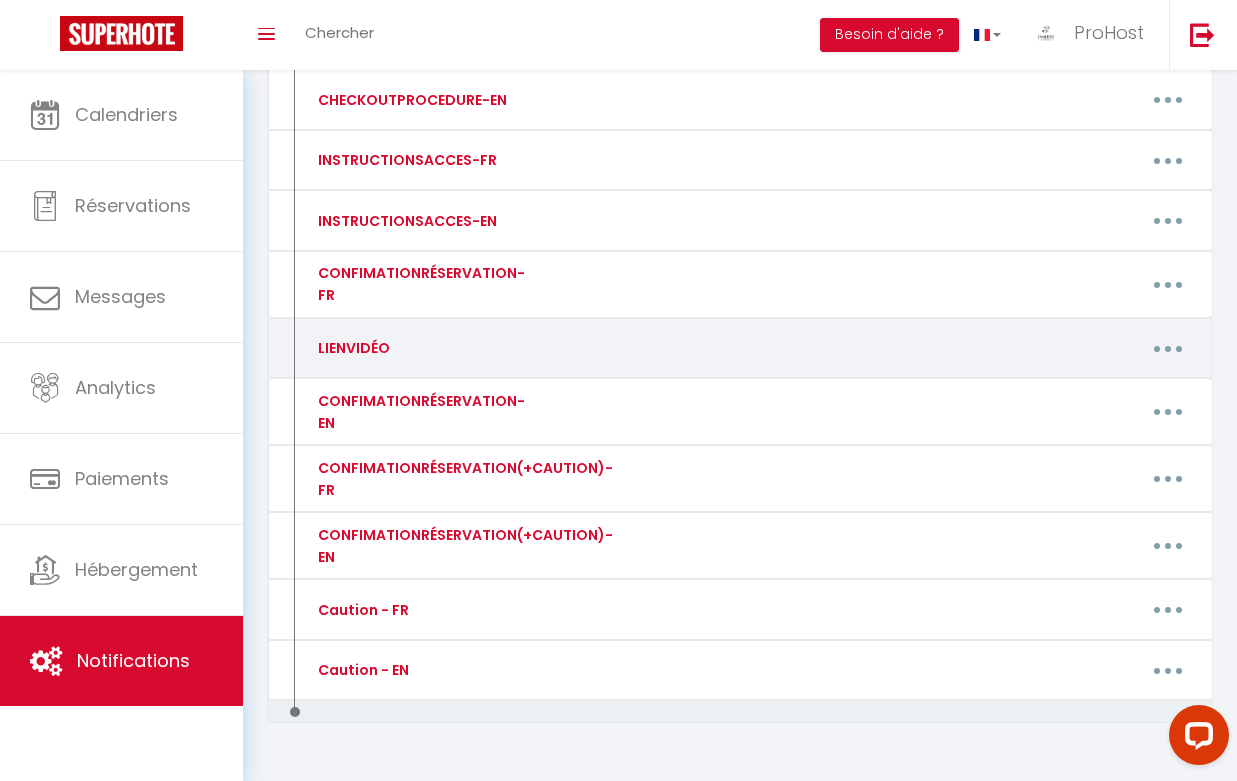 scroll, scrollTop: 324, scrollLeft: 0, axis: vertical 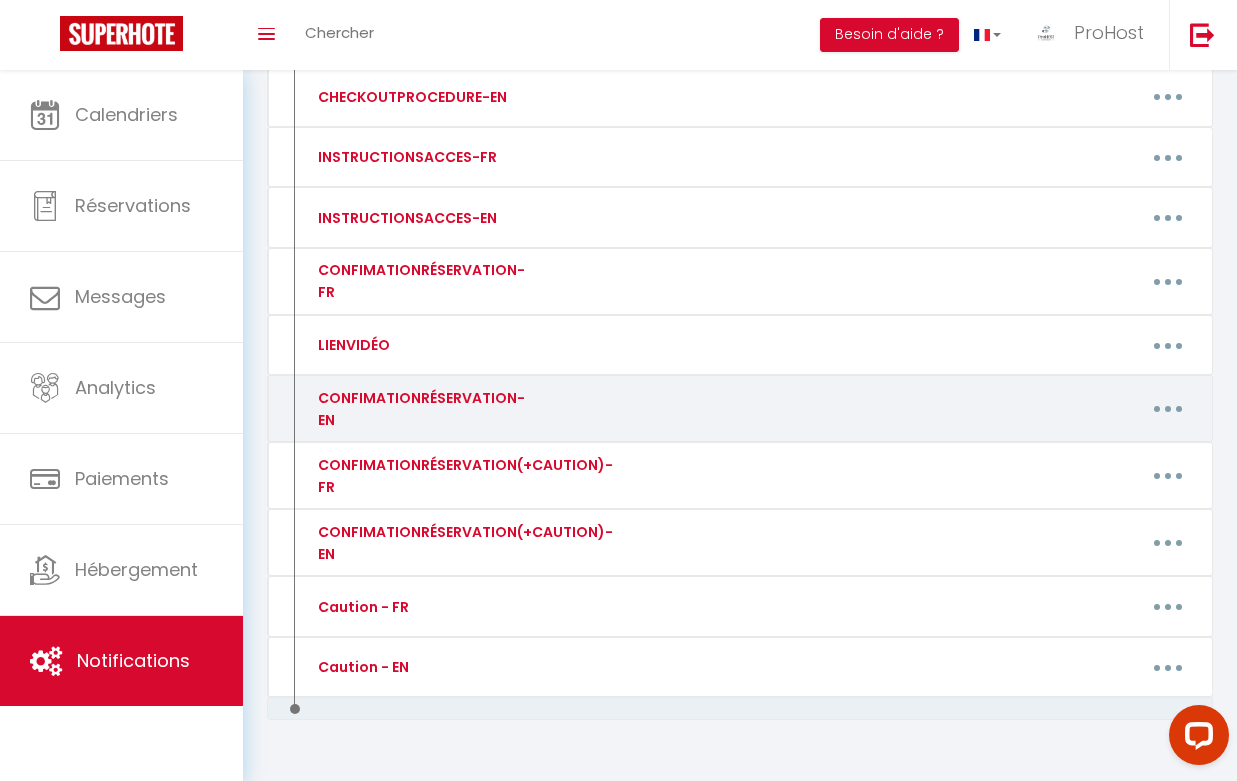 click at bounding box center (1168, 409) 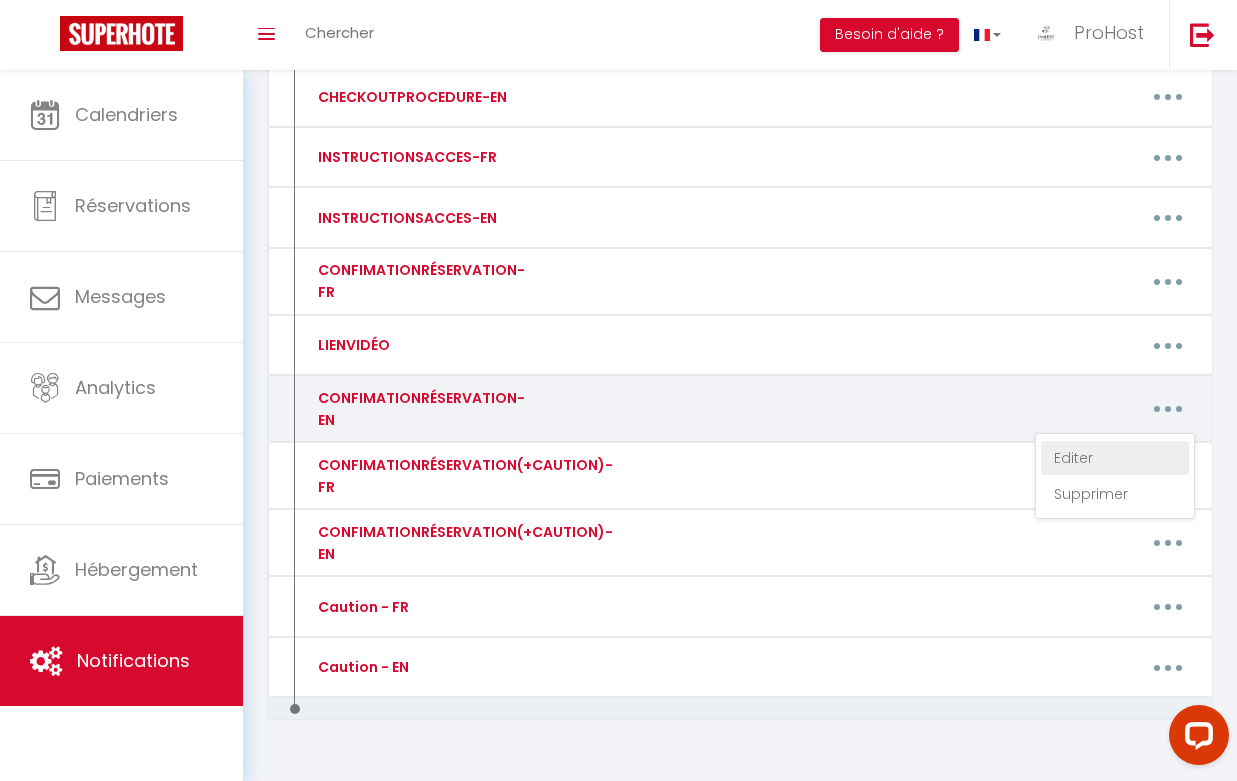 click on "Editer" at bounding box center [1115, 458] 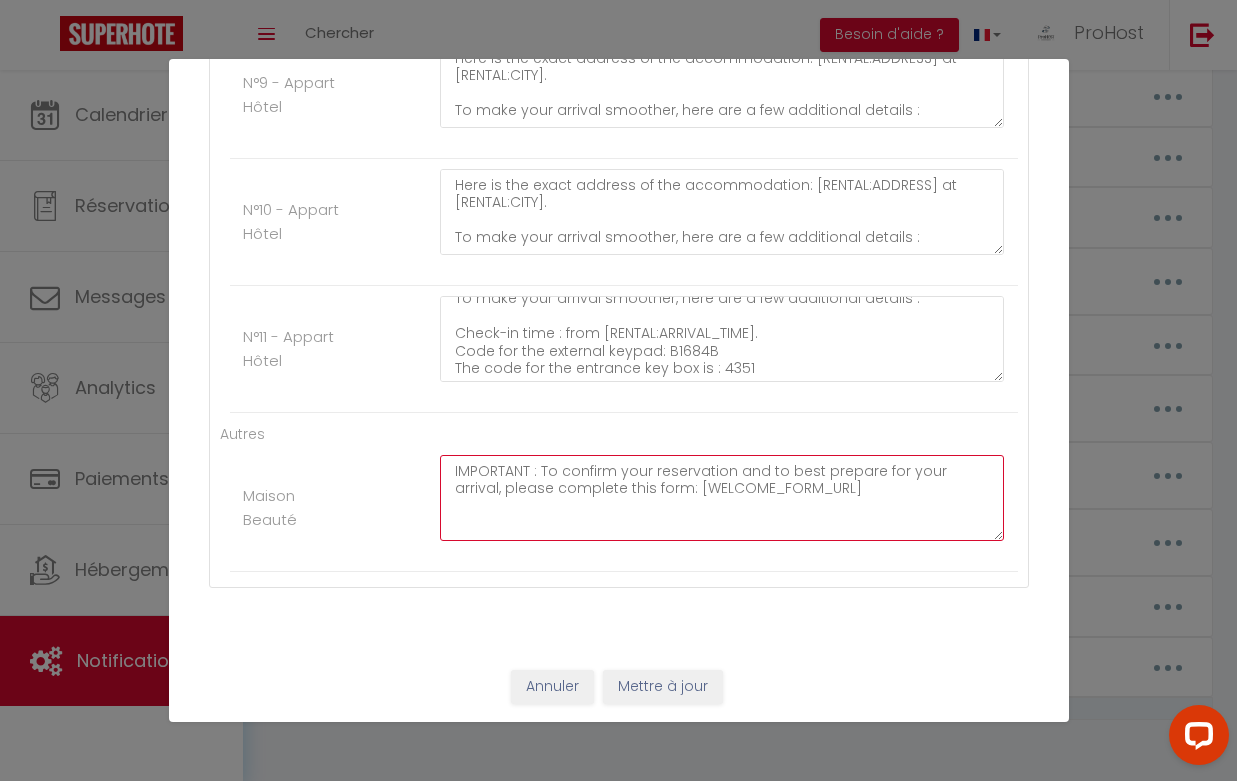 click on "IMPORTANT : To confirm your reservation and to best prepare for your arrival, please complete this form: [WELCOME_FORM_URL]" at bounding box center (722, -3027) 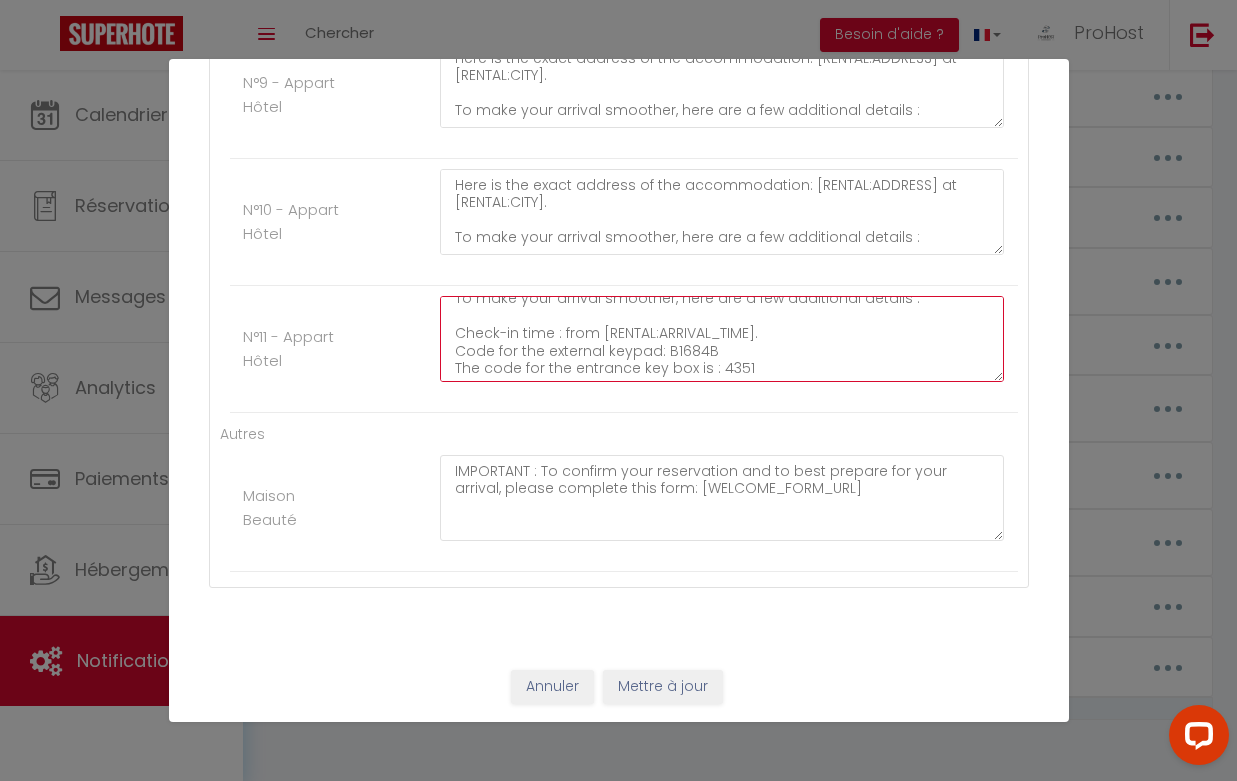 click on "Here is the exact address of the accommodation: [RENTAL:ADDRESS] at [RENTAL:CITY].
To make your arrival smoother, here are a few additional details :
Check-in time : from [RENTAL:ARRIVAL_TIME].
Code for the external keypad: B1684B
The code for the entrance key box is : 4351" at bounding box center (722, -1344) 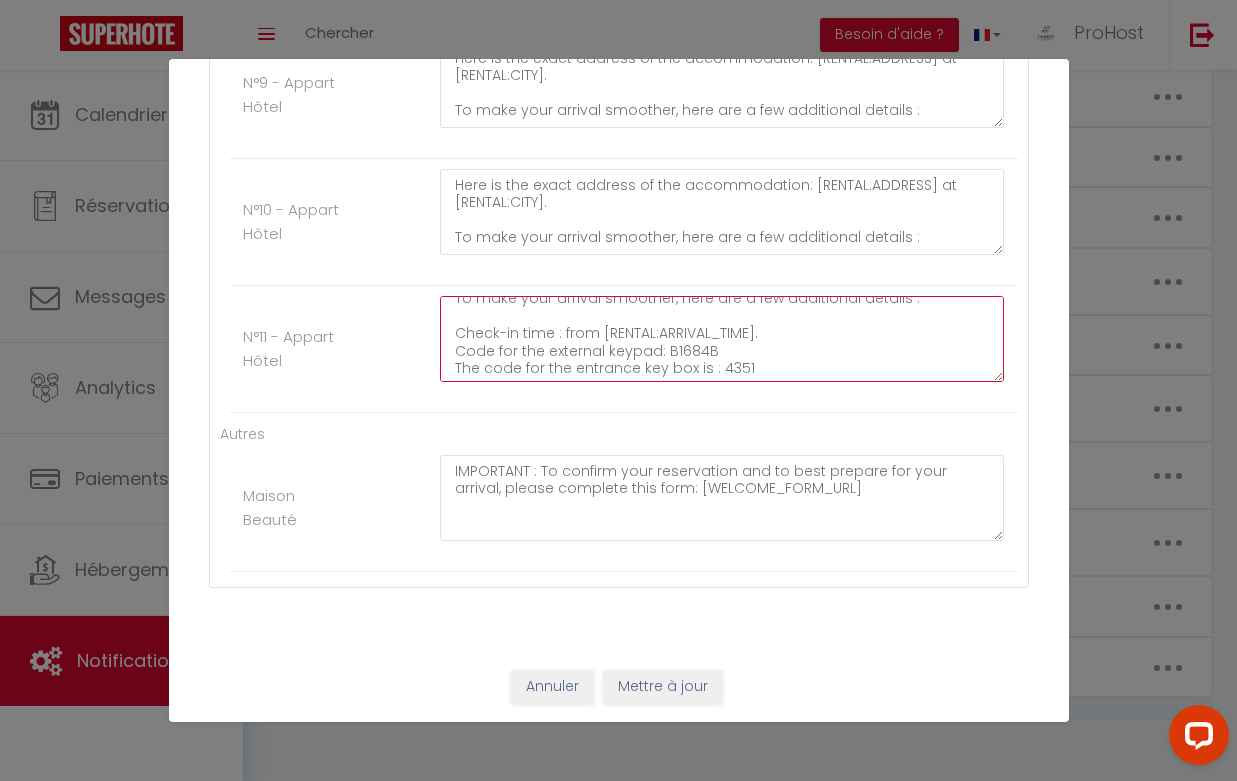 paste on "IMPORTANT : To confirm your reservation and to best prepare for your arrival, please complete this form: [WELCOME_FORM_URL]" 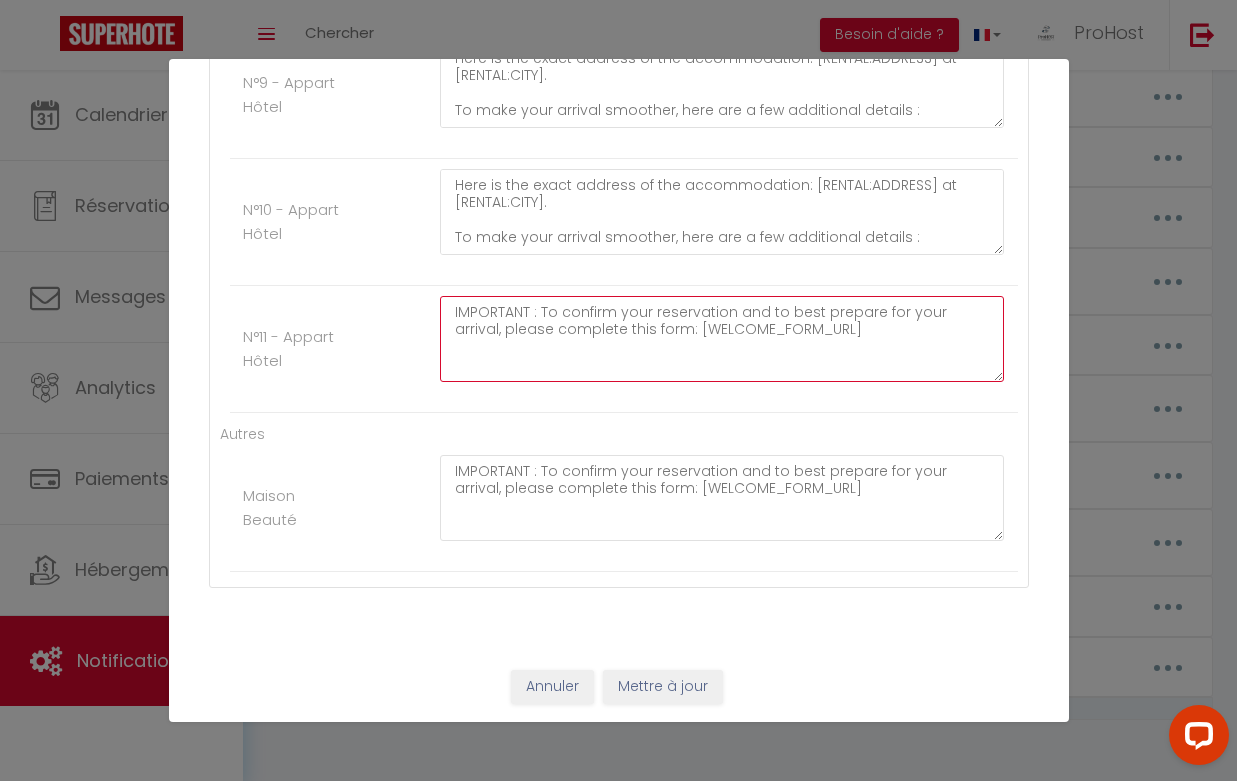 scroll, scrollTop: 0, scrollLeft: 0, axis: both 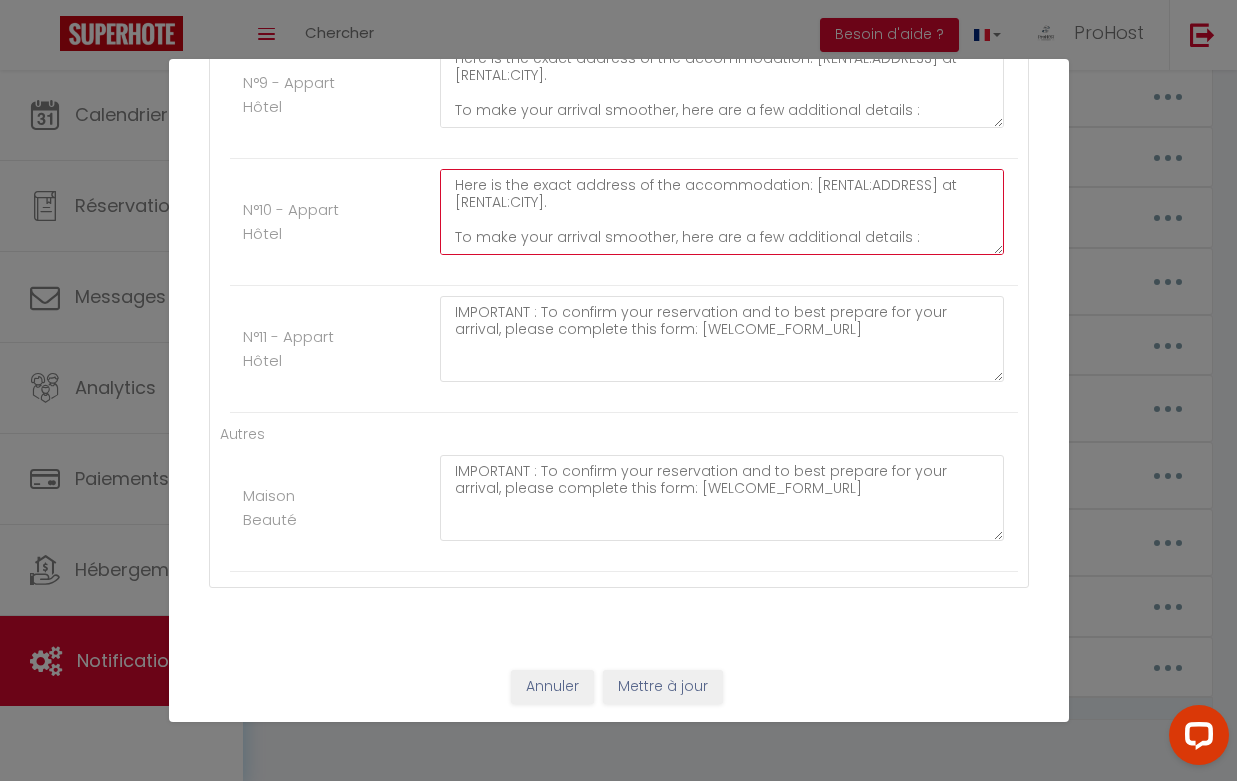 click on "Here is the exact address of the accommodation: [RENTAL:ADDRESS] at [RENTAL:CITY].
To make your arrival smoother, here are a few additional details :
Check-in time : from [RENTAL:ARRIVAL_TIME].
Code for the external keypad: B1684B
The code for the entrance key box is : 6873" at bounding box center [722, -1471] 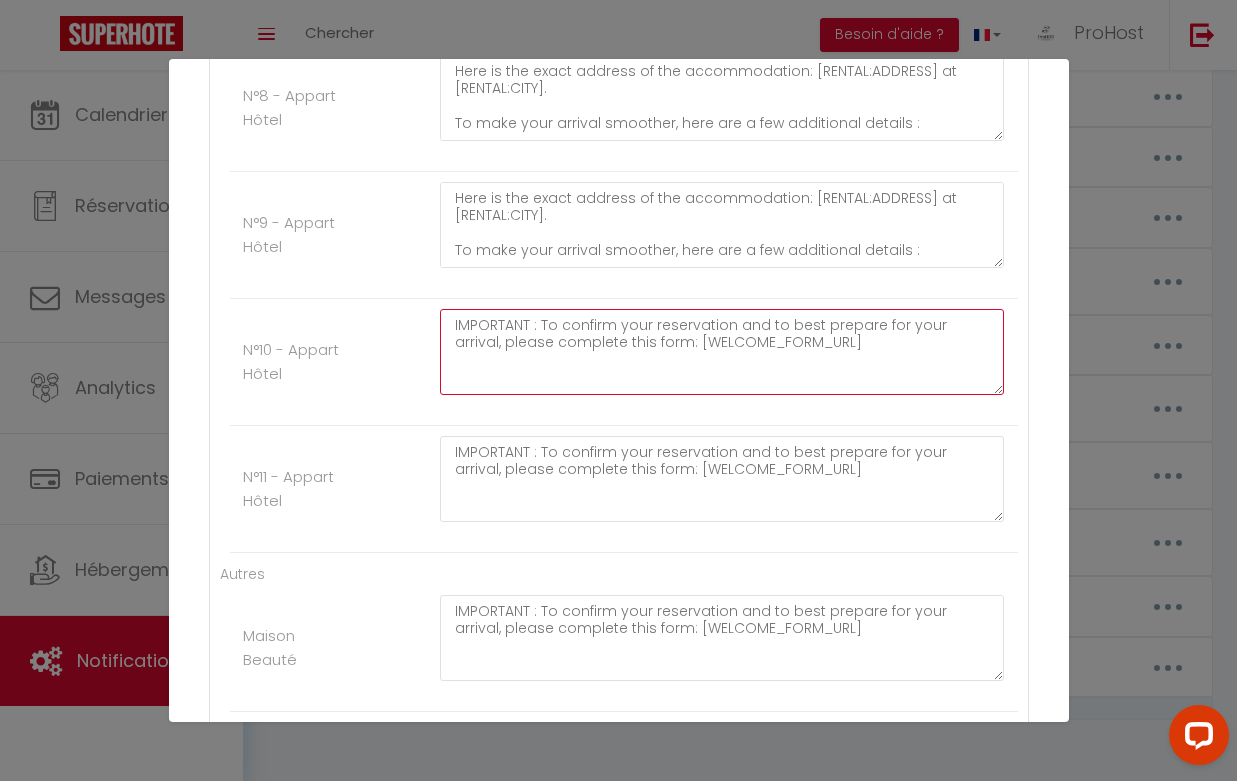 scroll, scrollTop: 3437, scrollLeft: 0, axis: vertical 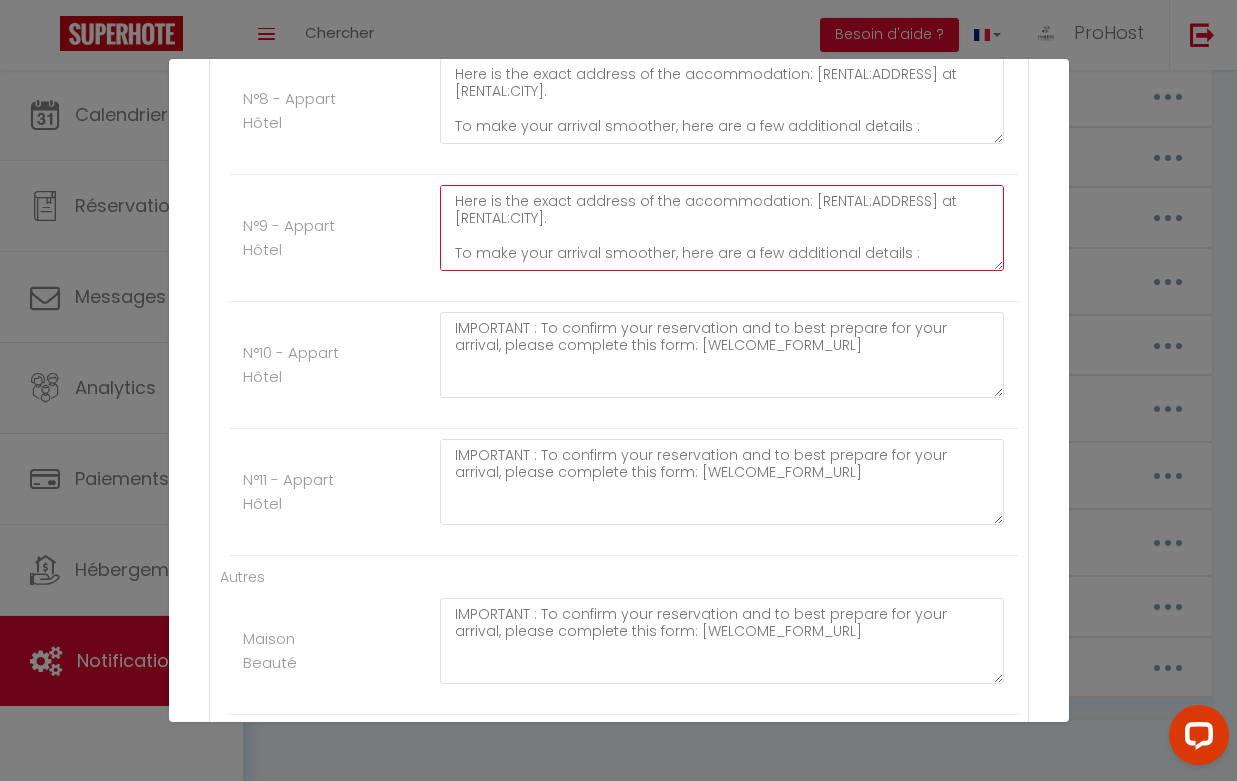 click on "Here is the exact address of the accommodation: [RENTAL:ADDRESS] at [RENTAL:CITY].
To make your arrival smoother, here are a few additional details :
Check-in time : from [RENTAL:ARRIVAL_TIME].
Code for the external keypad: B1684B
The code for the entrance key box is : 8163" at bounding box center [722, -1455] 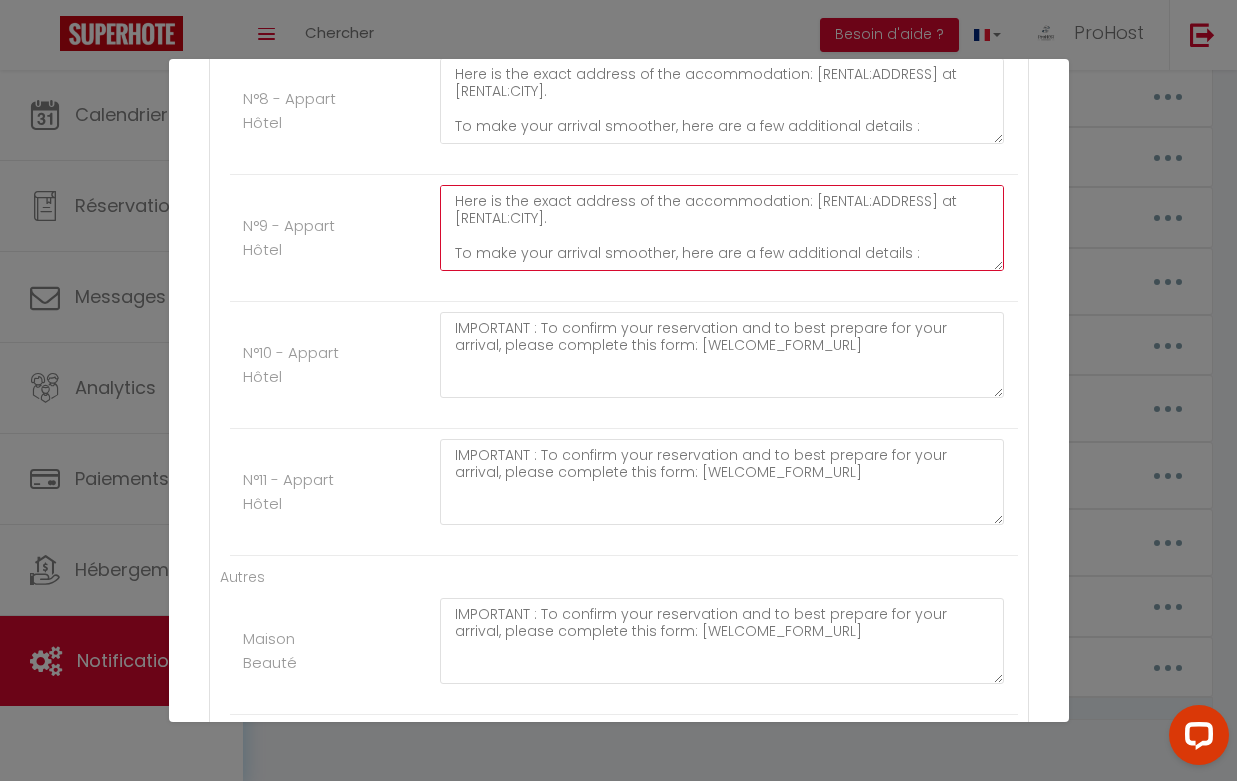 paste on "IMPORTANT : To confirm your reservation and to best prepare for your arrival, please complete this form: [WELCOME_FORM_URL]" 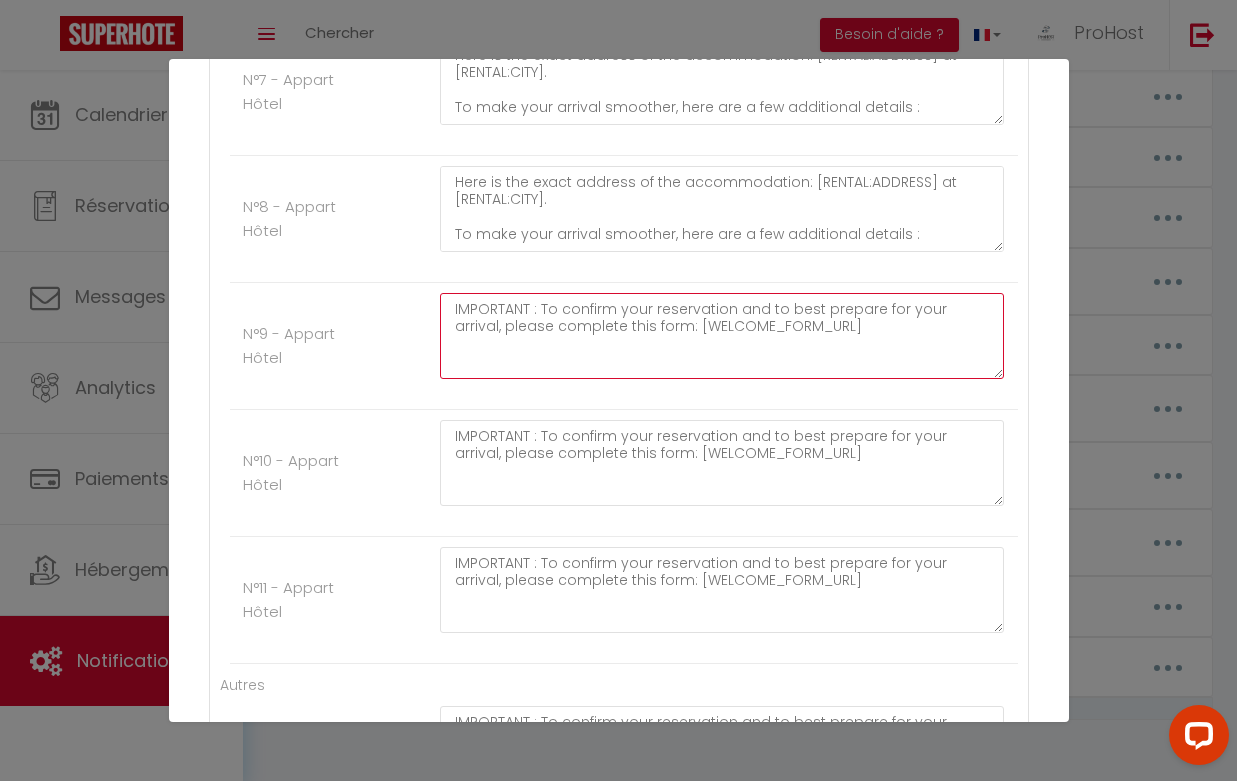 scroll, scrollTop: 3320, scrollLeft: 0, axis: vertical 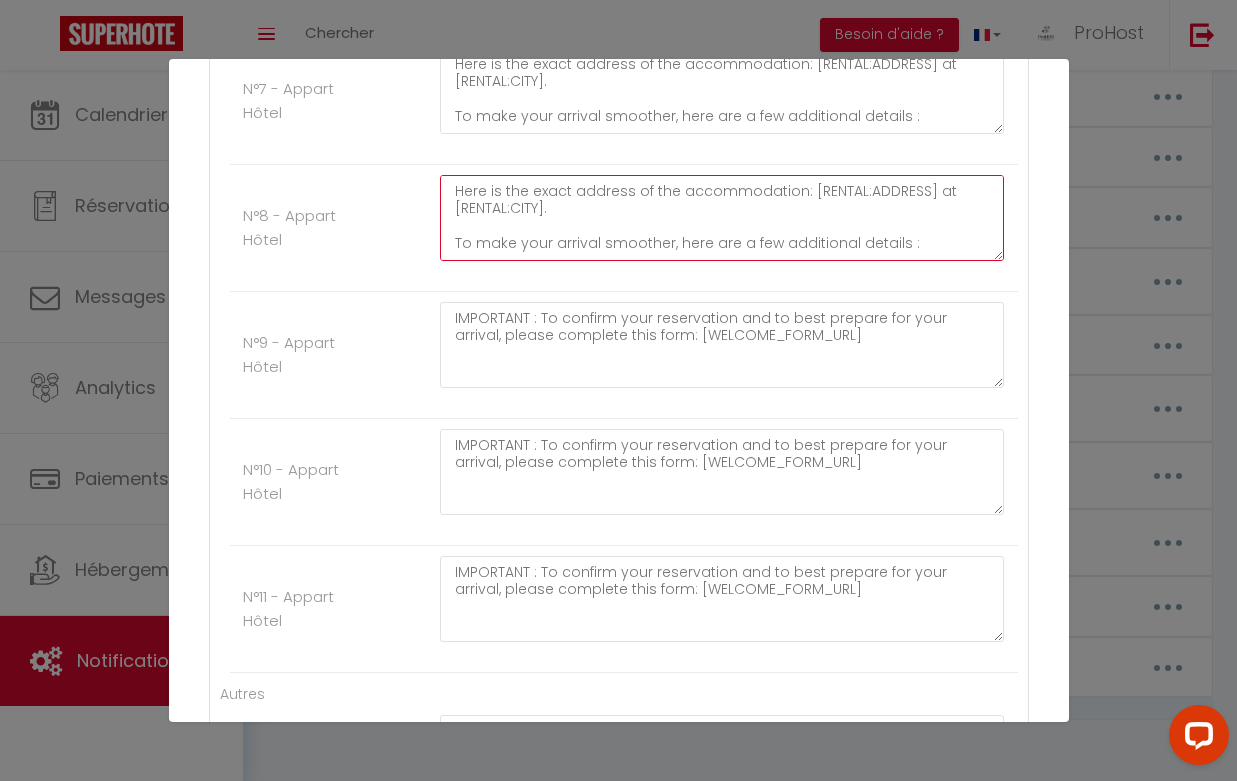 click on "Here is the exact address of the accommodation: [RENTAL:ADDRESS] at [RENTAL:CITY].
To make your arrival smoother, here are a few additional details :
Check-in time : from [RENTAL:ARRIVAL_TIME].
Code for the external keypad: B1684B
The code for the entrance key box is : 5401" at bounding box center [722, -1465] 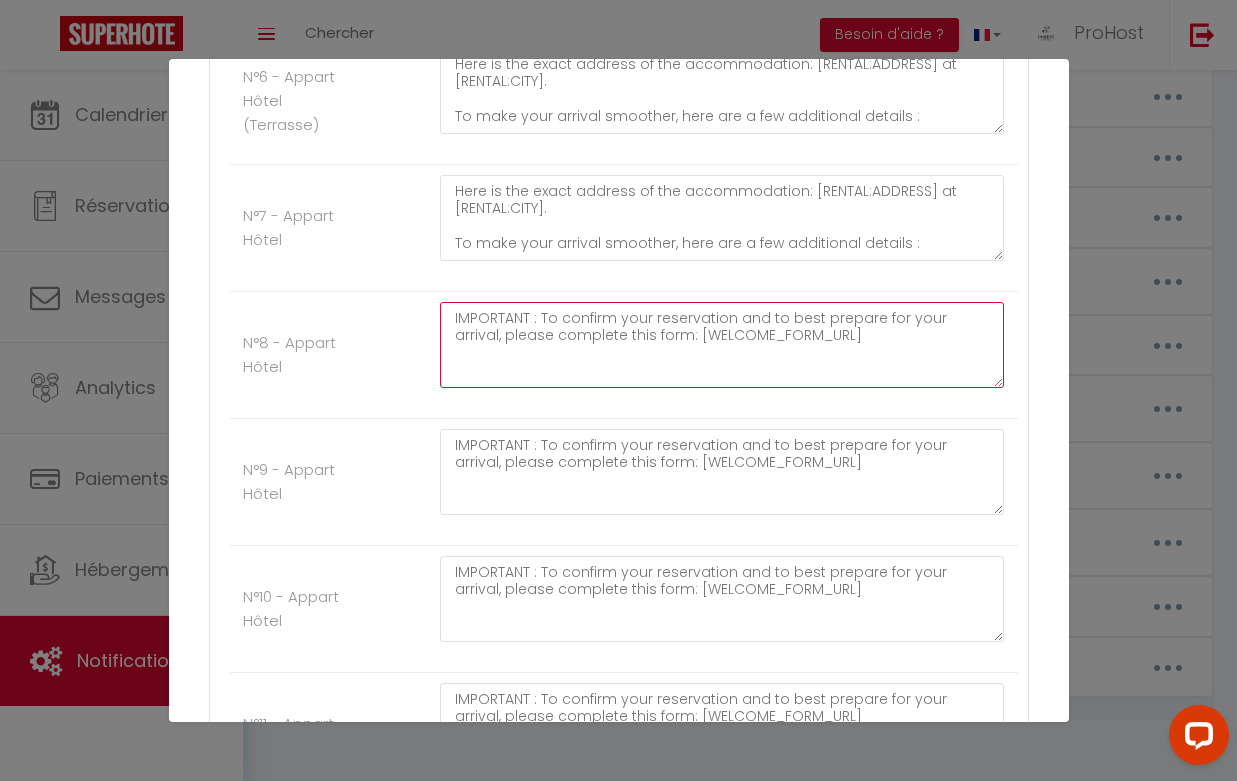 scroll, scrollTop: 3179, scrollLeft: 0, axis: vertical 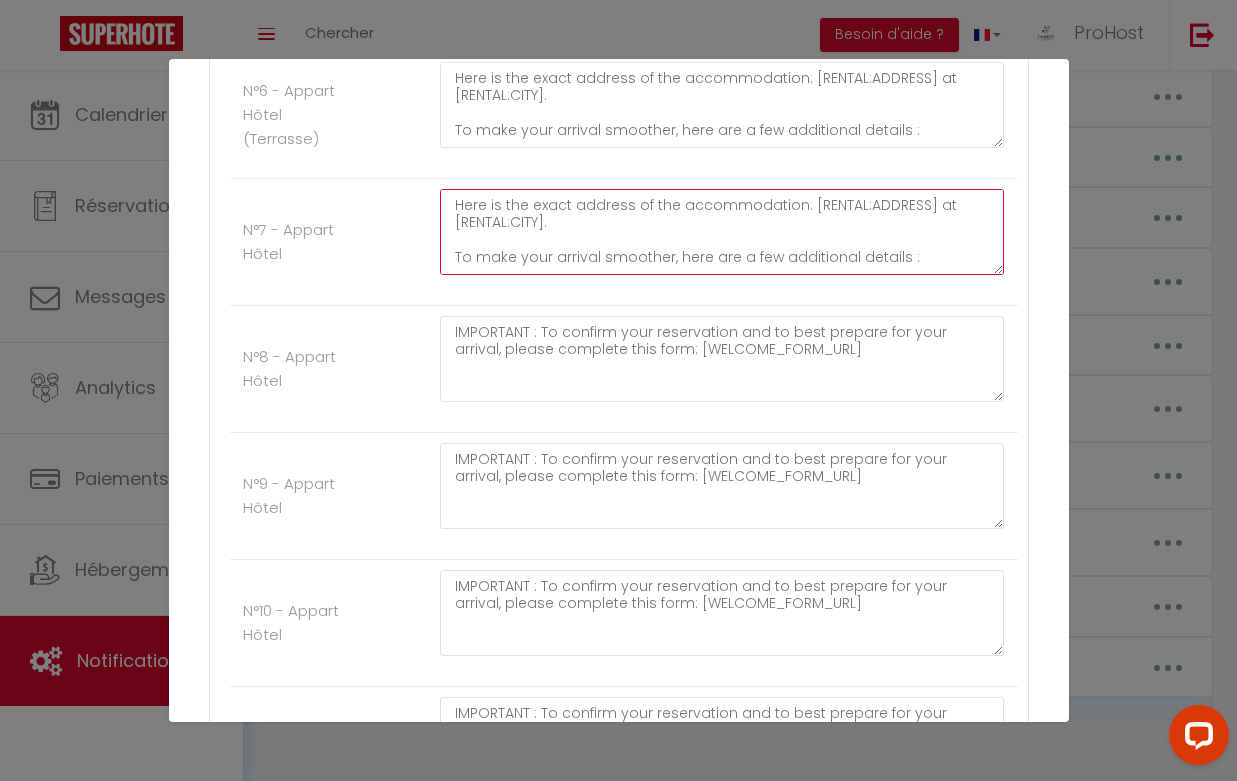 click on "Here is the exact address of the accommodation: [RENTAL:ADDRESS] at [RENTAL:CITY].
To make your arrival smoother, here are a few additional details :
Check-in time : from [RENTAL:ARRIVAL_TIME].
Code for the external keypad: B1684B
The code for the entrance key box is : 2810" at bounding box center (722, -1451) 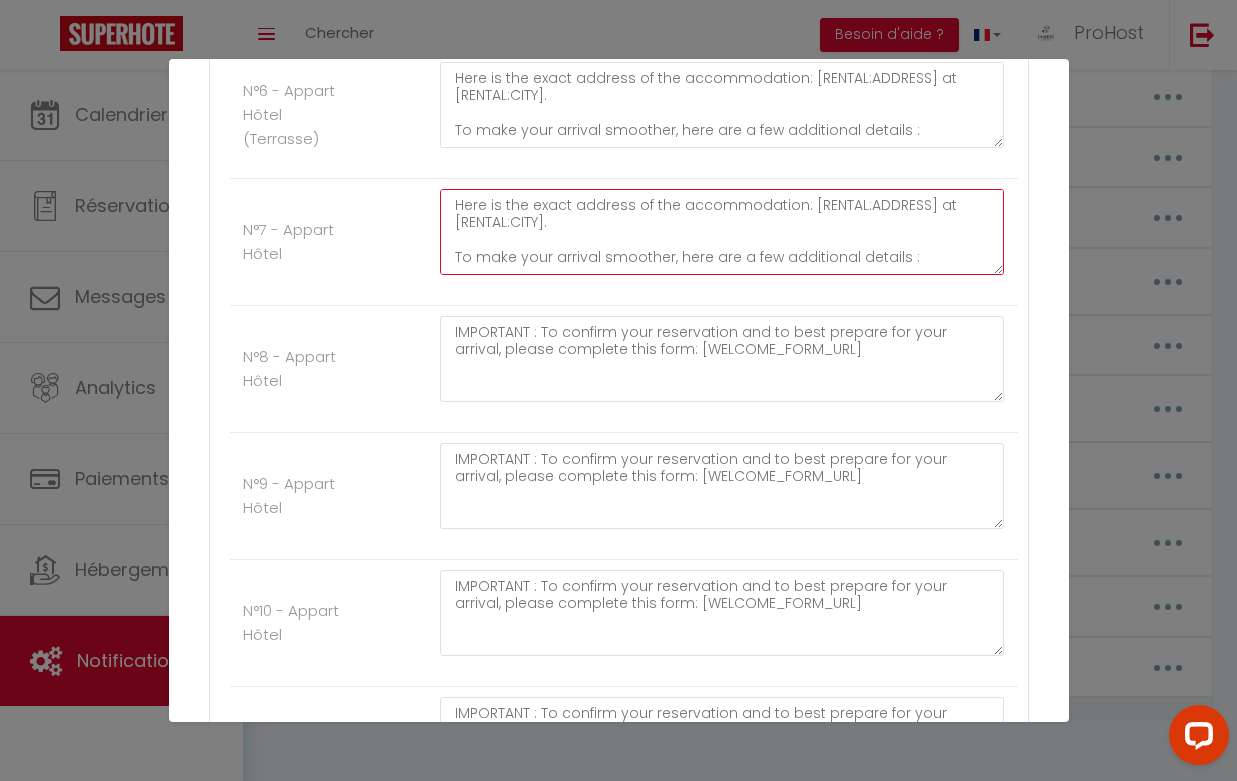 paste on "IMPORTANT : To confirm your reservation and to best prepare for your arrival, please complete this form: [WELCOME_FORM_URL]" 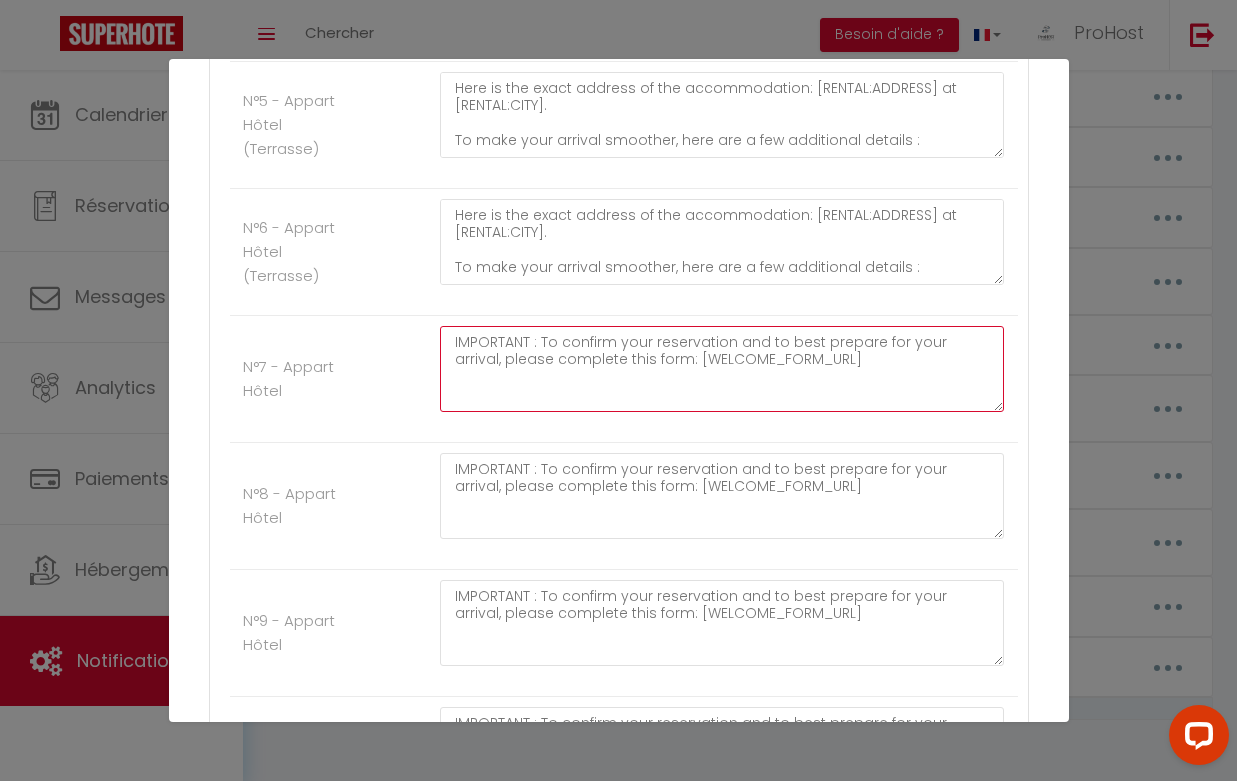 scroll, scrollTop: 3040, scrollLeft: 0, axis: vertical 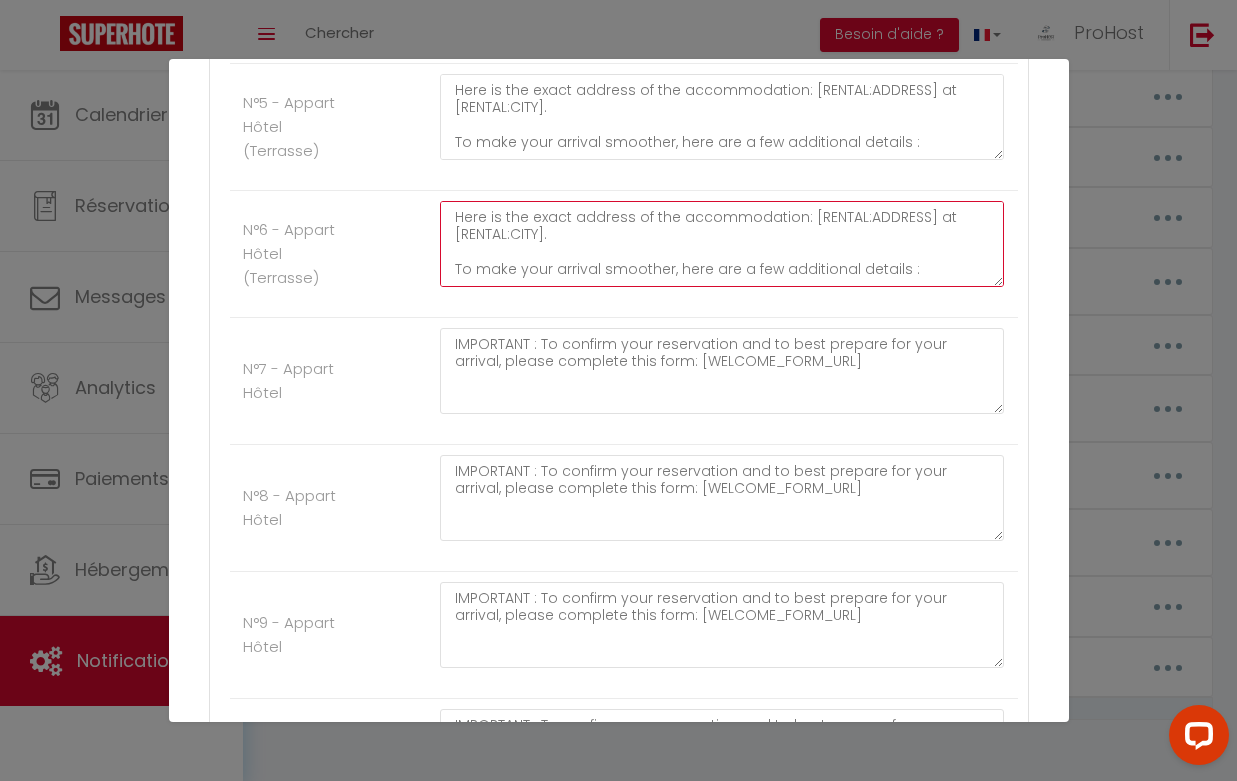 click on "Here is the exact address of the accommodation: [RENTAL:ADDRESS] at [RENTAL:CITY].
To make your arrival smoother, here are a few additional details :
Check-in time : from [RENTAL:ARRIVAL_TIME].
Code for the external keypad: B1684B
The code for the entrance key box is : 1987" at bounding box center (722, -1439) 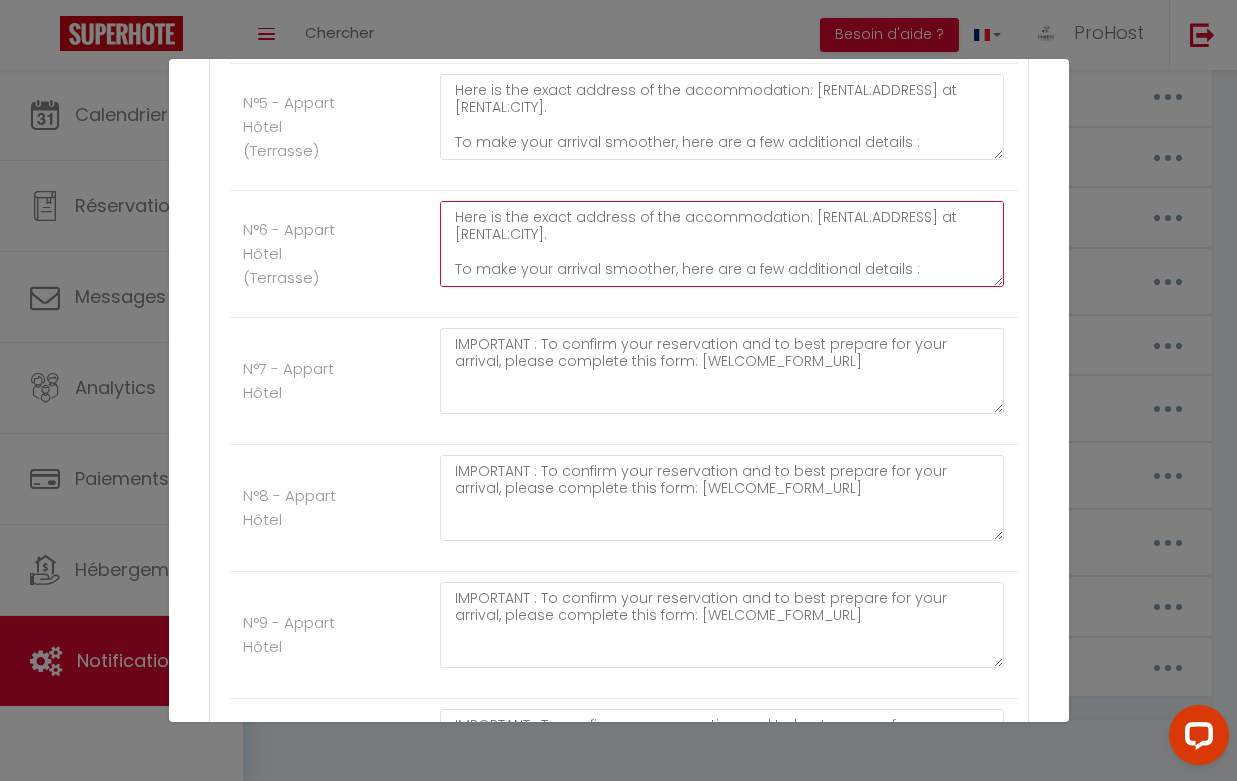 paste on "IMPORTANT : To confirm your reservation and to best prepare for your arrival, please complete this form: [WELCOME_FORM_URL]" 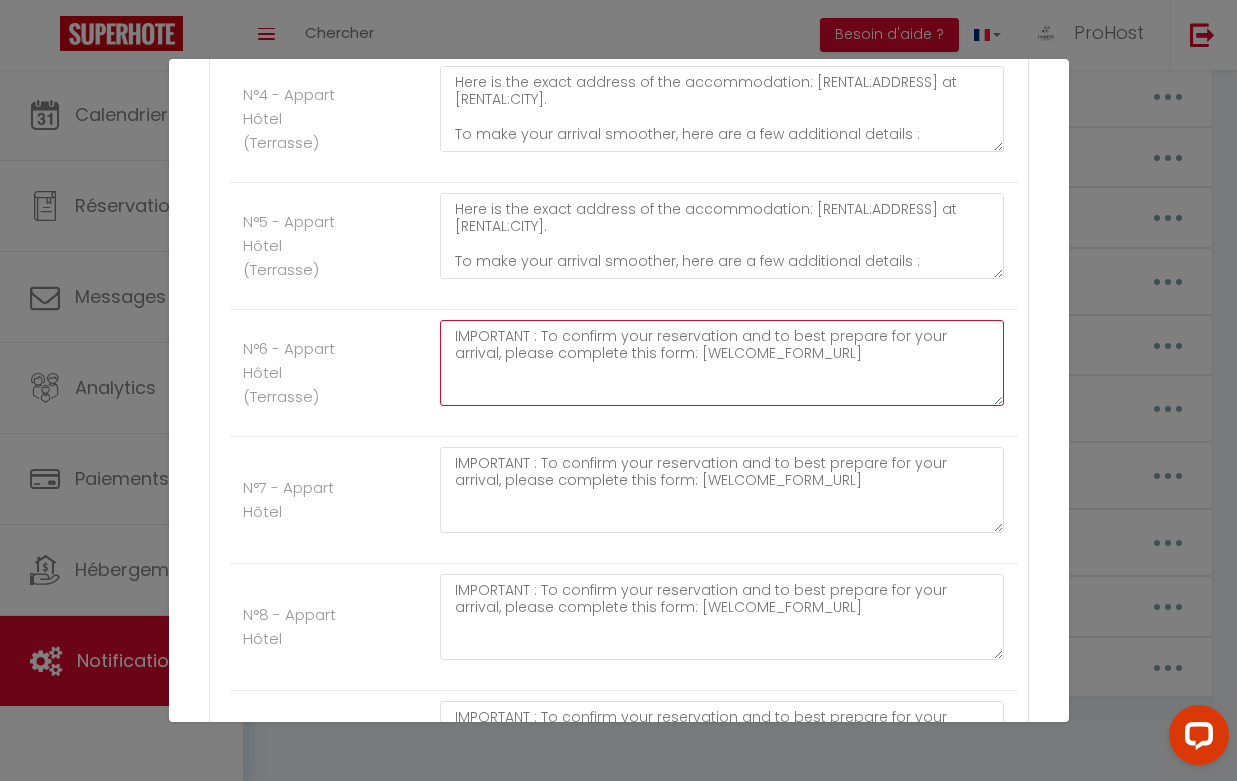 scroll, scrollTop: 2920, scrollLeft: 0, axis: vertical 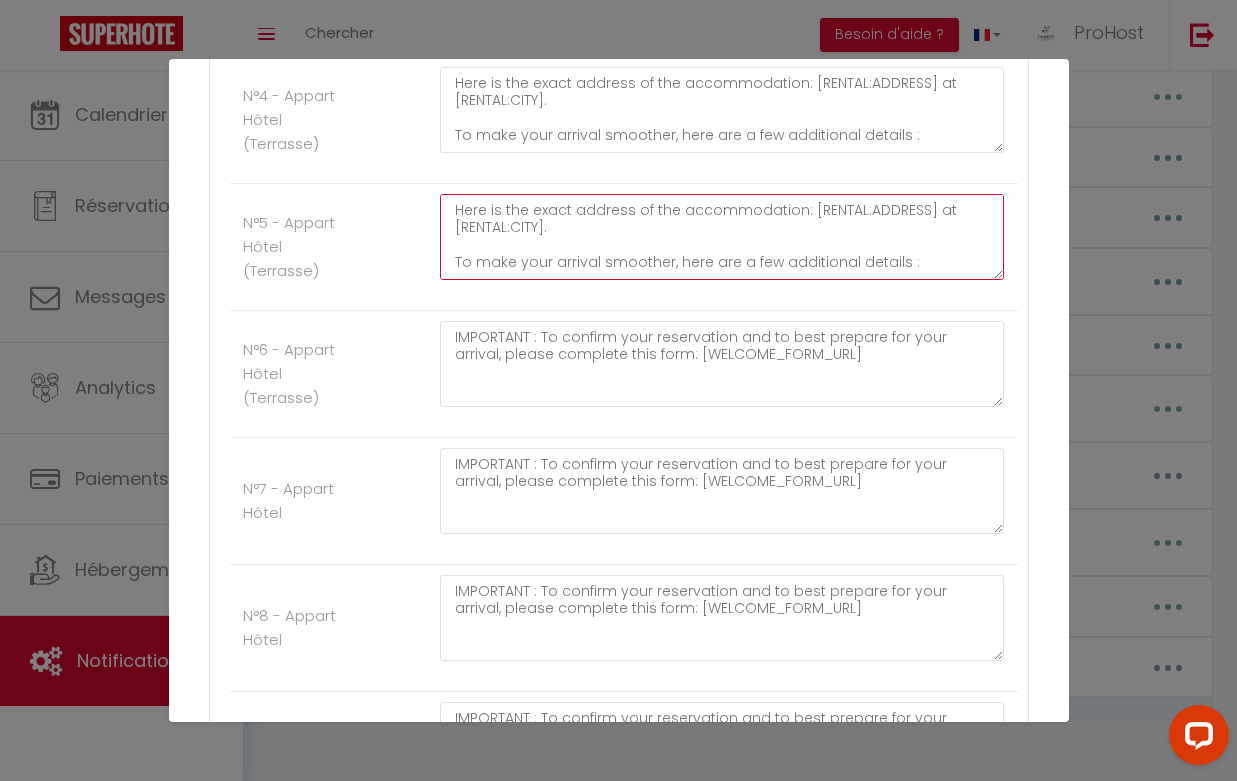 click on "Here is the exact address of the accommodation: [RENTAL:ADDRESS] at [RENTAL:CITY].
To make your arrival smoother, here are a few additional details :
Check-in time : from [RENTAL:ARRIVAL_TIME].
Code for the external keypad: B1684B
The code for the entrance key box is : 1998" at bounding box center (722, -1446) 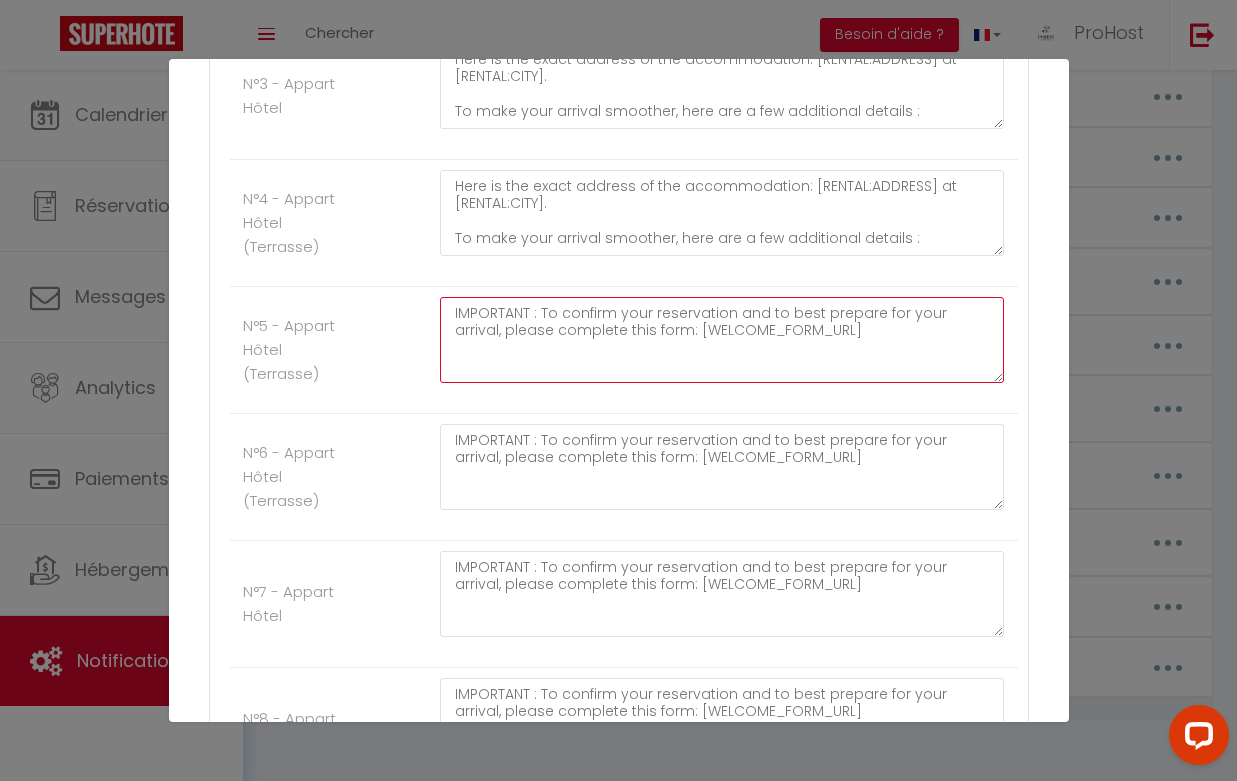 scroll, scrollTop: 2816, scrollLeft: 0, axis: vertical 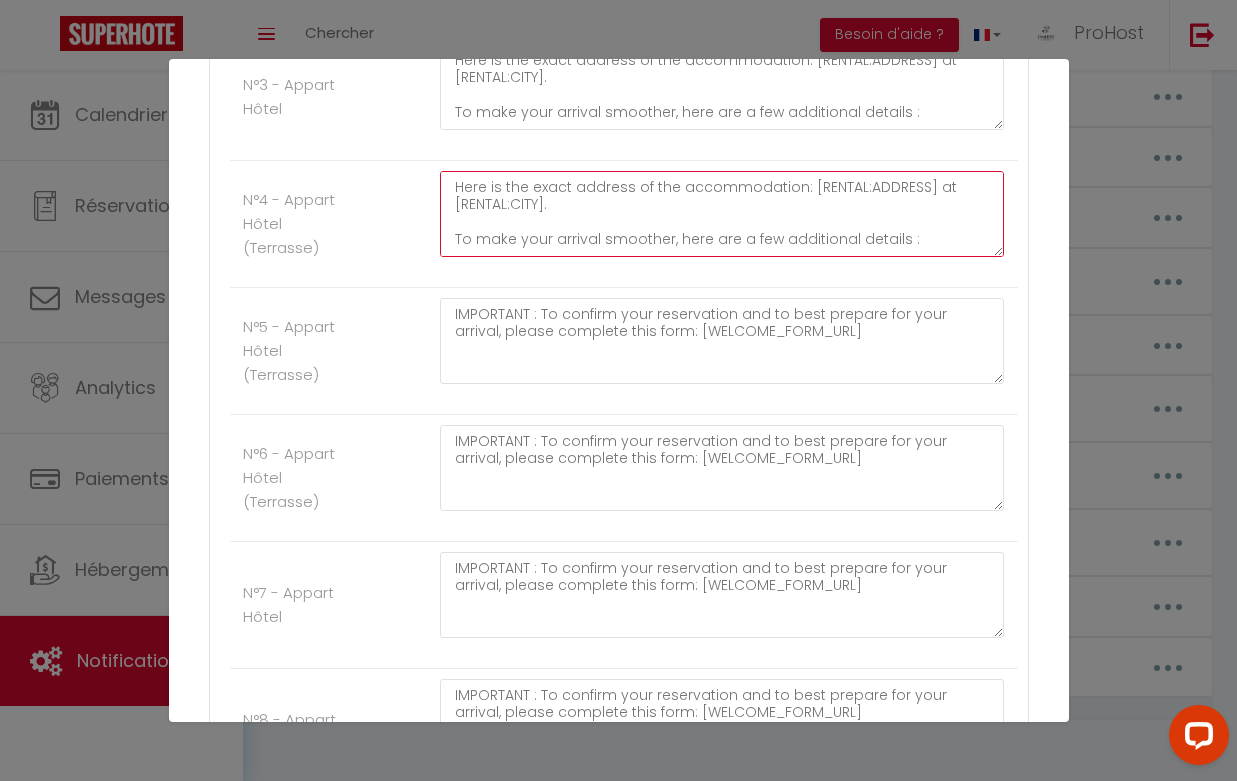 click on "Here is the exact address of the accommodation: [RENTAL:ADDRESS] at [RENTAL:CITY].
To make your arrival smoother, here are a few additional details :
Check-in time : from [RENTAL:ARRIVAL_TIME].
Code for the external keypad: B1684B
The code for the entrance key box is : 2936" at bounding box center [722, -1469] 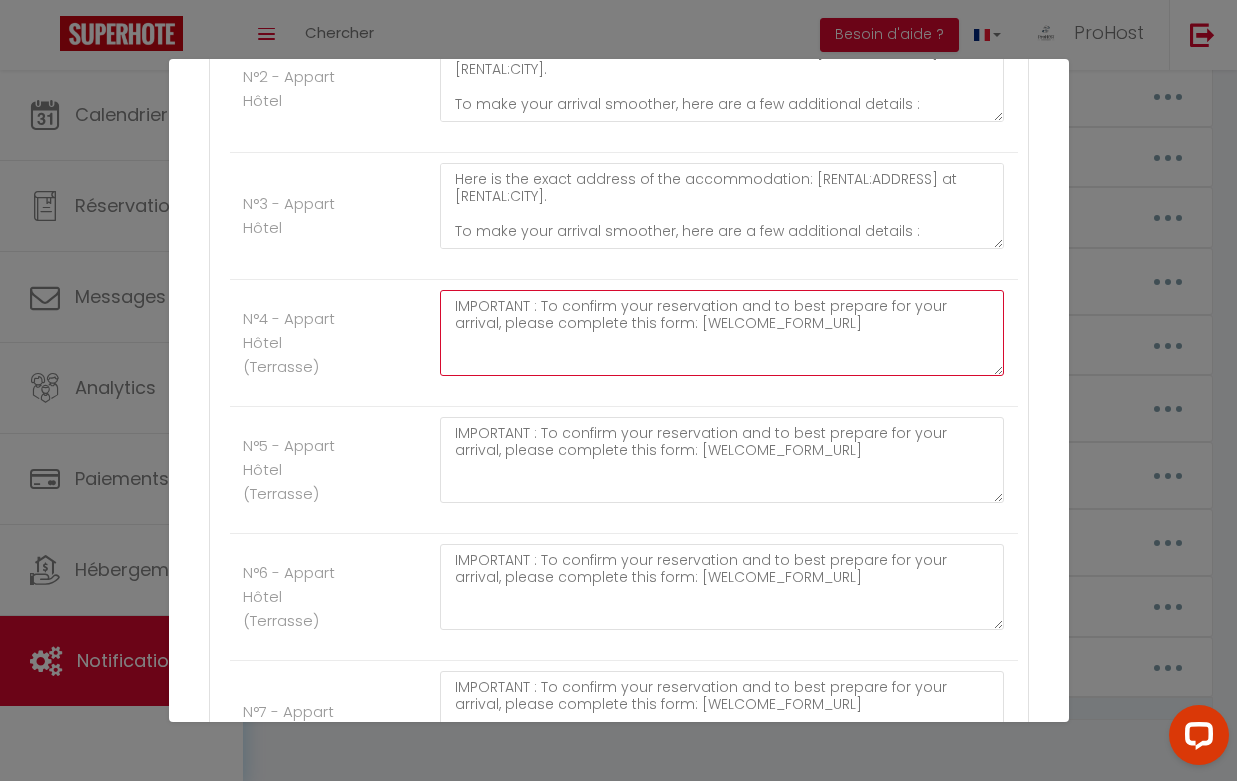 scroll, scrollTop: 2686, scrollLeft: 0, axis: vertical 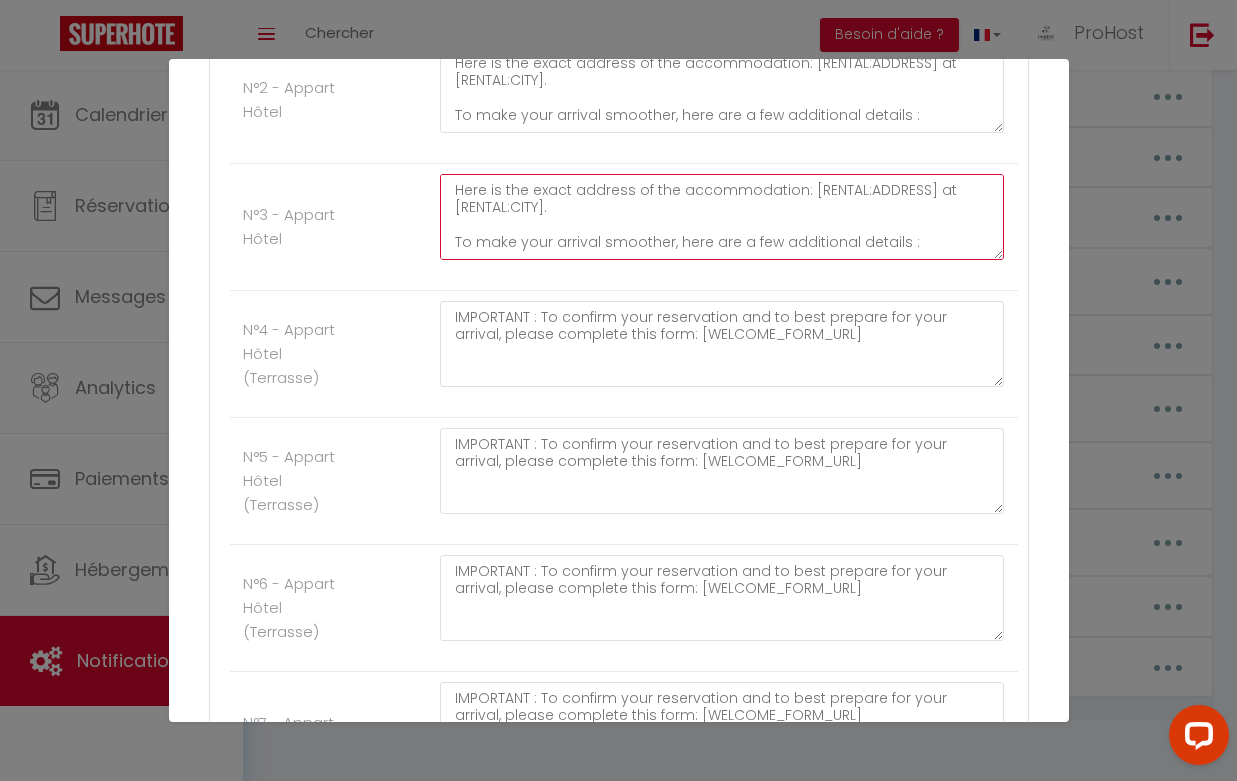 click on "Here is the exact address of the accommodation: [RENTAL:ADDRESS] at [RENTAL:CITY].
To make your arrival smoother, here are a few additional details :
Check-in time : from [RENTAL:ARRIVAL_TIME].
Code for the external keypad: B1684B
The code for the entrance key box is : 2056" at bounding box center (722, -1879) 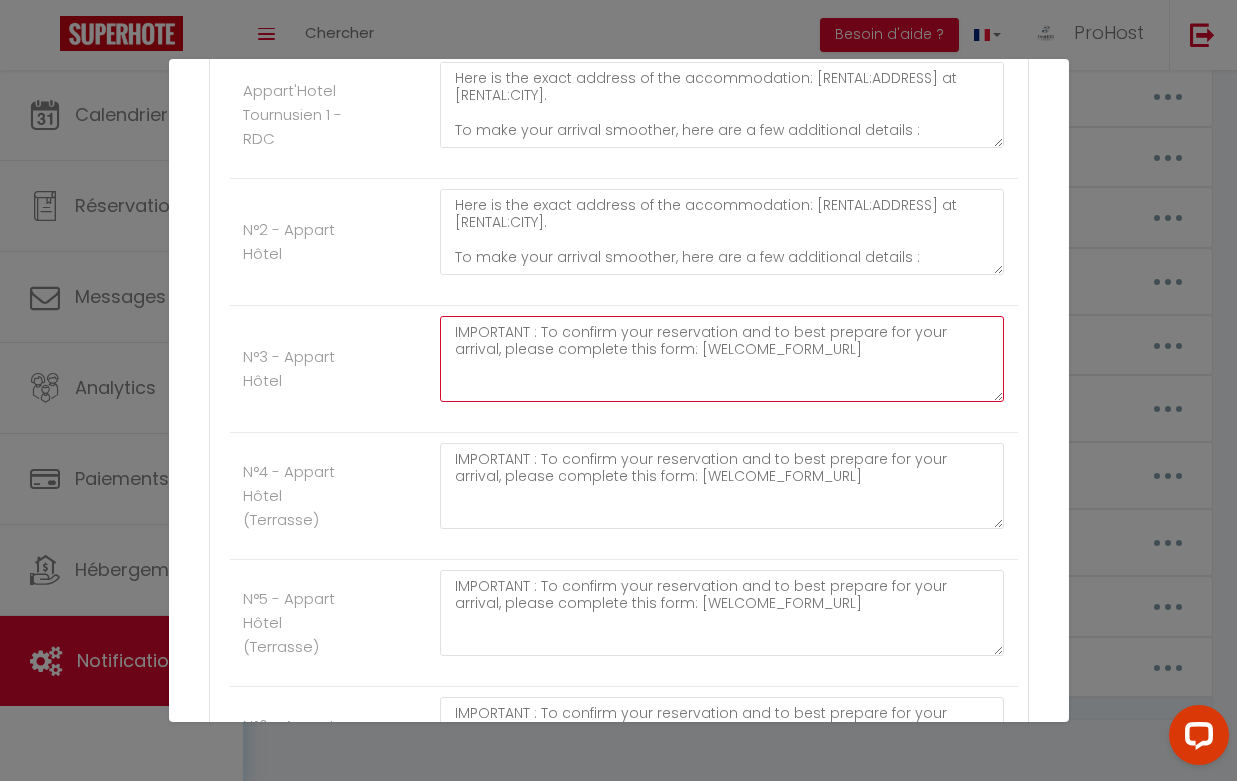 scroll, scrollTop: 2502, scrollLeft: 0, axis: vertical 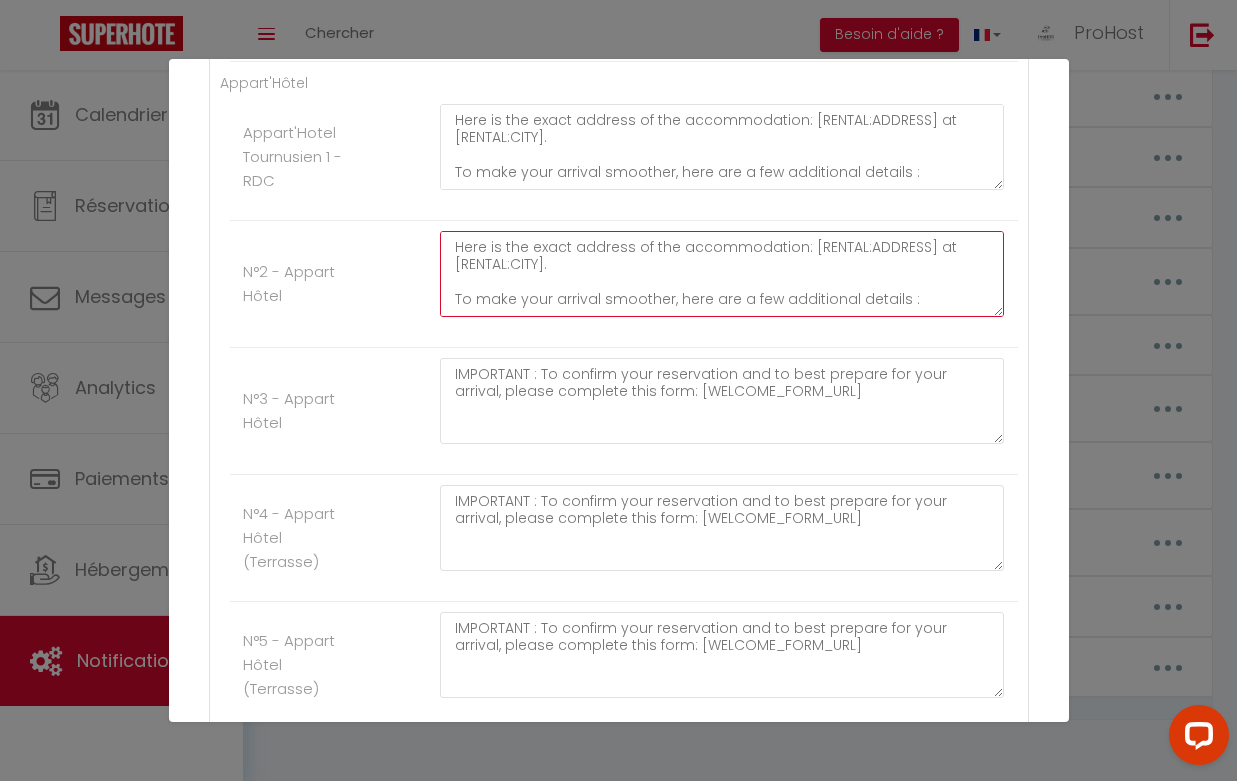 click on "Here is the exact address of the accommodation: [RENTAL:ADDRESS] at [RENTAL:CITY].
To make your arrival smoother, here are a few additional details :
Check-in time : from [RENTAL:ARRIVAL_TIME].
Code for the external keypad: B1684B
The code for the entrance key box is : 3955" at bounding box center [722, -1822] 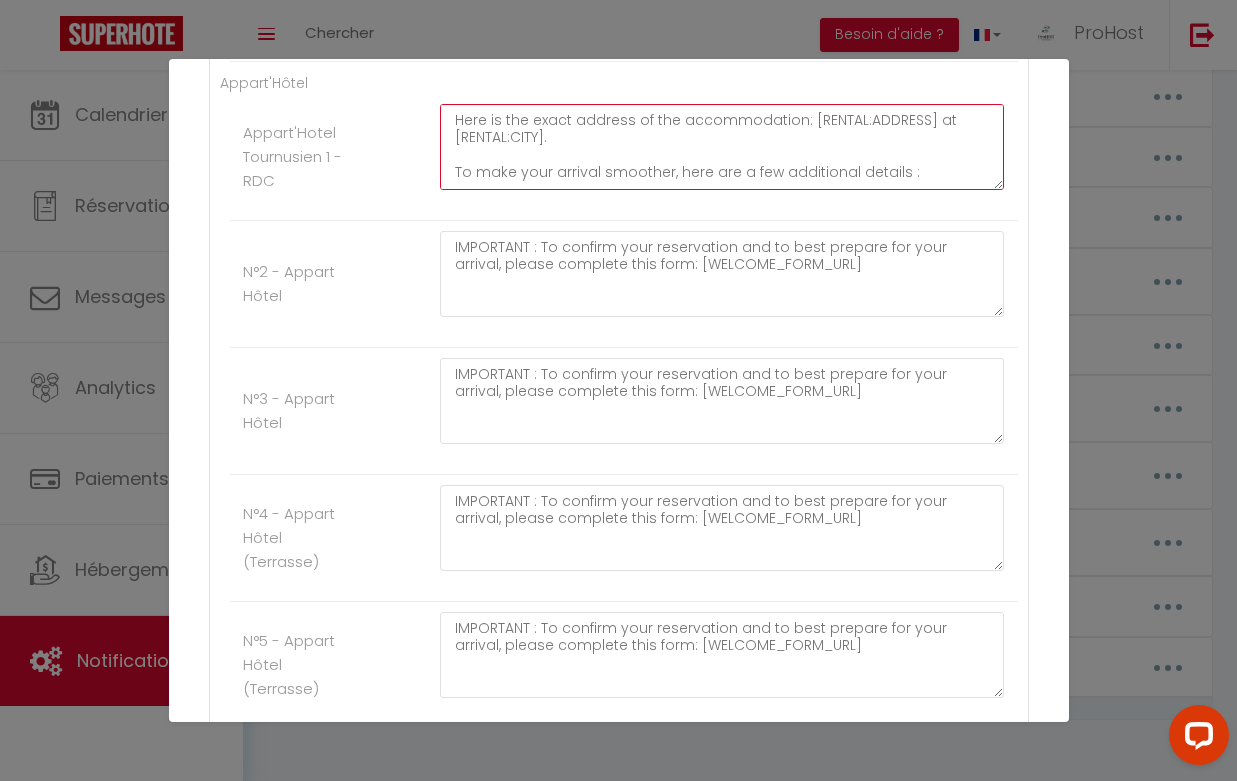 click on "Here is the exact address of the accommodation: [RENTAL:ADDRESS] at [RENTAL:CITY].
To make your arrival smoother, here are a few additional details :
Check-in time : from [RENTAL:ARRIVAL_TIME].
Code for the external keypad: B1684B
The code for the entrance key box is : 1879" at bounding box center (722, -1949) 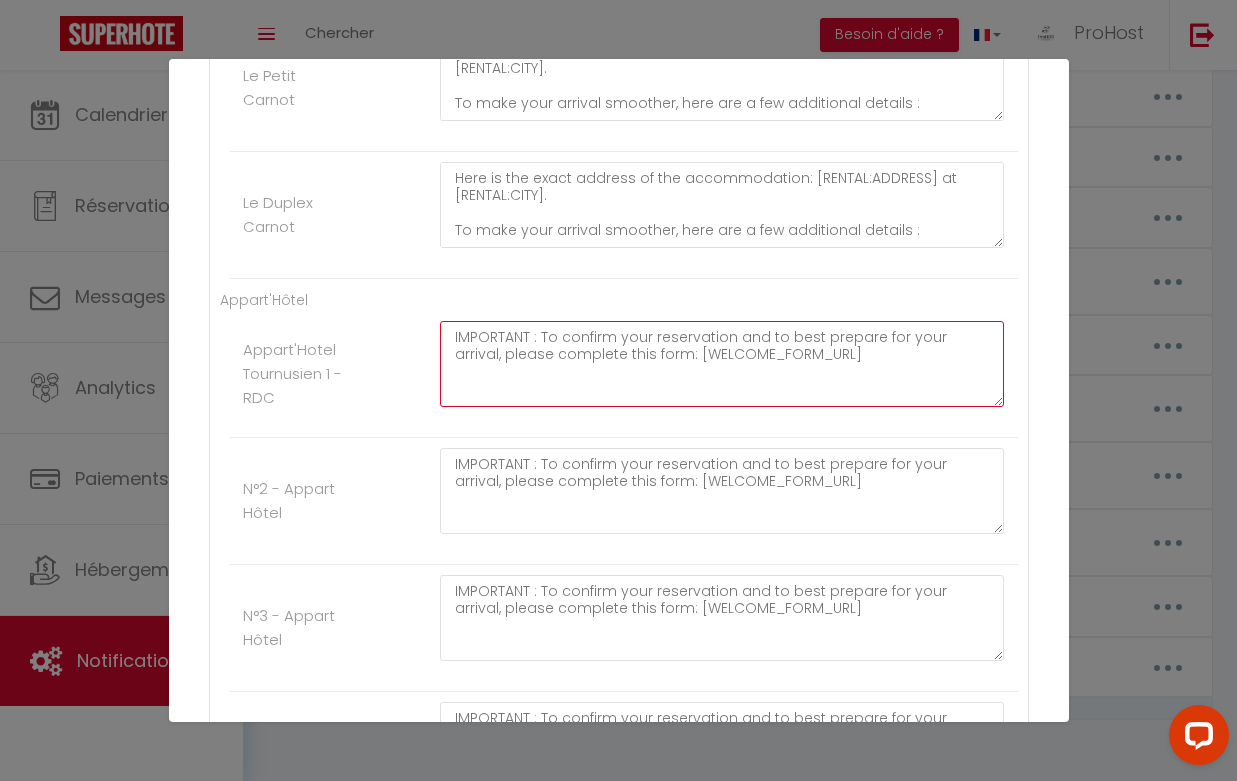 scroll, scrollTop: 2283, scrollLeft: 0, axis: vertical 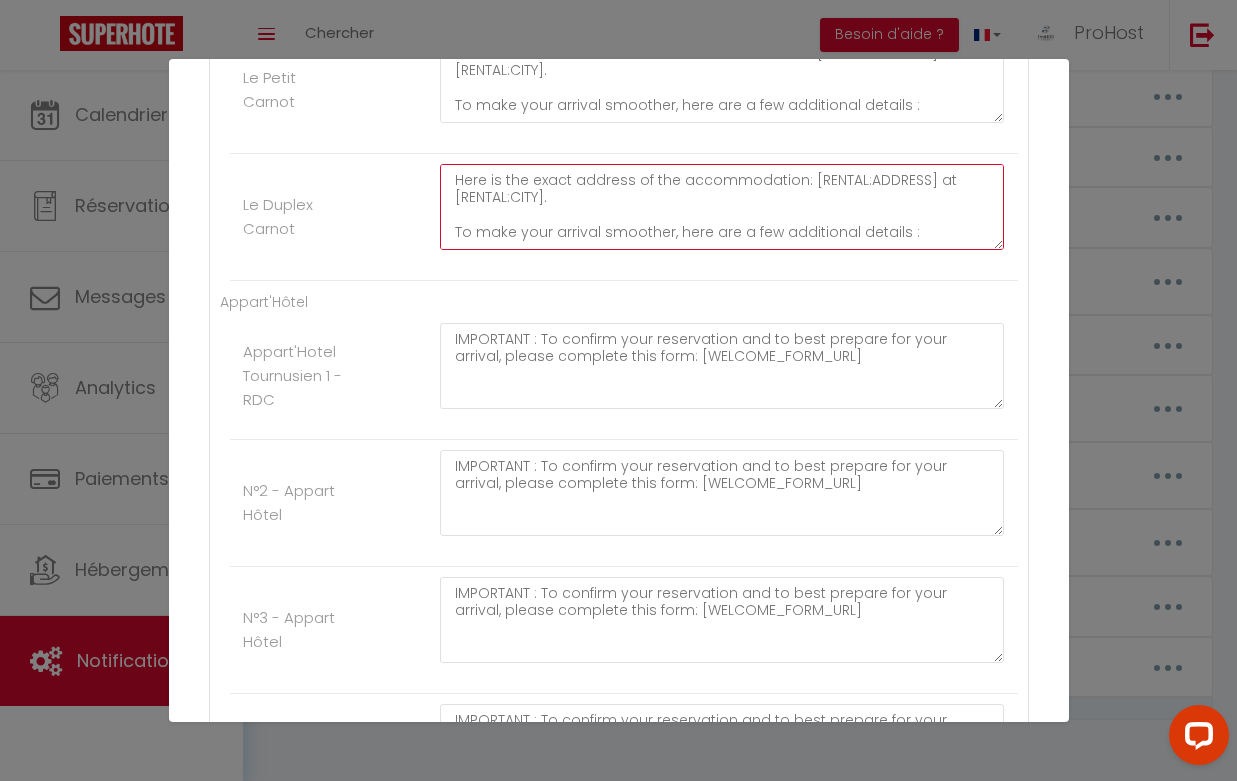 click on "Here is the exact address of the accommodation: [RENTAL:ADDRESS] at [RENTAL:CITY].
To make your arrival smoother, here are a few additional details :
Check-in time : from [RENTAL:ARRIVAL_TIME].
Code for the external keypad: 1973
The code for the entrance key box is :" at bounding box center (722, 207) 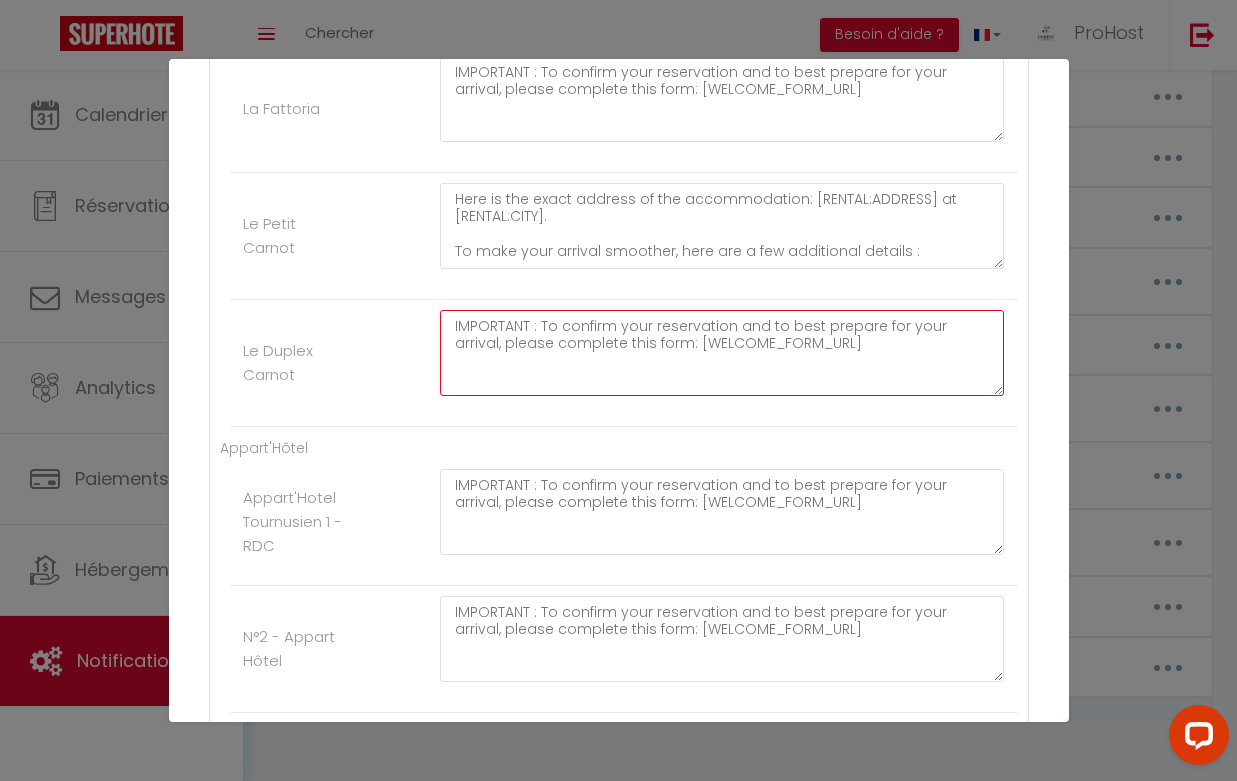 scroll, scrollTop: 2137, scrollLeft: 0, axis: vertical 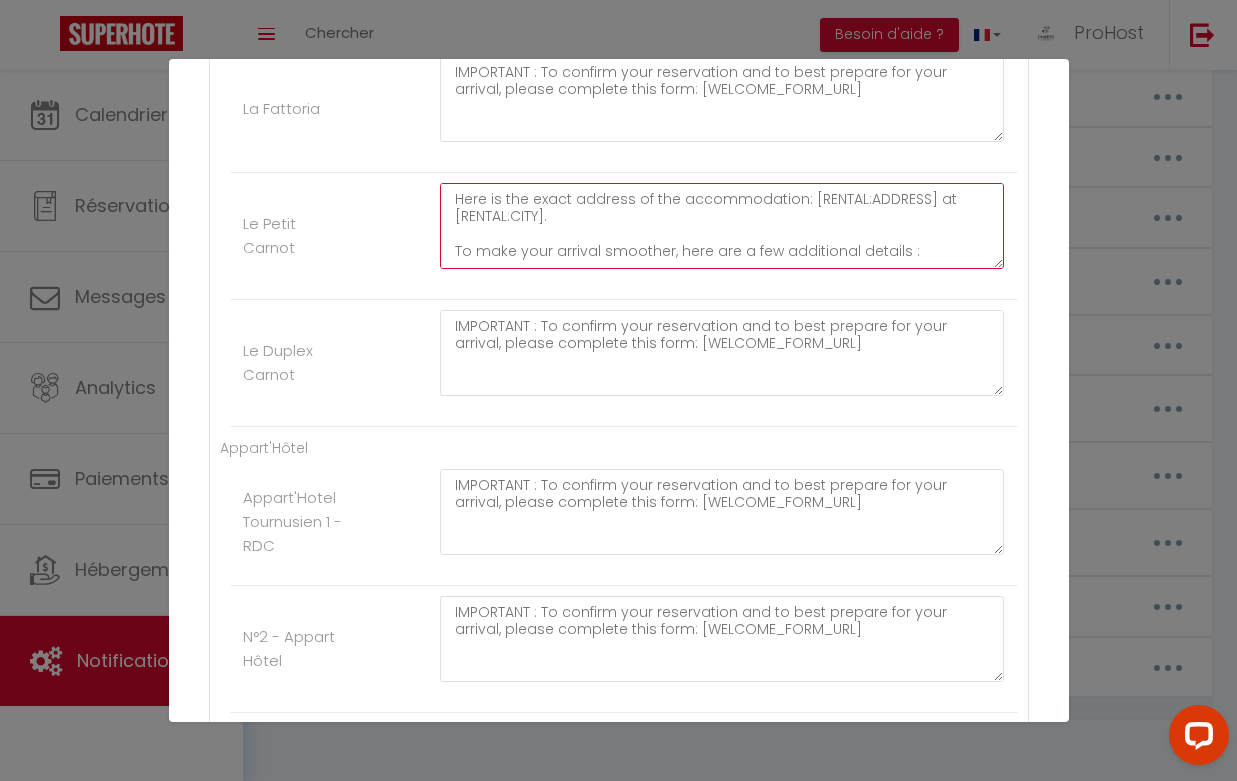 click on "Here is the exact address of the accommodation: [RENTAL:ADDRESS] at [RENTAL:CITY].
To make your arrival smoother, here are a few additional details :
Check-in time : from [RENTAL:ARRIVAL_TIME].
Code for the external keypad: 1973
The code for the entrance key box is :" at bounding box center (722, 226) 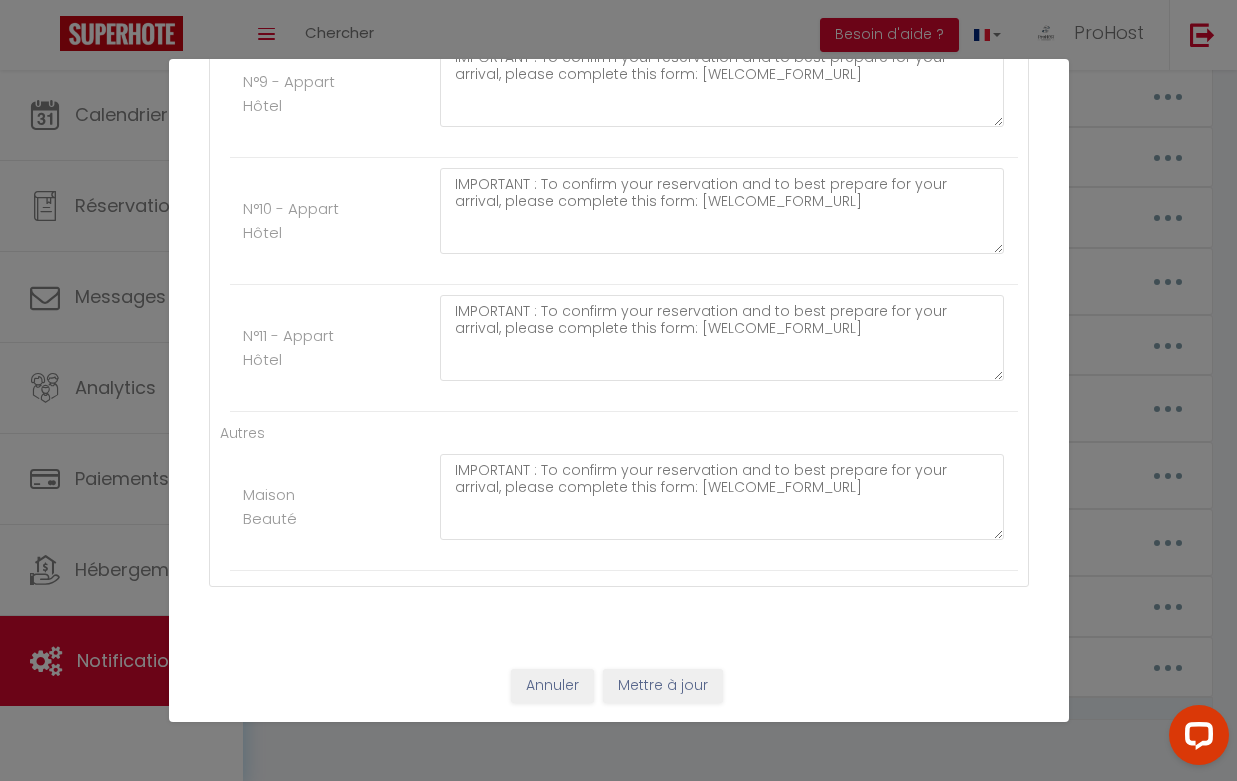 scroll, scrollTop: 3580, scrollLeft: 0, axis: vertical 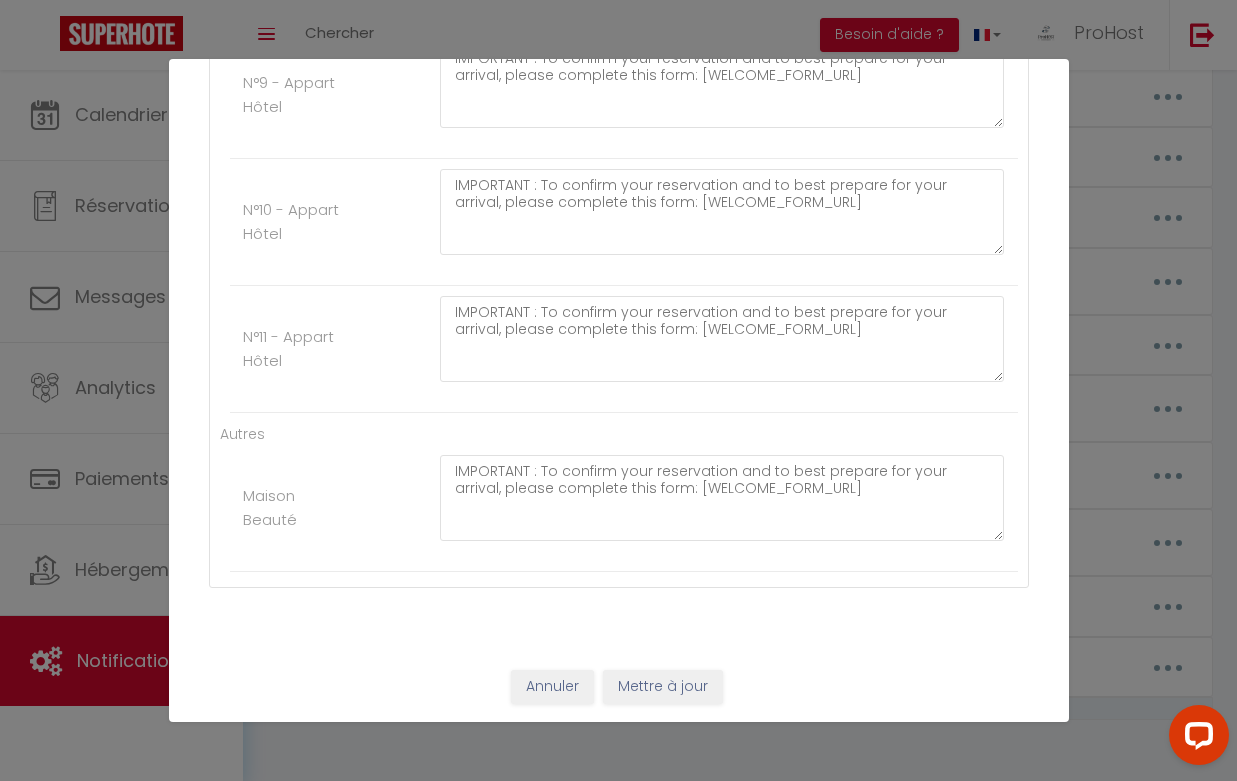 click on "Mettre à jour" at bounding box center (663, 687) 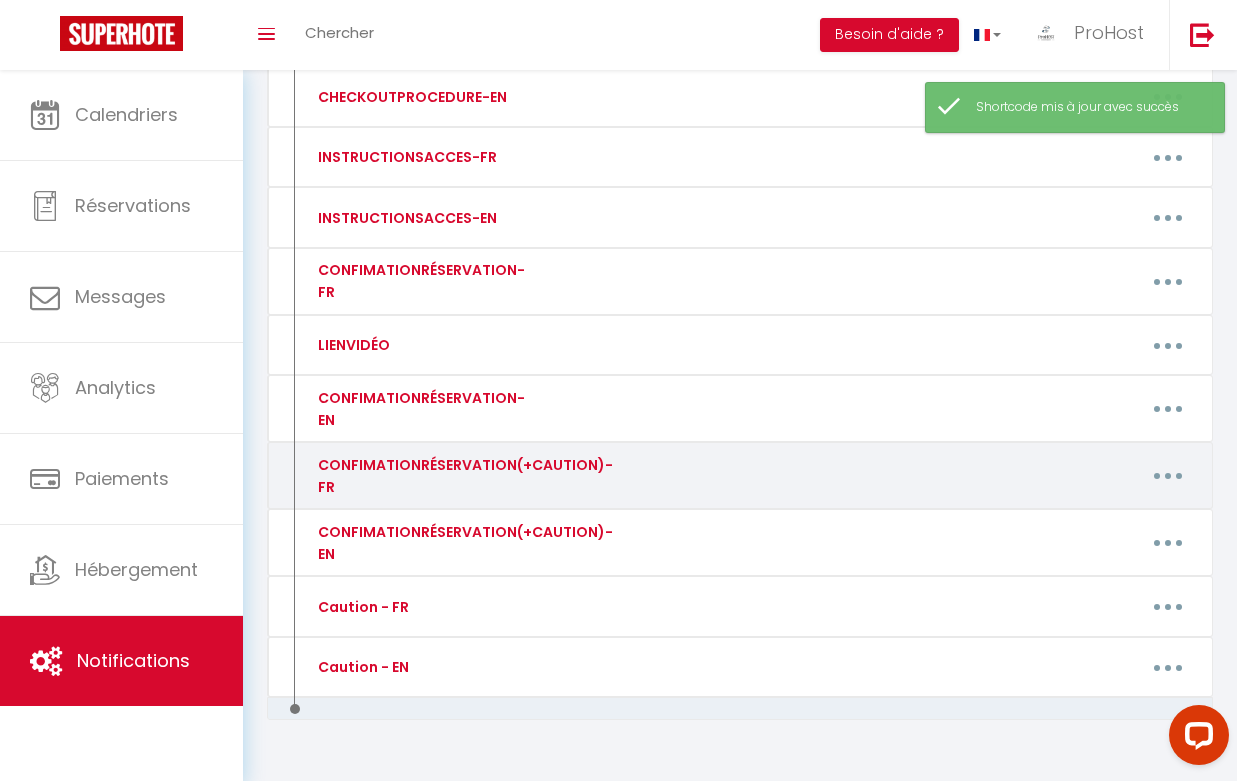 click at bounding box center (1168, 476) 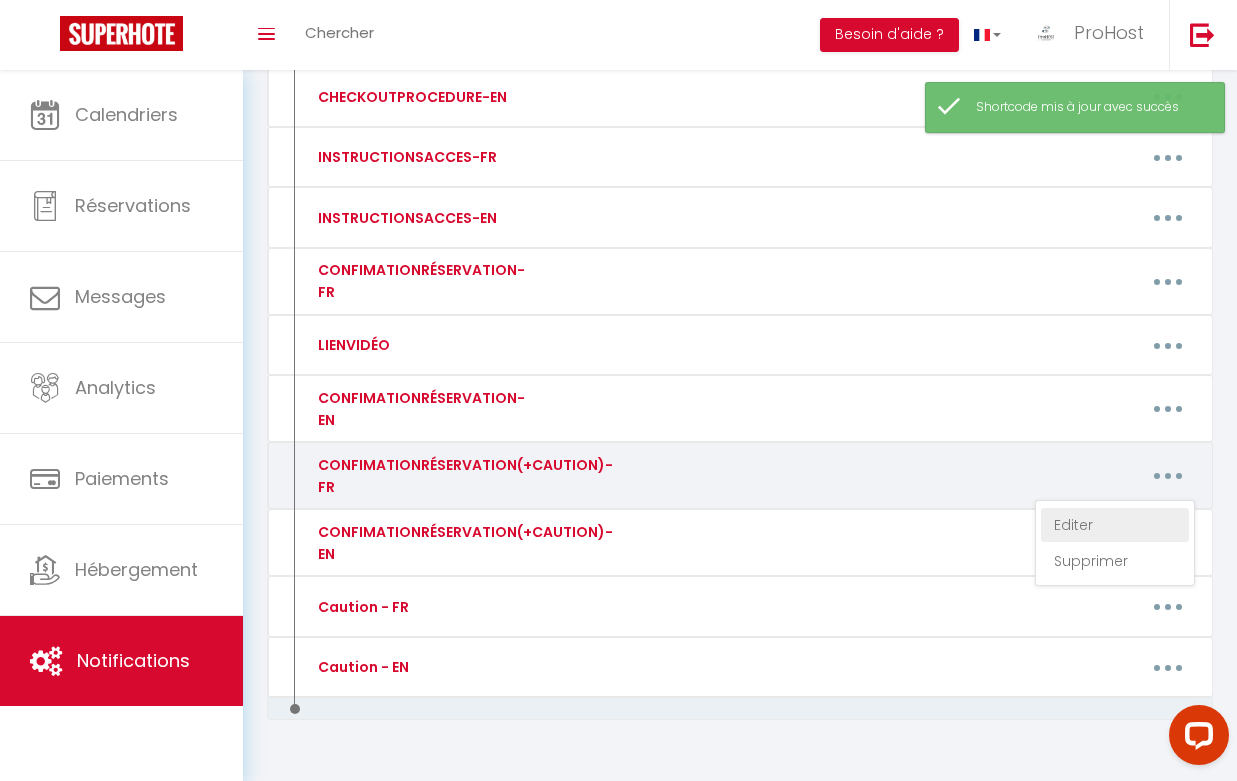 click on "Editer" at bounding box center (1115, 525) 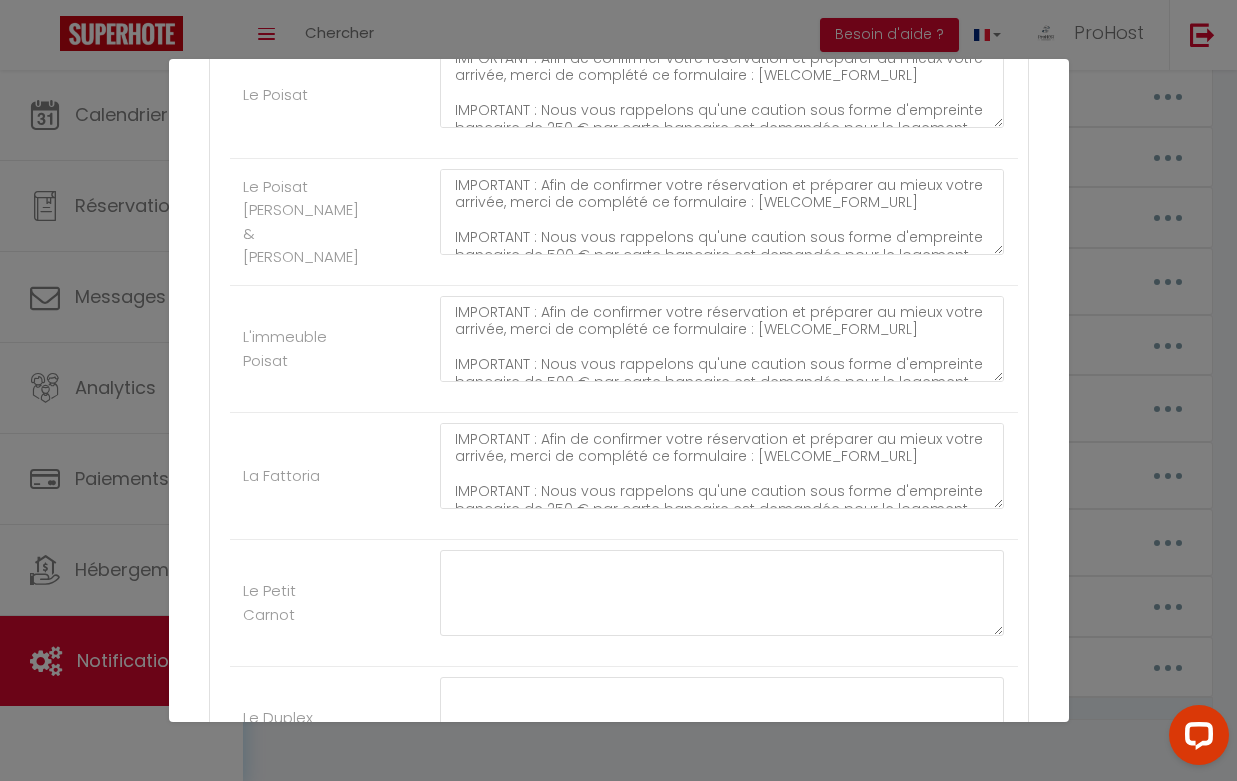 scroll, scrollTop: 1704, scrollLeft: 0, axis: vertical 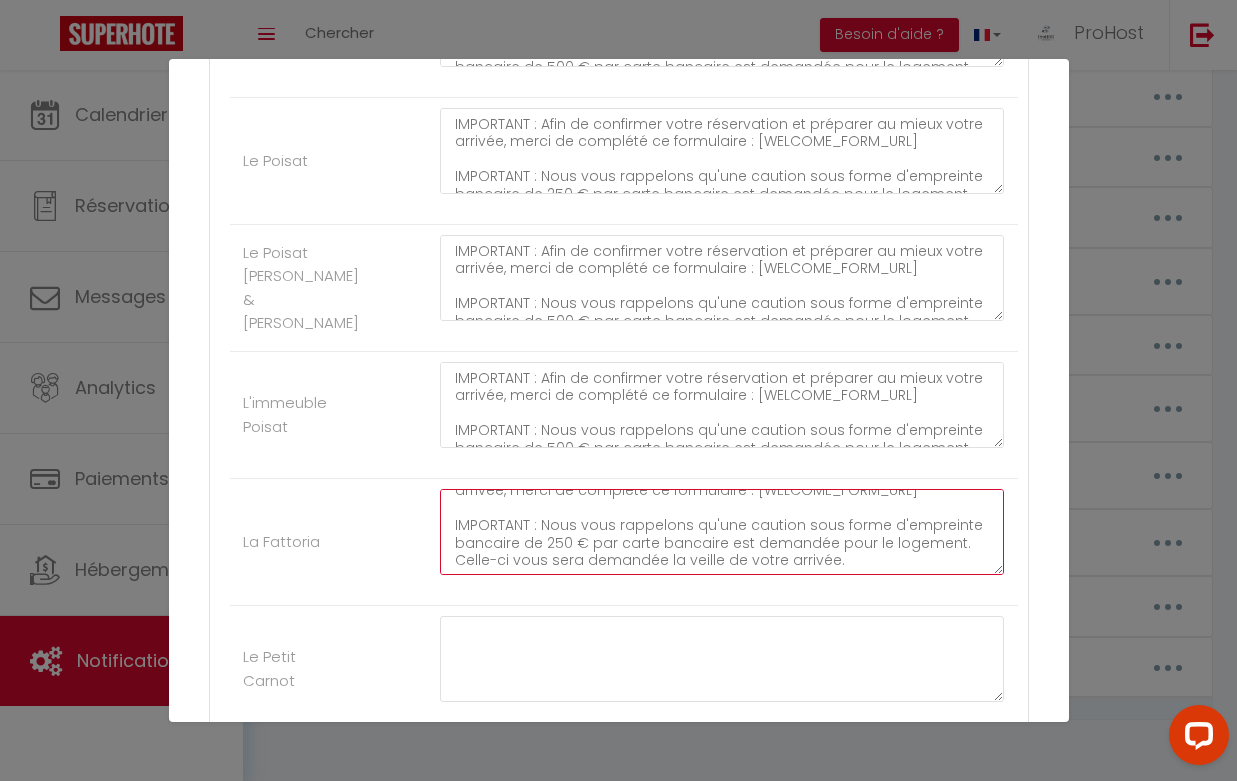 click on "IMPORTANT : Afin de confirmer votre réservation et préparer au mieux votre arrivée, merci de complété ce formulaire : [WELCOME_FORM_URL]
IMPORTANT : Nous vous rappelons qu'une caution sous forme d'empreinte bancaire de 250 € par carte bancaire est demandée pour le logement. Celle-ci vous sera demandée la veille de votre arrivée." at bounding box center (722, 532) 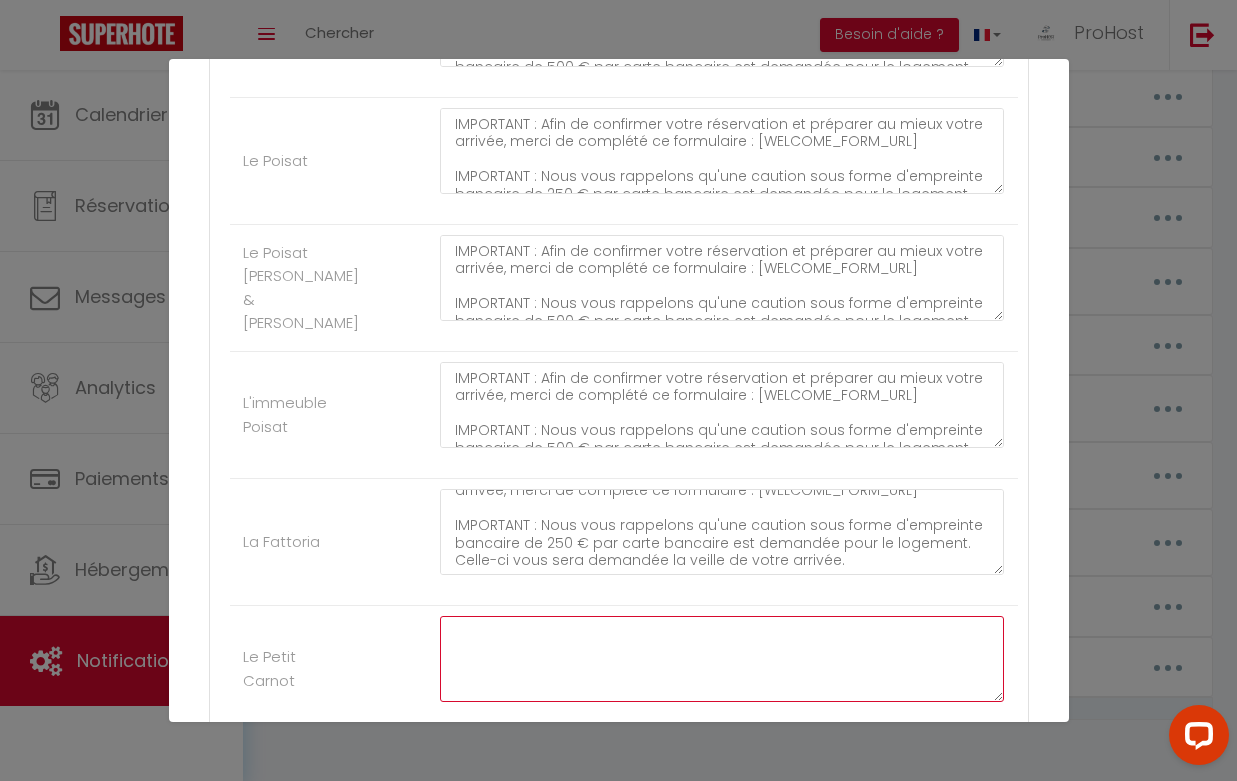 click at bounding box center (722, 659) 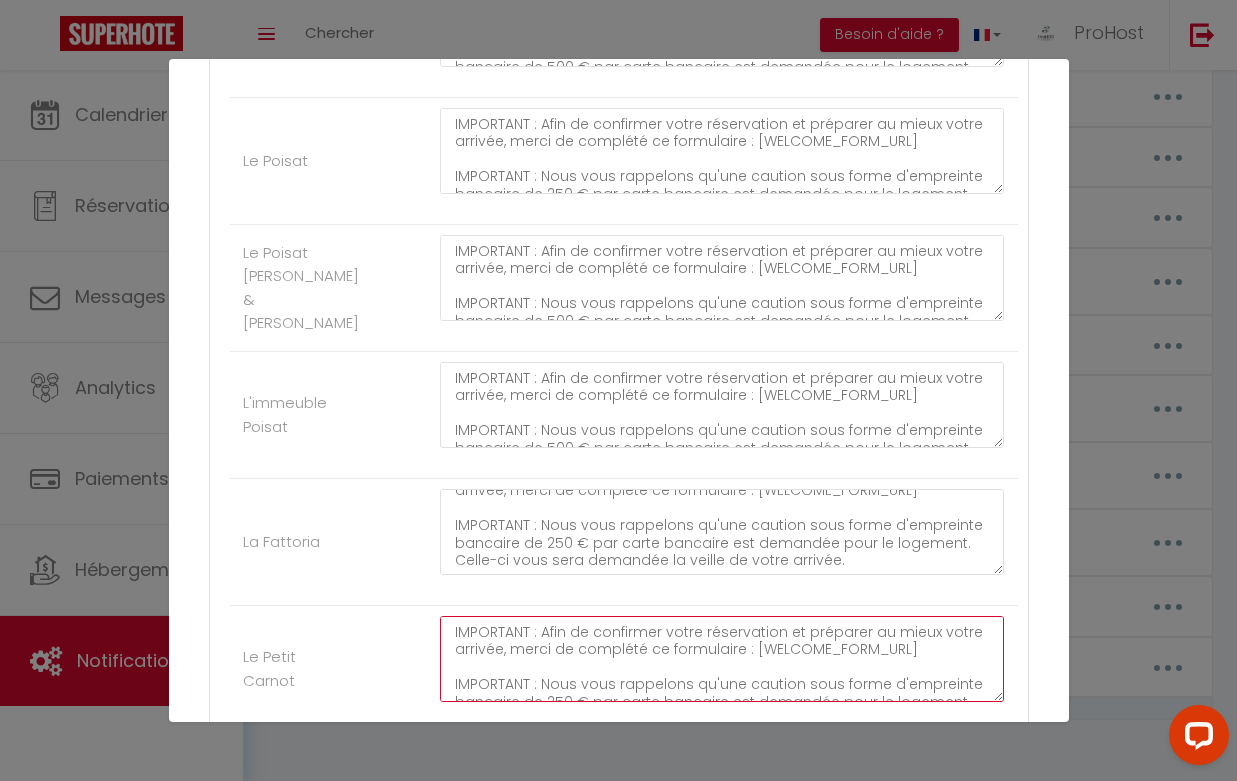 scroll, scrollTop: 32, scrollLeft: 0, axis: vertical 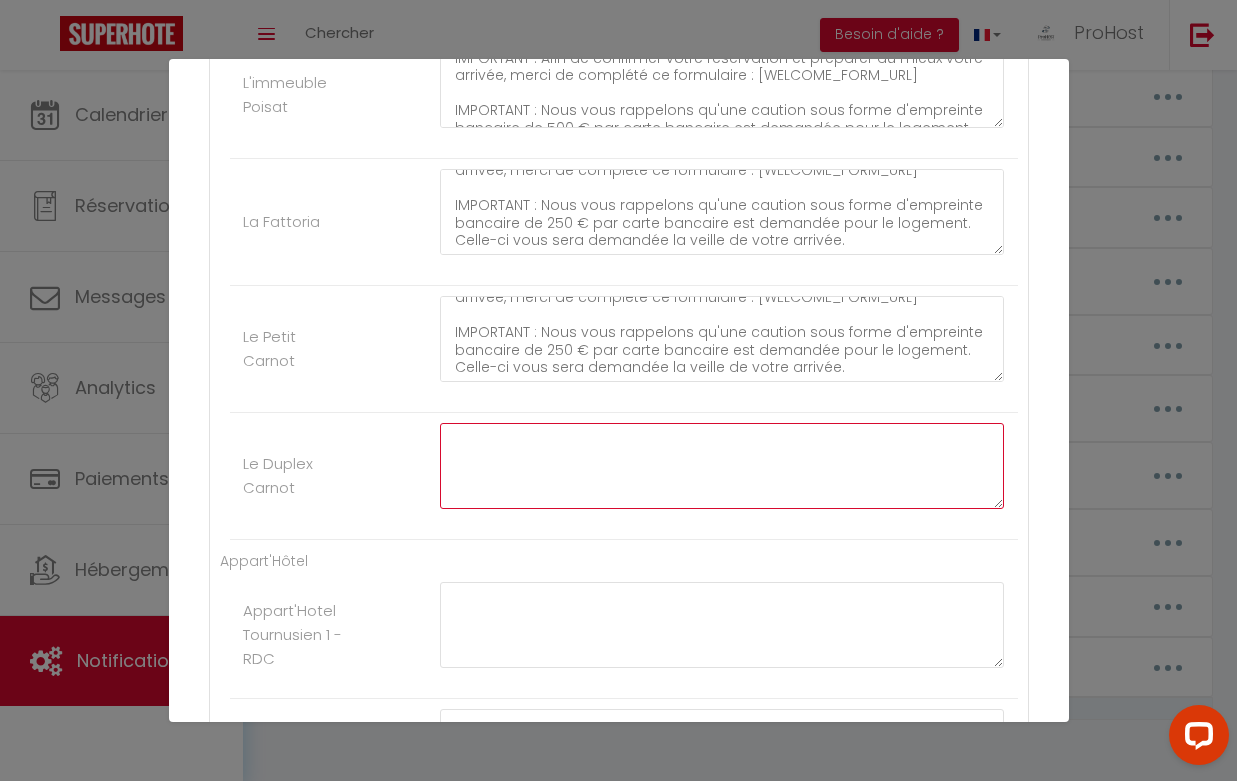 click at bounding box center [722, 466] 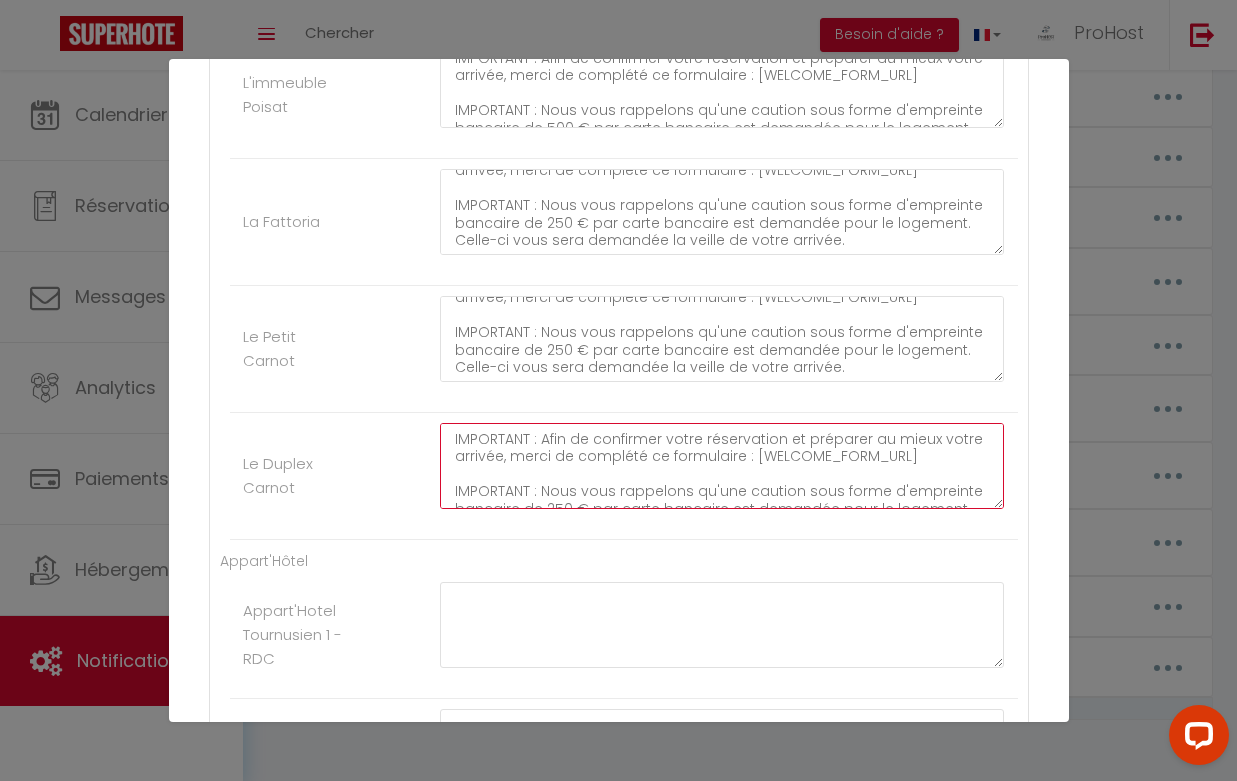 scroll, scrollTop: 32, scrollLeft: 0, axis: vertical 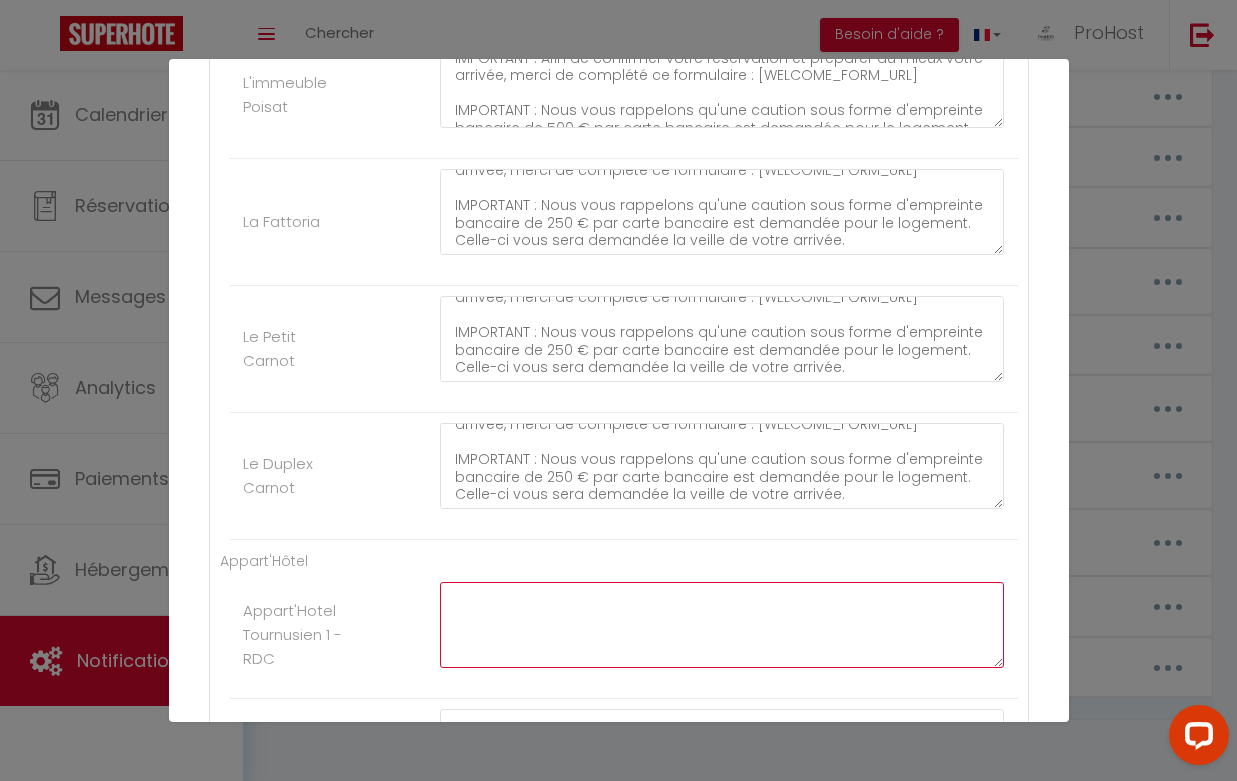 click at bounding box center (722, -1471) 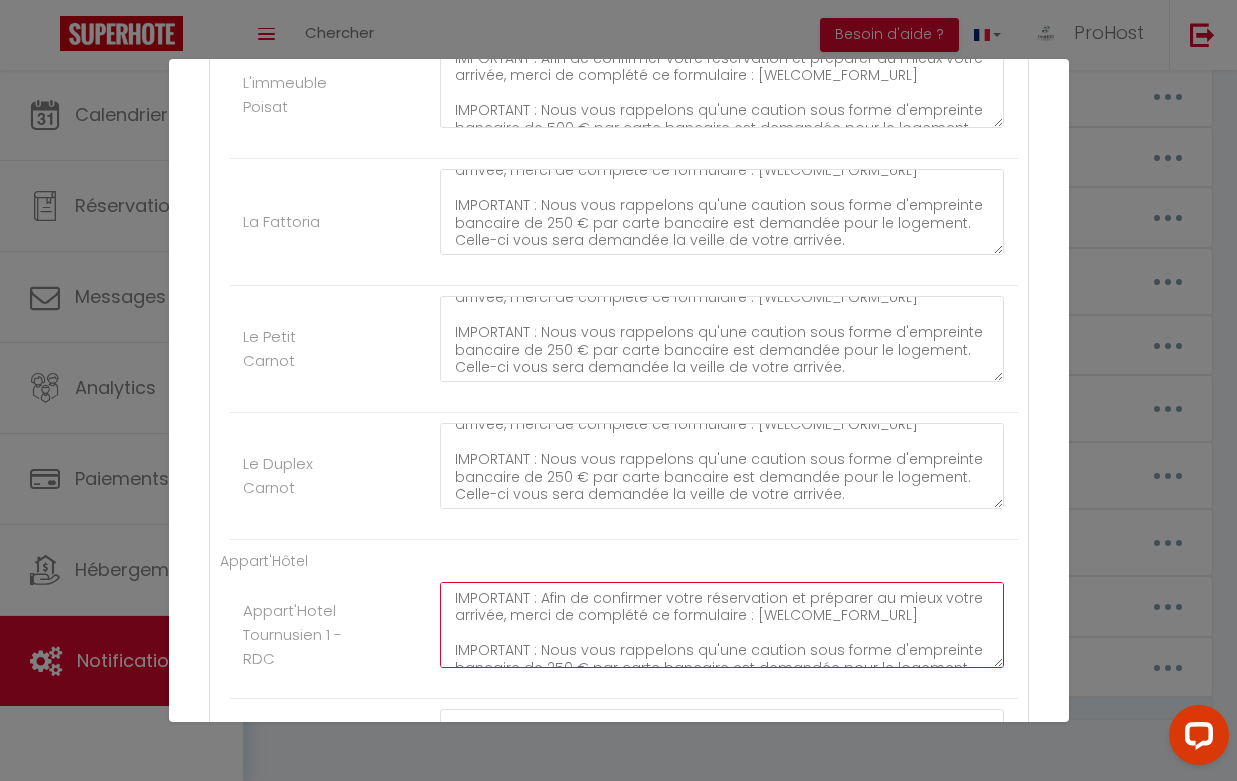 scroll, scrollTop: 32, scrollLeft: 0, axis: vertical 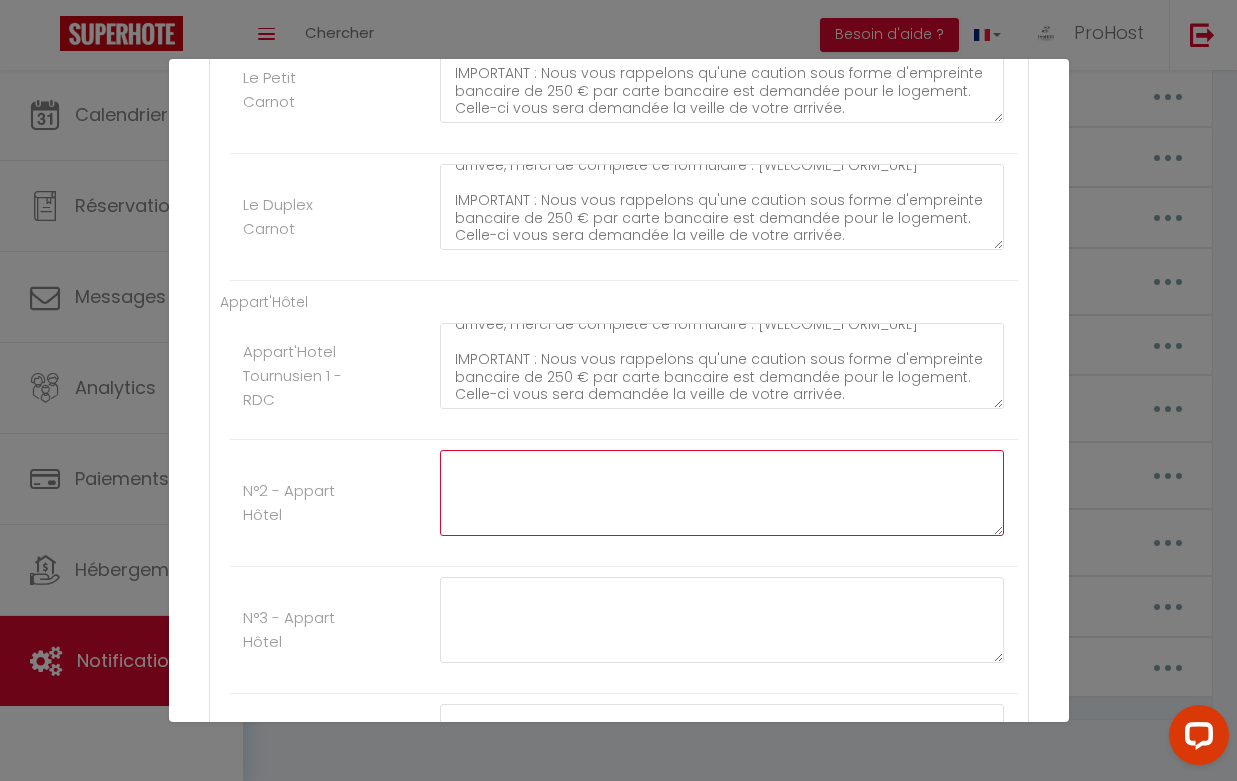 click at bounding box center [722, -1603] 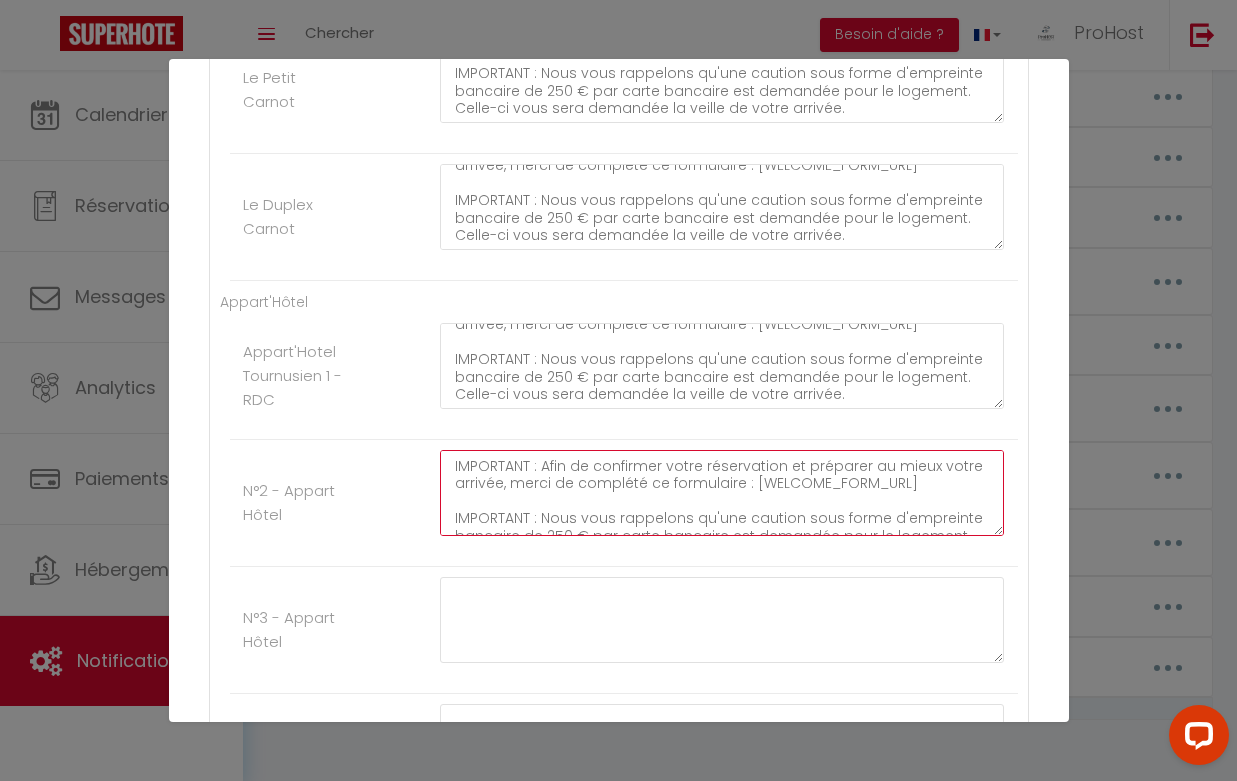 scroll, scrollTop: 32, scrollLeft: 0, axis: vertical 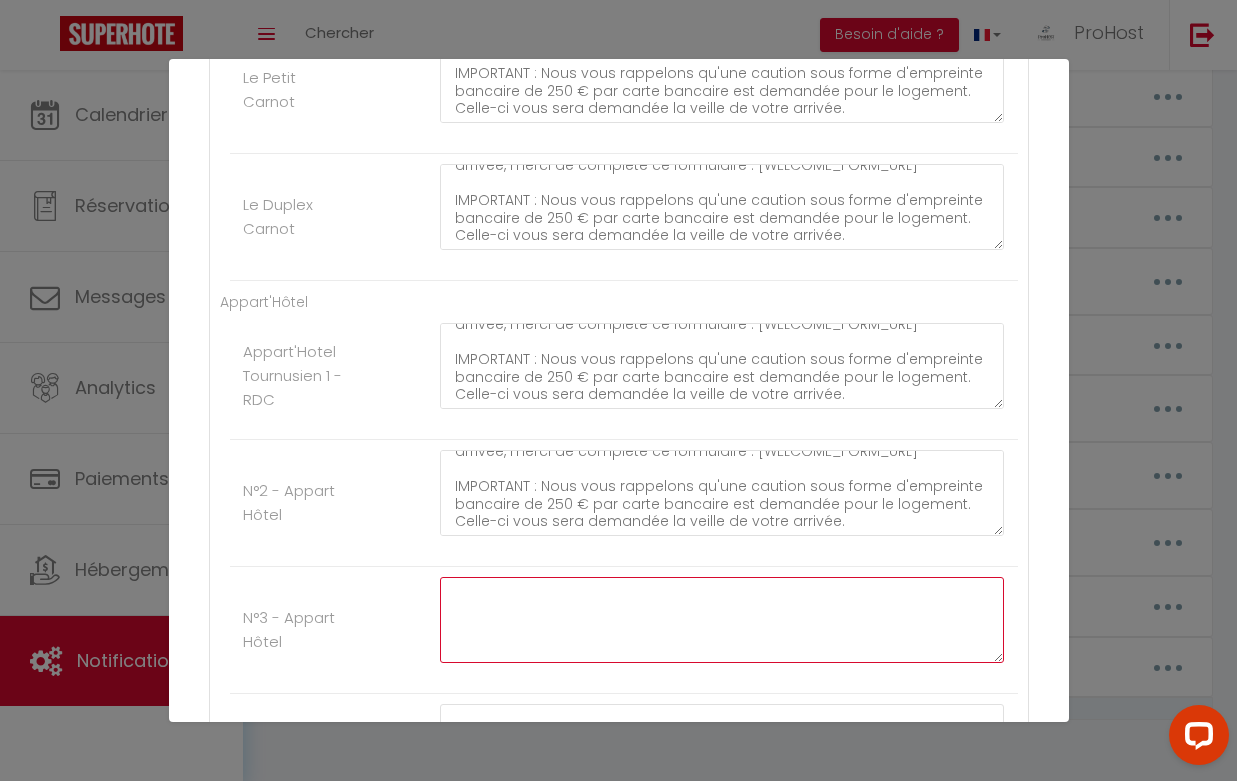 click at bounding box center [722, -1476] 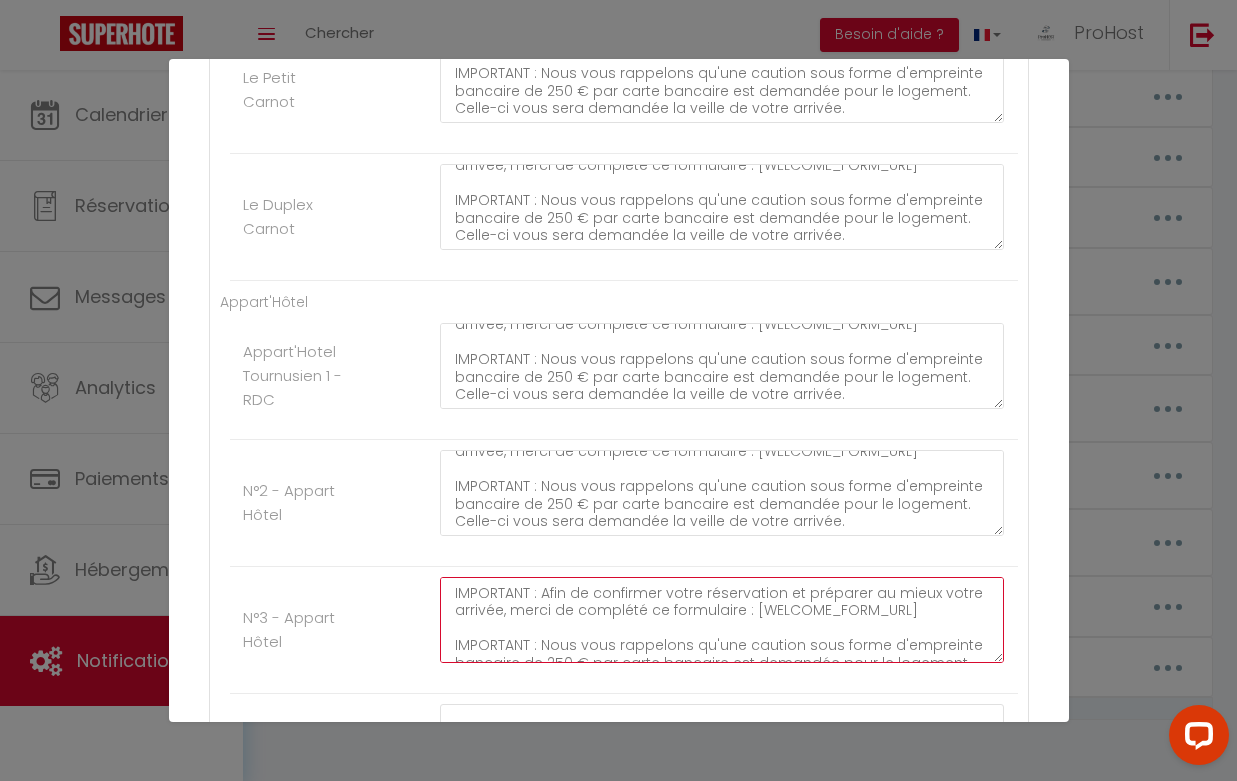 scroll, scrollTop: 32, scrollLeft: 0, axis: vertical 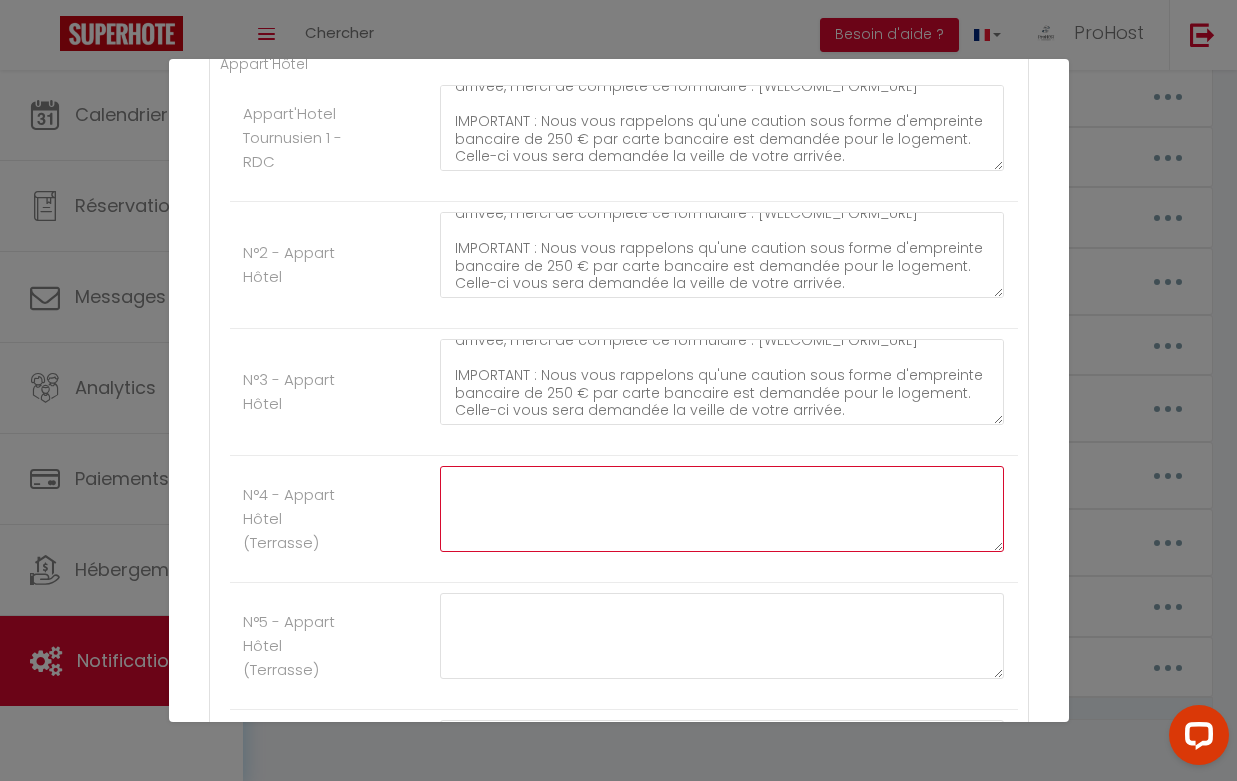 click at bounding box center [722, -1174] 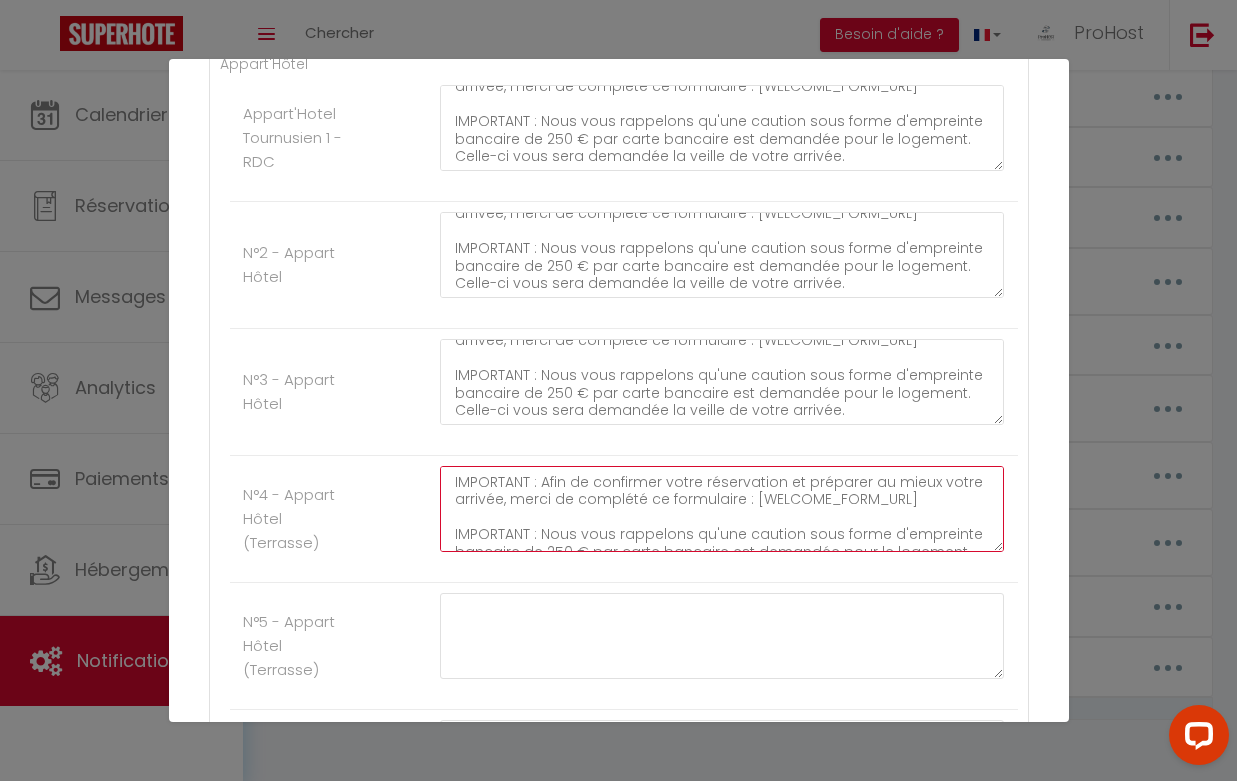 scroll, scrollTop: 32, scrollLeft: 0, axis: vertical 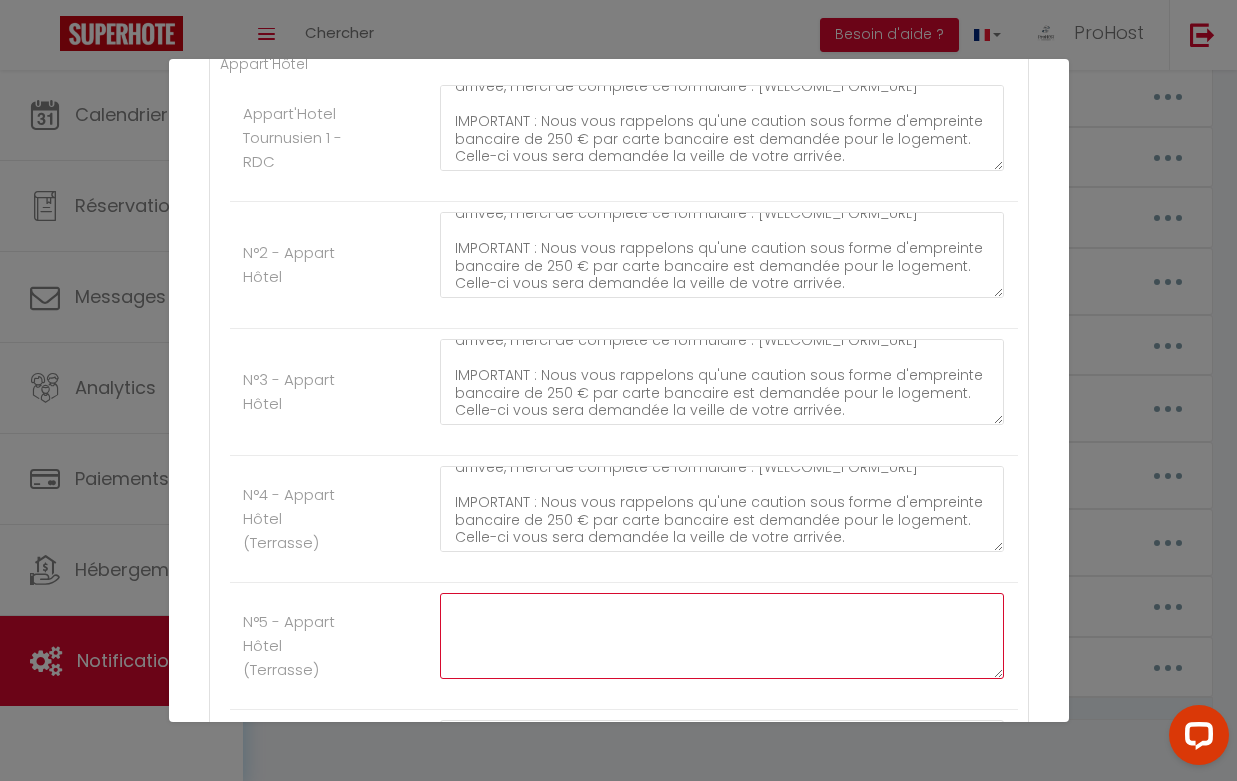 click at bounding box center (722, -1047) 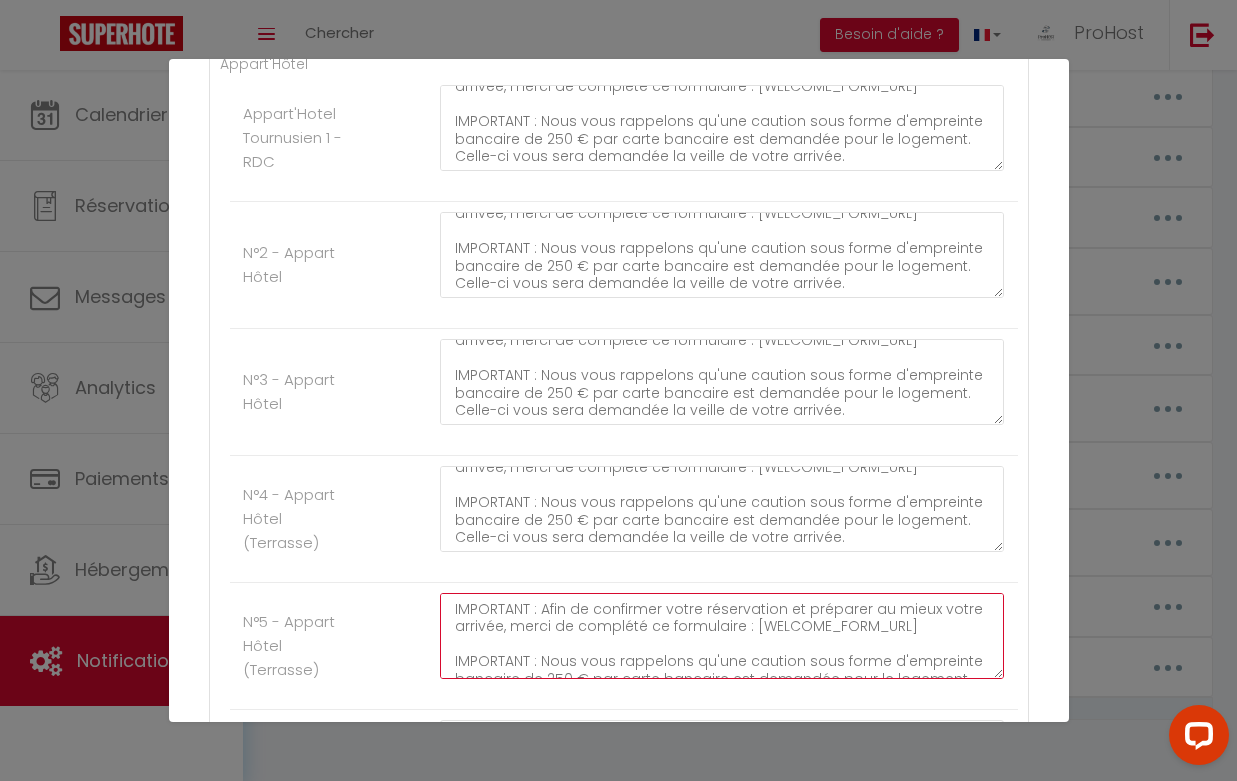 scroll, scrollTop: 32, scrollLeft: 0, axis: vertical 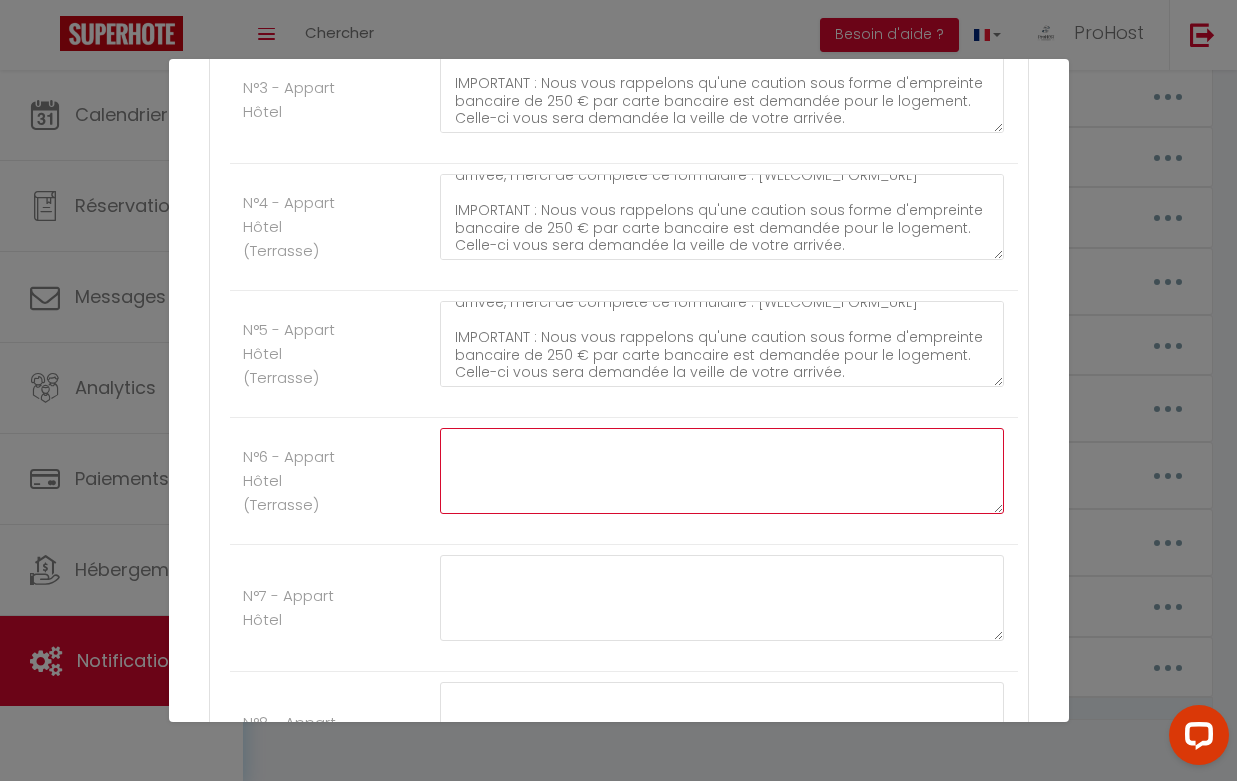 click at bounding box center (722, -1212) 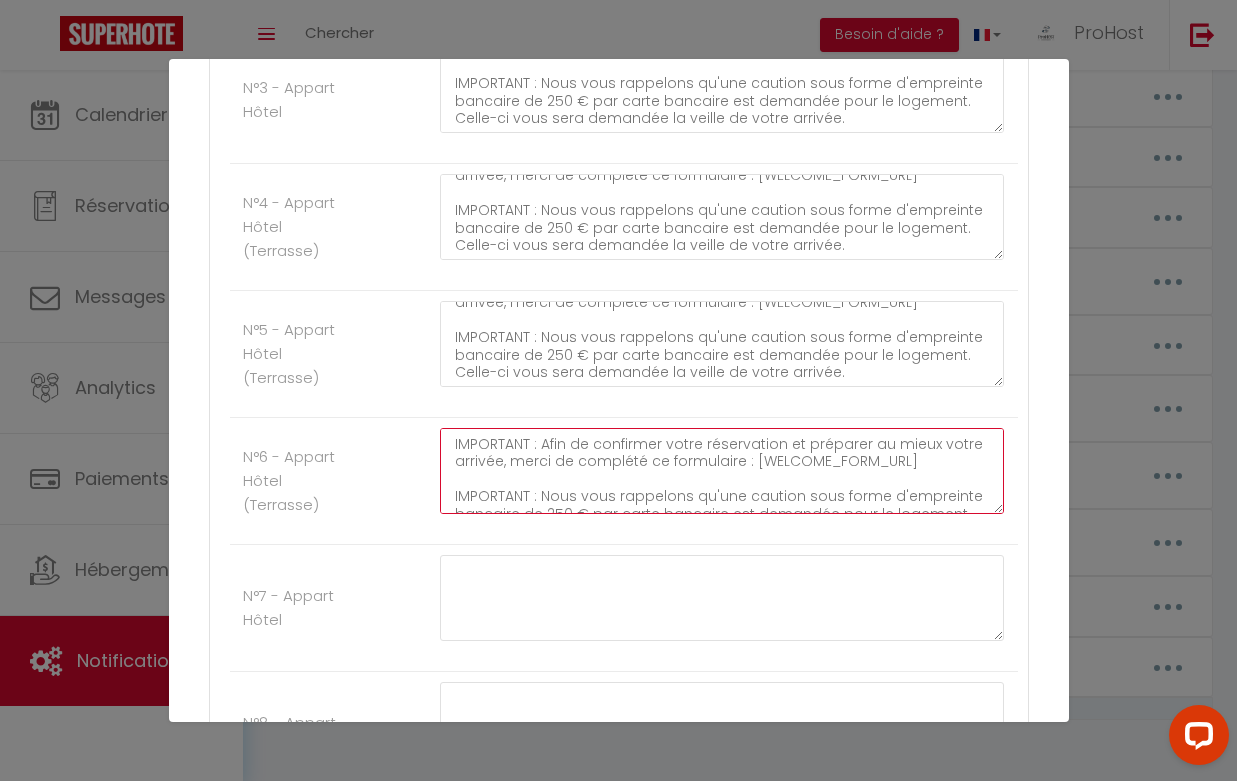scroll, scrollTop: 32, scrollLeft: 0, axis: vertical 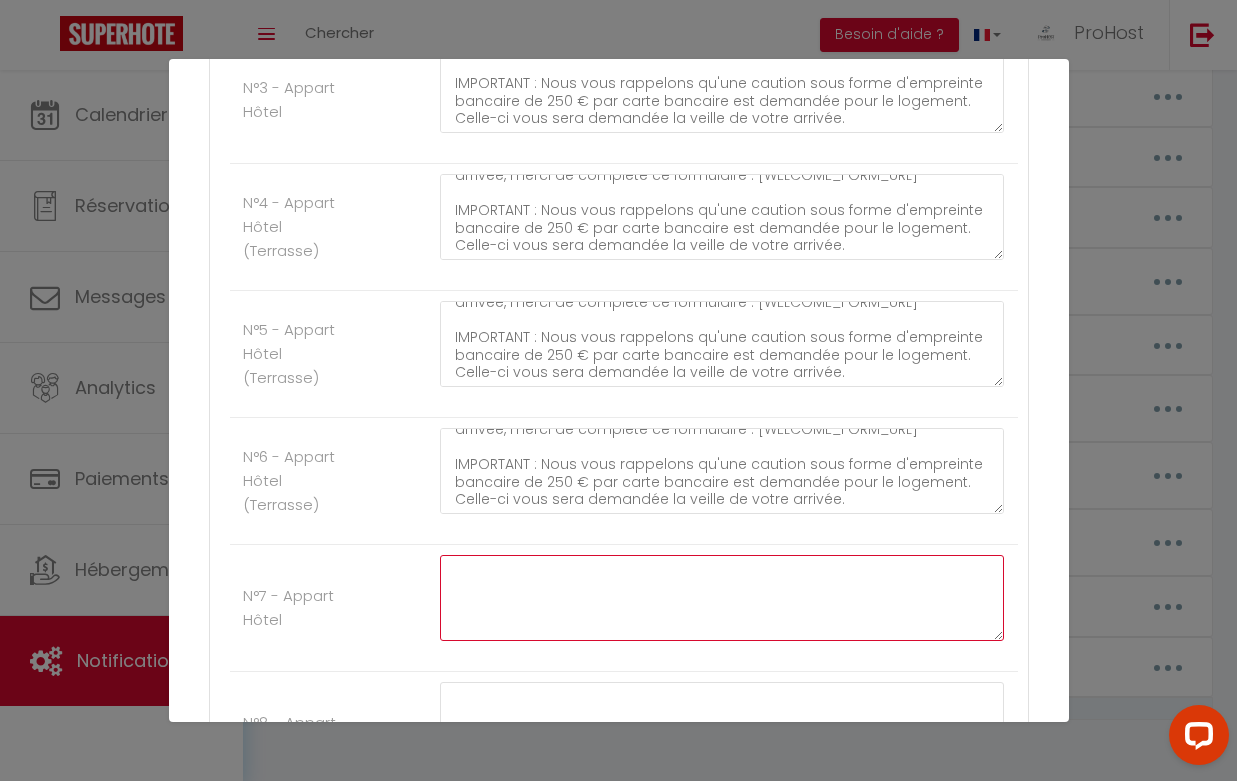 click at bounding box center [722, -1085] 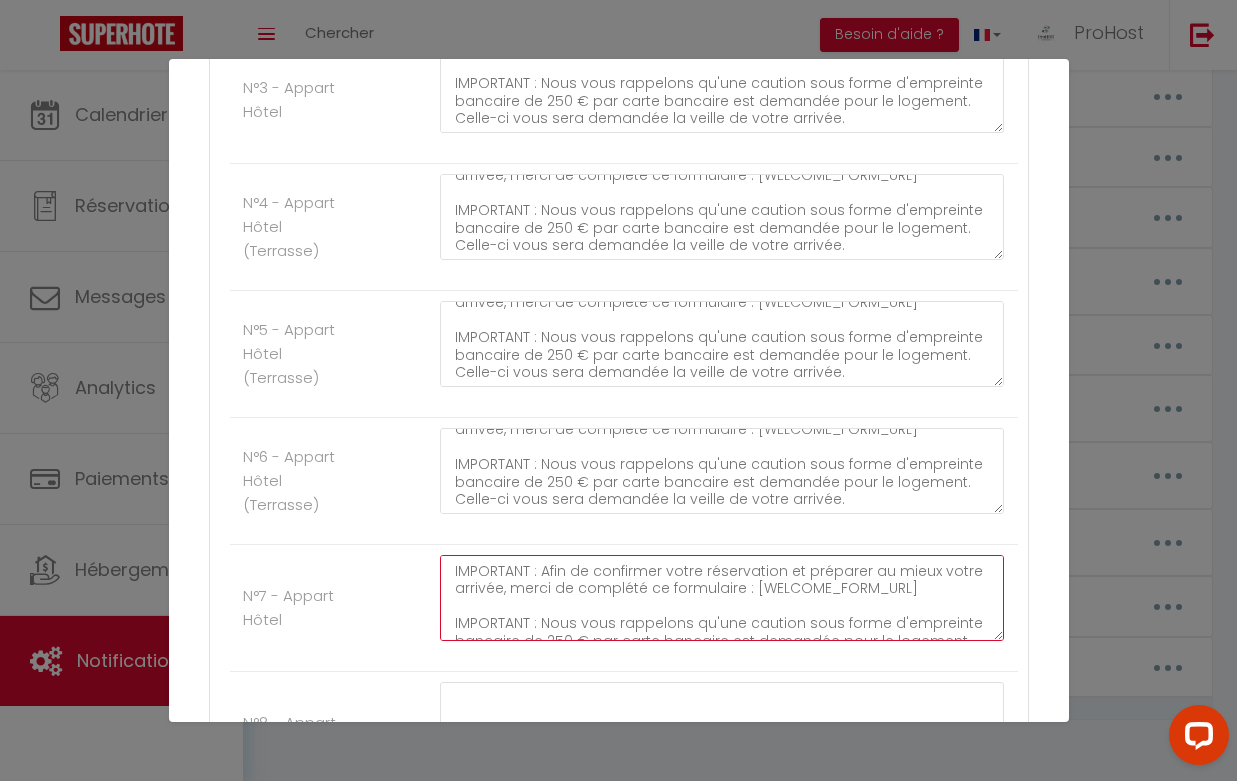 scroll, scrollTop: 32, scrollLeft: 0, axis: vertical 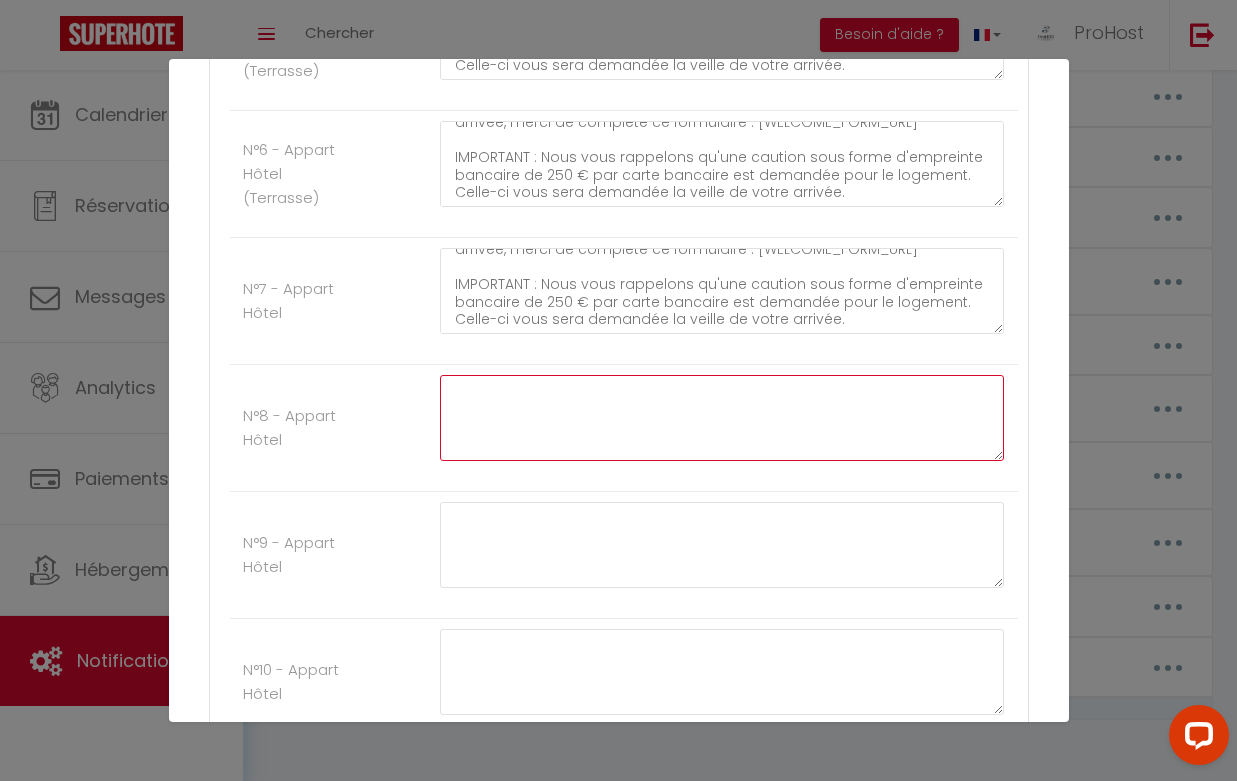 click at bounding box center [722, -1265] 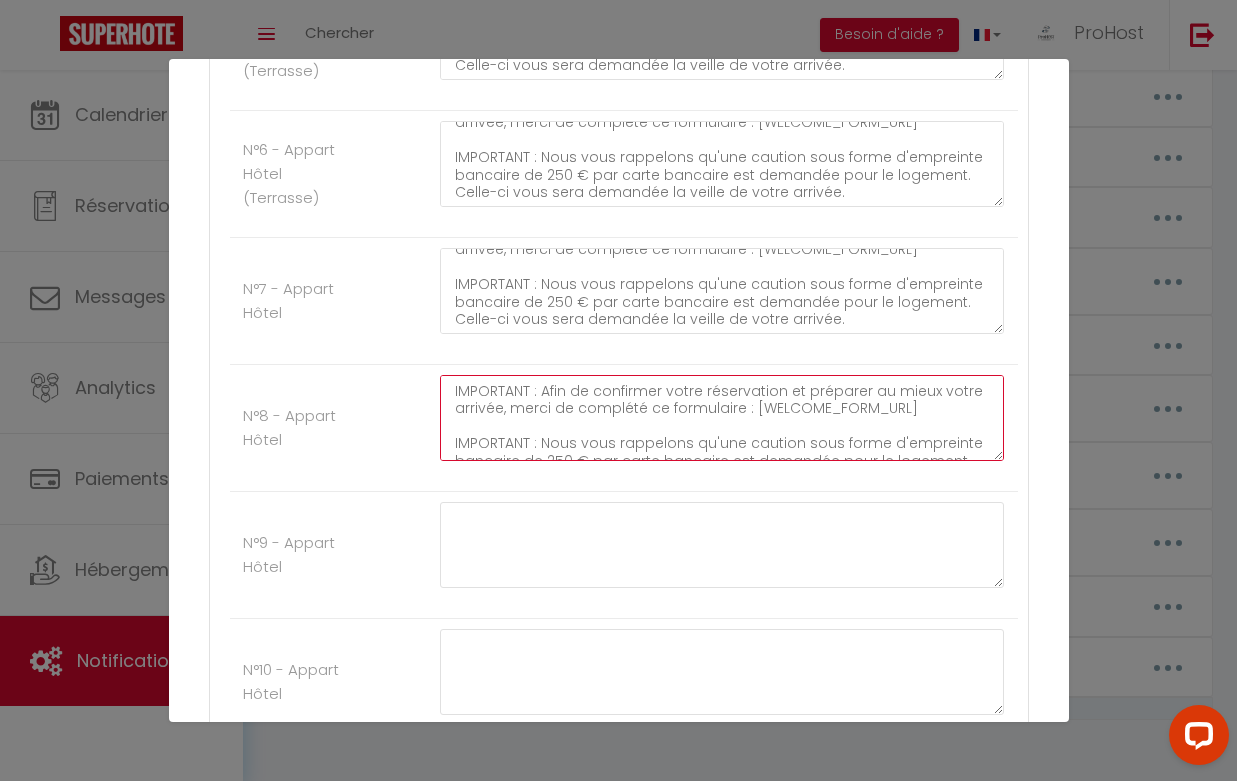 scroll, scrollTop: 32, scrollLeft: 0, axis: vertical 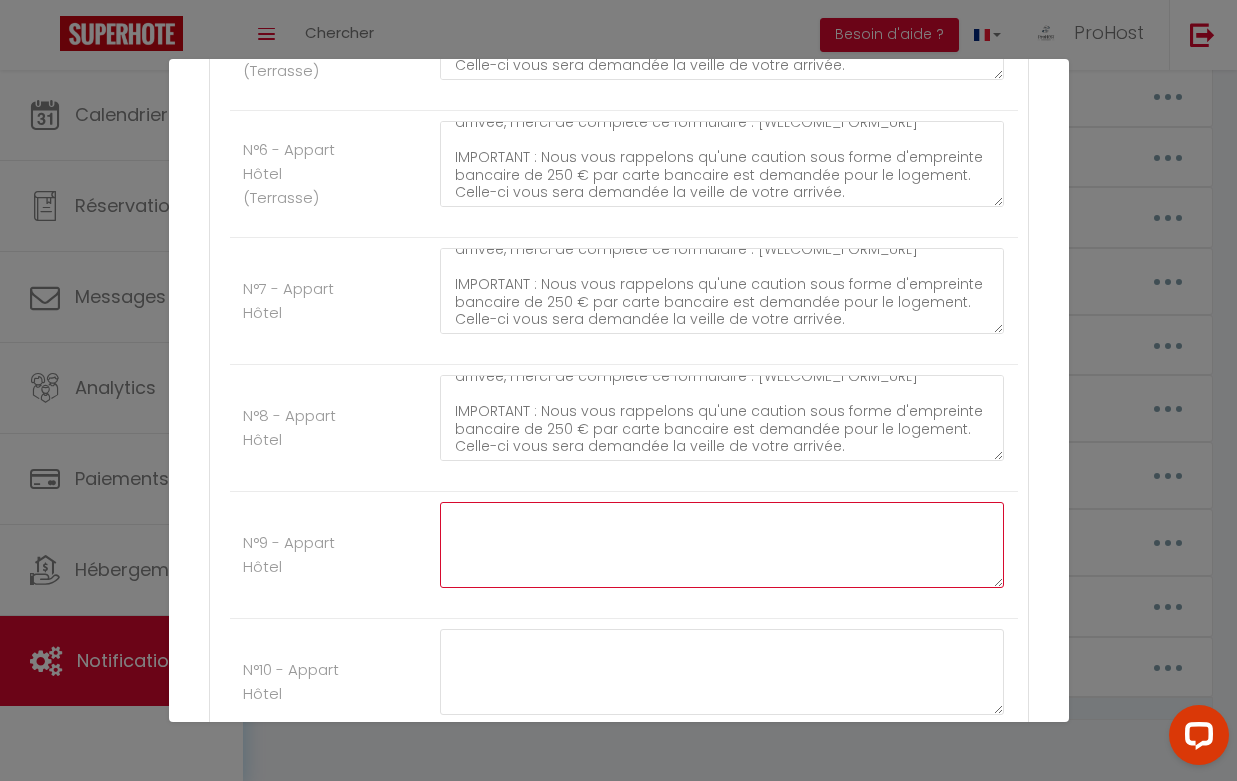 click at bounding box center (722, -1138) 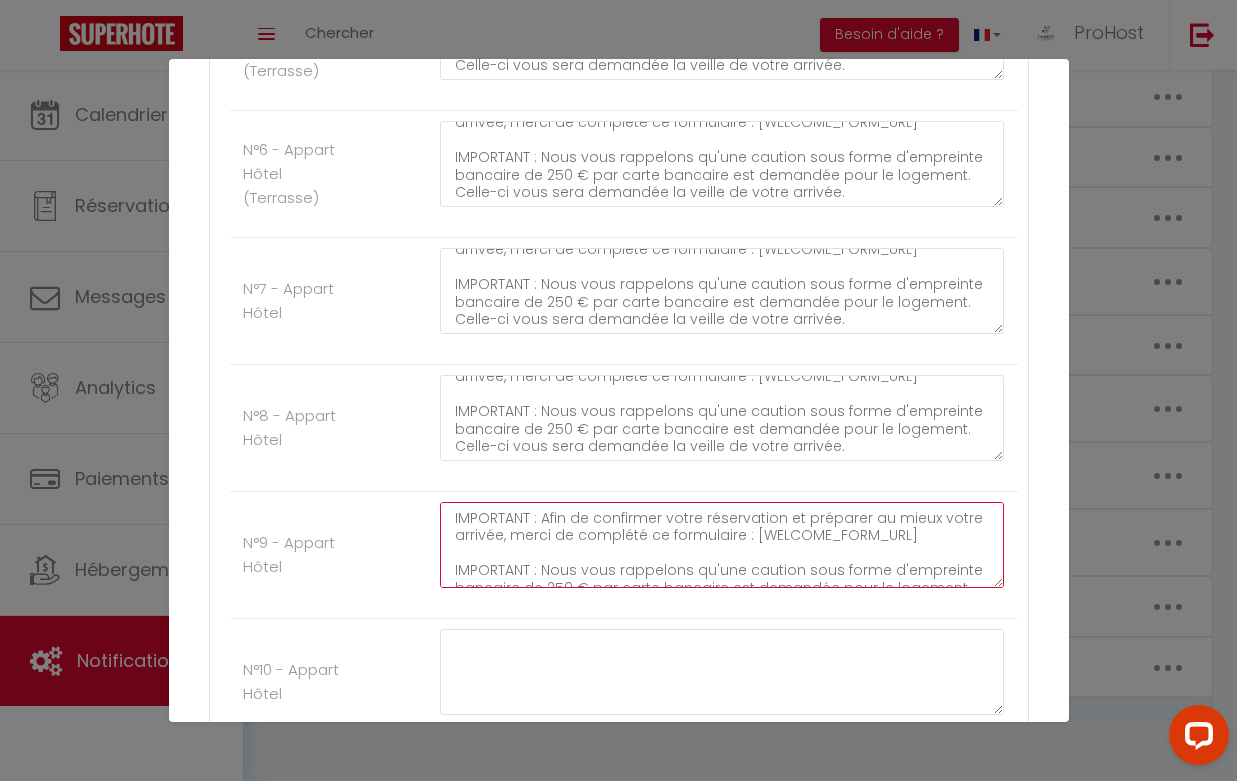 scroll, scrollTop: 32, scrollLeft: 0, axis: vertical 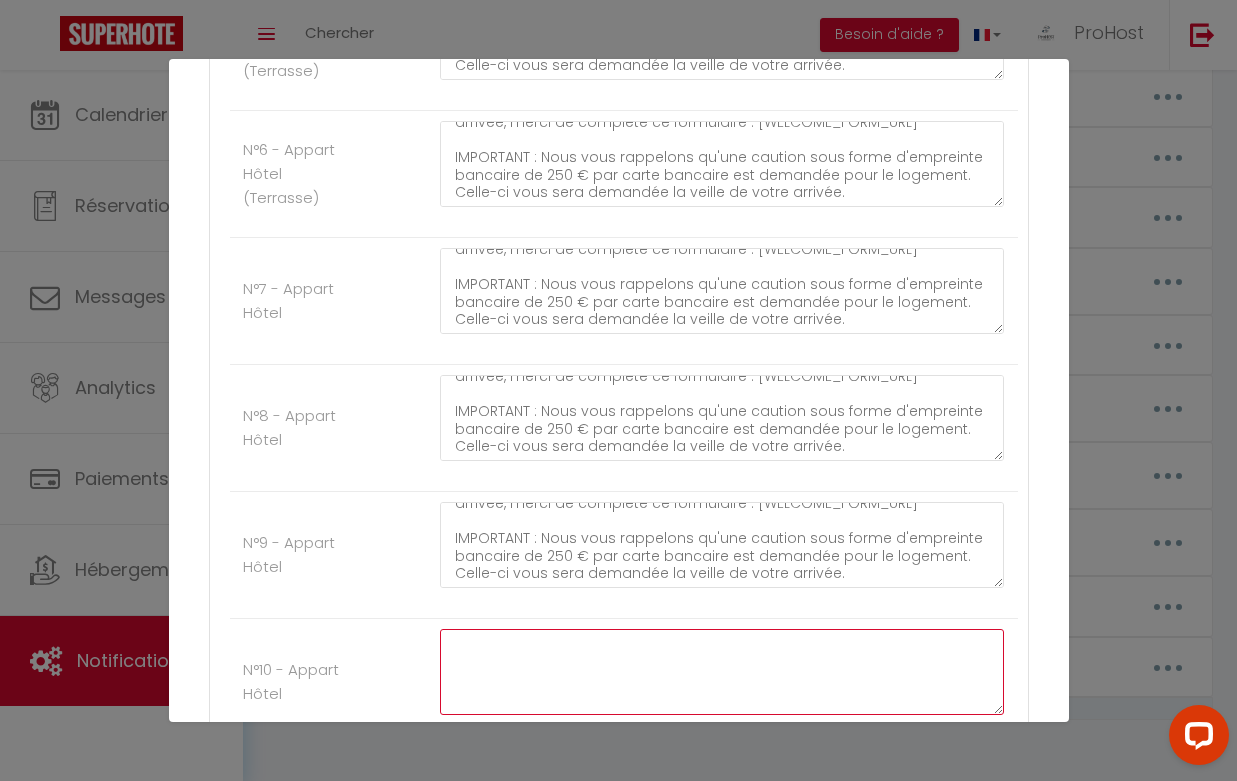 click at bounding box center (722, -1011) 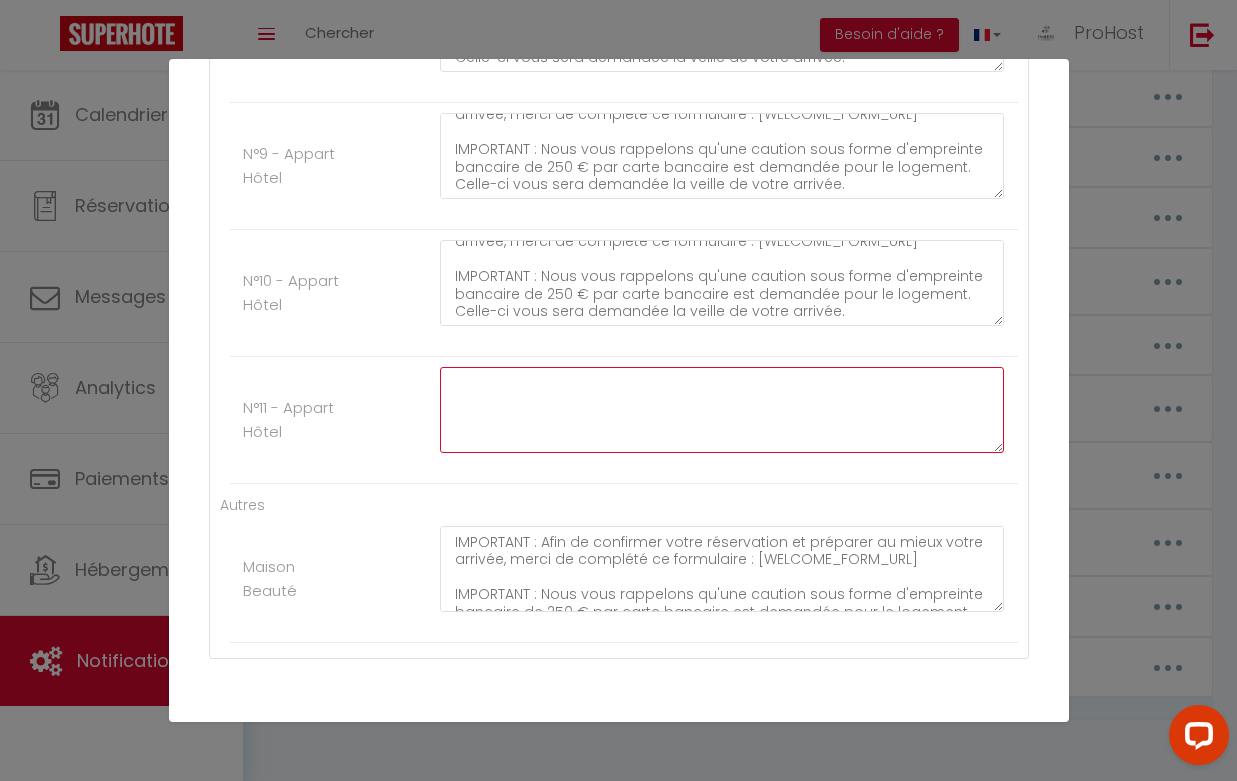 click at bounding box center [722, -1273] 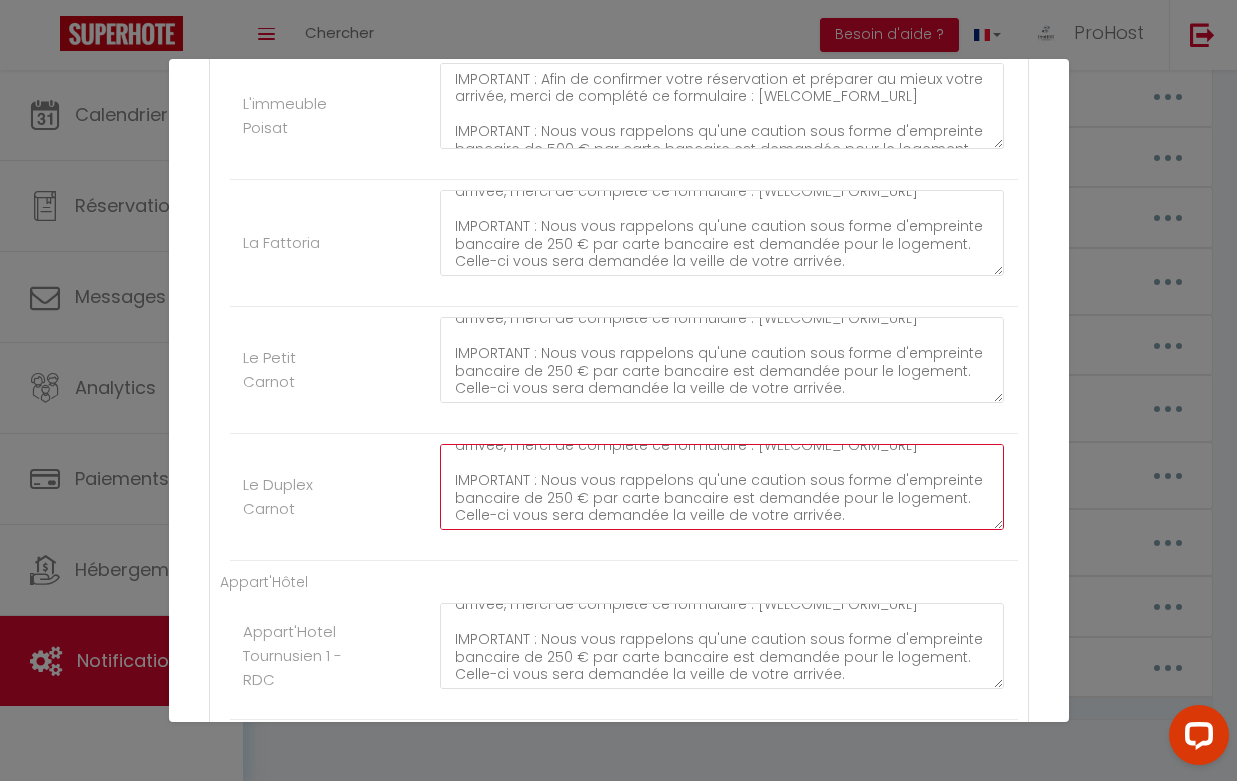 click on "IMPORTANT : Afin de confirmer votre réservation et préparer au mieux votre arrivée, merci de complété ce formulaire : [WELCOME_FORM_URL]
IMPORTANT : Nous vous rappelons qu'une caution sous forme d'empreinte bancaire de 250 € par carte bancaire est demandée pour le logement. Celle-ci vous sera demandée la veille de votre arrivée." at bounding box center [722, 487] 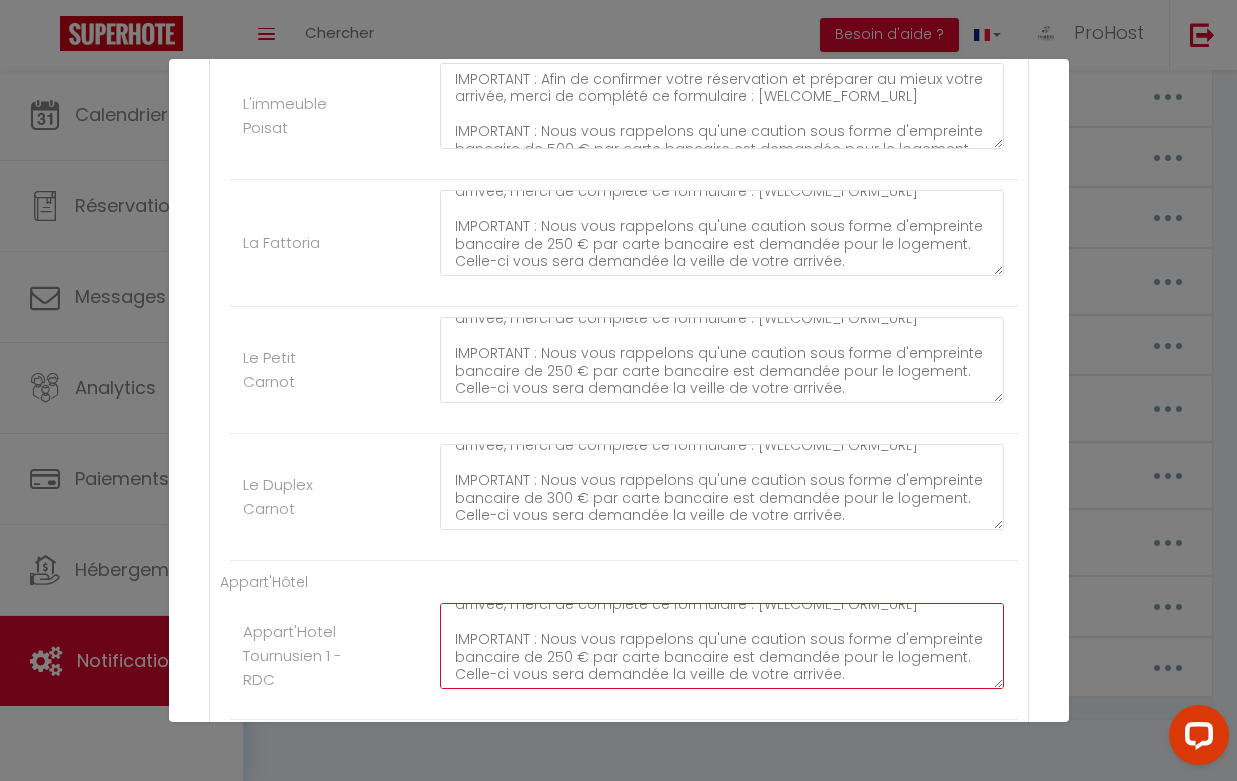 click on "IMPORTANT : Afin de confirmer votre réservation et préparer au mieux votre arrivée, merci de complété ce formulaire : [WELCOME_FORM_URL]
IMPORTANT : Nous vous rappelons qu'une caution sous forme d'empreinte bancaire de 250 € par carte bancaire est demandée pour le logement. Celle-ci vous sera demandée la veille de votre arrivée." at bounding box center [722, -1450] 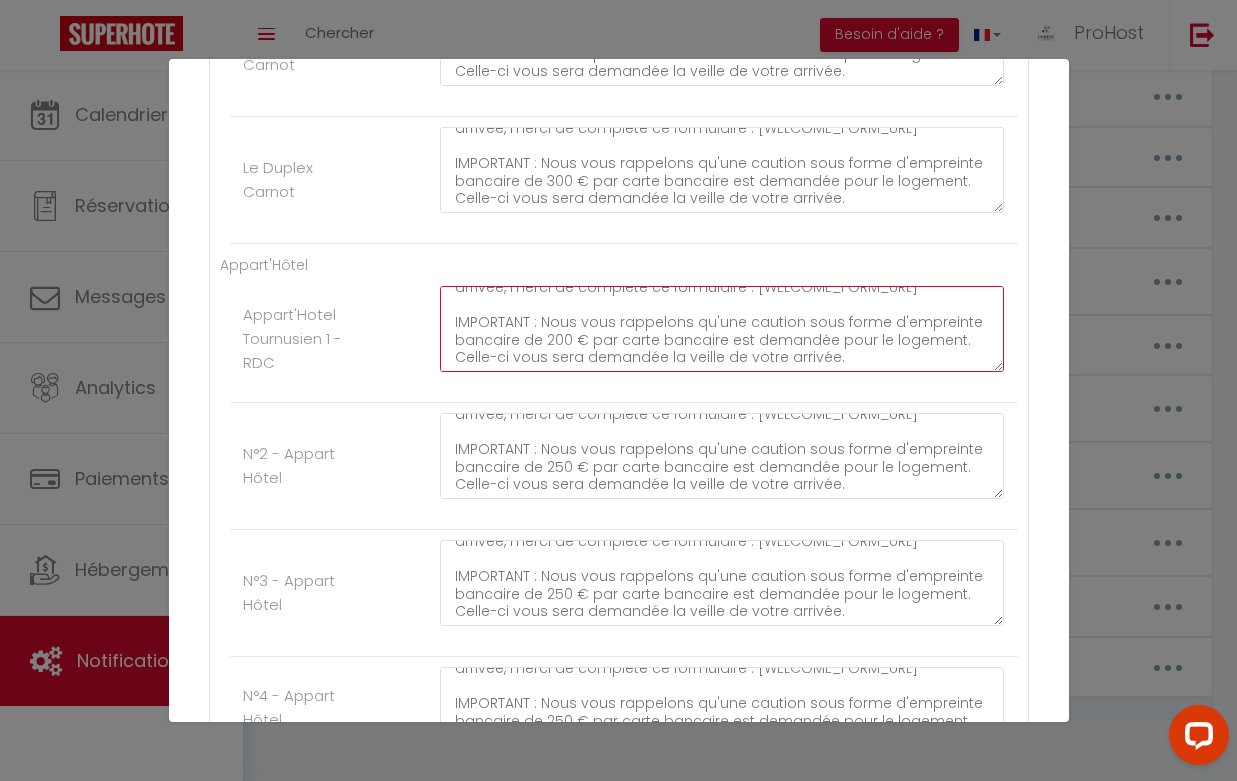 scroll, scrollTop: 2324, scrollLeft: 0, axis: vertical 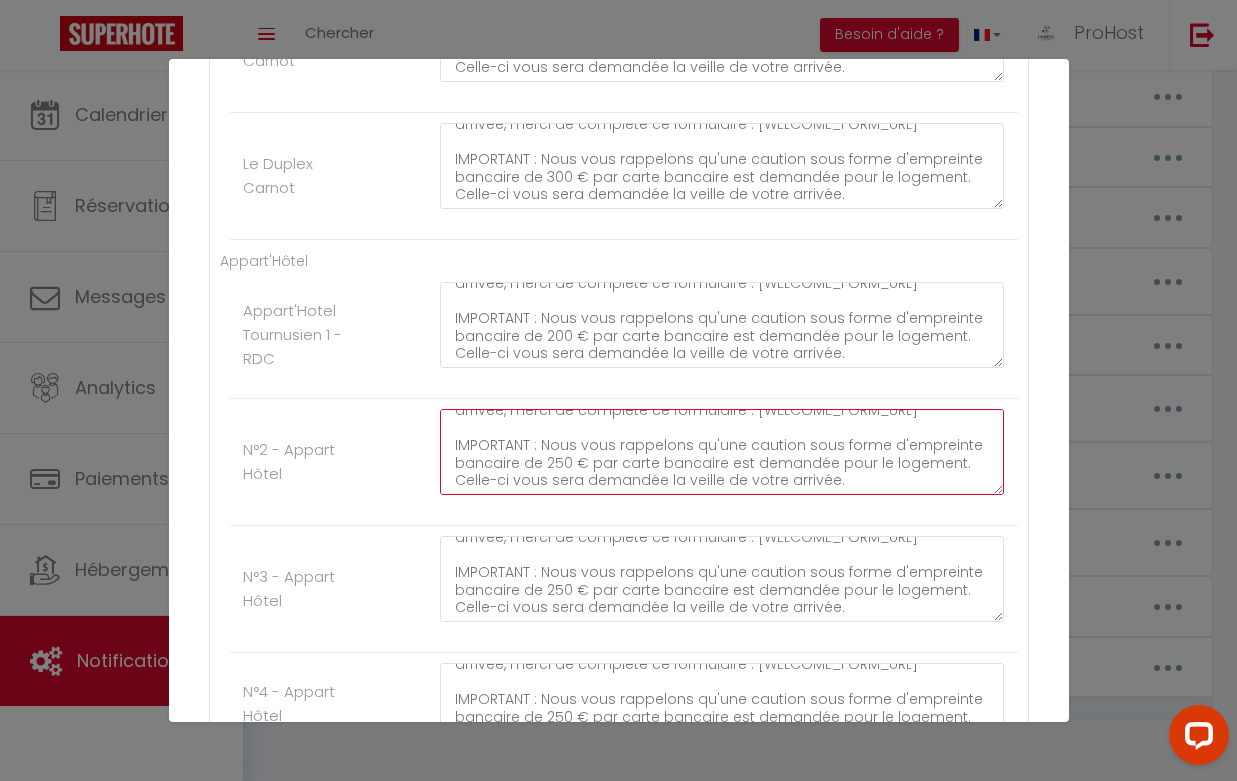 click on "IMPORTANT : Afin de confirmer votre réservation et préparer au mieux votre arrivée, merci de complété ce formulaire : [WELCOME_FORM_URL]
IMPORTANT : Nous vous rappelons qu'une caution sous forme d'empreinte bancaire de 250 € par carte bancaire est demandée pour le logement. Celle-ci vous sera demandée la veille de votre arrivée." at bounding box center (722, -1644) 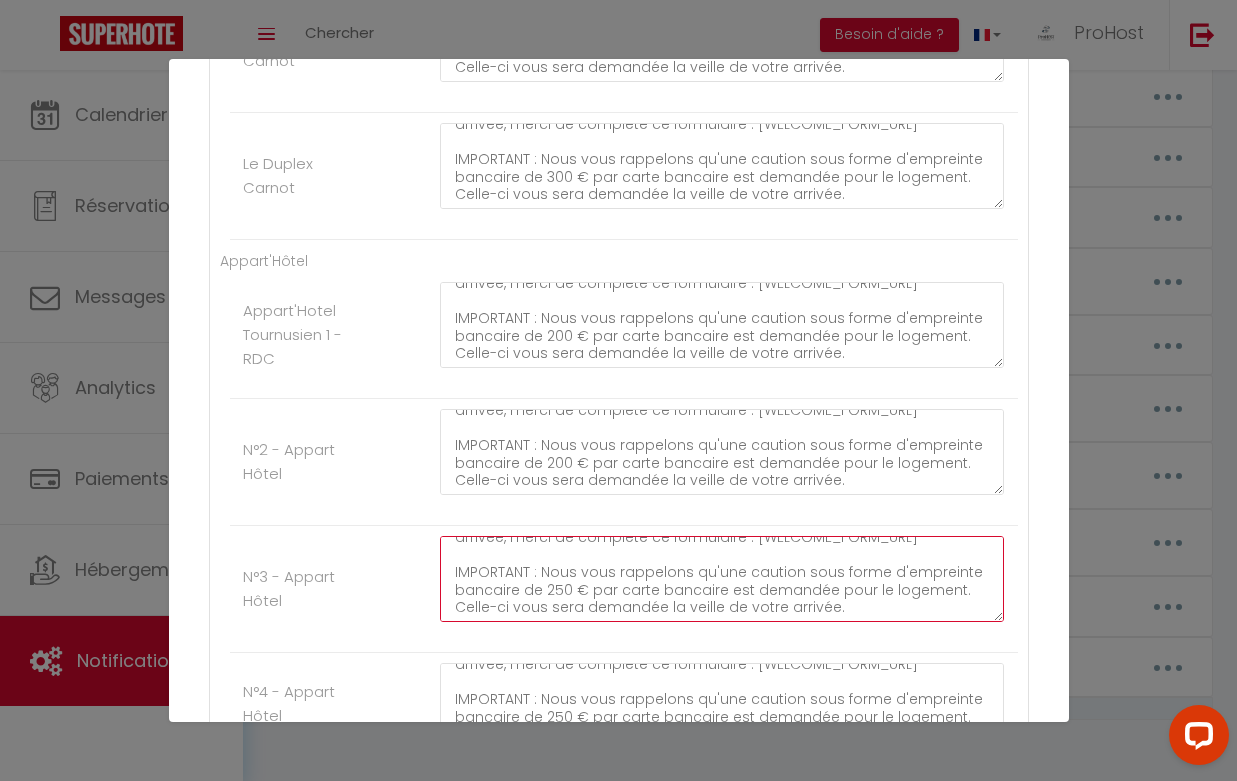 click on "IMPORTANT : Afin de confirmer votre réservation et préparer au mieux votre arrivée, merci de complété ce formulaire : [WELCOME_FORM_URL]
IMPORTANT : Nous vous rappelons qu'une caution sous forme d'empreinte bancaire de 250 € par carte bancaire est demandée pour le logement. Celle-ci vous sera demandée la veille de votre arrivée." at bounding box center [722, -1517] 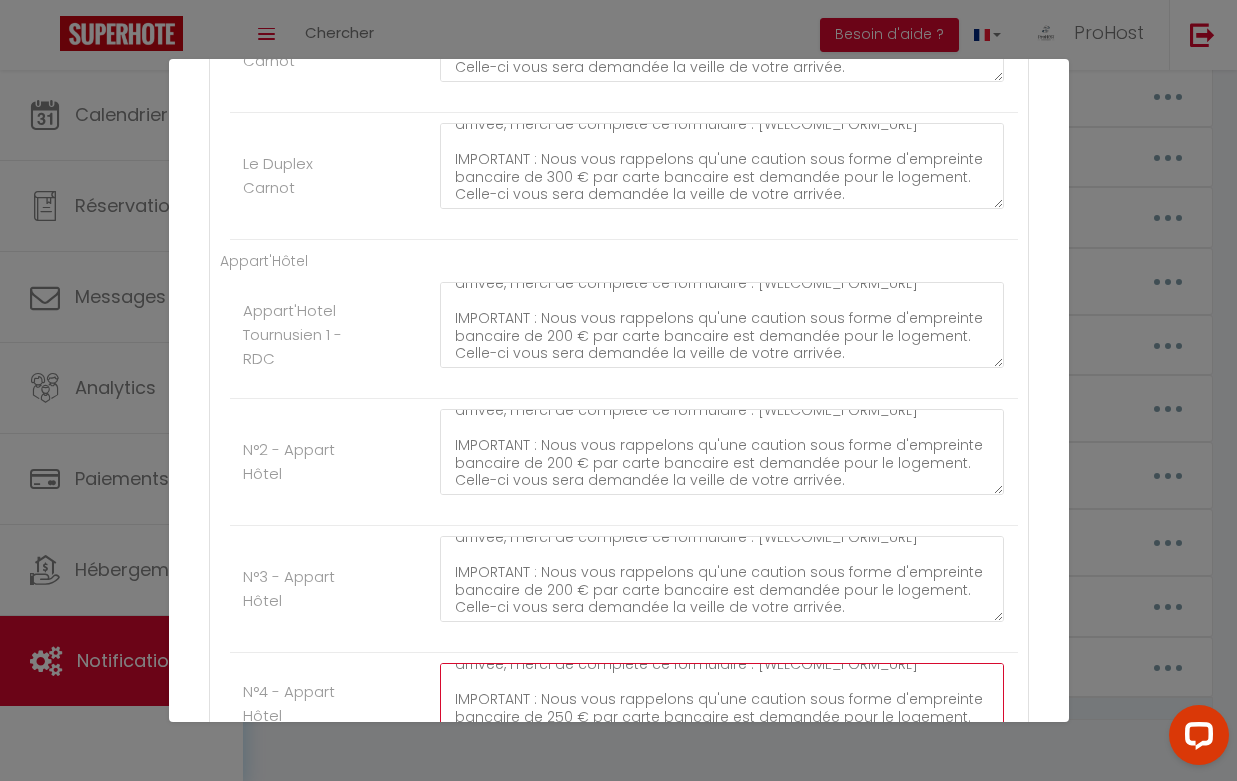click on "IMPORTANT : Afin de confirmer votre réservation et préparer au mieux votre arrivée, merci de complété ce formulaire : [WELCOME_FORM_URL]
IMPORTANT : Nous vous rappelons qu'une caution sous forme d'empreinte bancaire de 250 € par carte bancaire est demandée pour le logement. Celle-ci vous sera demandée la veille de votre arrivée." at bounding box center (722, -977) 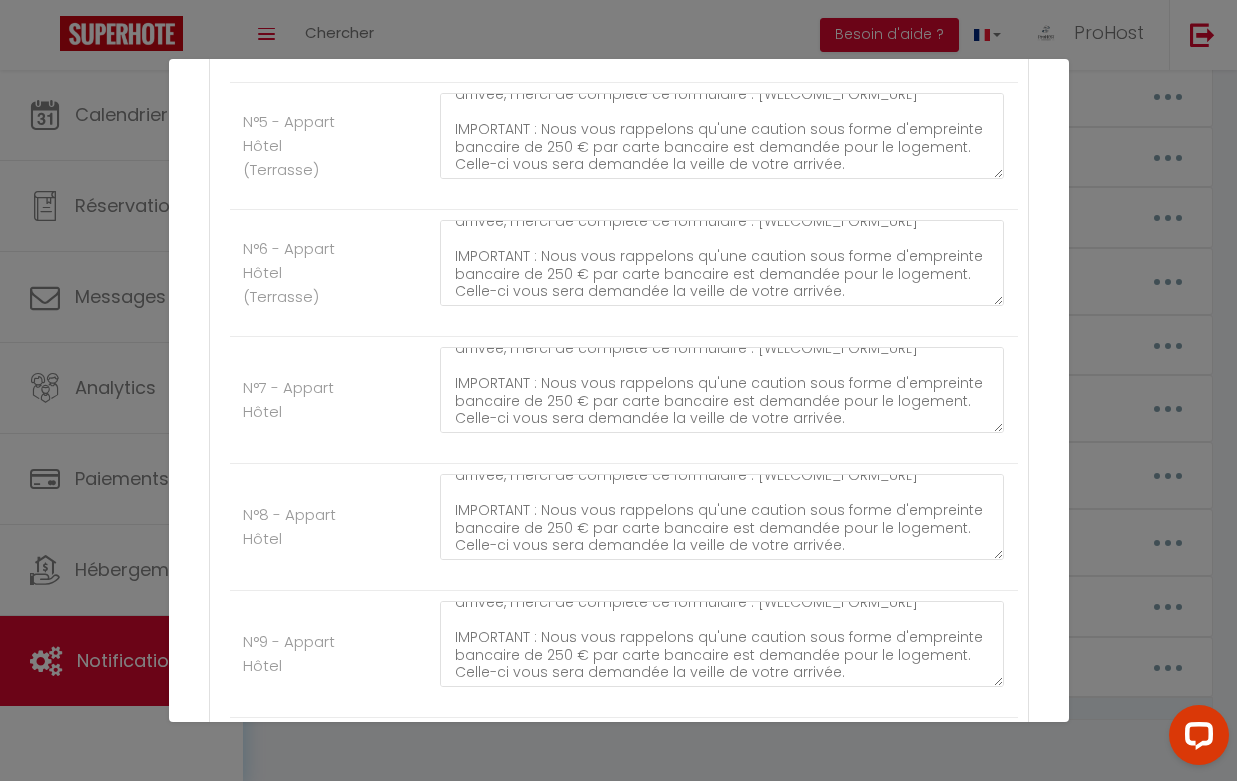 scroll, scrollTop: 3036, scrollLeft: 0, axis: vertical 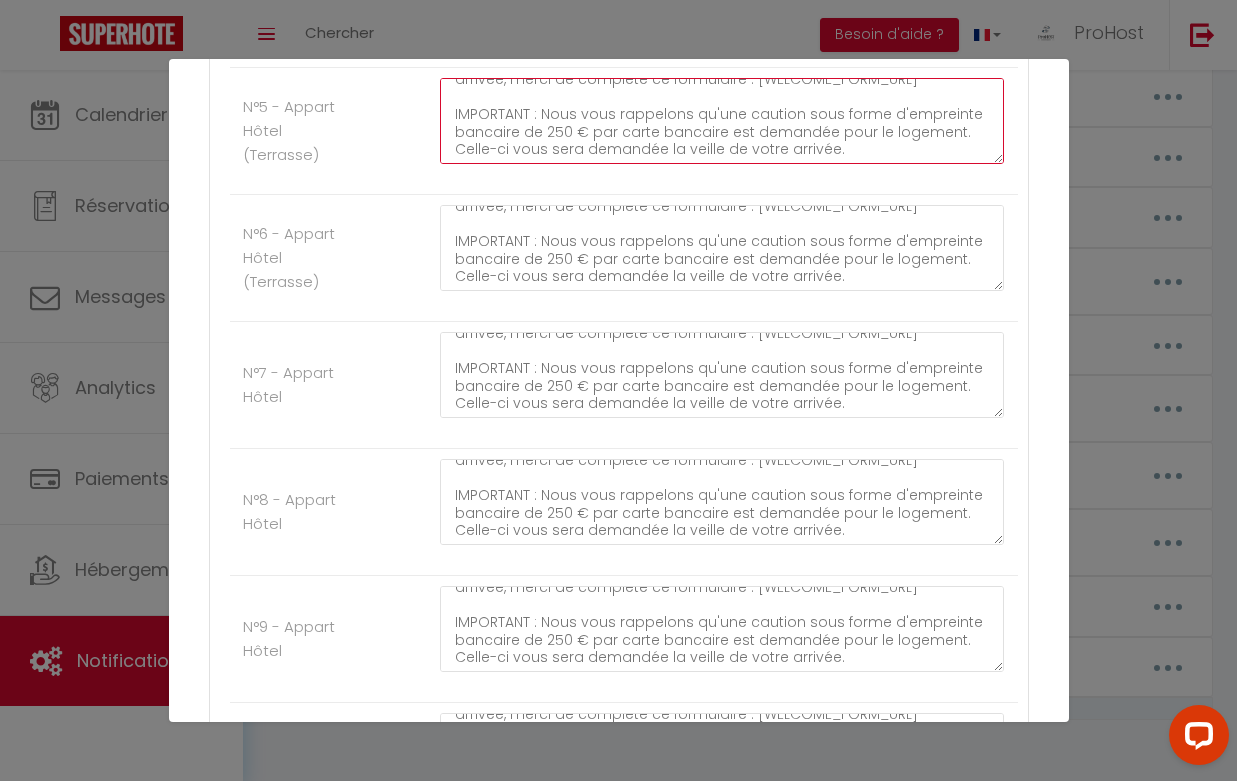 click on "IMPORTANT : Afin de confirmer votre réservation et préparer au mieux votre arrivée, merci de complété ce formulaire : [WELCOME_FORM_URL]
IMPORTANT : Nous vous rappelons qu'une caution sous forme d'empreinte bancaire de 250 € par carte bancaire est demandée pour le logement. Celle-ci vous sera demandée la veille de votre arrivée." at bounding box center [722, -1562] 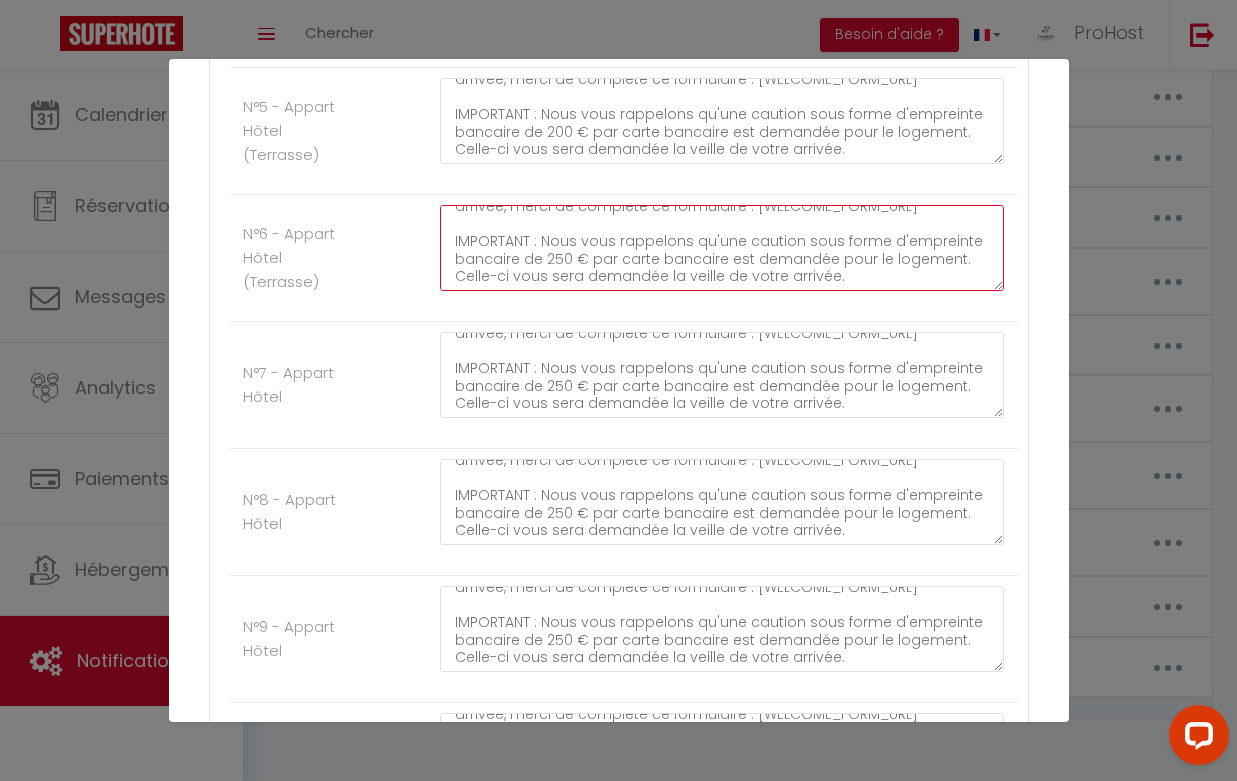 click on "IMPORTANT : Afin de confirmer votre réservation et préparer au mieux votre arrivée, merci de complété ce formulaire : [WELCOME_FORM_URL]
IMPORTANT : Nous vous rappelons qu'une caution sous forme d'empreinte bancaire de 250 € par carte bancaire est demandée pour le logement. Celle-ci vous sera demandée la veille de votre arrivée." at bounding box center [722, -1435] 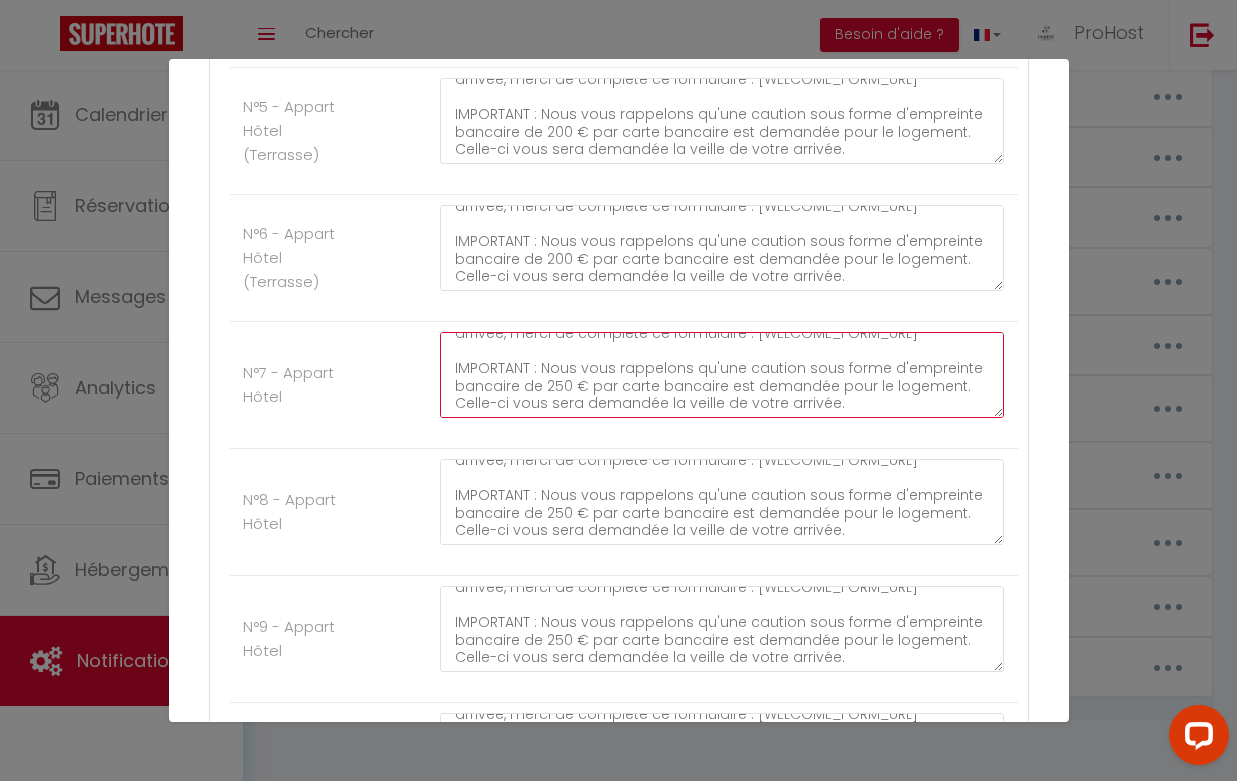 click on "IMPORTANT : Afin de confirmer votre réservation et préparer au mieux votre arrivée, merci de complété ce formulaire : [WELCOME_FORM_URL]
IMPORTANT : Nous vous rappelons qu'une caution sous forme d'empreinte bancaire de 250 € par carte bancaire est demandée pour le logement. Celle-ci vous sera demandée la veille de votre arrivée." at bounding box center [722, -1308] 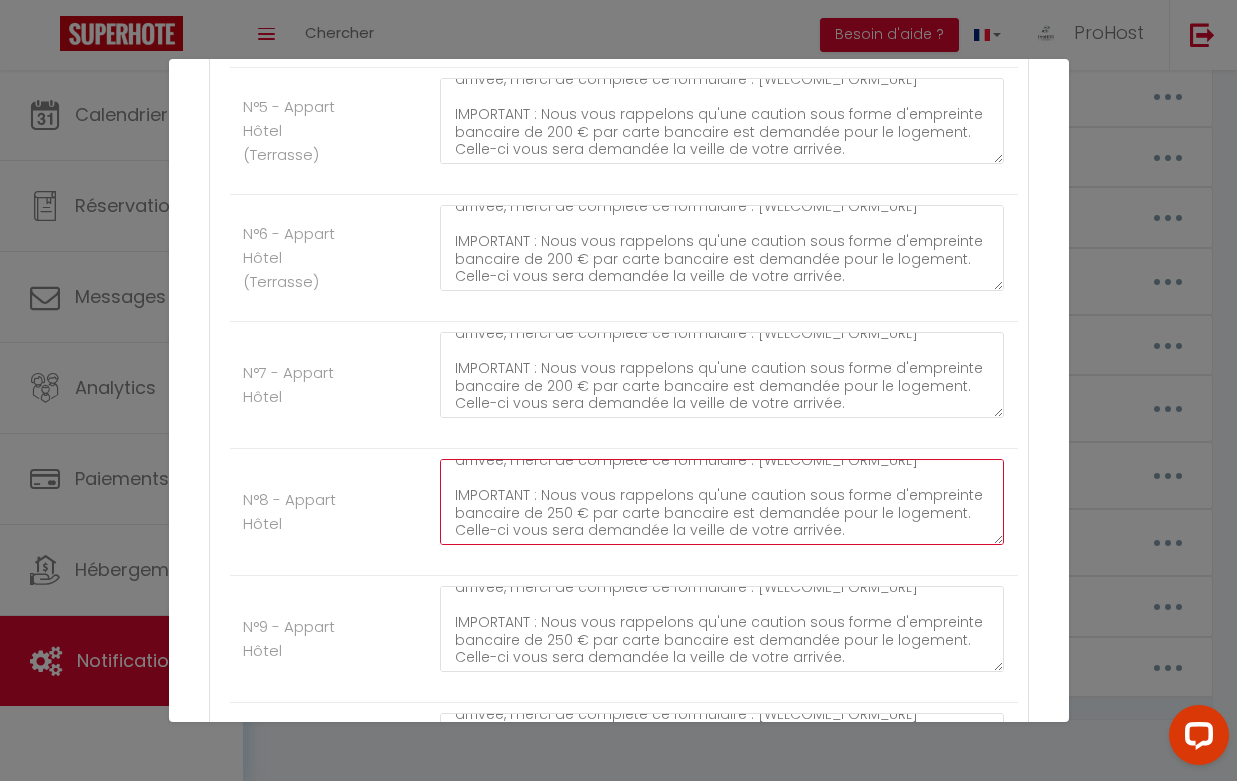 click on "IMPORTANT : Afin de confirmer votre réservation et préparer au mieux votre arrivée, merci de complété ce formulaire : [WELCOME_FORM_URL]
IMPORTANT : Nous vous rappelons qu'une caution sous forme d'empreinte bancaire de 250 € par carte bancaire est demandée pour le logement. Celle-ci vous sera demandée la veille de votre arrivée." at bounding box center (722, -1181) 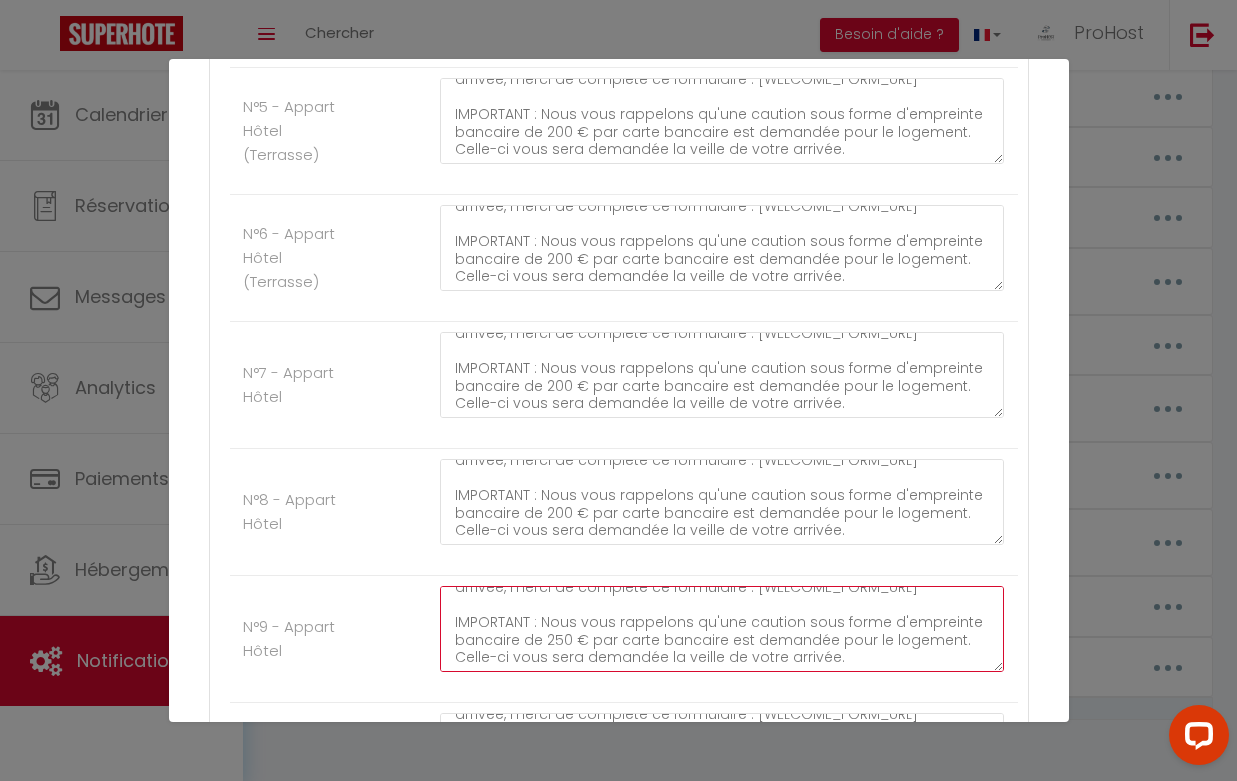 click on "IMPORTANT : Afin de confirmer votre réservation et préparer au mieux votre arrivée, merci de complété ce formulaire : [WELCOME_FORM_URL]
IMPORTANT : Nous vous rappelons qu'une caution sous forme d'empreinte bancaire de 250 € par carte bancaire est demandée pour le logement. Celle-ci vous sera demandée la veille de votre arrivée." at bounding box center [722, -1054] 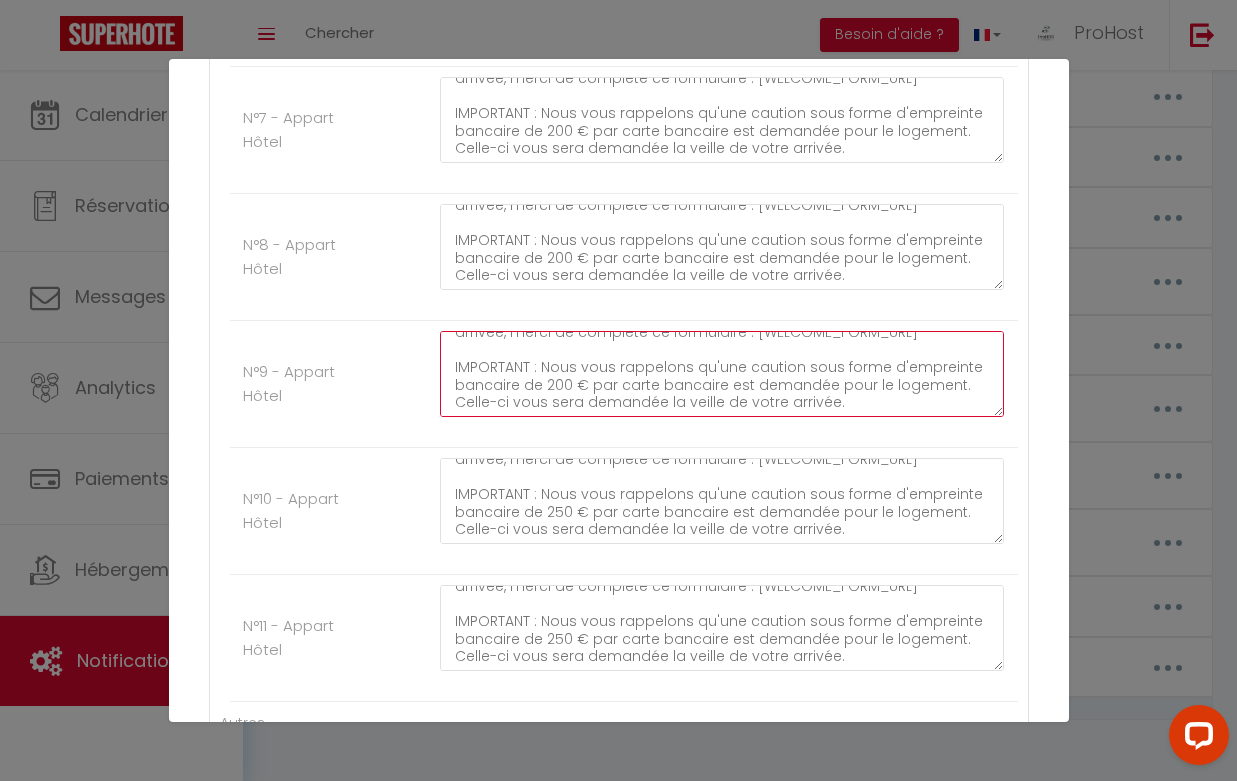 scroll, scrollTop: 3299, scrollLeft: 0, axis: vertical 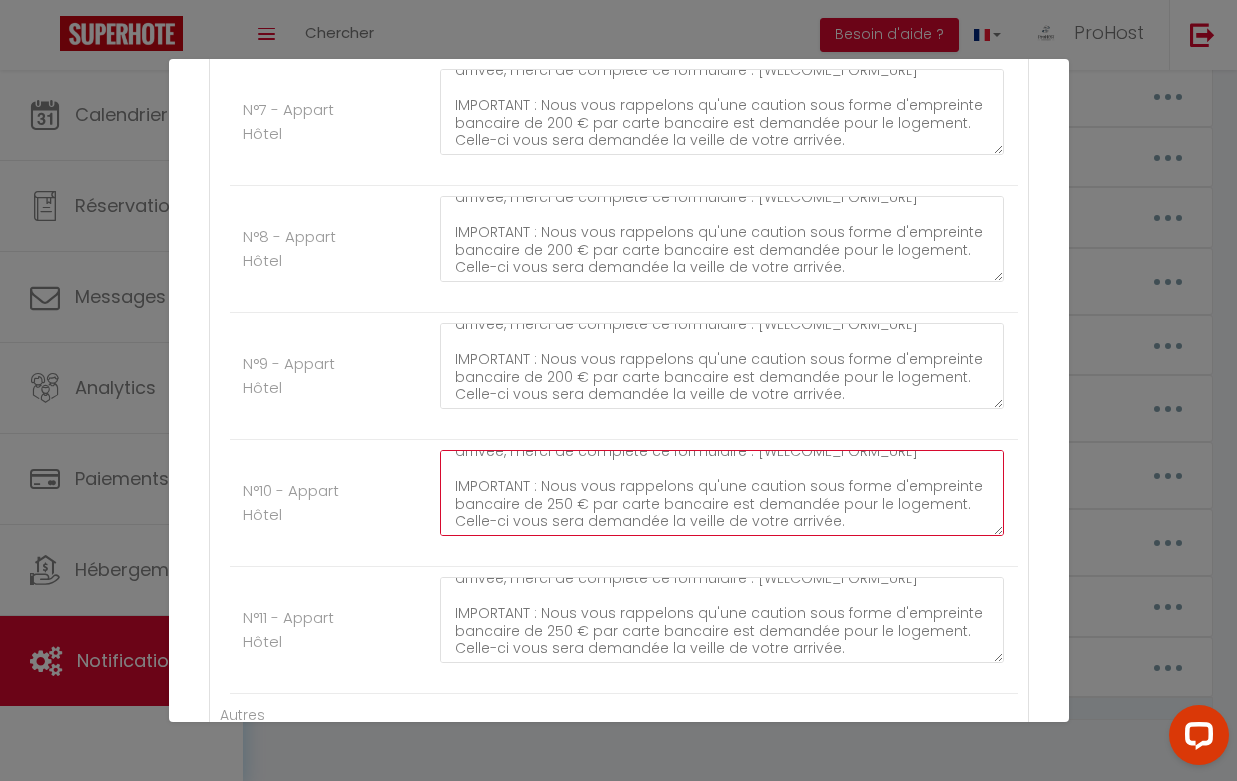 click on "IMPORTANT : Afin de confirmer votre réservation et préparer au mieux votre arrivée, merci de complété ce formulaire : [WELCOME_FORM_URL]
IMPORTANT : Nous vous rappelons qu'une caution sous forme d'empreinte bancaire de 250 € par carte bancaire est demandée pour le logement. Celle-ci vous sera demandée la veille de votre arrivée." at bounding box center (722, -1190) 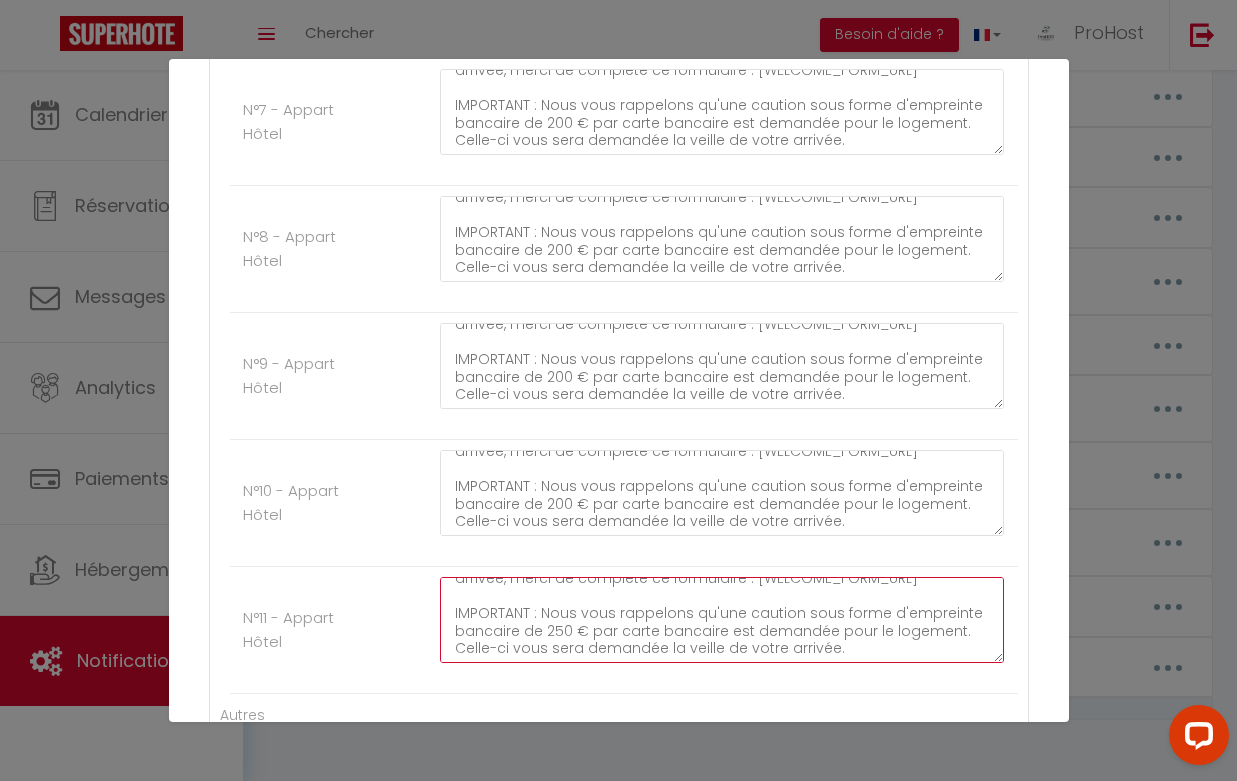 click on "IMPORTANT : Afin de confirmer votre réservation et préparer au mieux votre arrivée, merci de complété ce formulaire : [WELCOME_FORM_URL]
IMPORTANT : Nous vous rappelons qu'une caution sous forme d'empreinte bancaire de 250 € par carte bancaire est demandée pour le logement. Celle-ci vous sera demandée la veille de votre arrivée." at bounding box center (722, -1063) 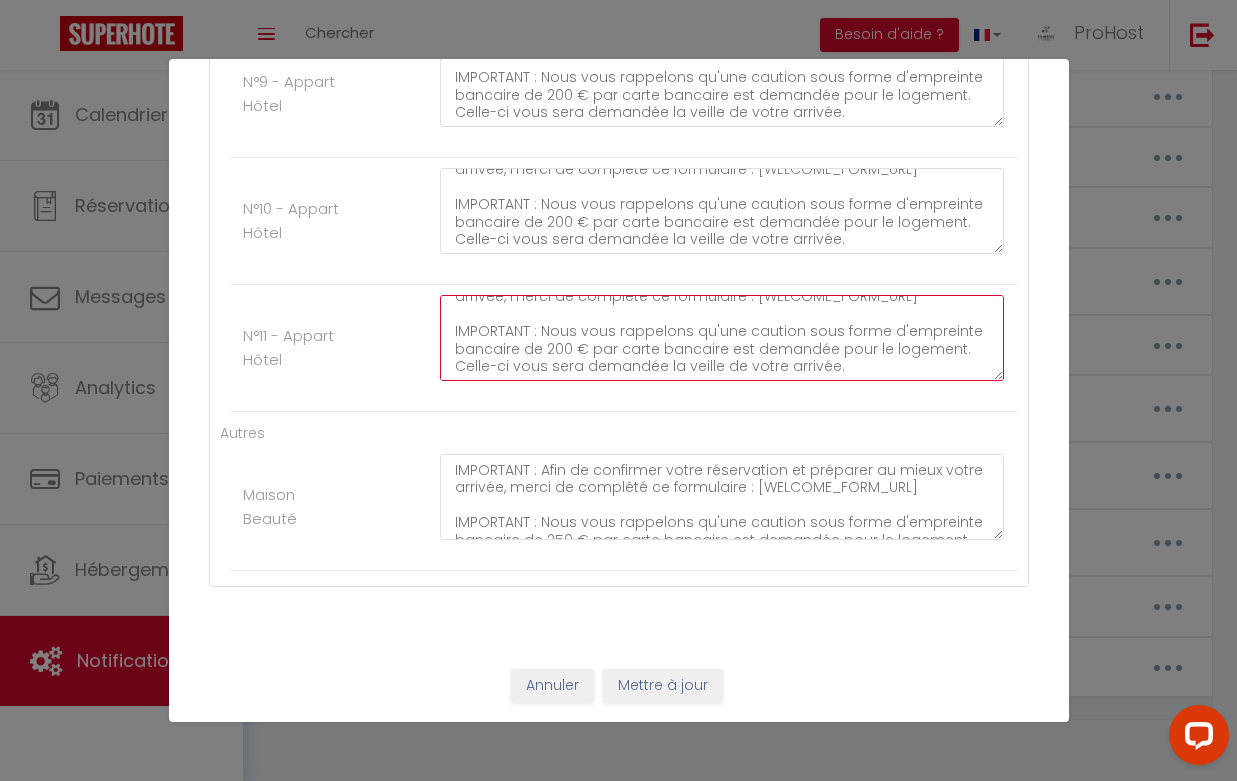 scroll, scrollTop: 3580, scrollLeft: 0, axis: vertical 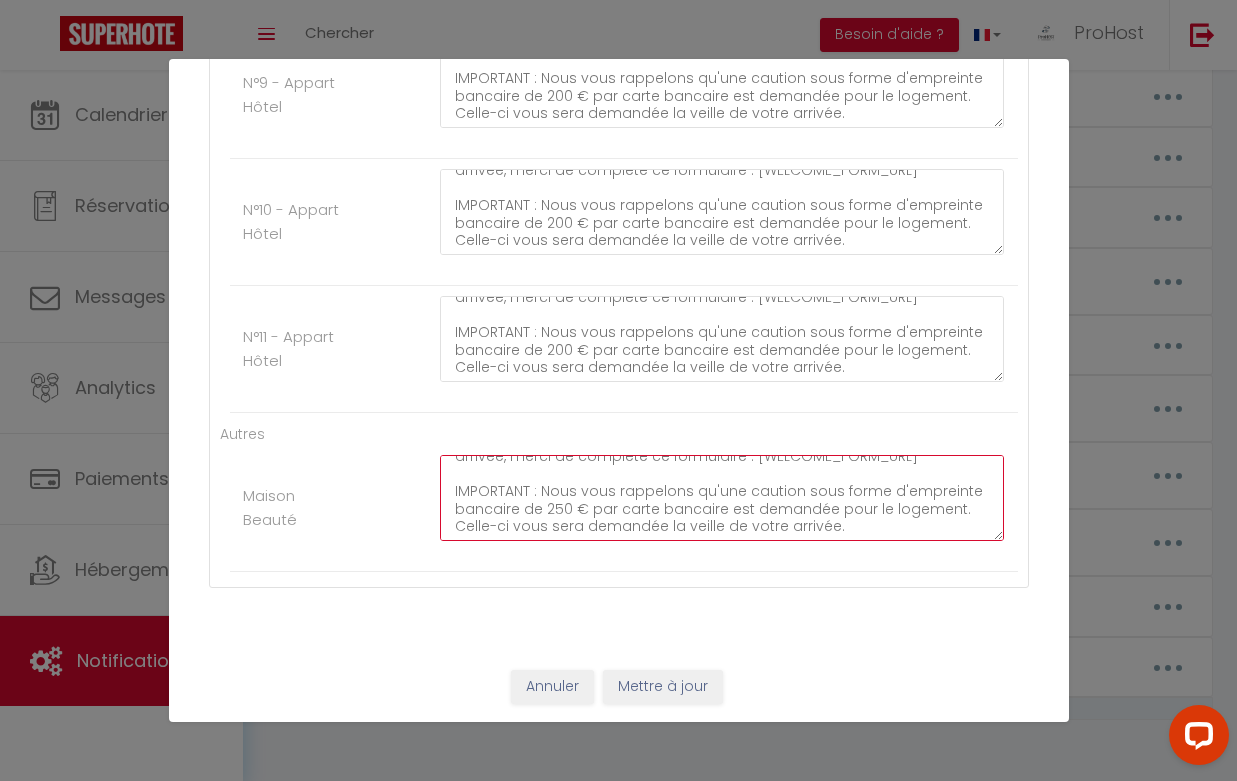 click on "IMPORTANT : Afin de confirmer votre réservation et préparer au mieux votre arrivée, merci de complété ce formulaire : [WELCOME_FORM_URL]
IMPORTANT : Nous vous rappelons qu'une caution sous forme d'empreinte bancaire de 250 € par carte bancaire est demandée pour le logement. Celle-ci vous sera demandée la veille de votre arrivée." at bounding box center [722, -3027] 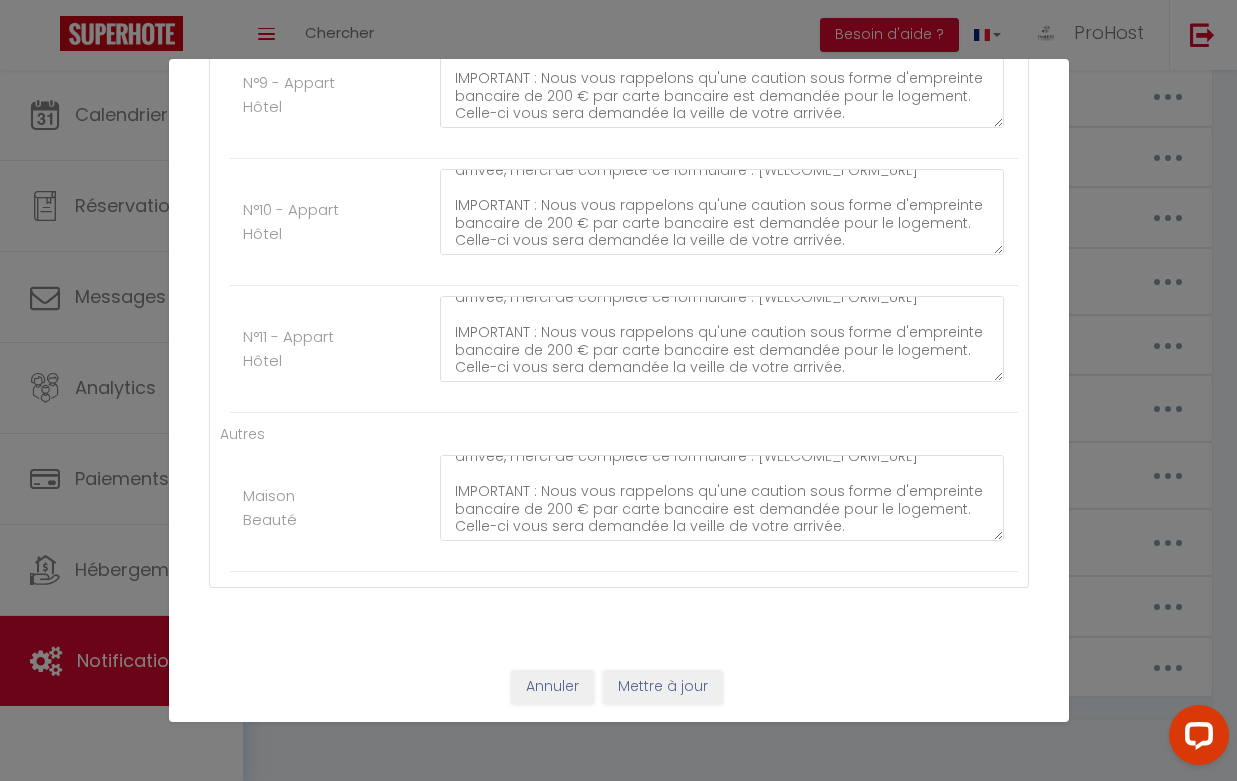 click on "Mettre à jour" at bounding box center (663, 687) 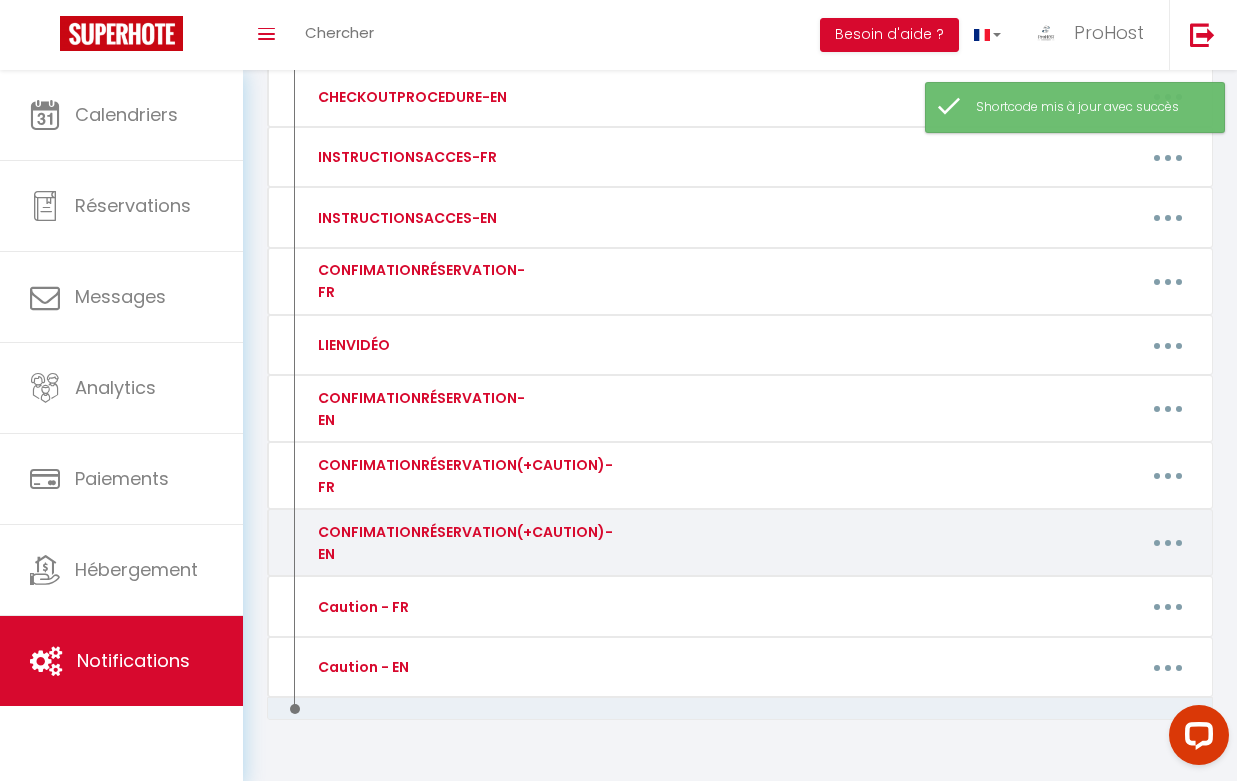 click at bounding box center (1168, 543) 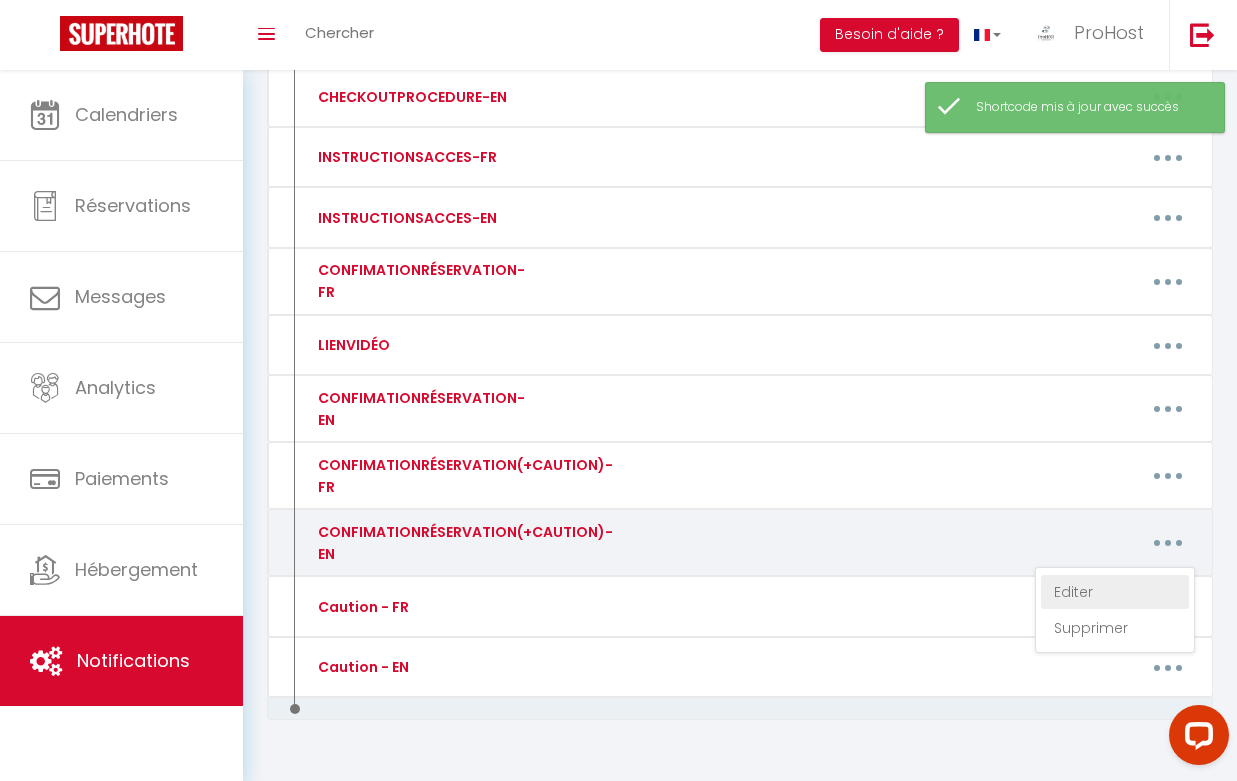 click on "Editer" at bounding box center [1115, 592] 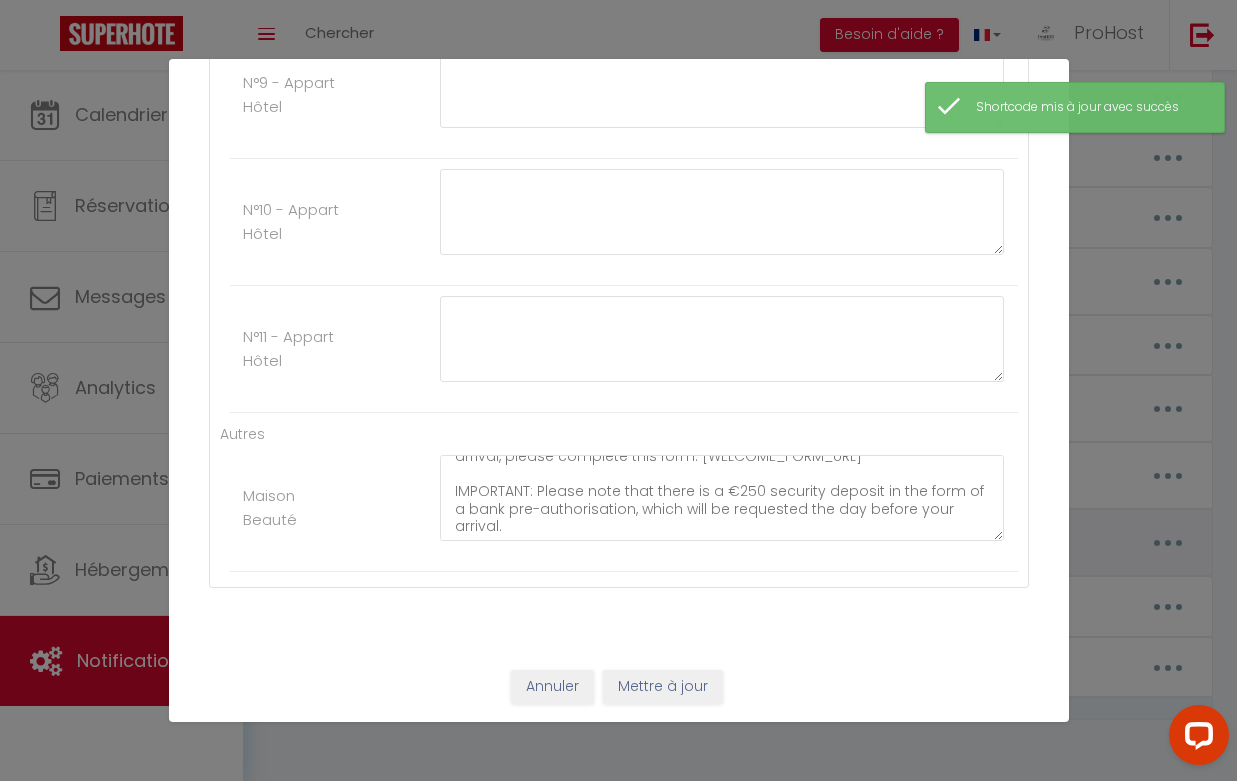 scroll, scrollTop: 0, scrollLeft: 0, axis: both 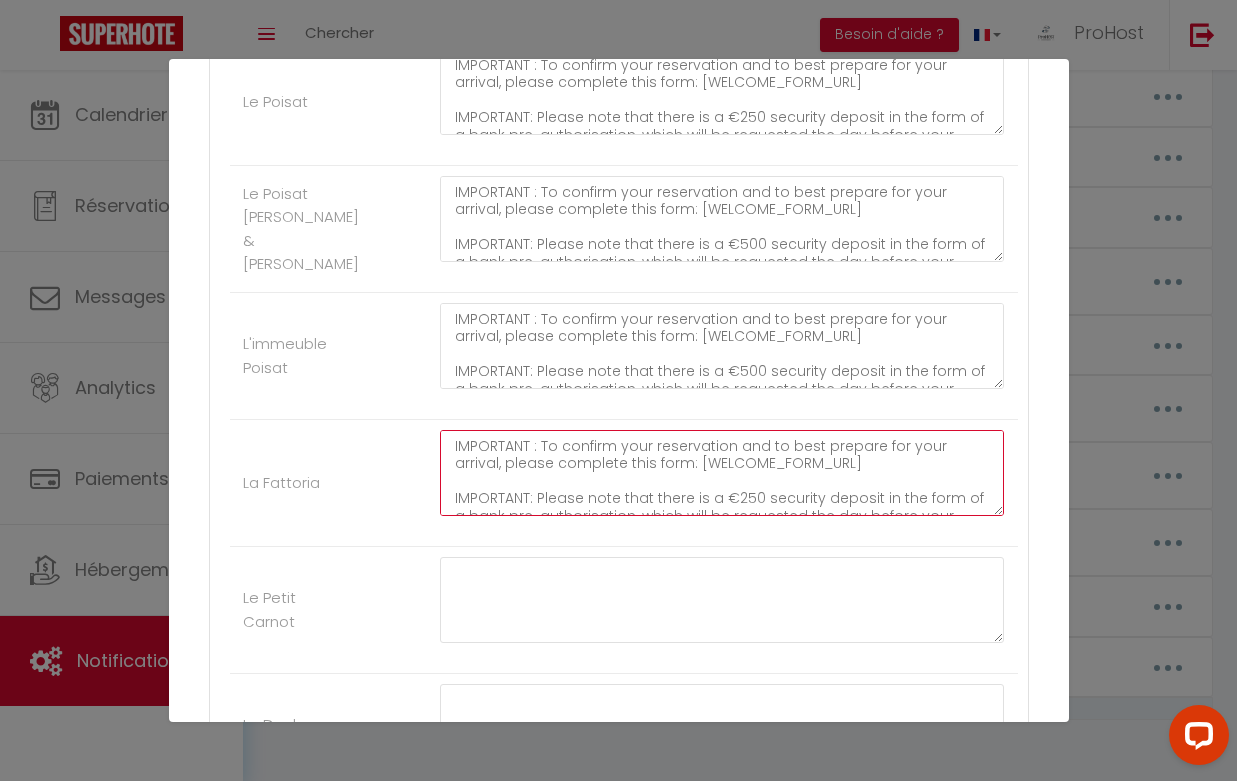 click on "IMPORTANT : To confirm your reservation and to best prepare for your arrival, please complete this form: [WELCOME_FORM_URL]
IMPORTANT: Please note that there is a €250 security deposit in the form of a bank pre-authorisation, which will be requested the day before your arrival." at bounding box center [722, 473] 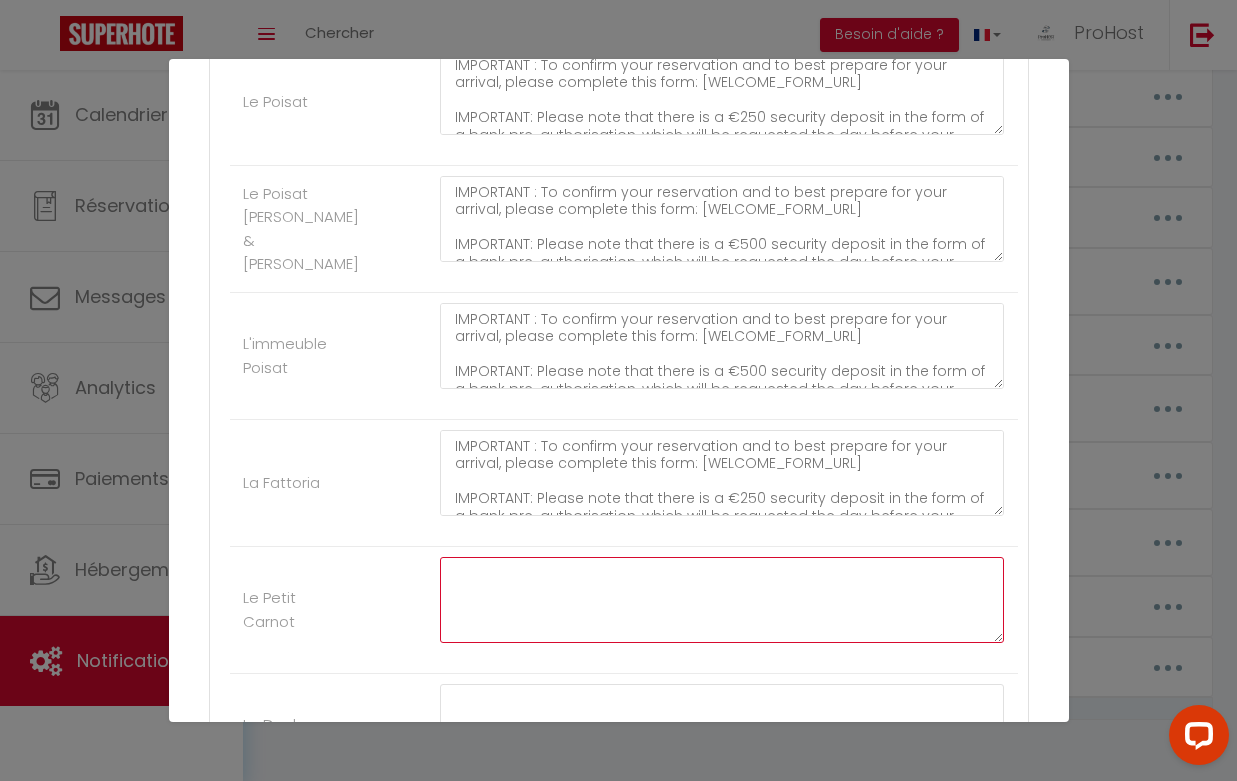 click at bounding box center (722, 600) 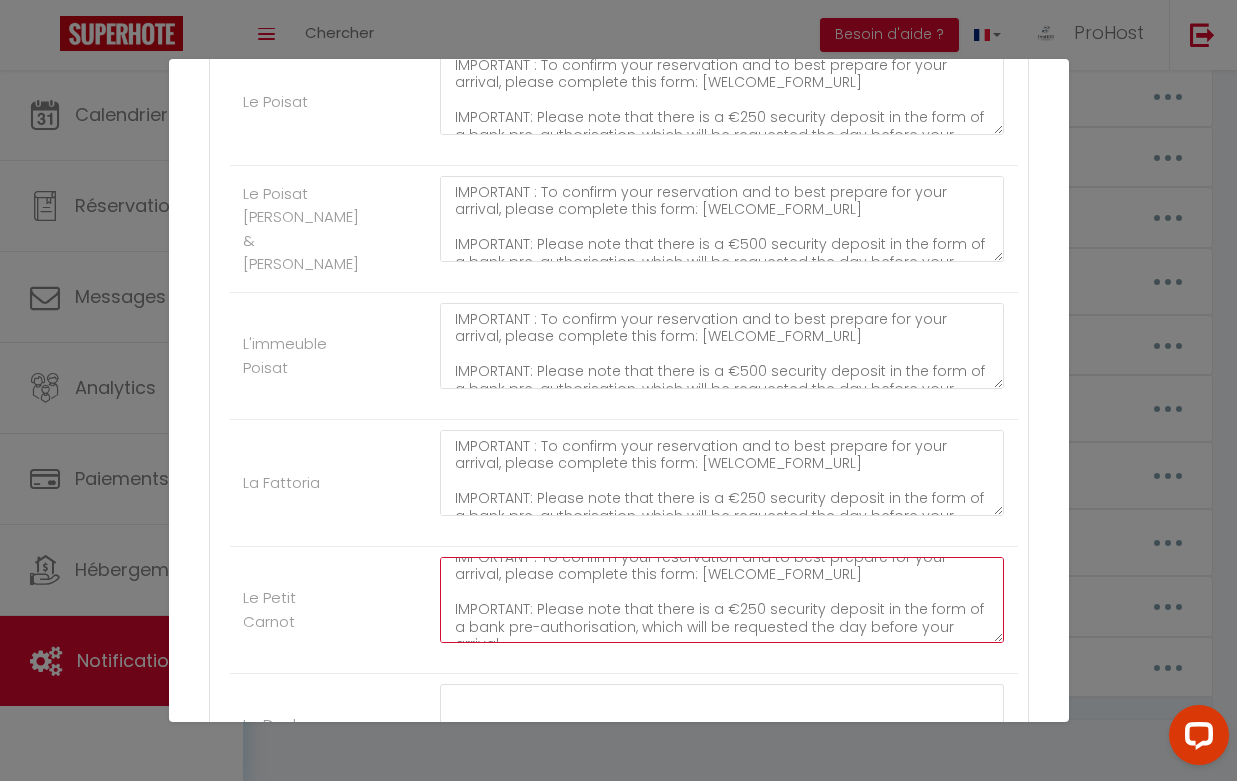 scroll, scrollTop: 15, scrollLeft: 0, axis: vertical 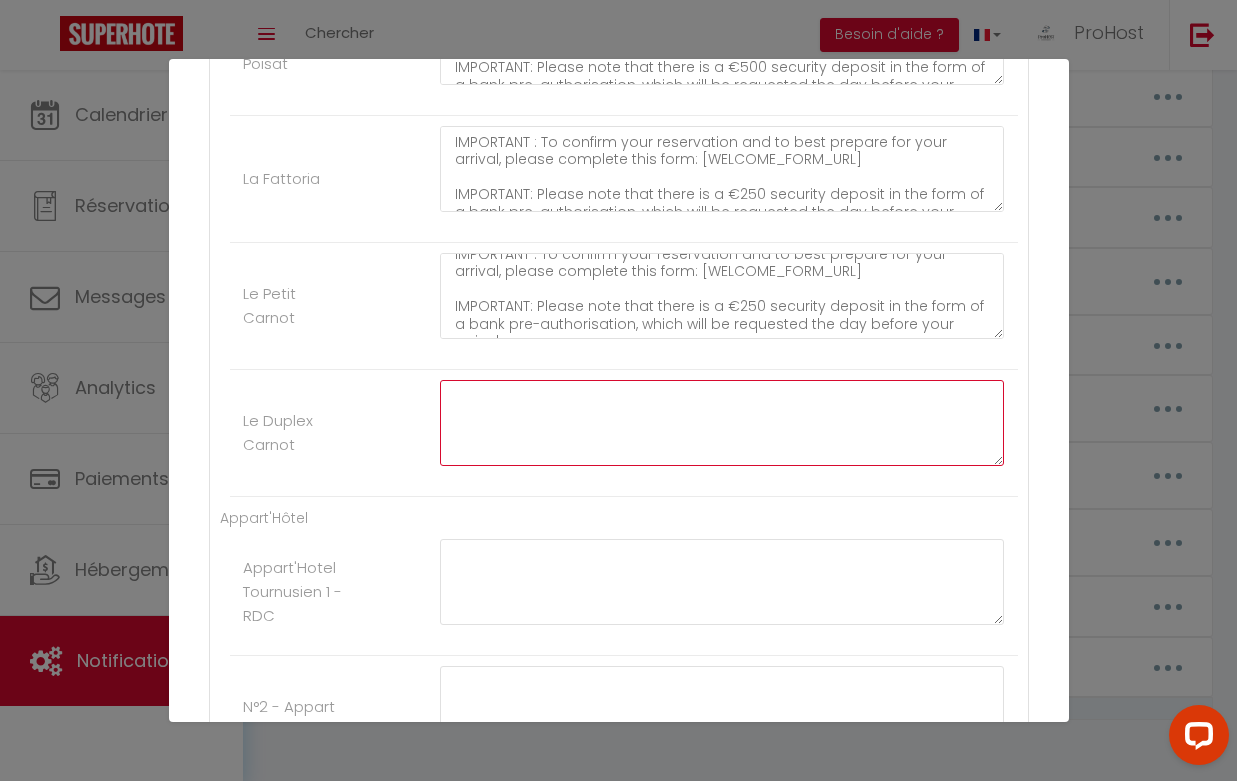 click at bounding box center [722, 423] 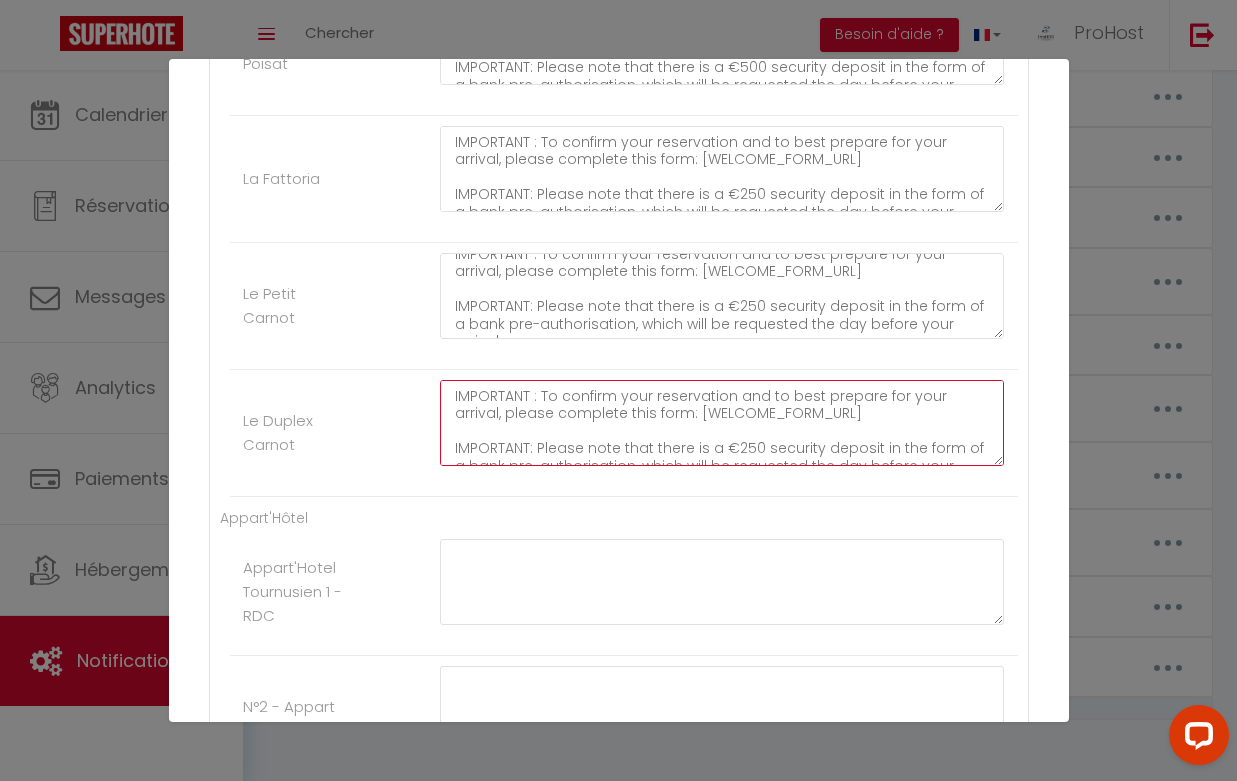 scroll, scrollTop: 10, scrollLeft: 0, axis: vertical 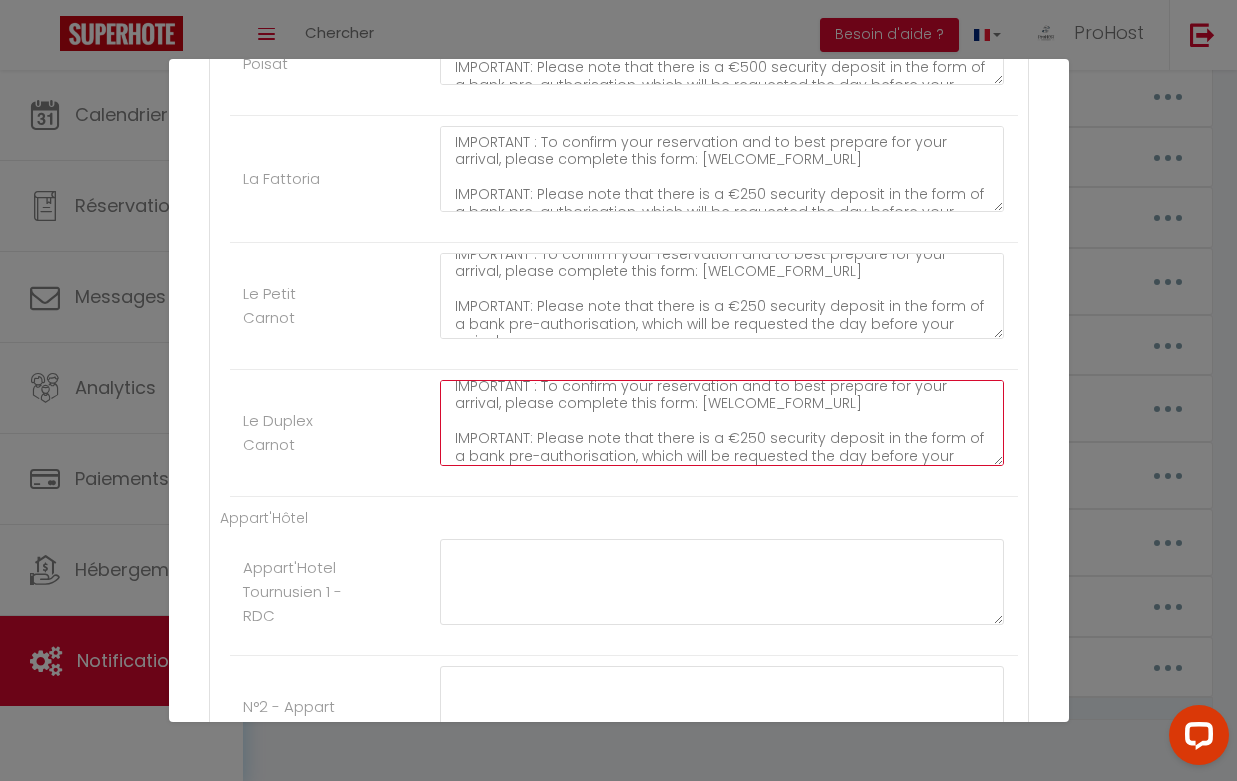 click on "IMPORTANT : To confirm your reservation and to best prepare for your arrival, please complete this form: [WELCOME_FORM_URL]
IMPORTANT: Please note that there is a €250 security deposit in the form of a bank pre-authorisation, which will be requested the day before your arrival." at bounding box center [722, 423] 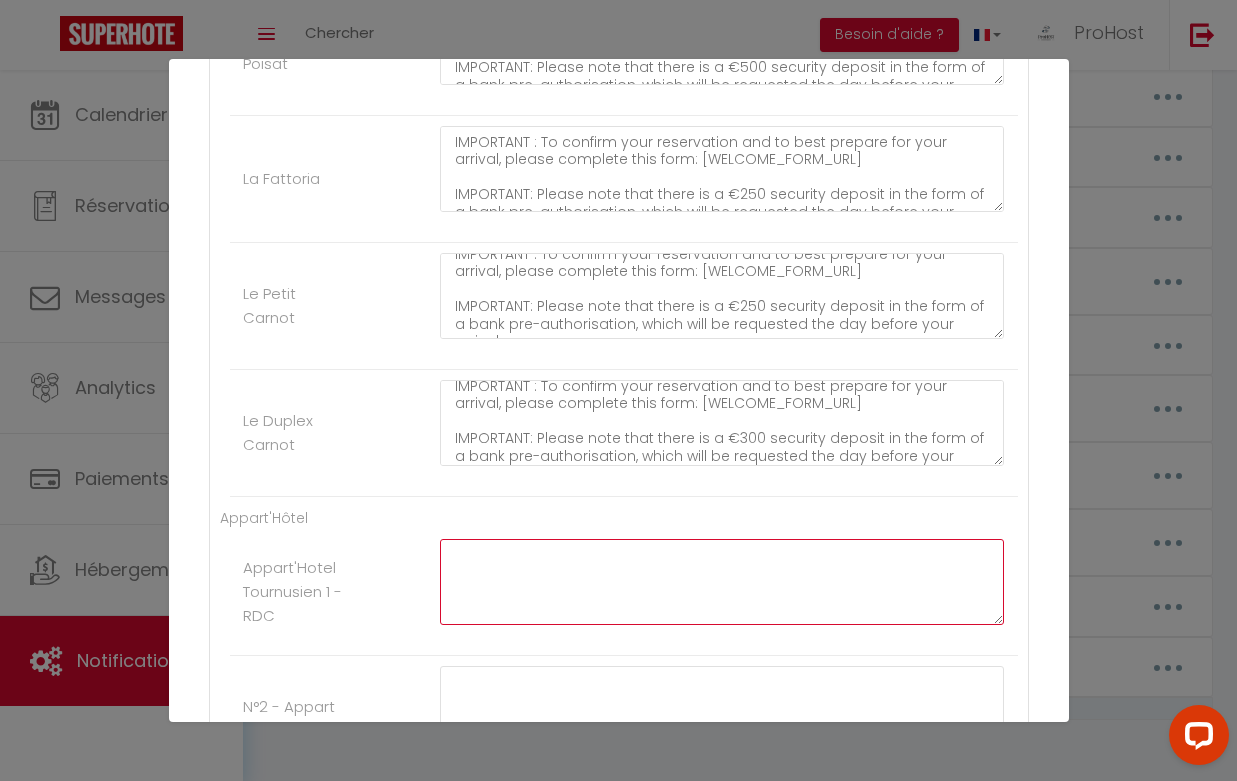 click at bounding box center (722, -1514) 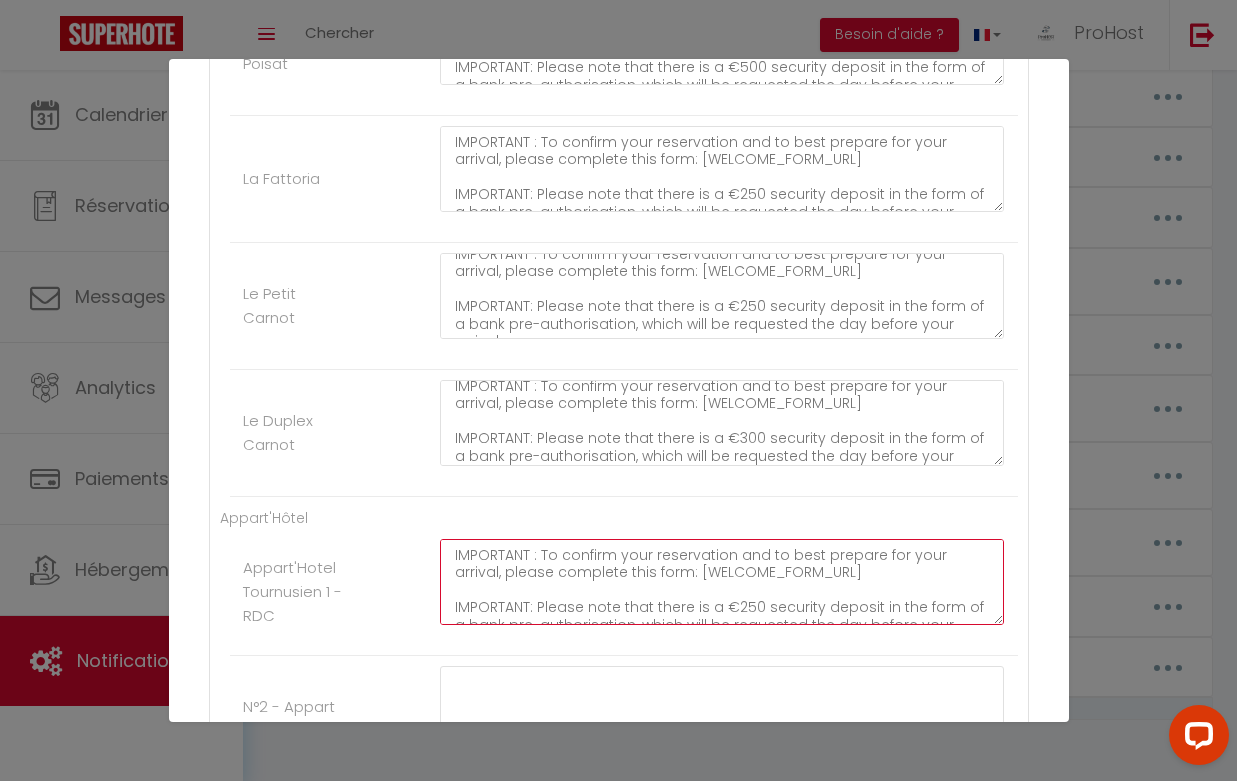 scroll, scrollTop: 10, scrollLeft: 0, axis: vertical 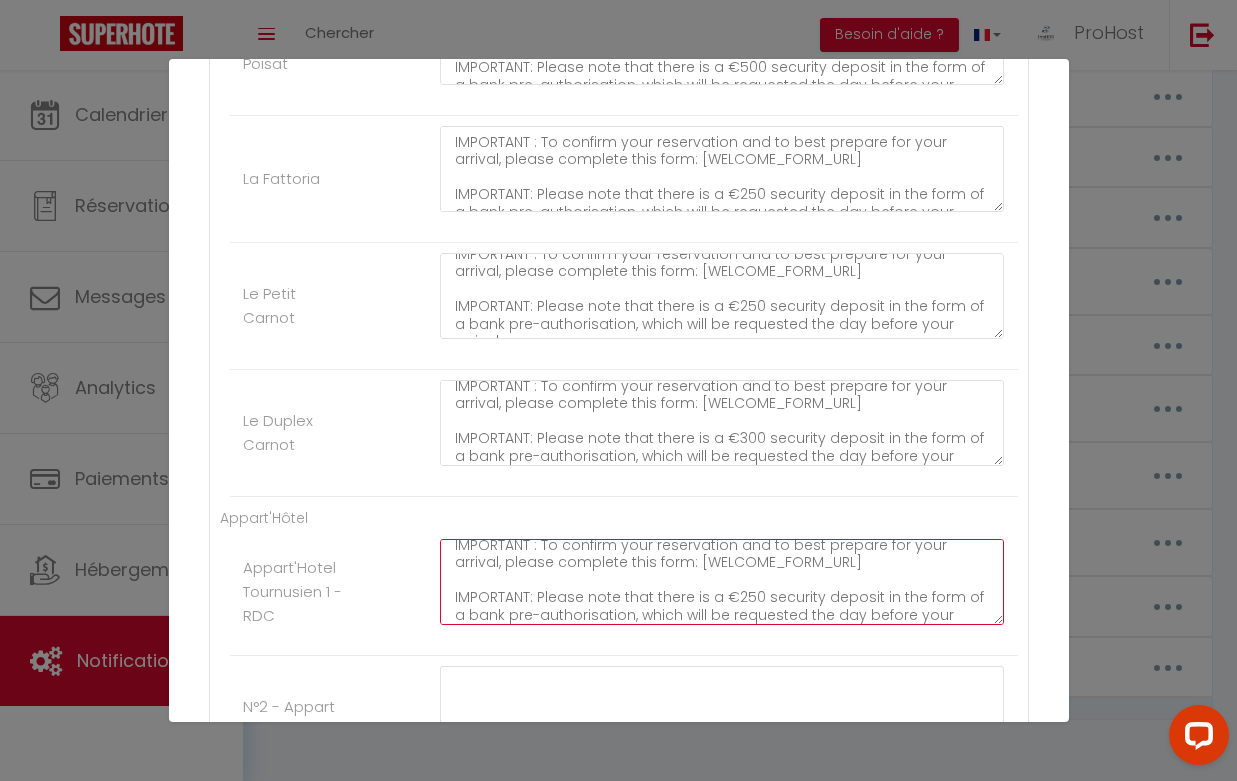 click on "IMPORTANT : To confirm your reservation and to best prepare for your arrival, please complete this form: [WELCOME_FORM_URL]
IMPORTANT: Please note that there is a €250 security deposit in the form of a bank pre-authorisation, which will be requested the day before your arrival." at bounding box center (722, -1514) 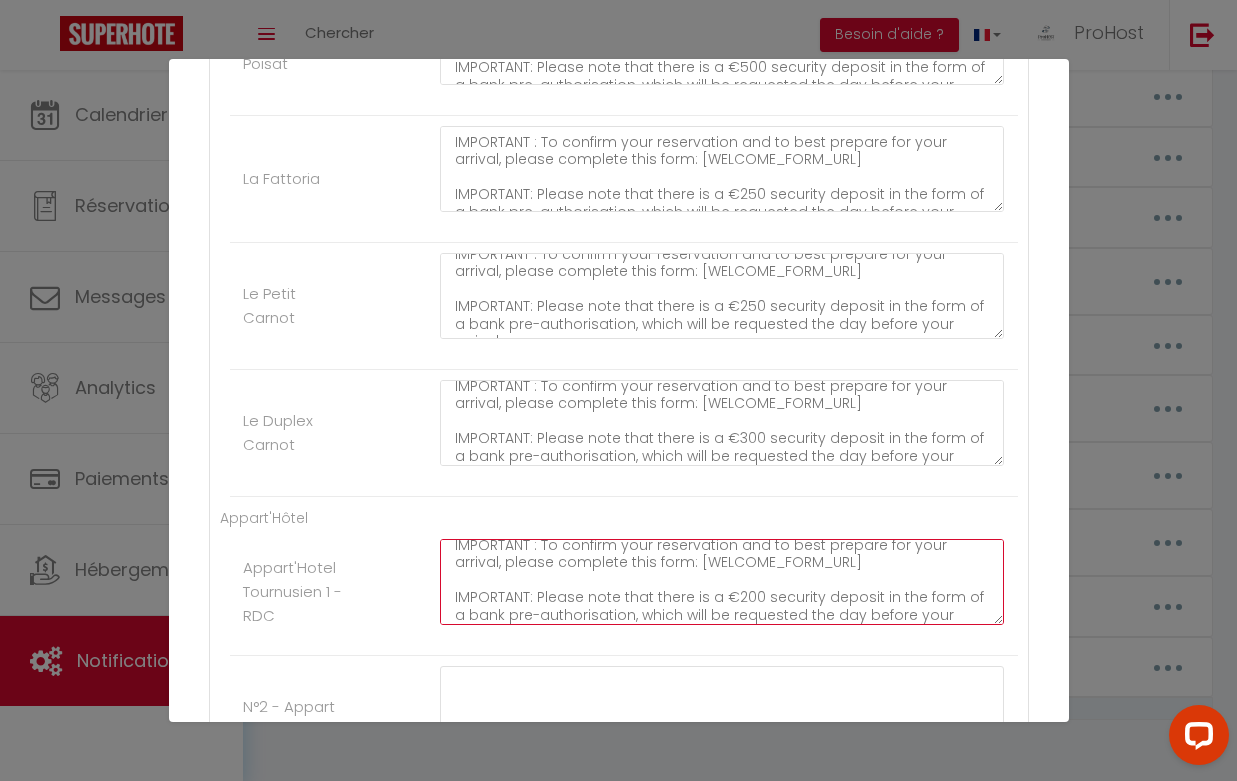 click on "IMPORTANT : To confirm your reservation and to best prepare for your arrival, please complete this form: [WELCOME_FORM_URL]
IMPORTANT: Please note that there is a €200 security deposit in the form of a bank pre-authorisation, which will be requested the day before your arrival." at bounding box center (722, -1514) 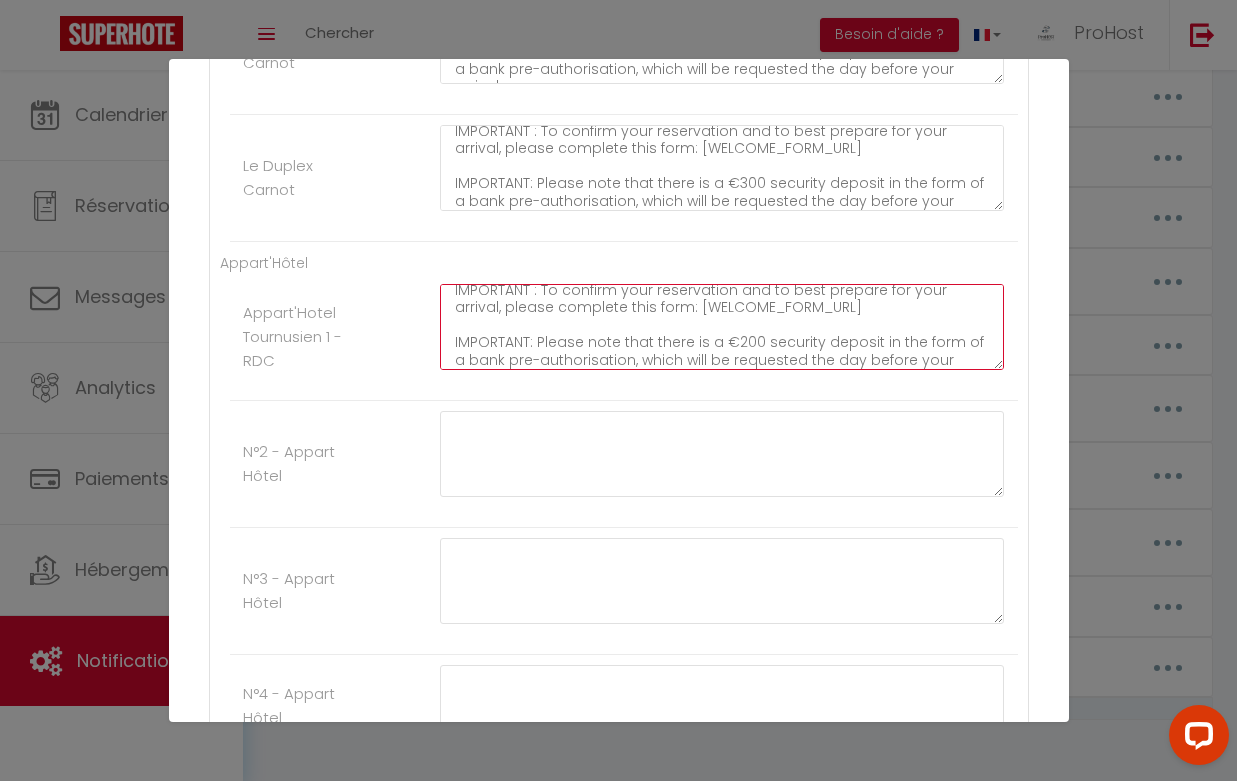scroll, scrollTop: 2324, scrollLeft: 0, axis: vertical 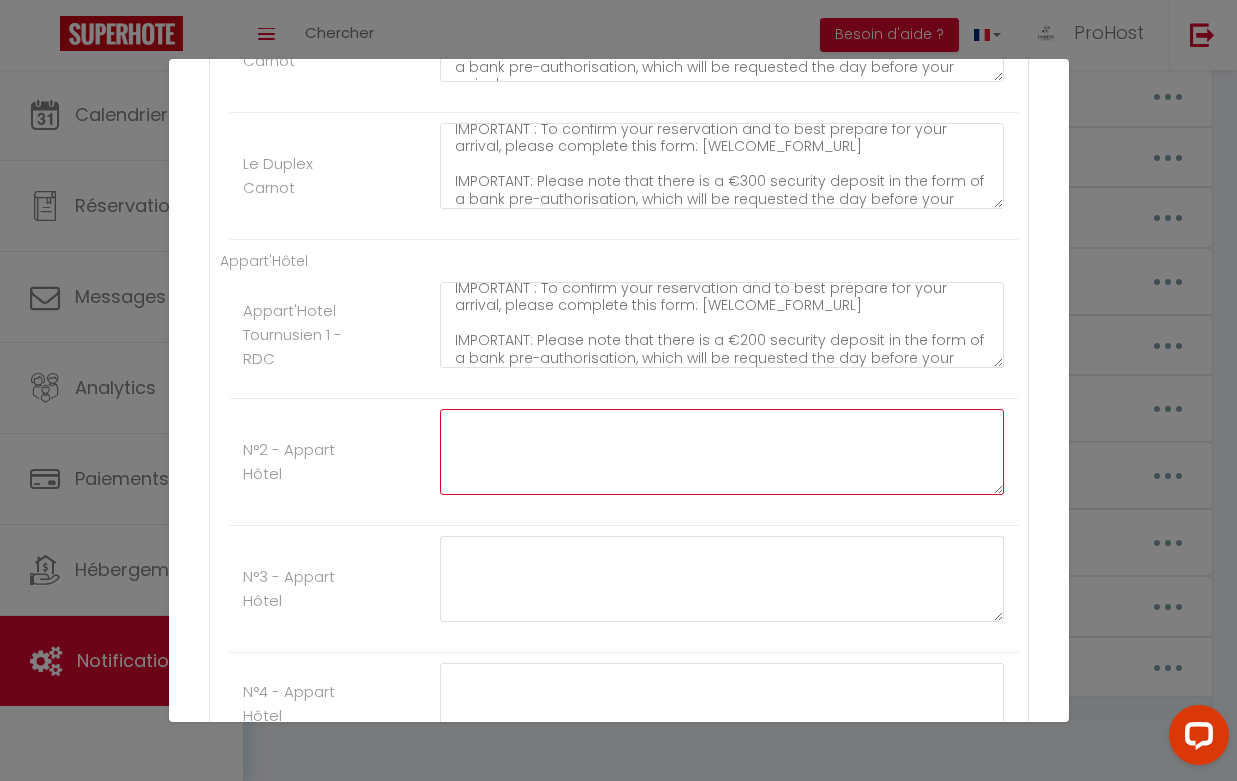 click at bounding box center (722, -1644) 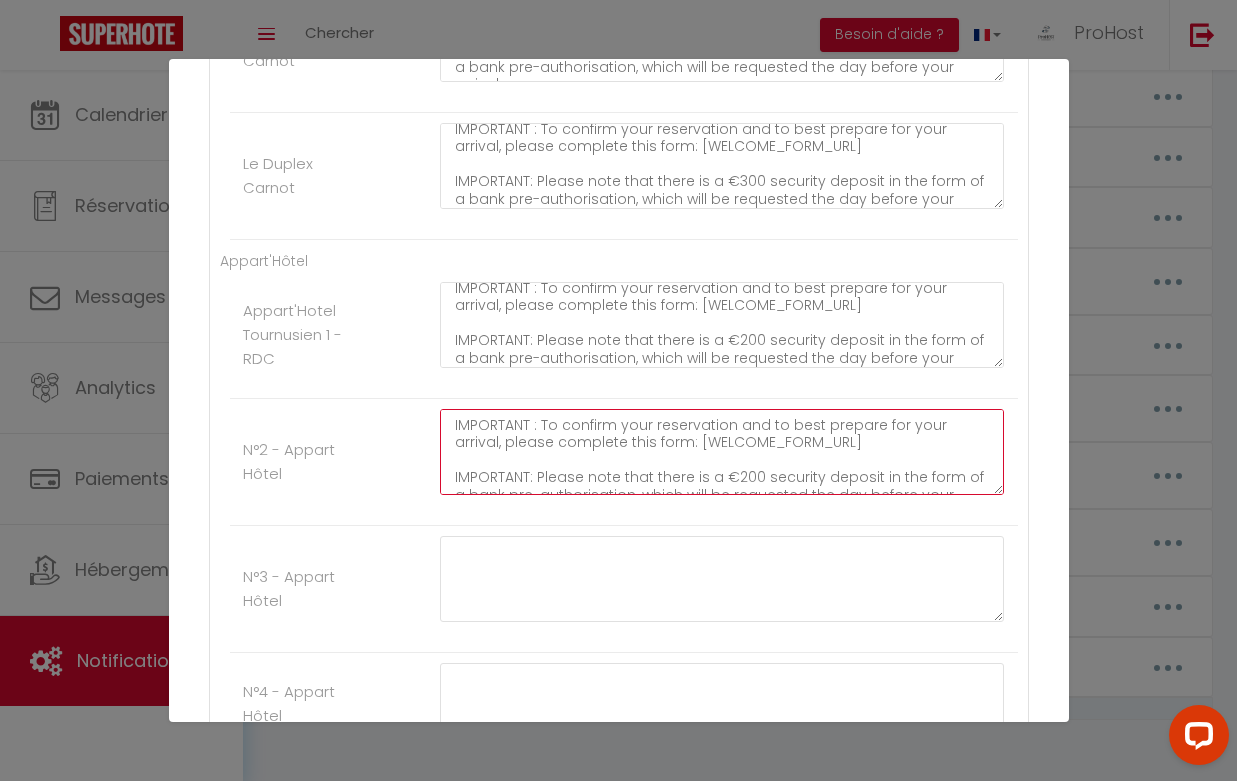 scroll, scrollTop: 10, scrollLeft: 0, axis: vertical 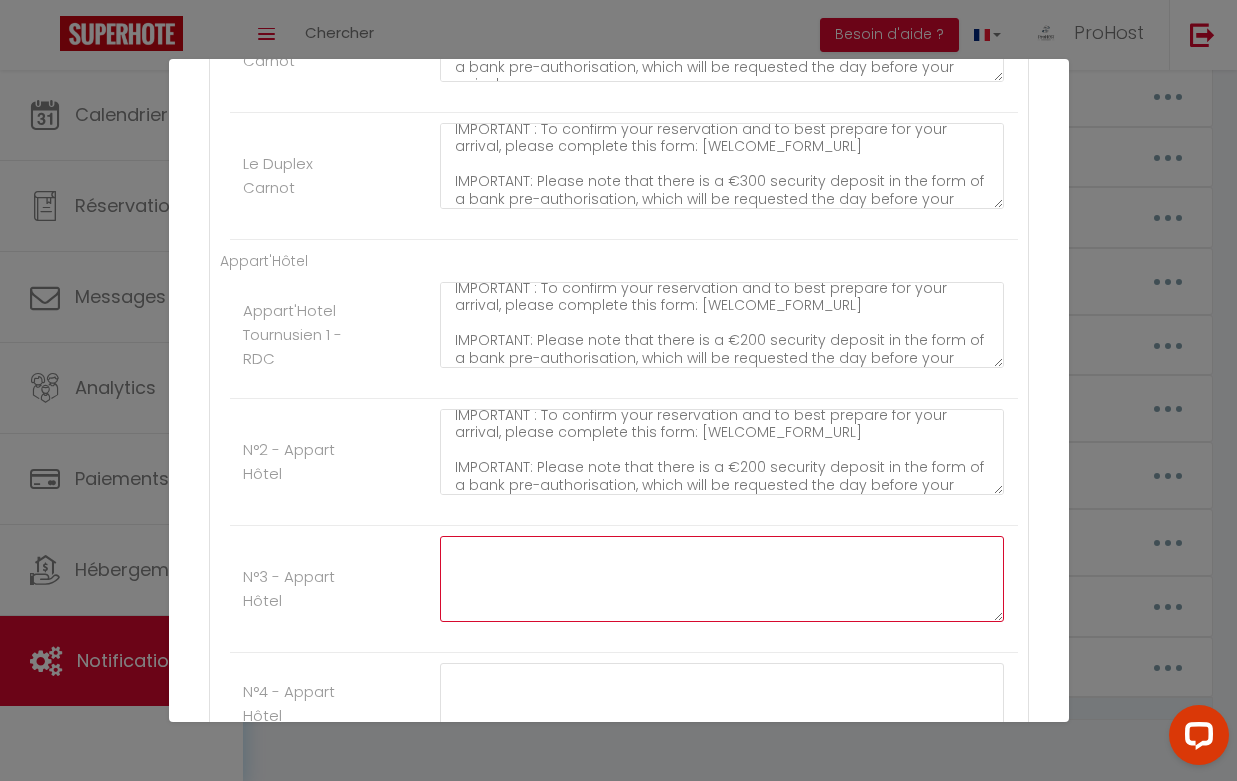 click at bounding box center (722, -1517) 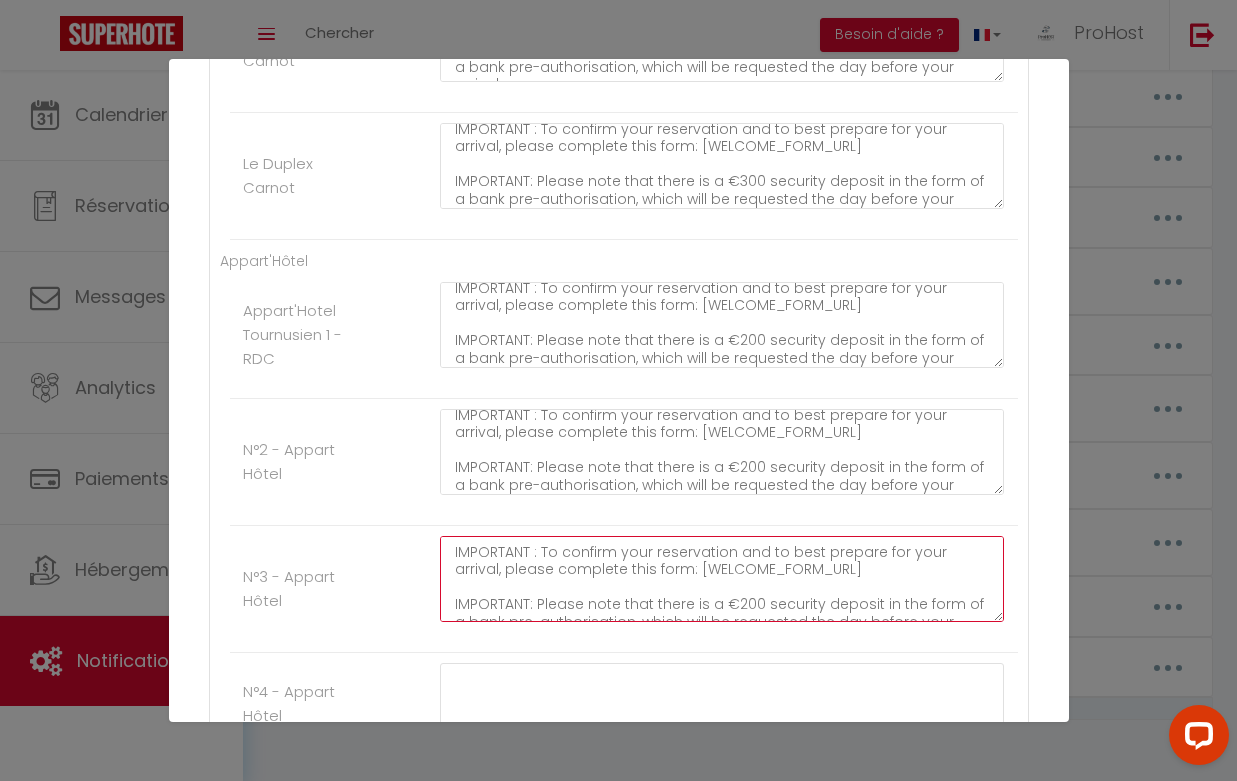 scroll, scrollTop: 10, scrollLeft: 0, axis: vertical 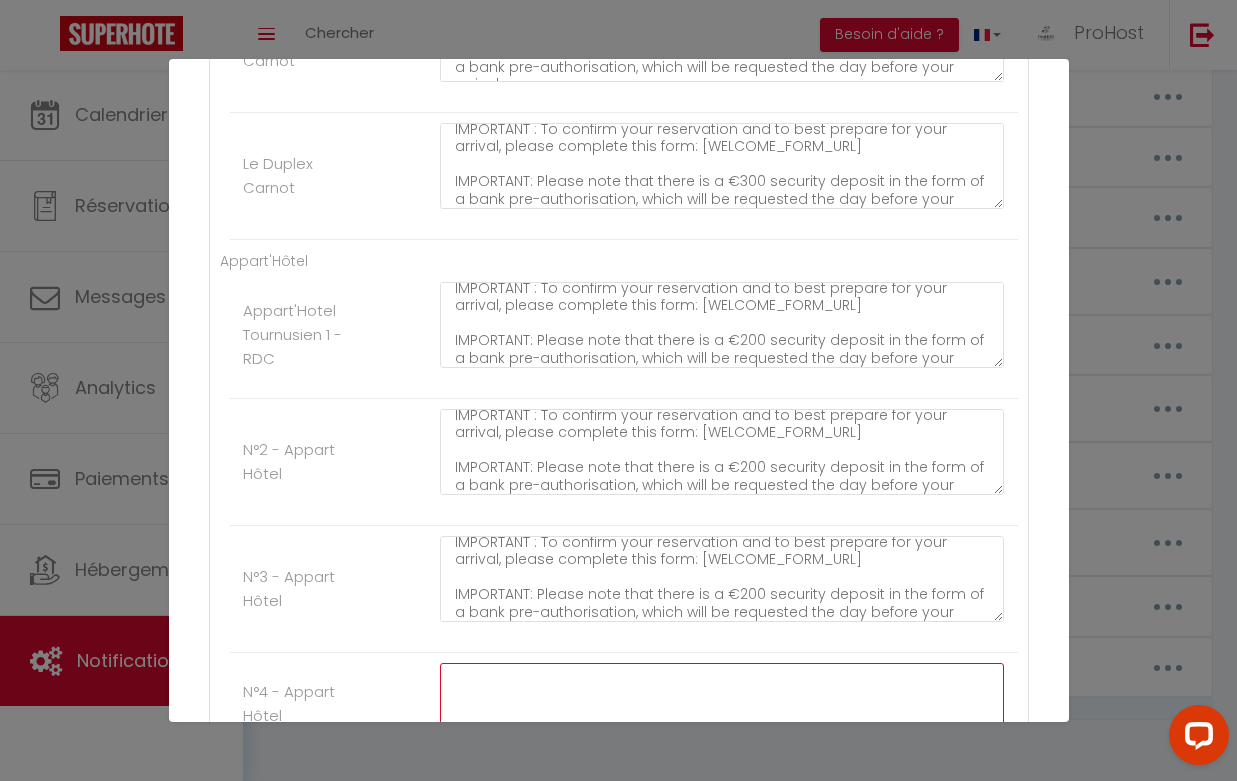 click at bounding box center (722, -977) 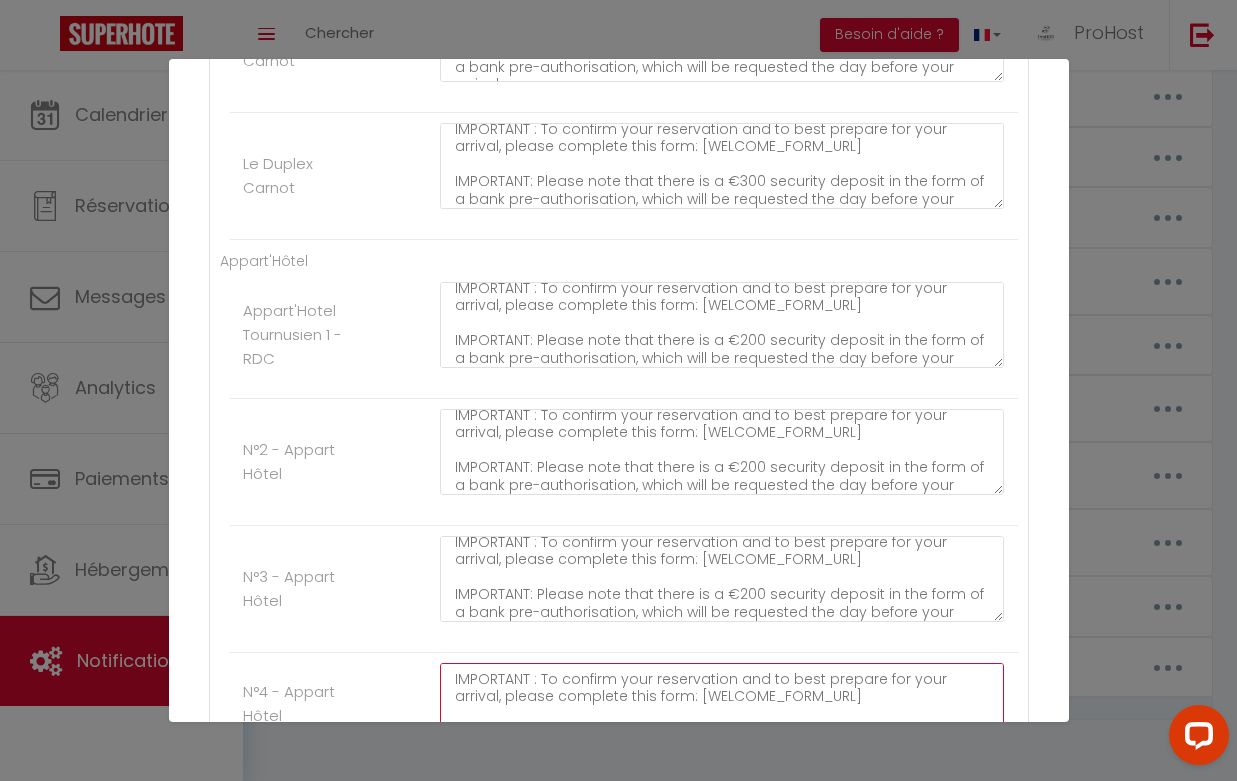 scroll, scrollTop: 10, scrollLeft: 0, axis: vertical 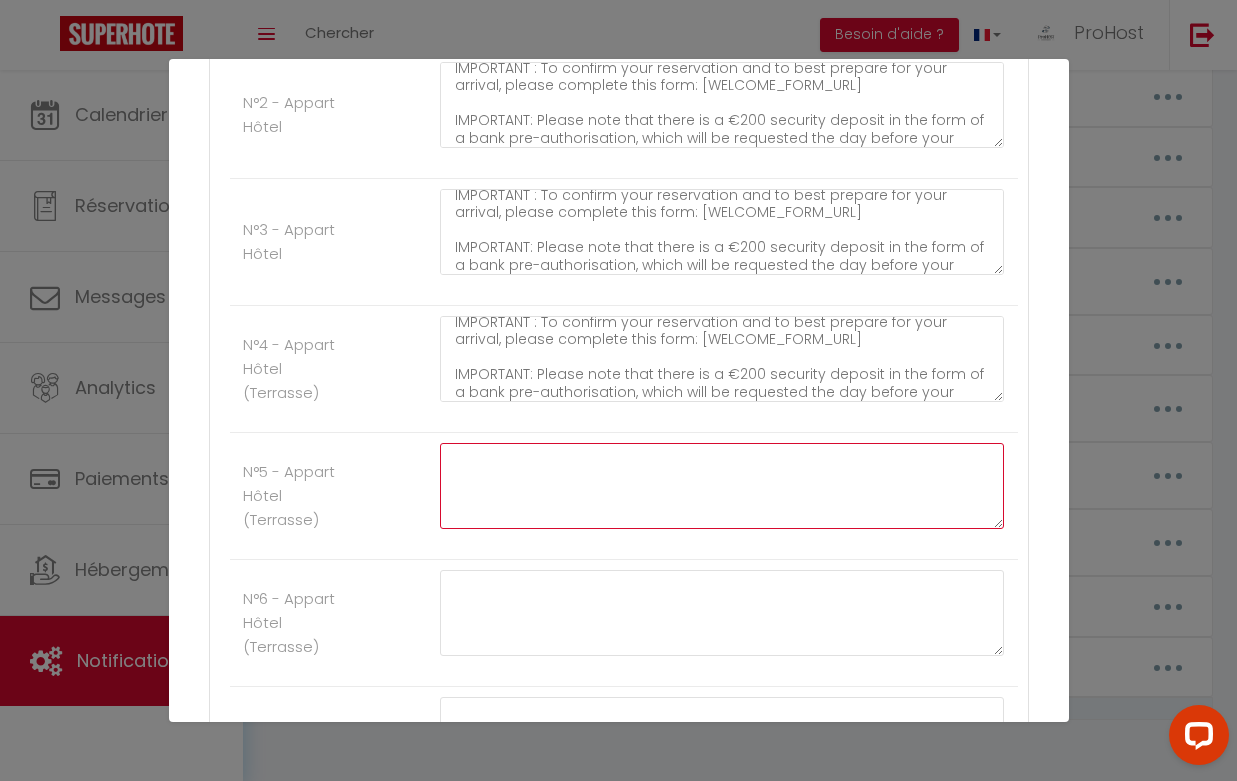 click at bounding box center [722, -1197] 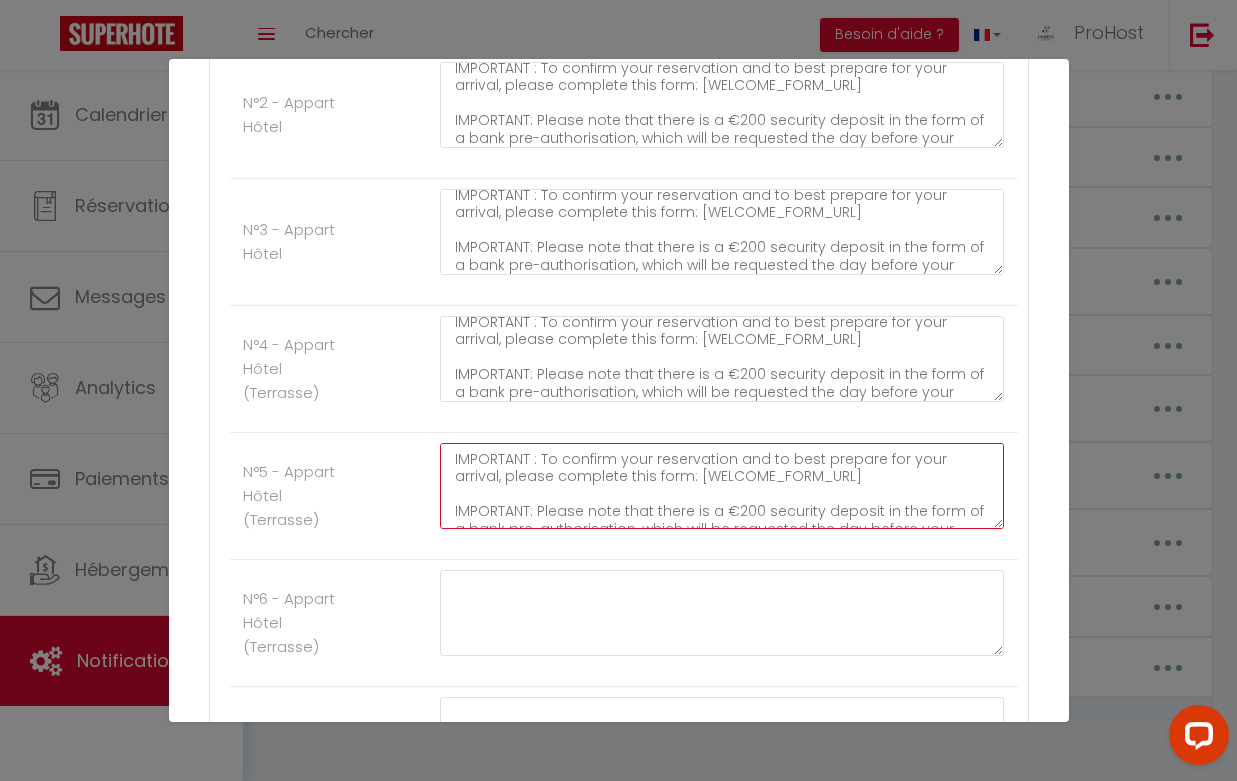 scroll, scrollTop: 10, scrollLeft: 0, axis: vertical 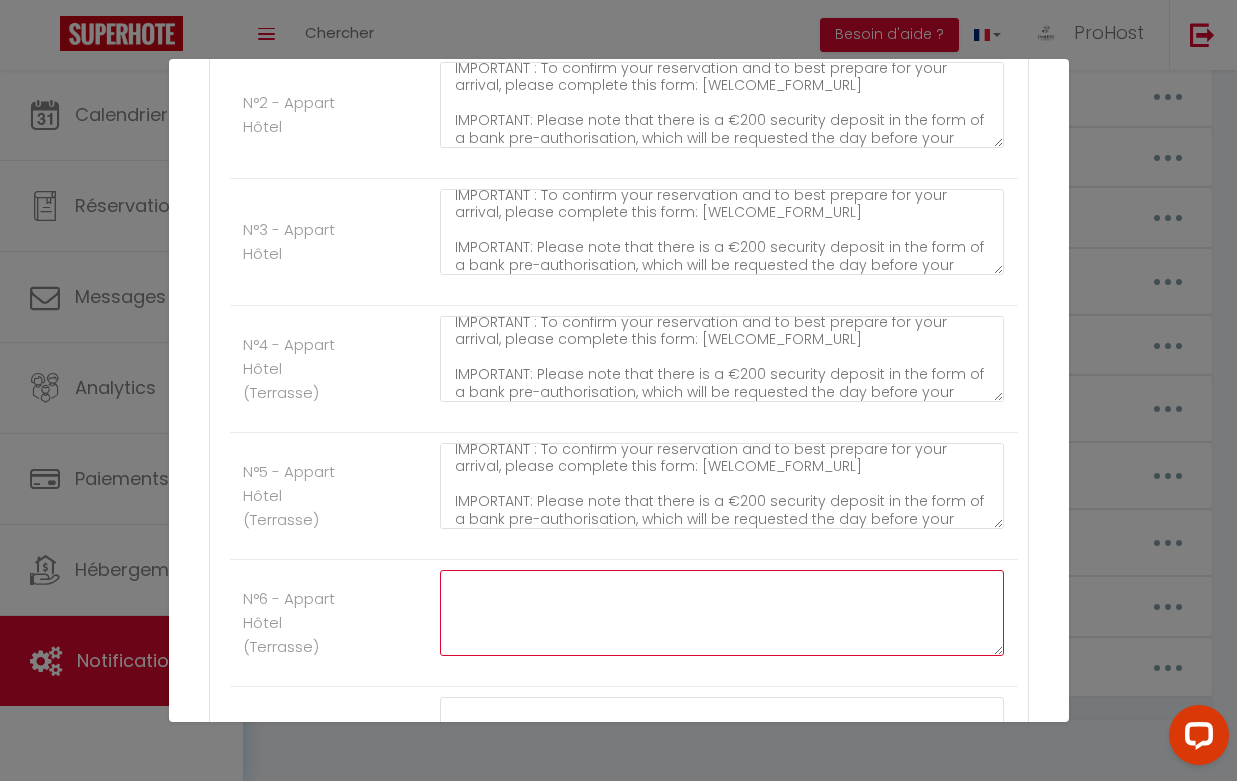 click at bounding box center [722, -1070] 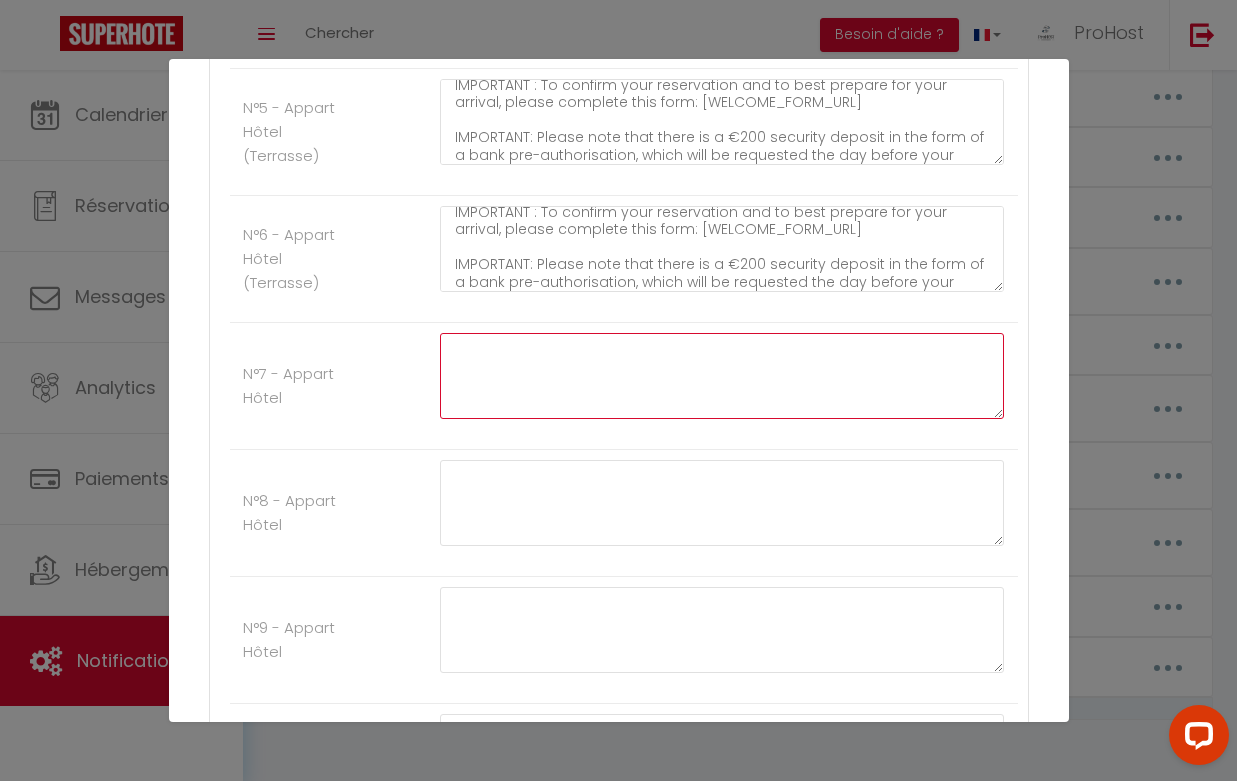 click at bounding box center [722, -1307] 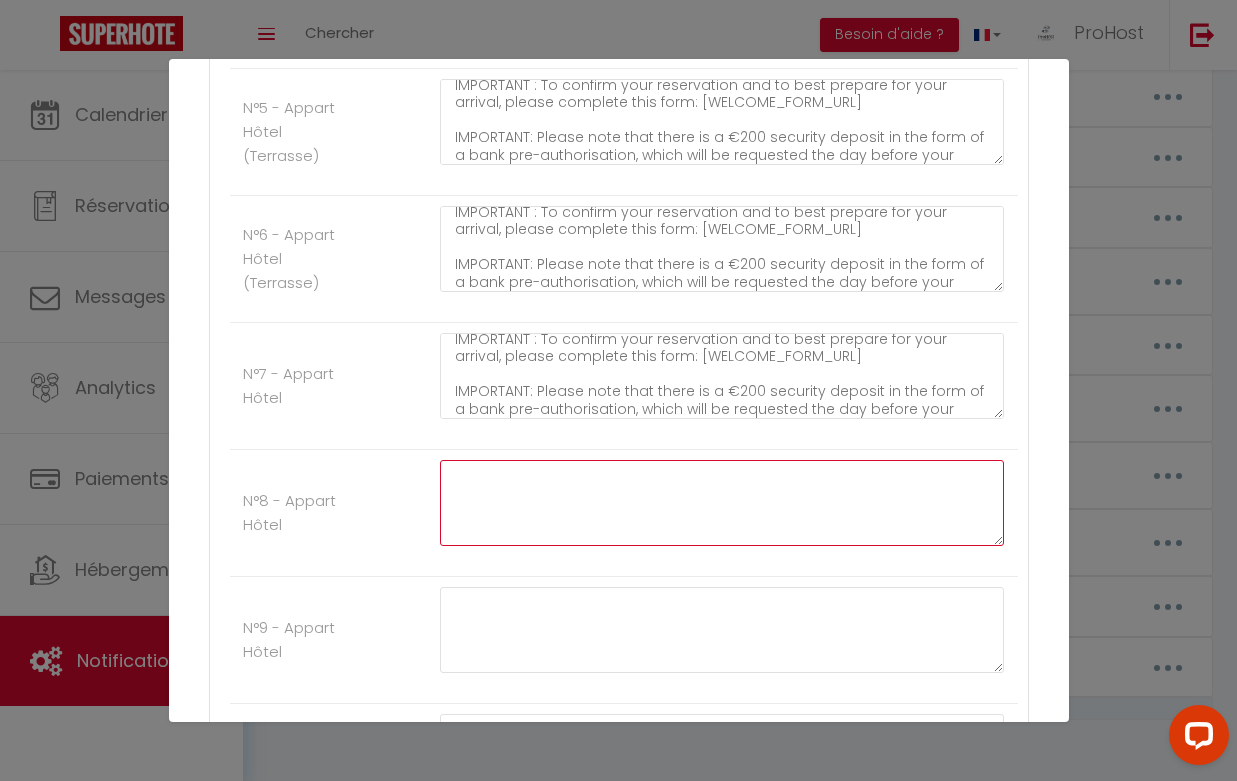 click at bounding box center [722, -1180] 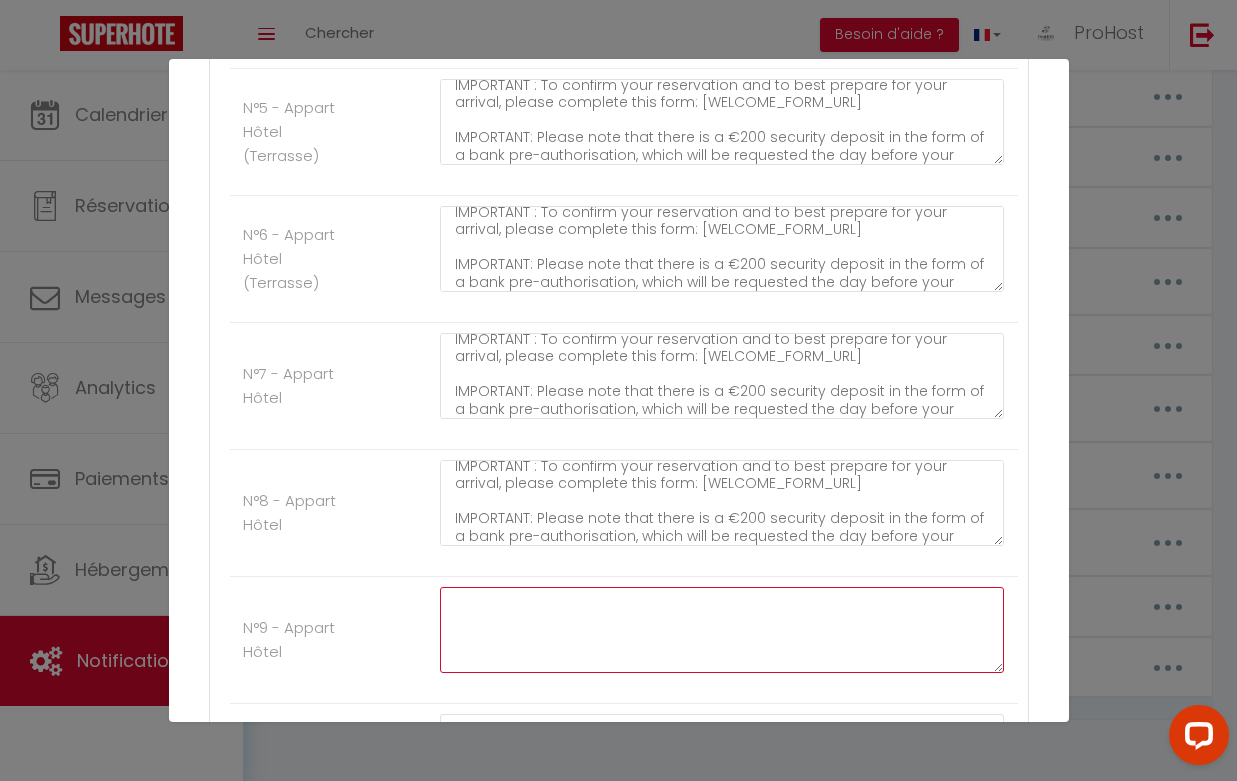 click at bounding box center (722, -1053) 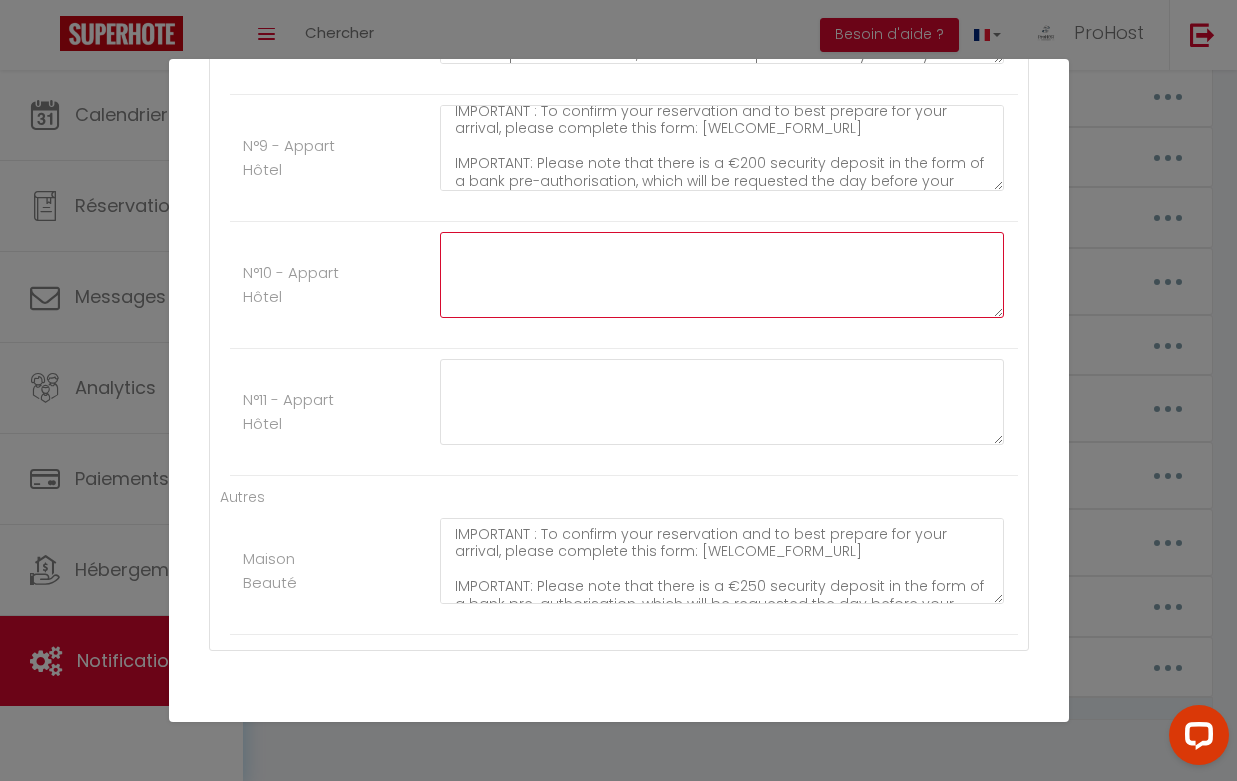 click at bounding box center (722, -1408) 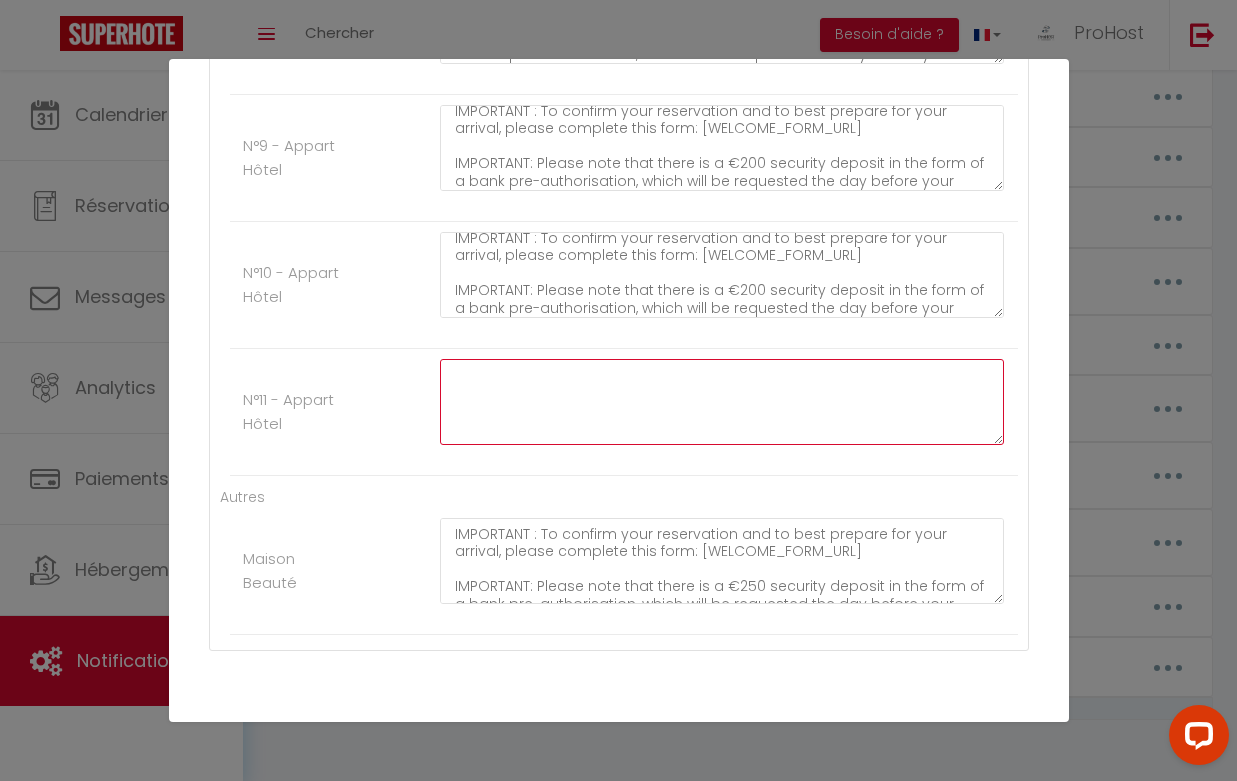 click at bounding box center (722, -1281) 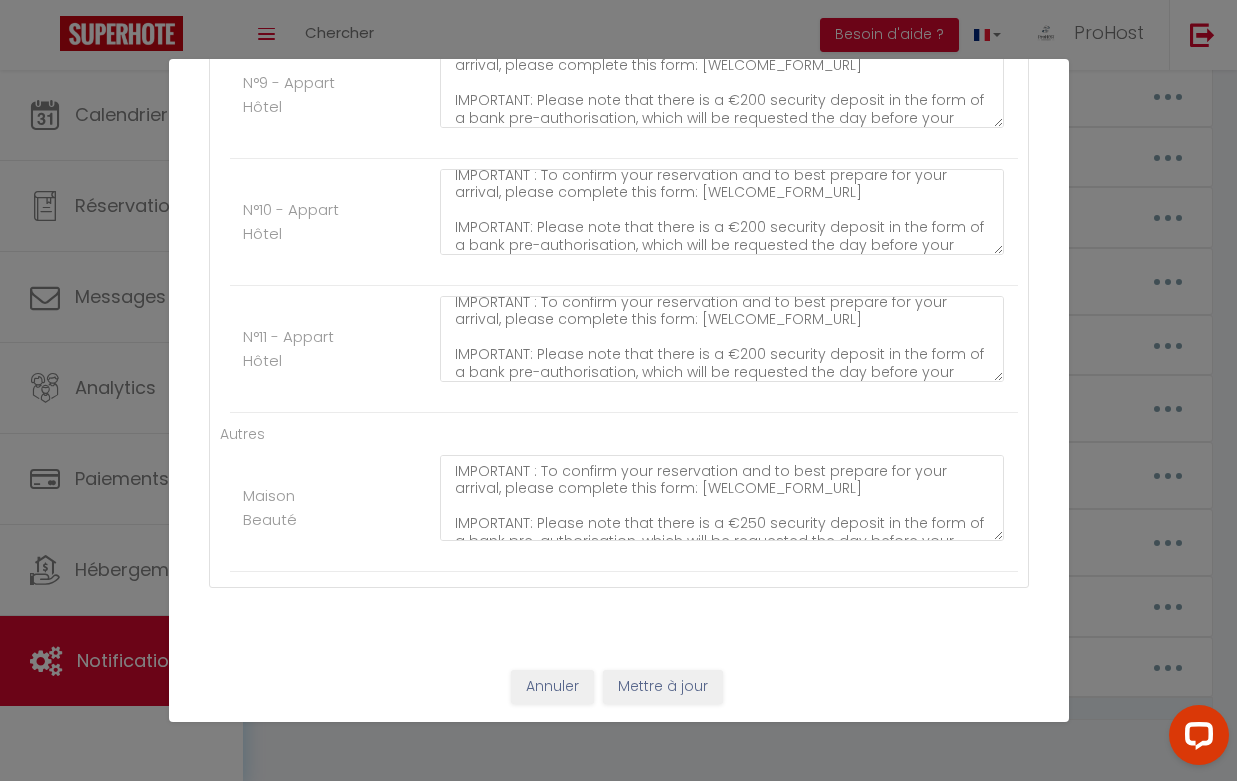 click on "Mettre à jour" at bounding box center (663, 687) 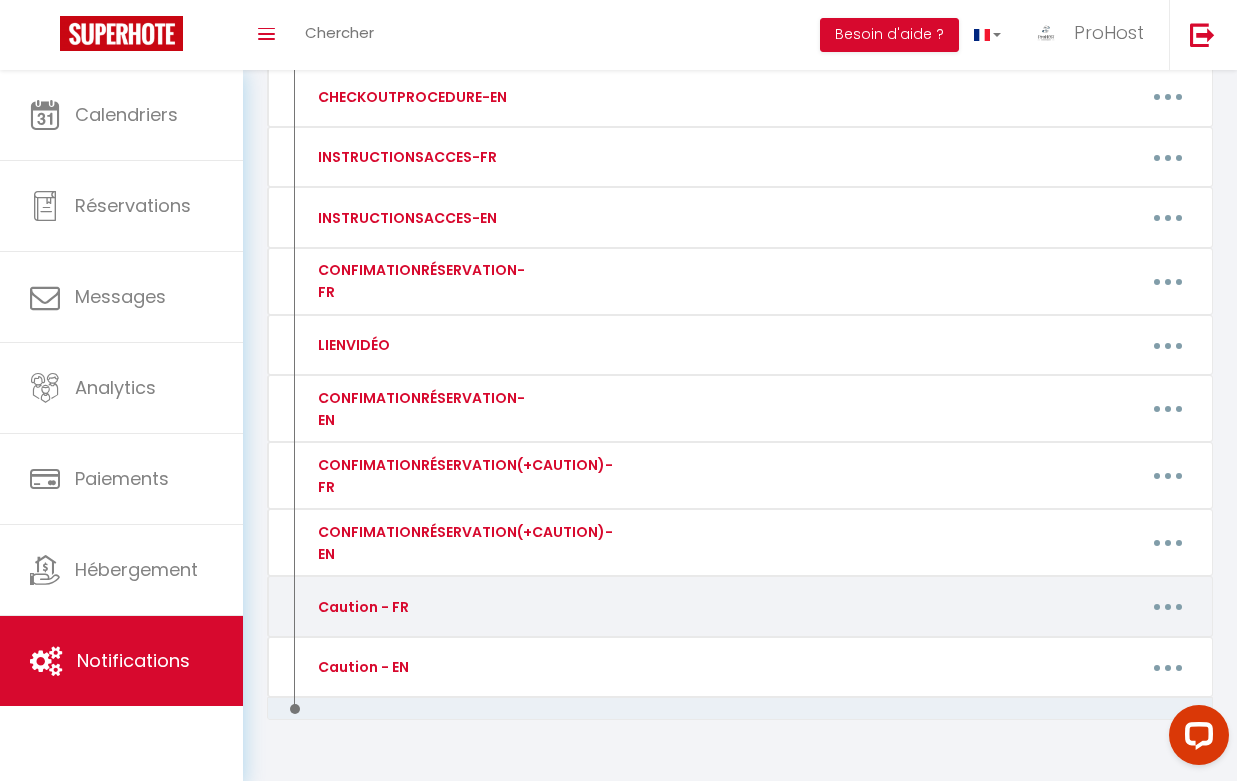 click at bounding box center [1168, 607] 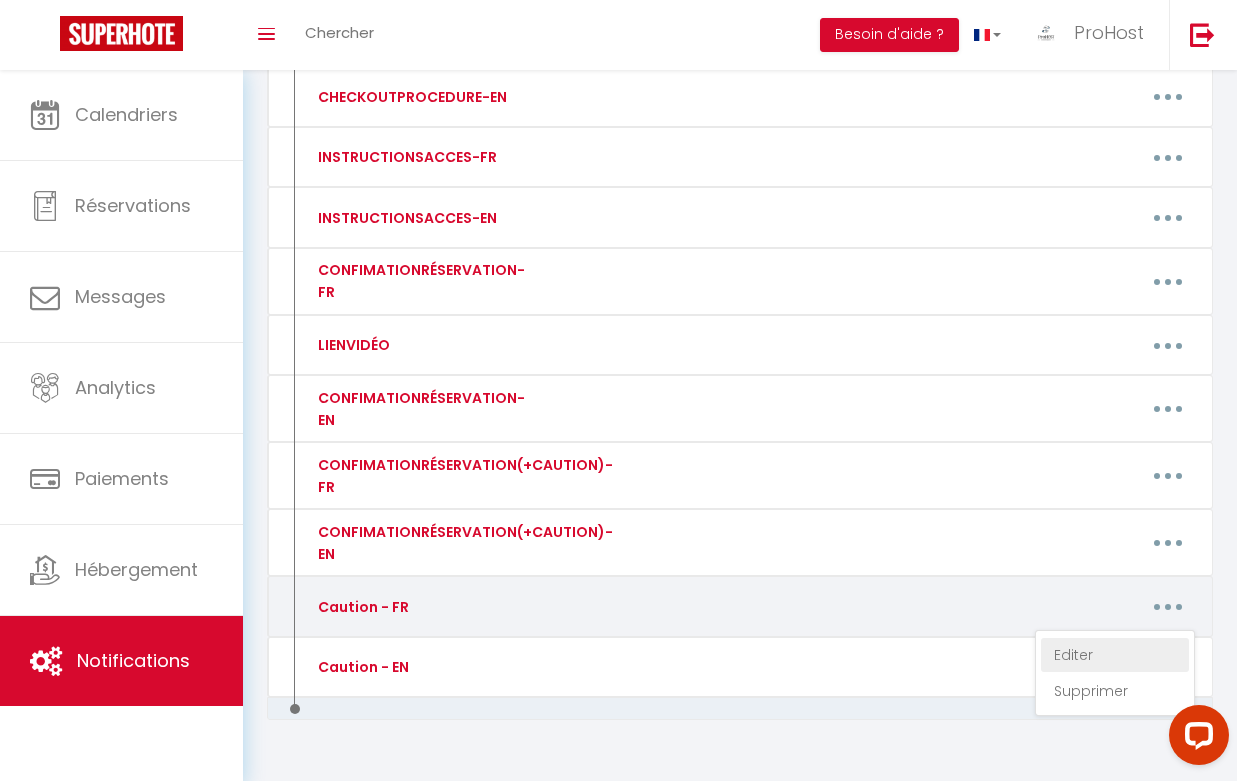 click on "Editer" at bounding box center [1115, 655] 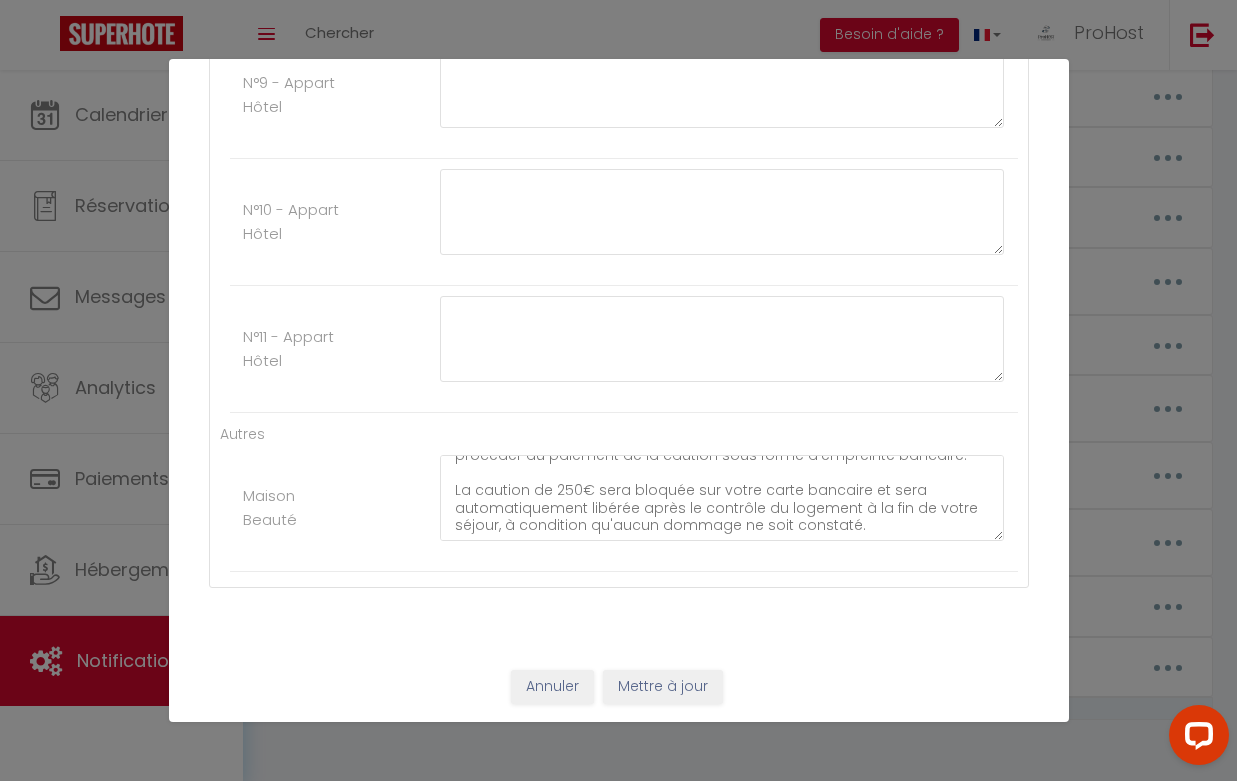 scroll, scrollTop: 32, scrollLeft: 0, axis: vertical 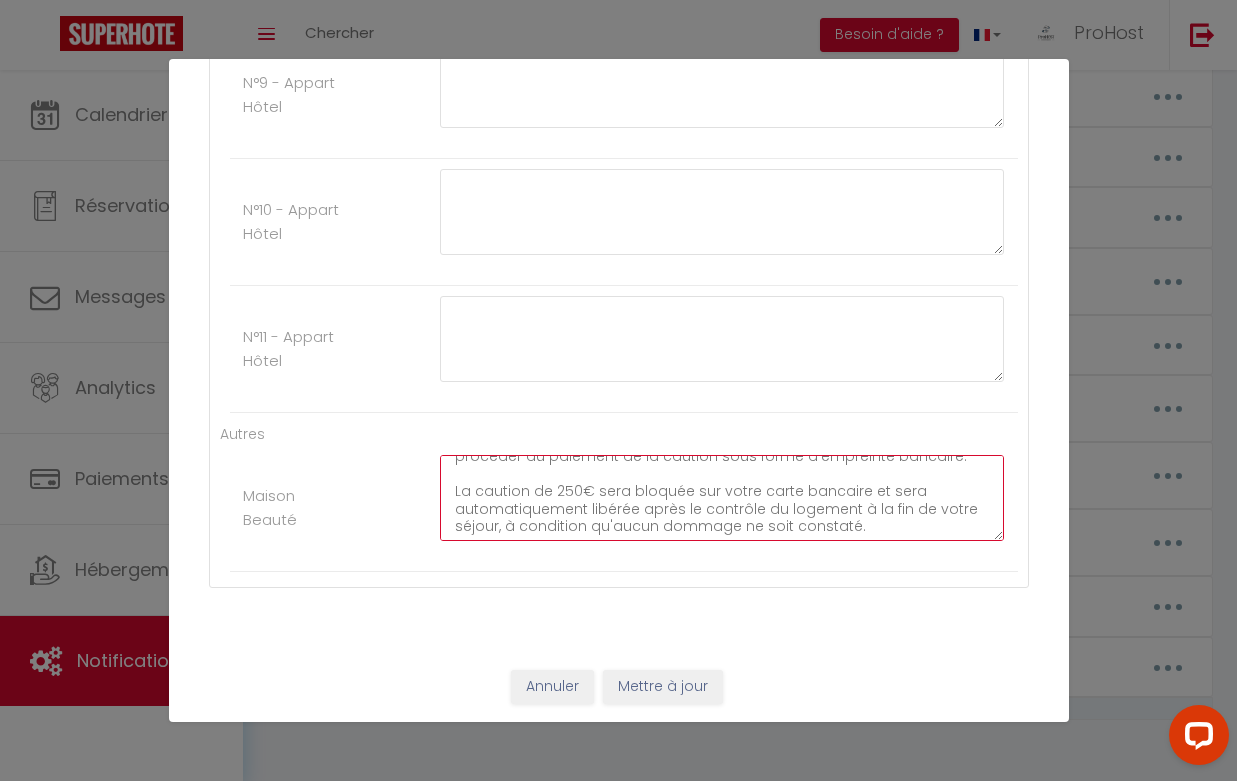 click on "Afin de finaliser votre réservation, nous vous demandons de bien vouloir procéder au paiement de la caution sous forme d'empreinte bancaire.
La caution de 250€ sera bloquée sur votre carte bancaire et sera automatiquement libérée après le contrôle du logement à la fin de votre séjour, à condition qu'aucun dommage ne soit constaté." at bounding box center (722, -3027) 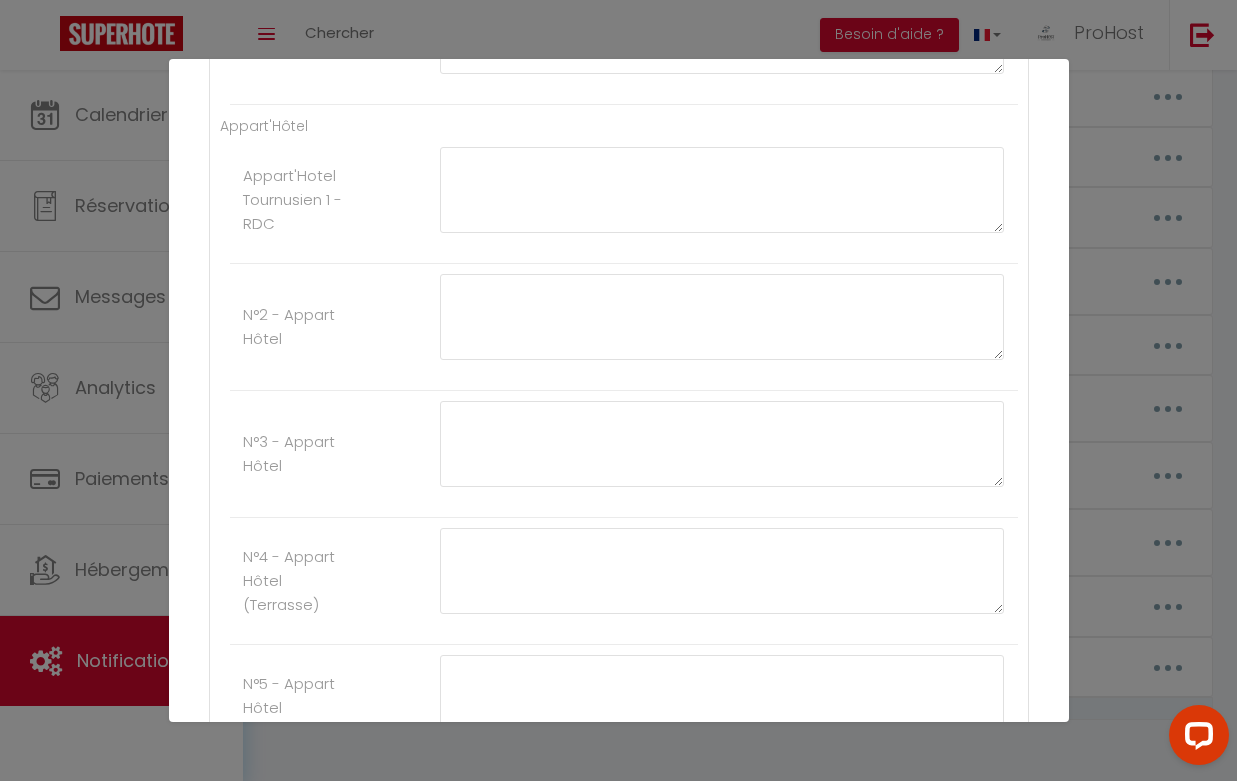 scroll, scrollTop: 1999, scrollLeft: 0, axis: vertical 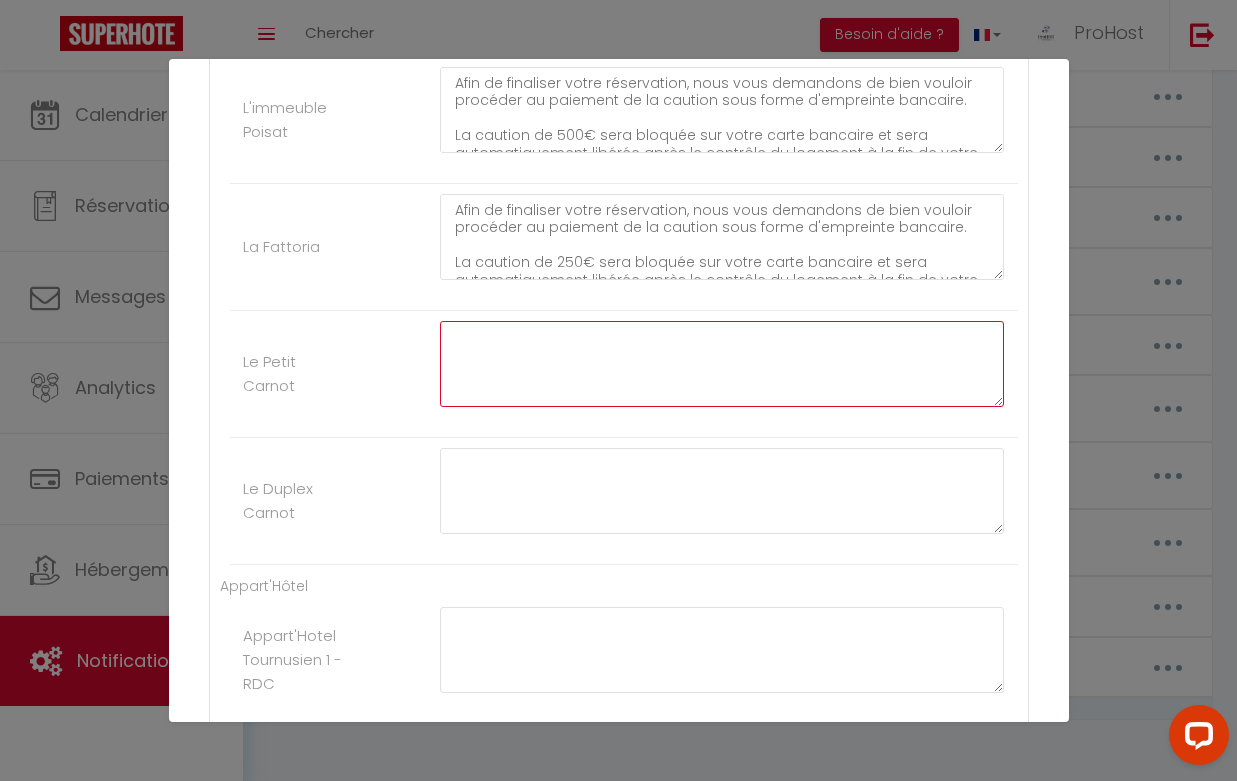 click at bounding box center (722, 364) 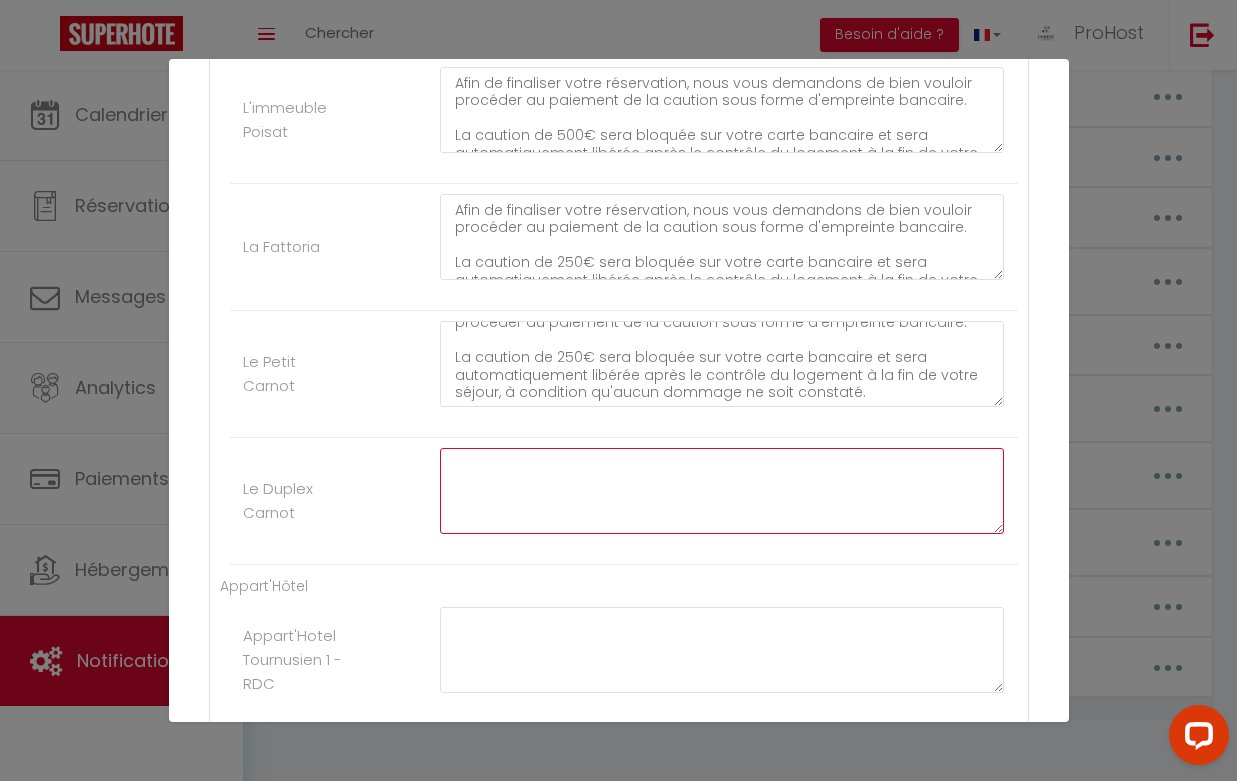 click at bounding box center (722, 491) 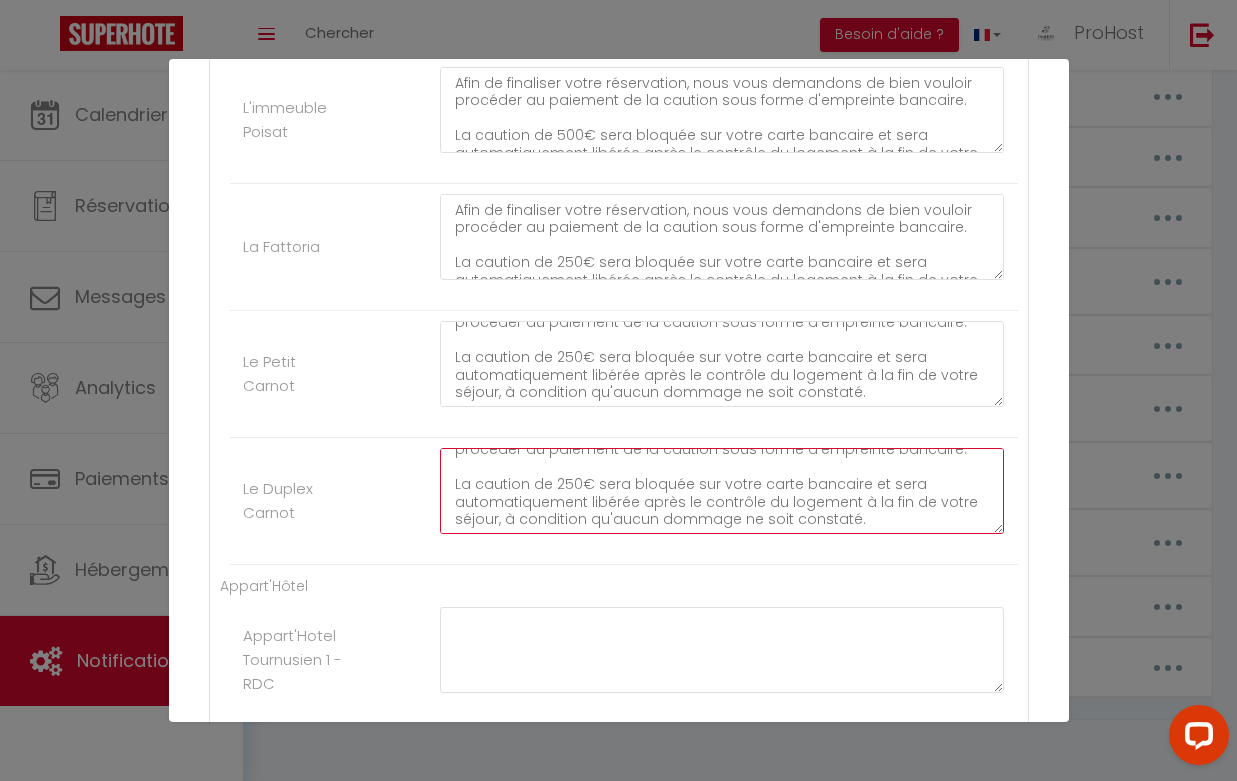 click on "Afin de finaliser votre réservation, nous vous demandons de bien vouloir procéder au paiement de la caution sous forme d'empreinte bancaire.
La caution de 250€ sera bloquée sur votre carte bancaire et sera automatiquement libérée après le contrôle du logement à la fin de votre séjour, à condition qu'aucun dommage ne soit constaté." at bounding box center (722, 491) 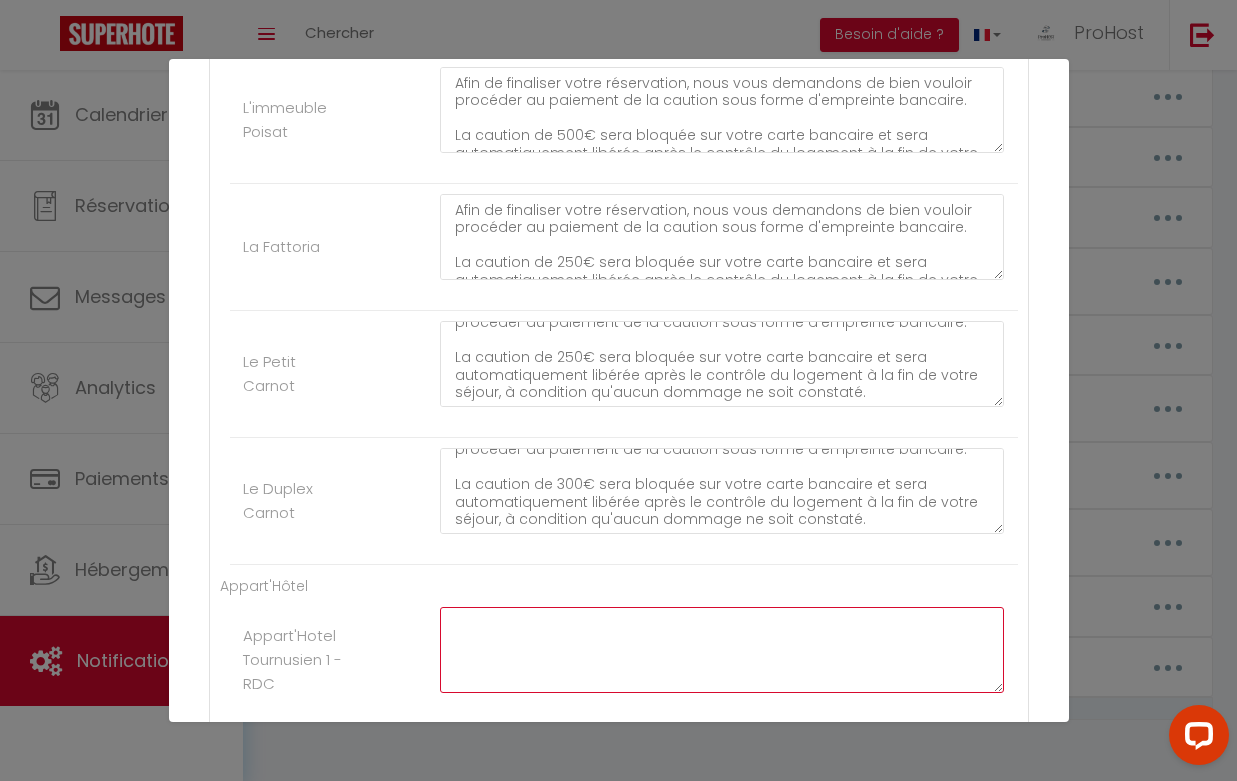 click at bounding box center (722, -1446) 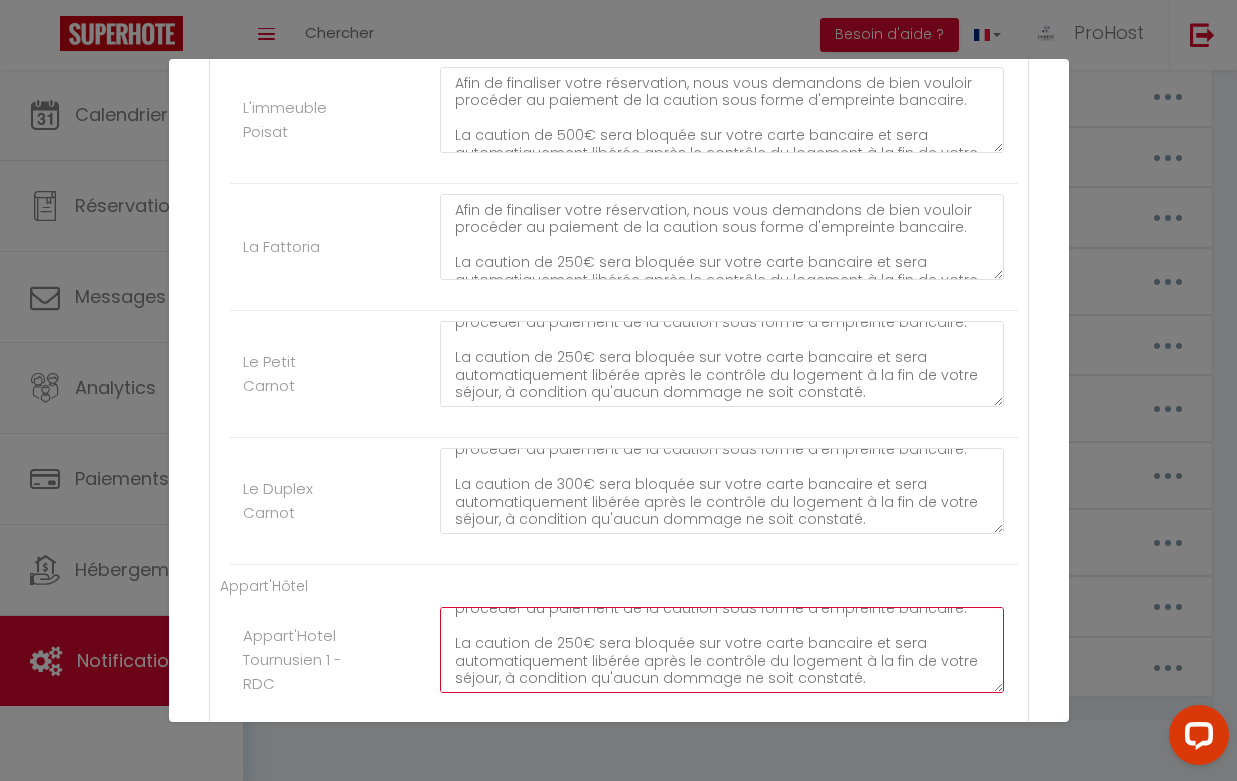 click on "Afin de finaliser votre réservation, nous vous demandons de bien vouloir procéder au paiement de la caution sous forme d'empreinte bancaire.
La caution de 250€ sera bloquée sur votre carte bancaire et sera automatiquement libérée après le contrôle du logement à la fin de votre séjour, à condition qu'aucun dommage ne soit constaté." at bounding box center (722, -1446) 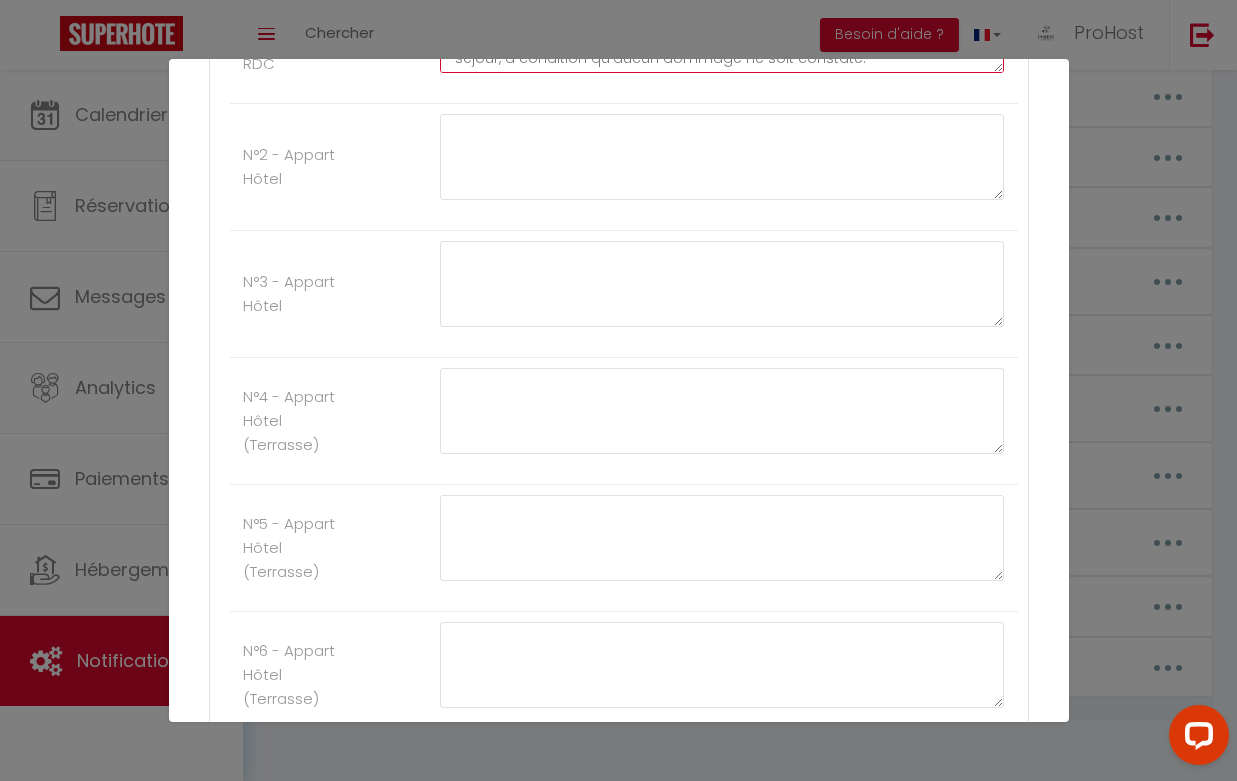 scroll, scrollTop: 2646, scrollLeft: 0, axis: vertical 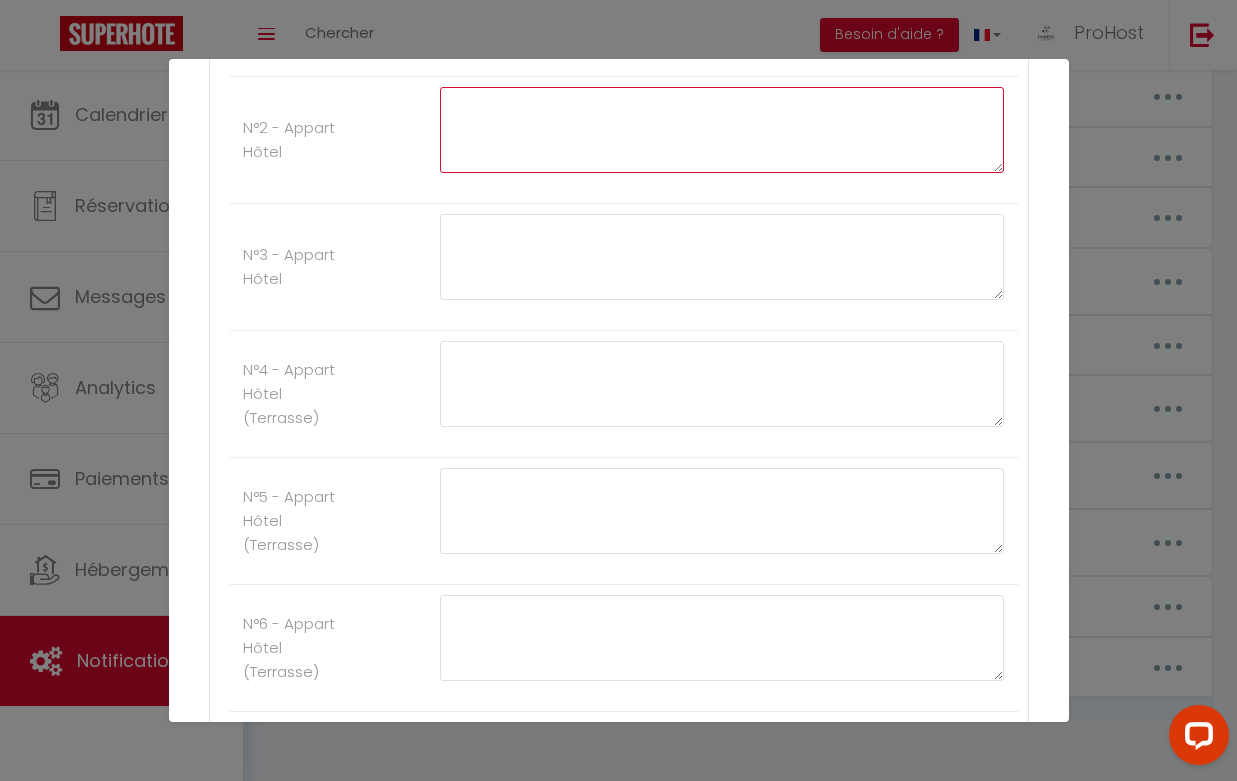 click at bounding box center [722, -1966] 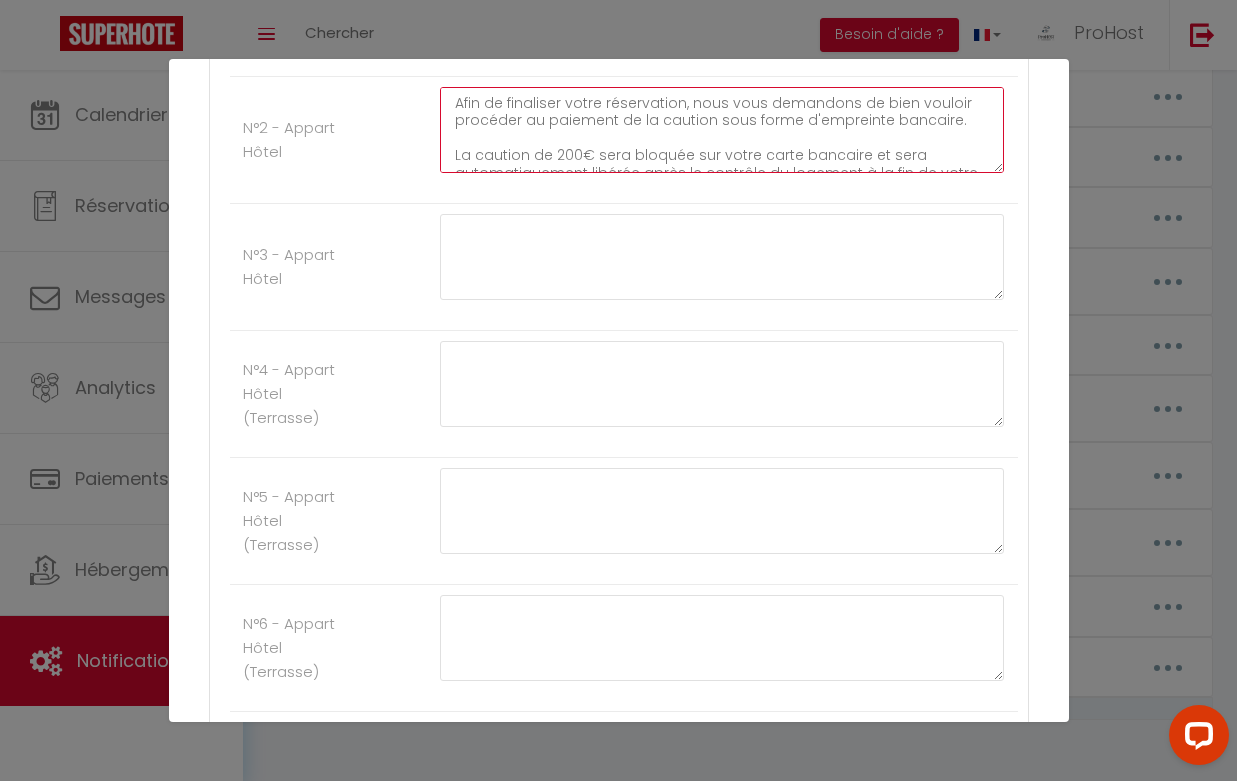 scroll, scrollTop: 32, scrollLeft: 0, axis: vertical 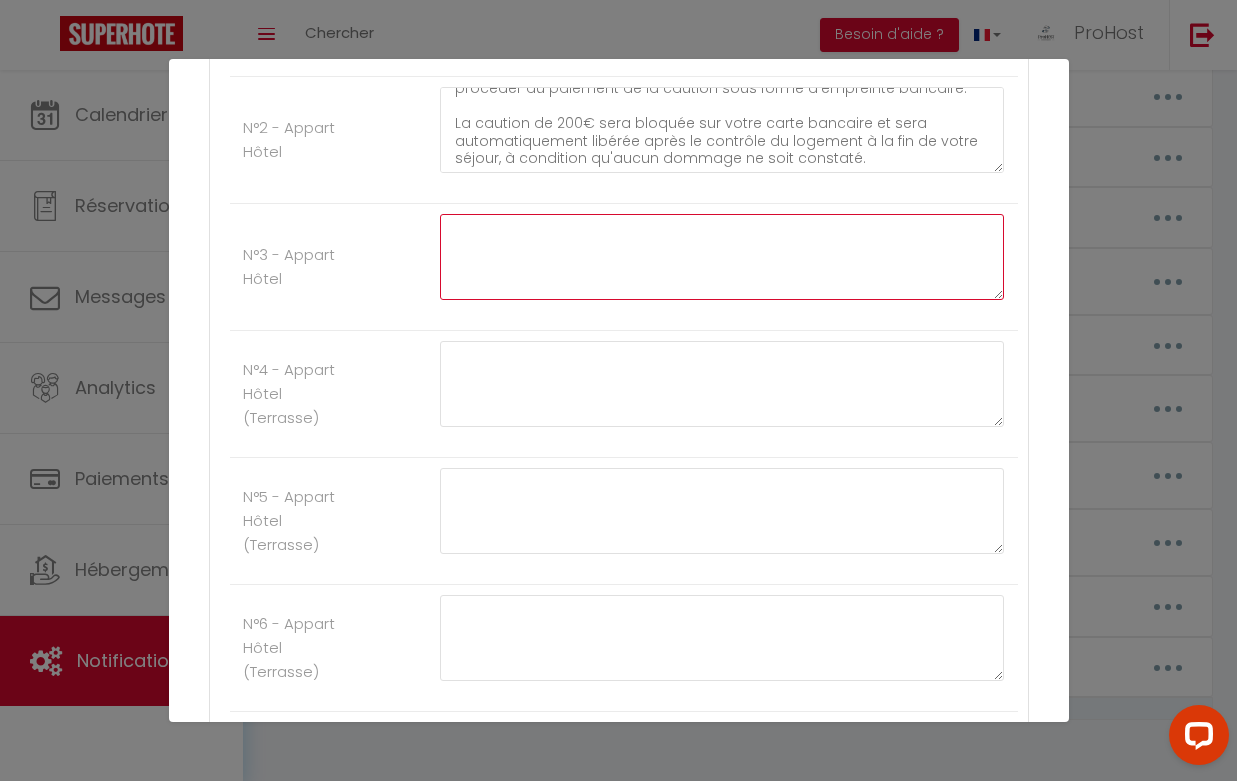 click at bounding box center (722, -1839) 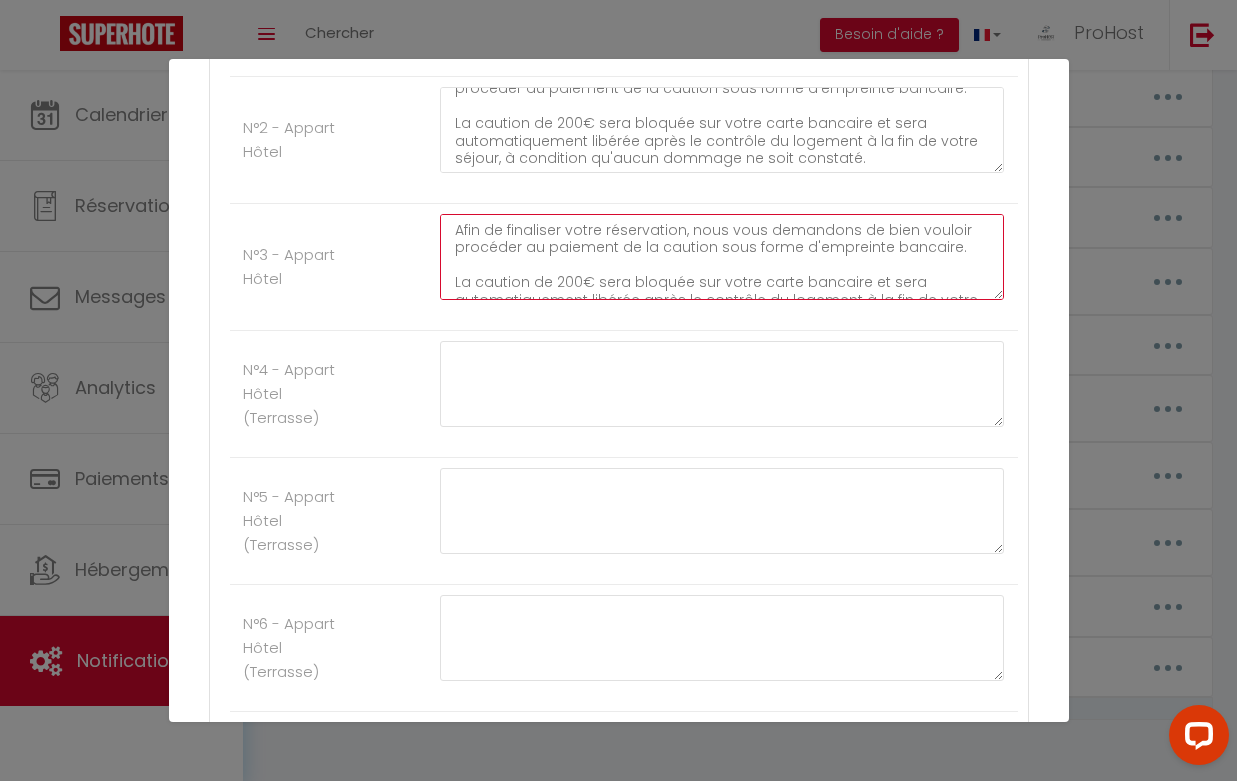 scroll, scrollTop: 32, scrollLeft: 0, axis: vertical 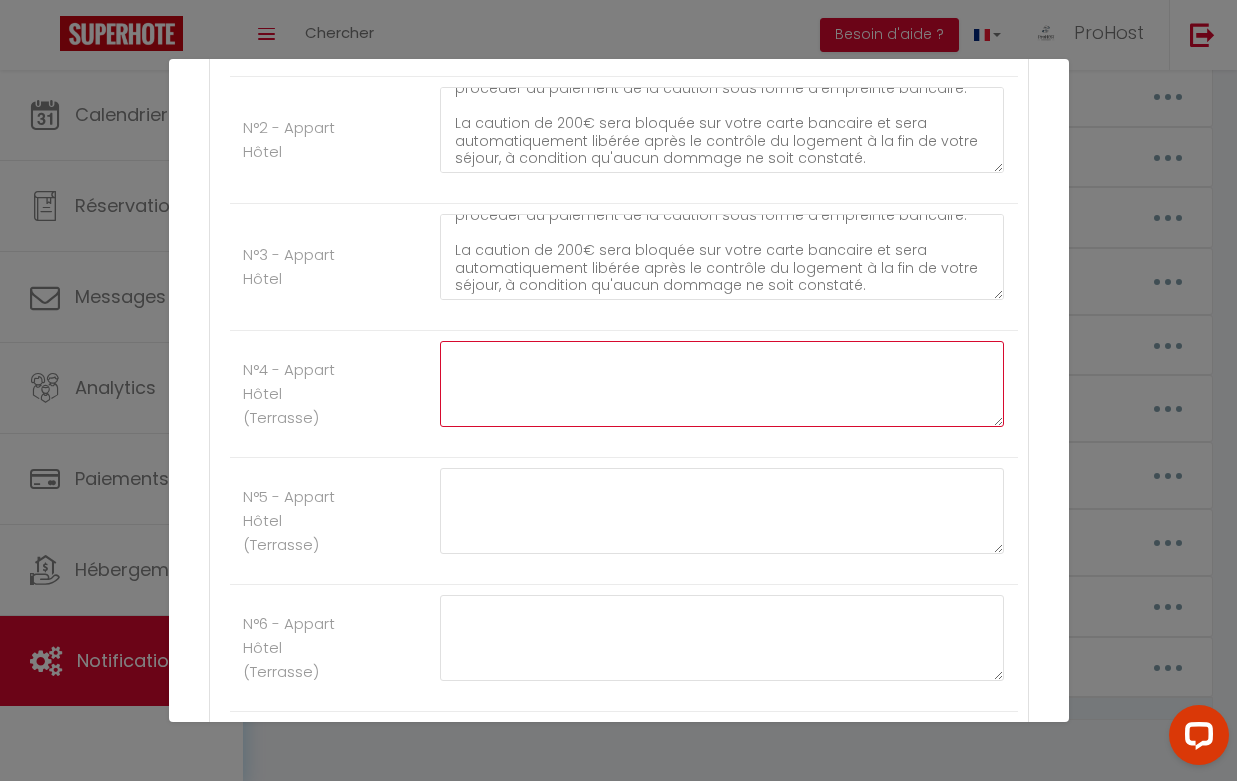 click at bounding box center (722, -1299) 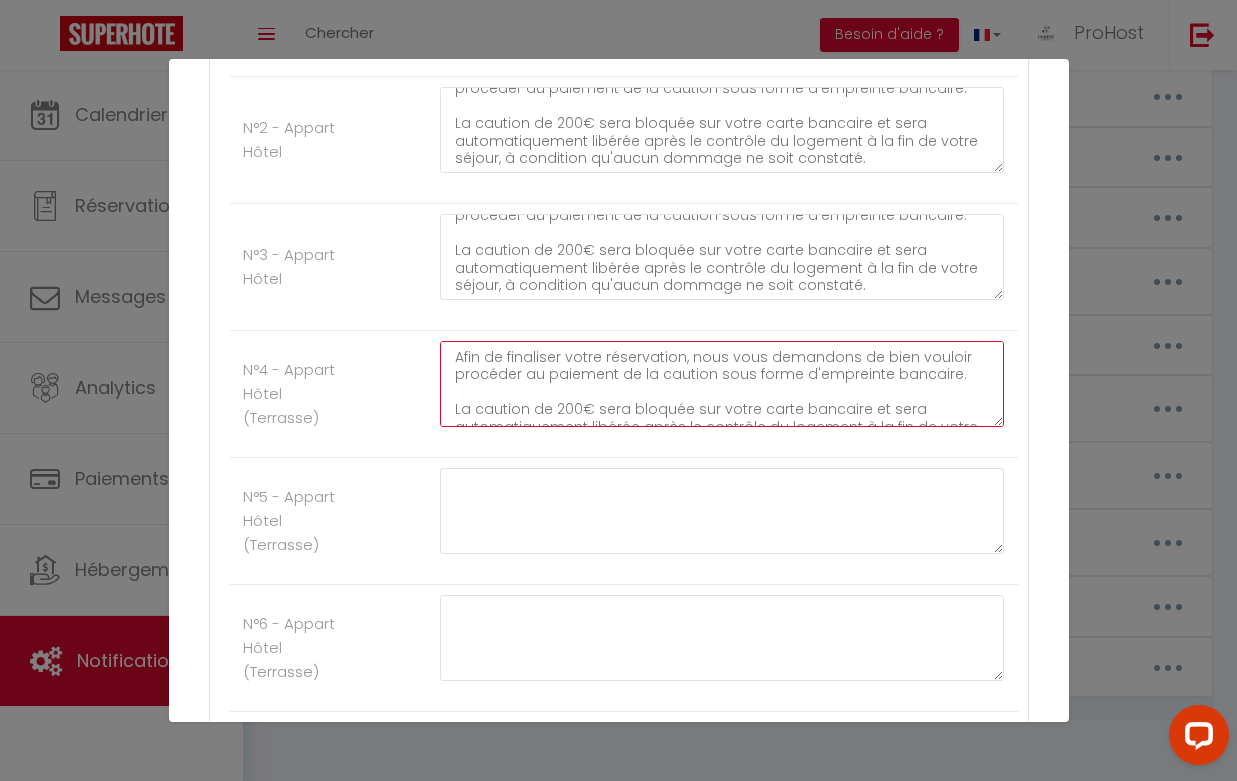scroll, scrollTop: 32, scrollLeft: 0, axis: vertical 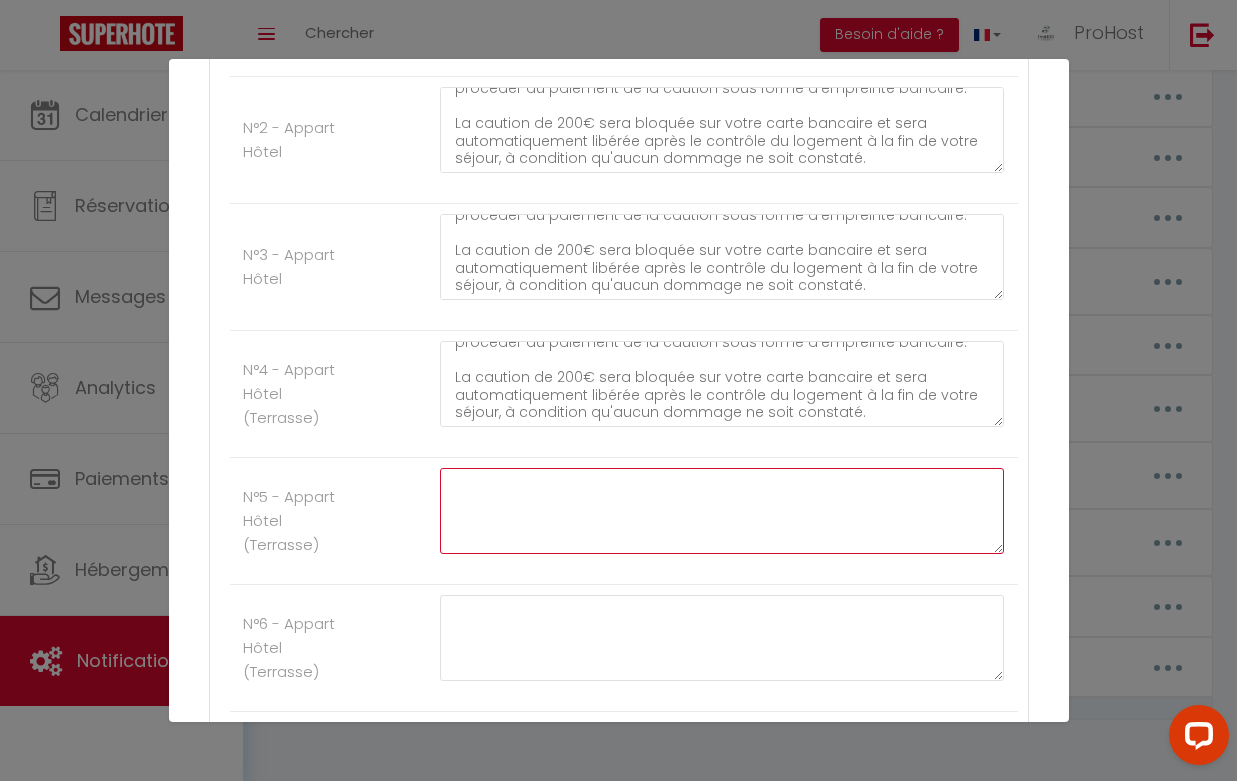 click at bounding box center (722, -1172) 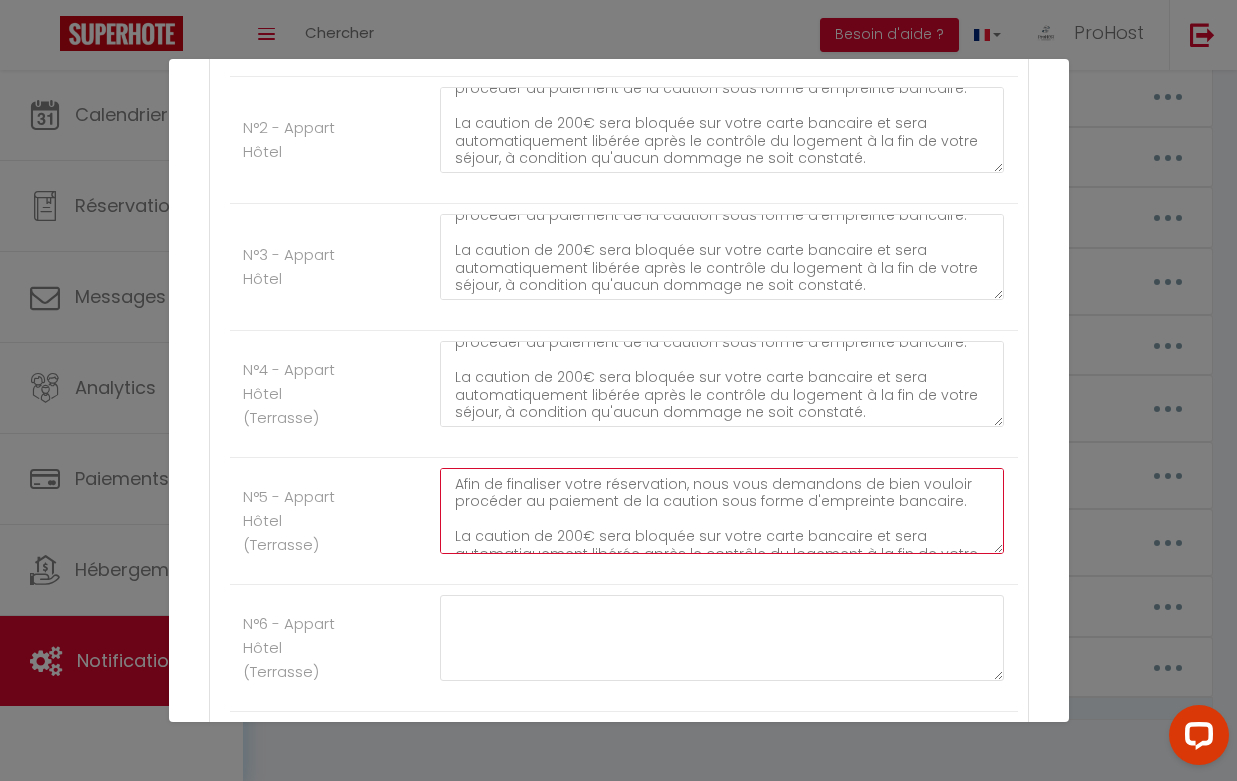 scroll, scrollTop: 32, scrollLeft: 0, axis: vertical 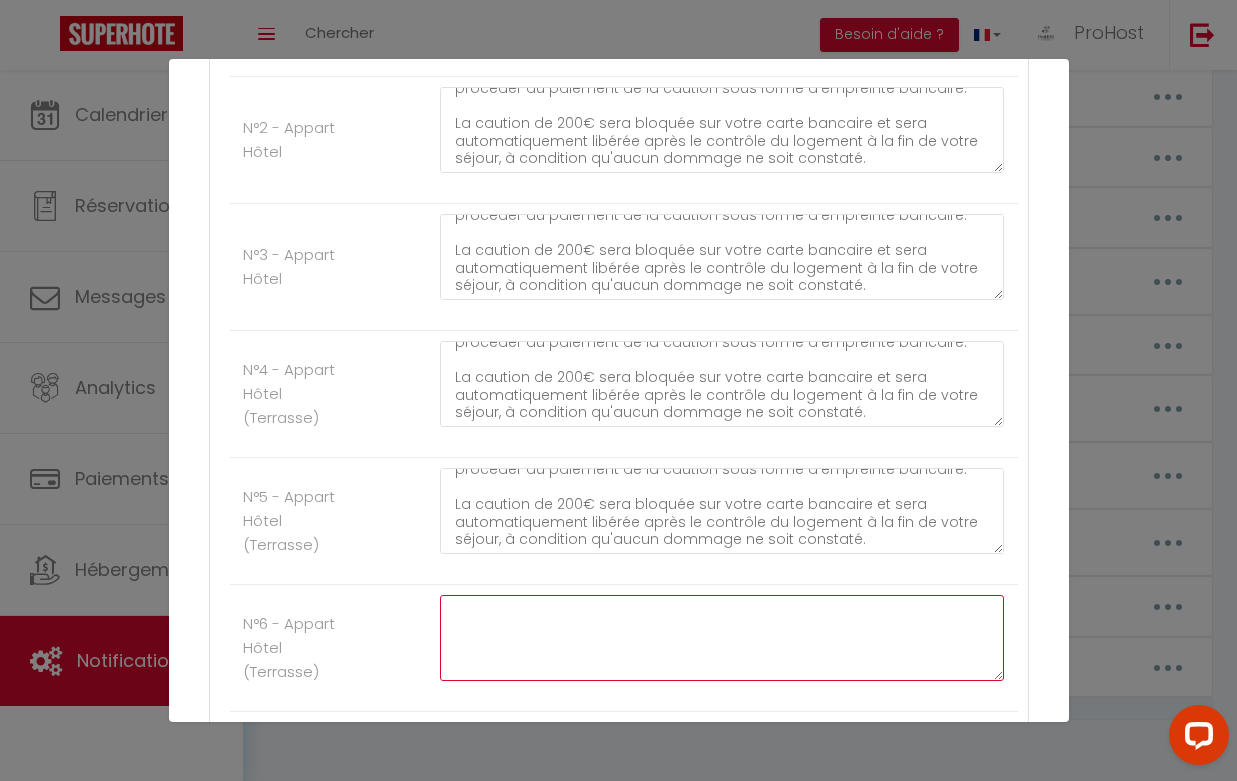 click at bounding box center [722, -1045] 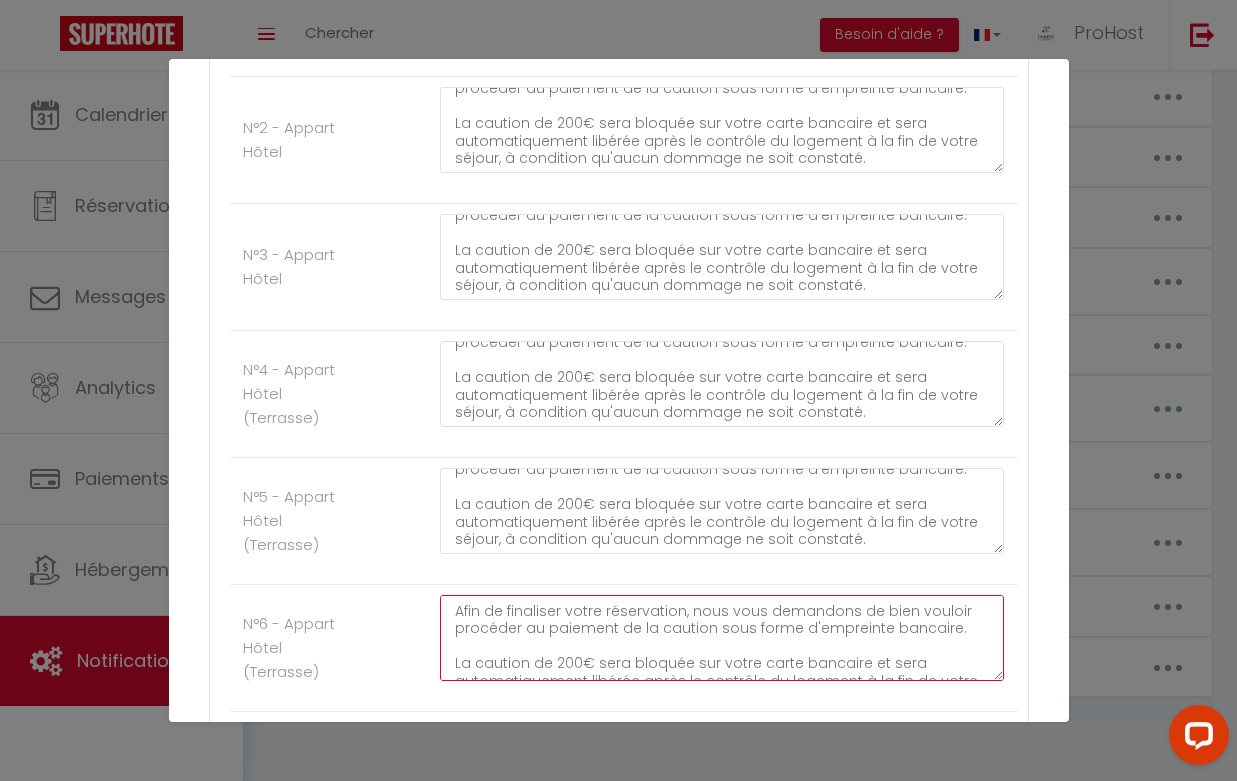 scroll, scrollTop: 32, scrollLeft: 0, axis: vertical 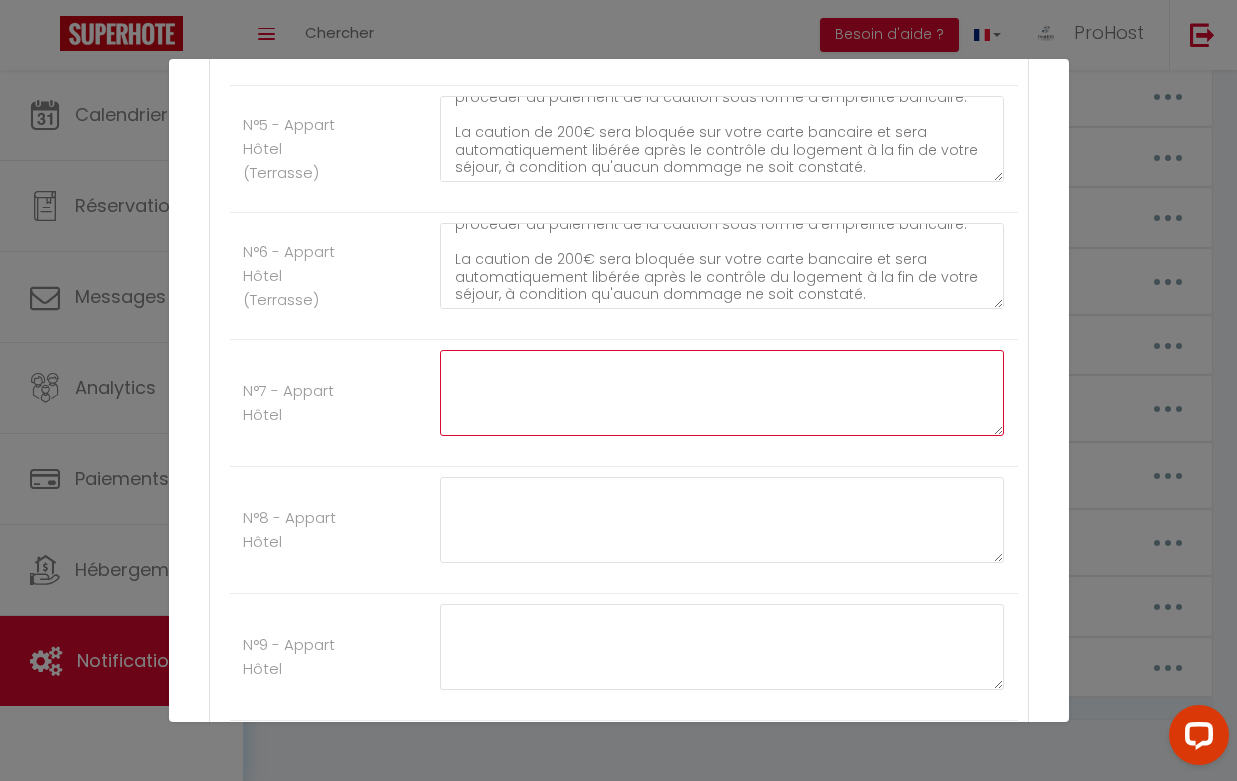 click at bounding box center [722, -1290] 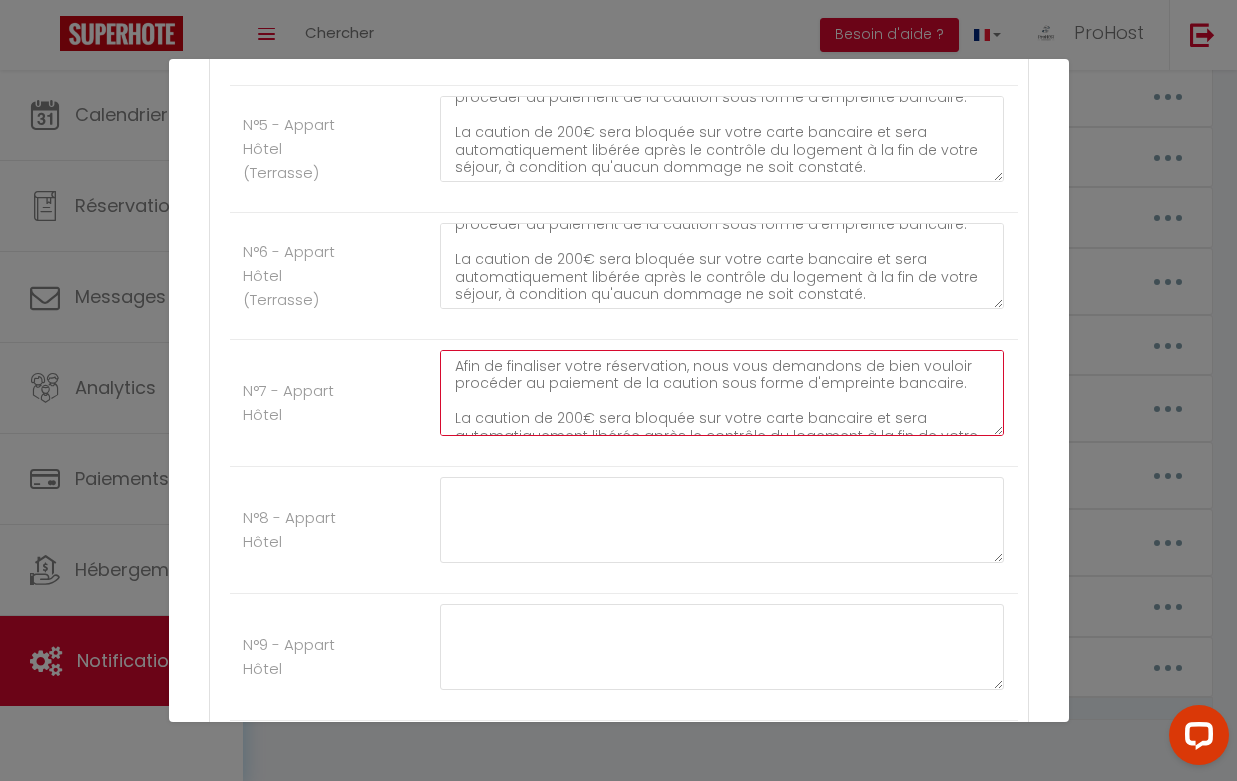 scroll, scrollTop: 32, scrollLeft: 0, axis: vertical 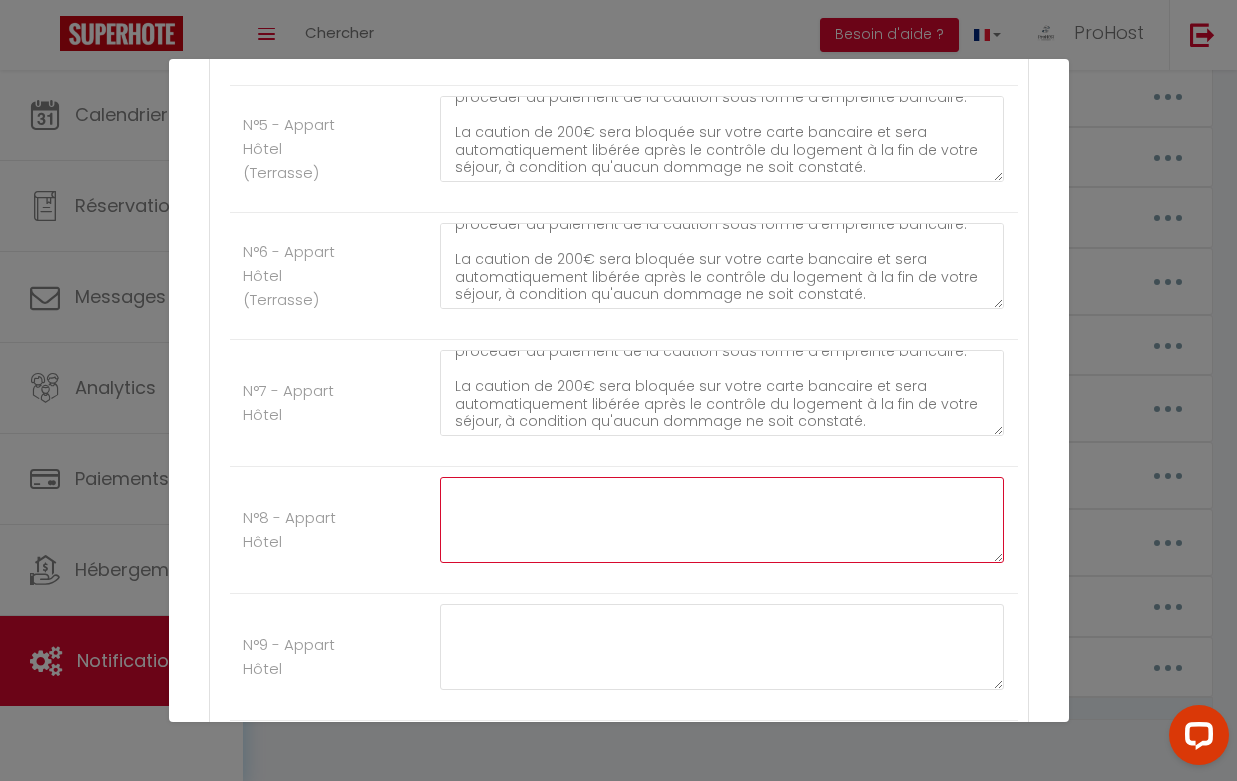 click at bounding box center (722, -1163) 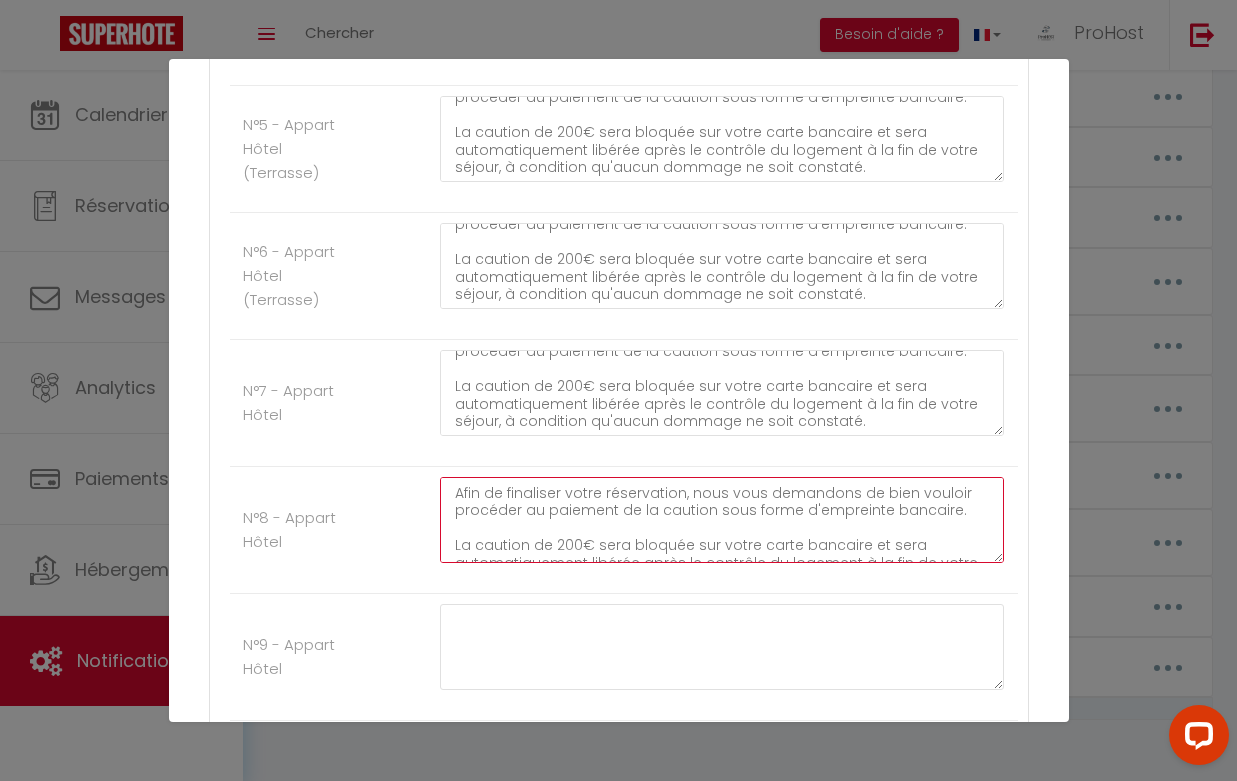 scroll, scrollTop: 32, scrollLeft: 0, axis: vertical 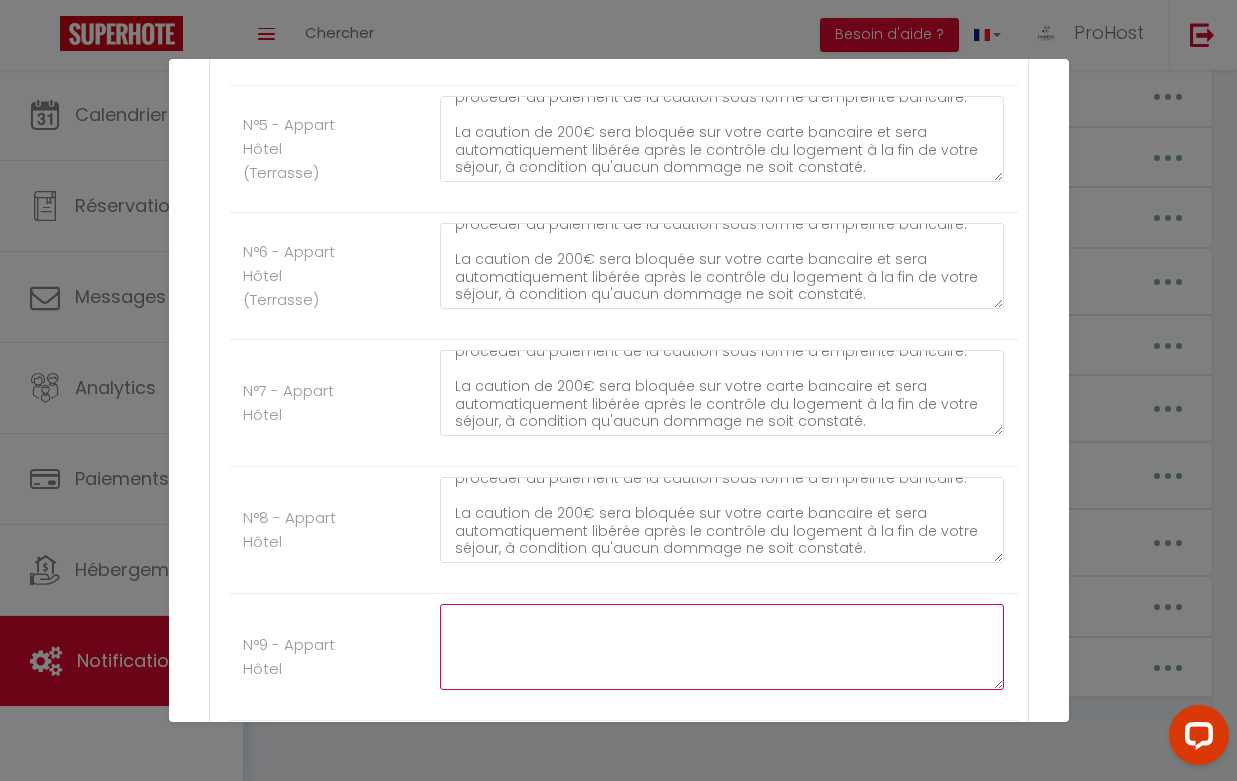 click at bounding box center (722, -1036) 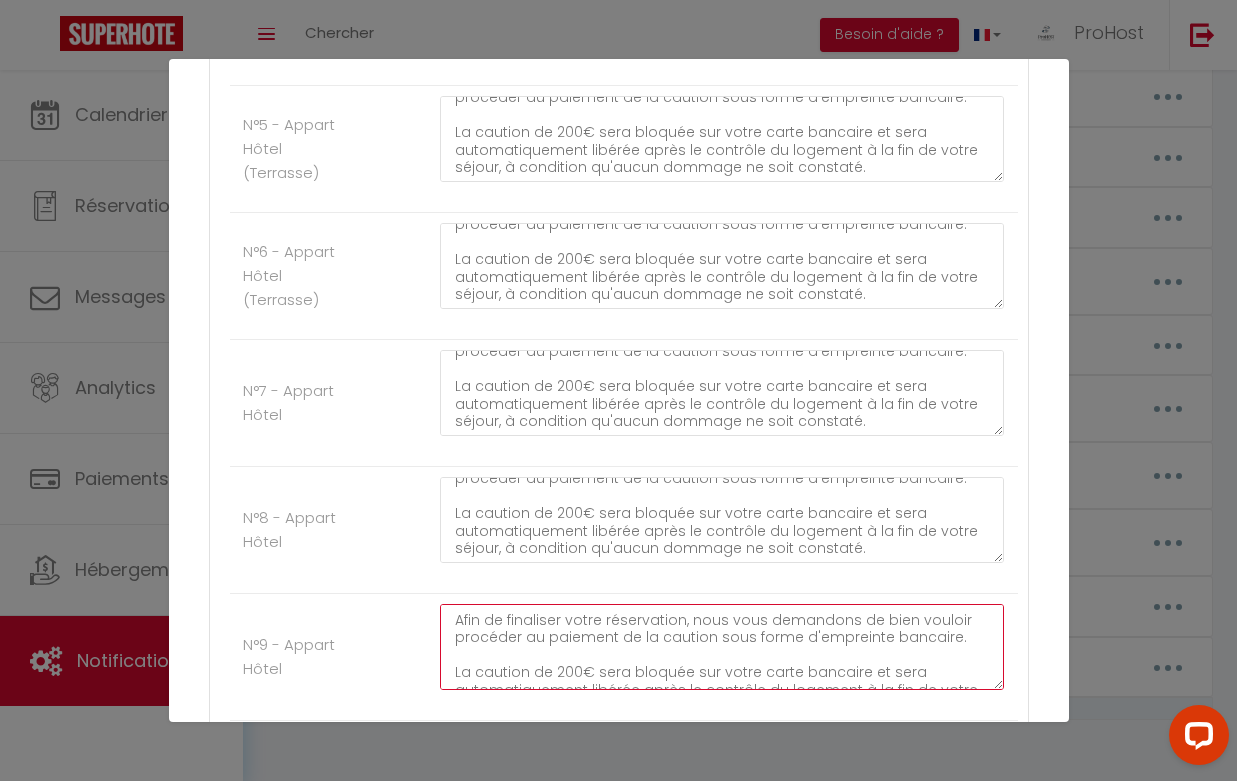 scroll, scrollTop: 32, scrollLeft: 0, axis: vertical 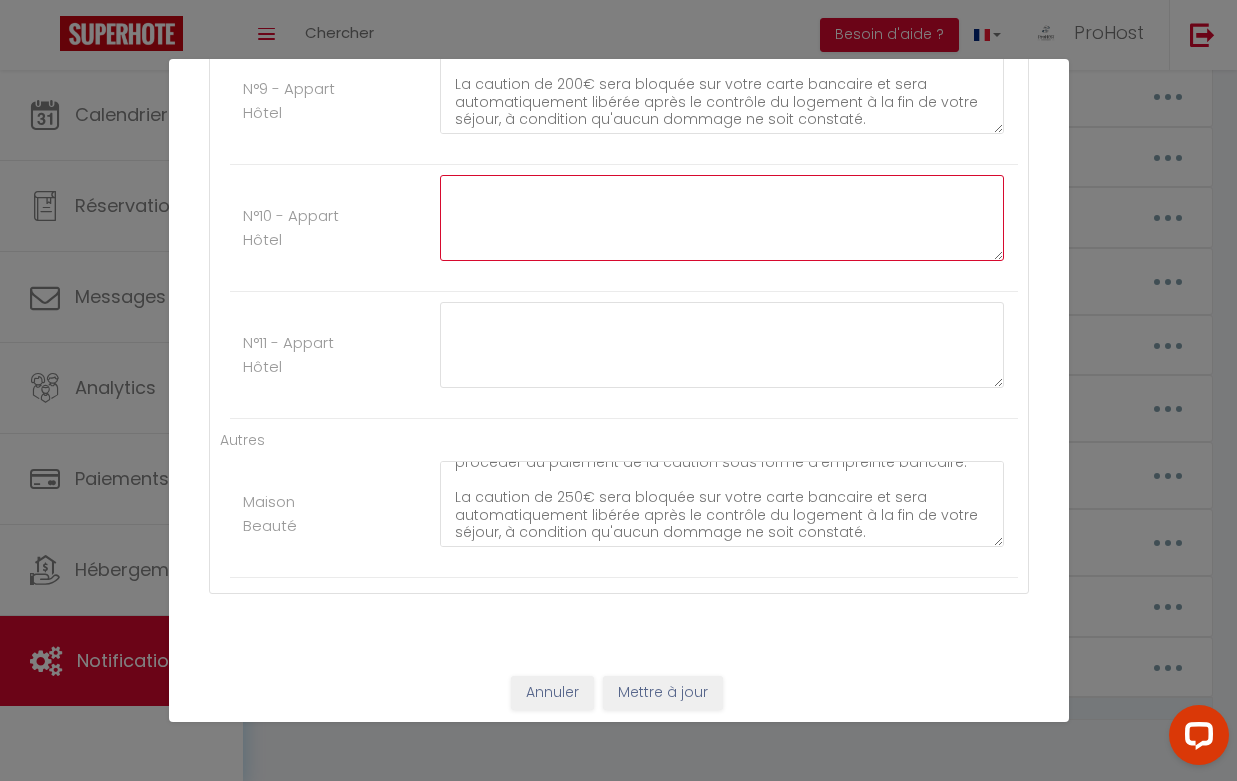 click at bounding box center [722, -1465] 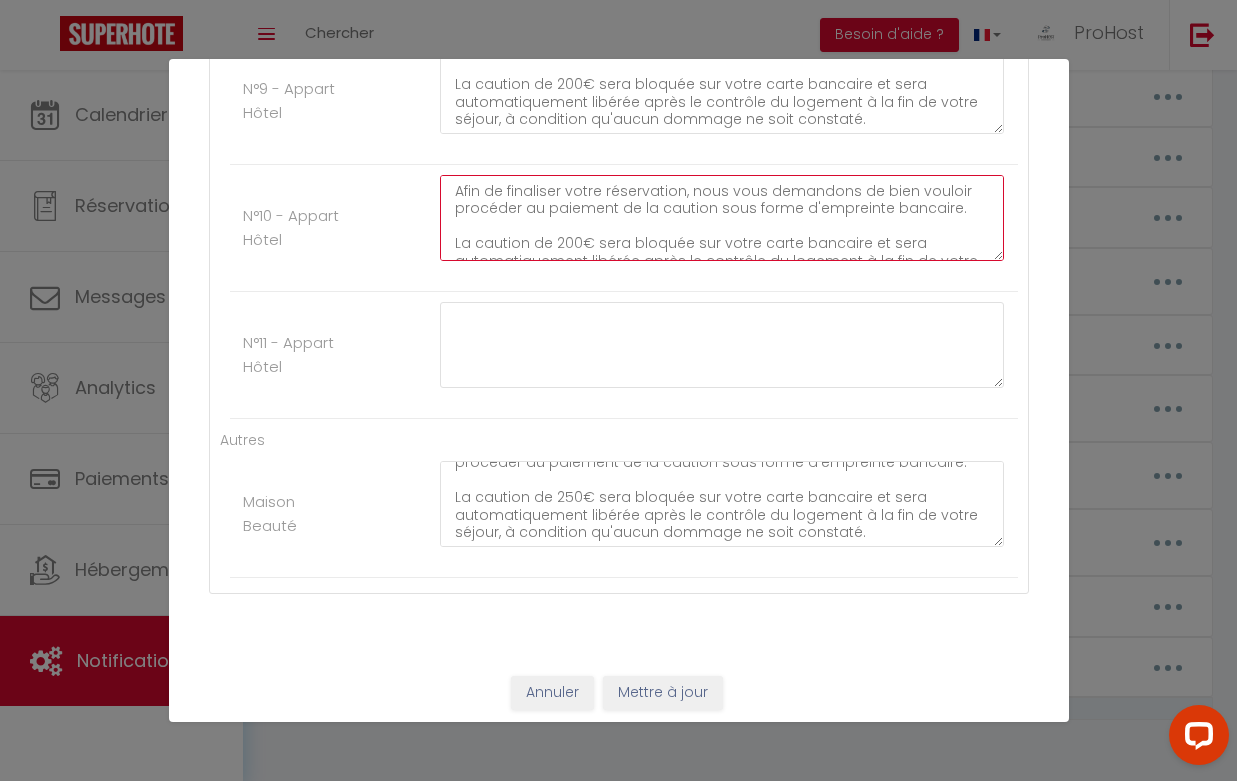 scroll, scrollTop: 32, scrollLeft: 0, axis: vertical 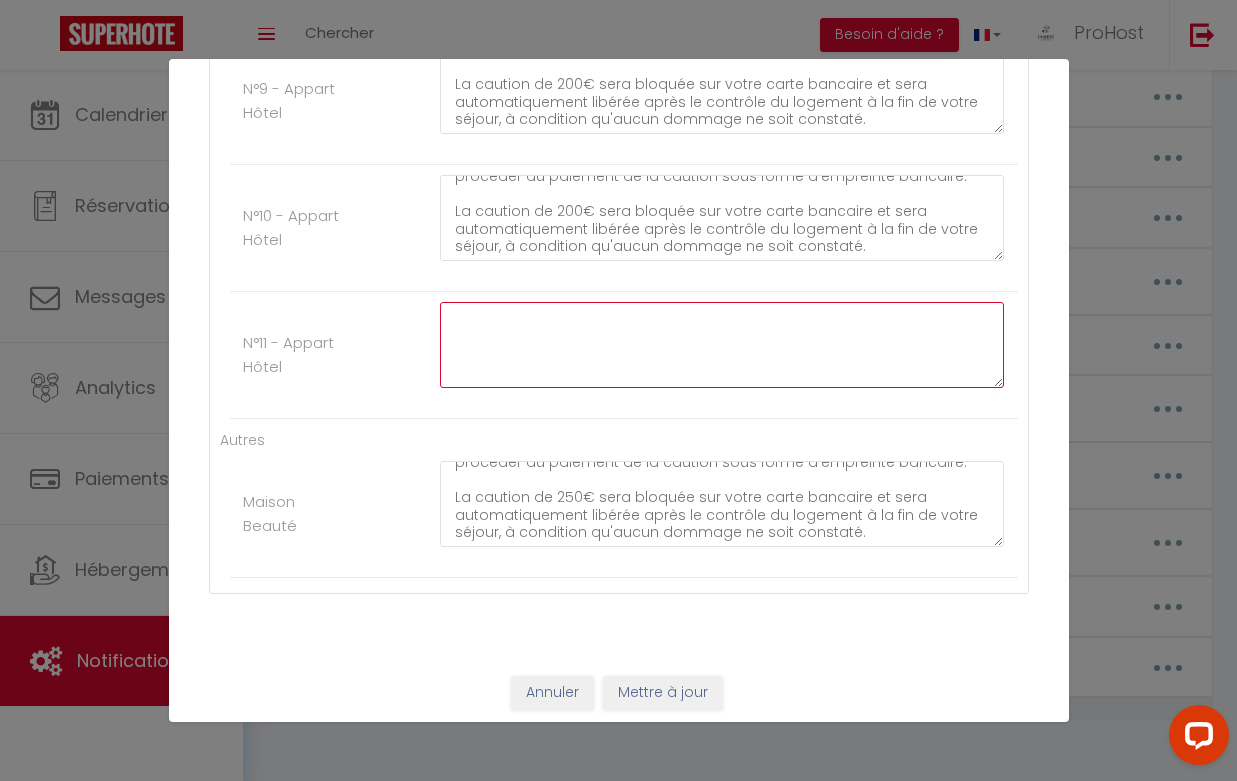 click at bounding box center (722, -1338) 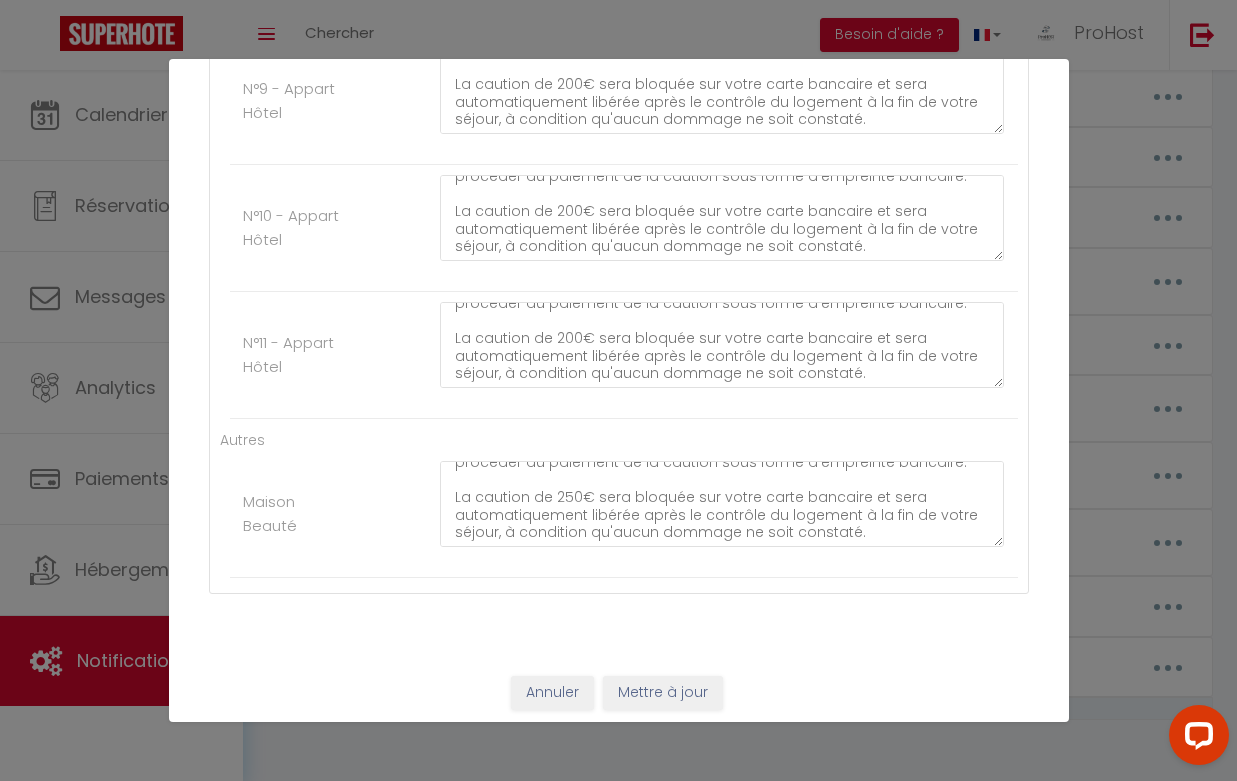 click on "Mettre à jour" at bounding box center [663, 693] 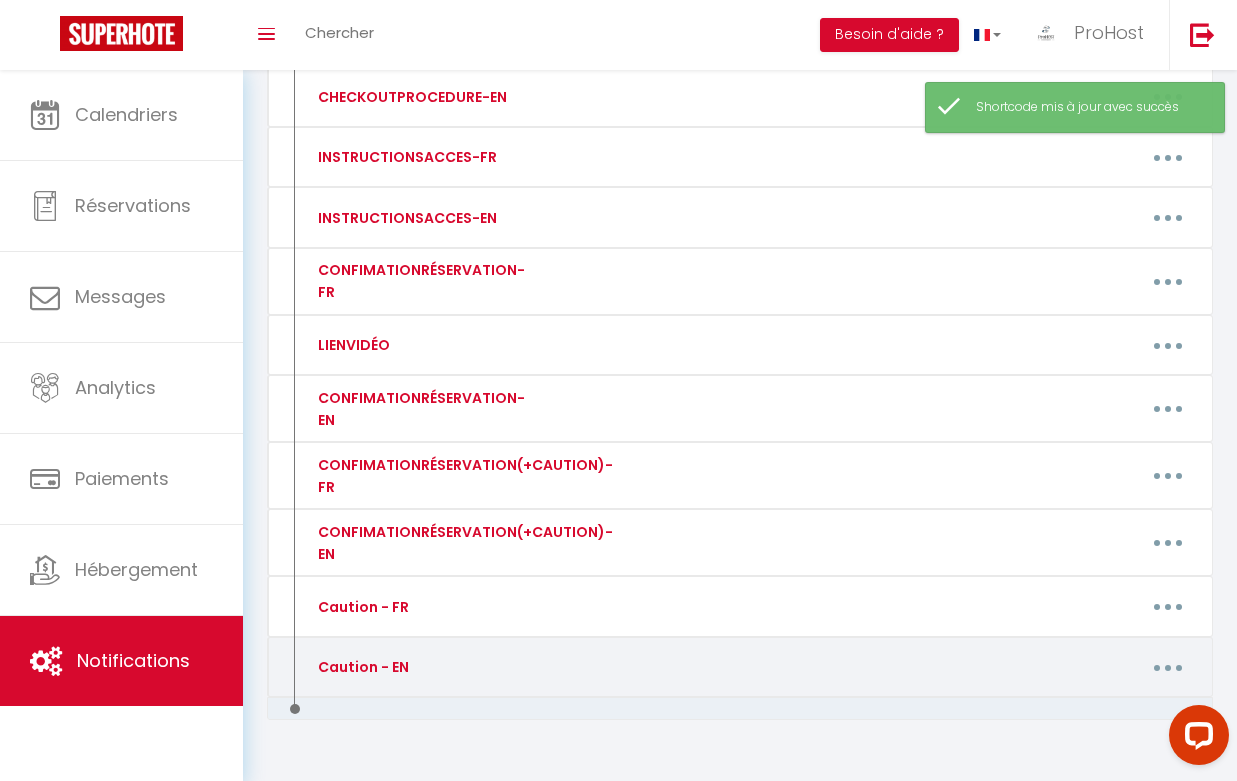 click at bounding box center [1168, 667] 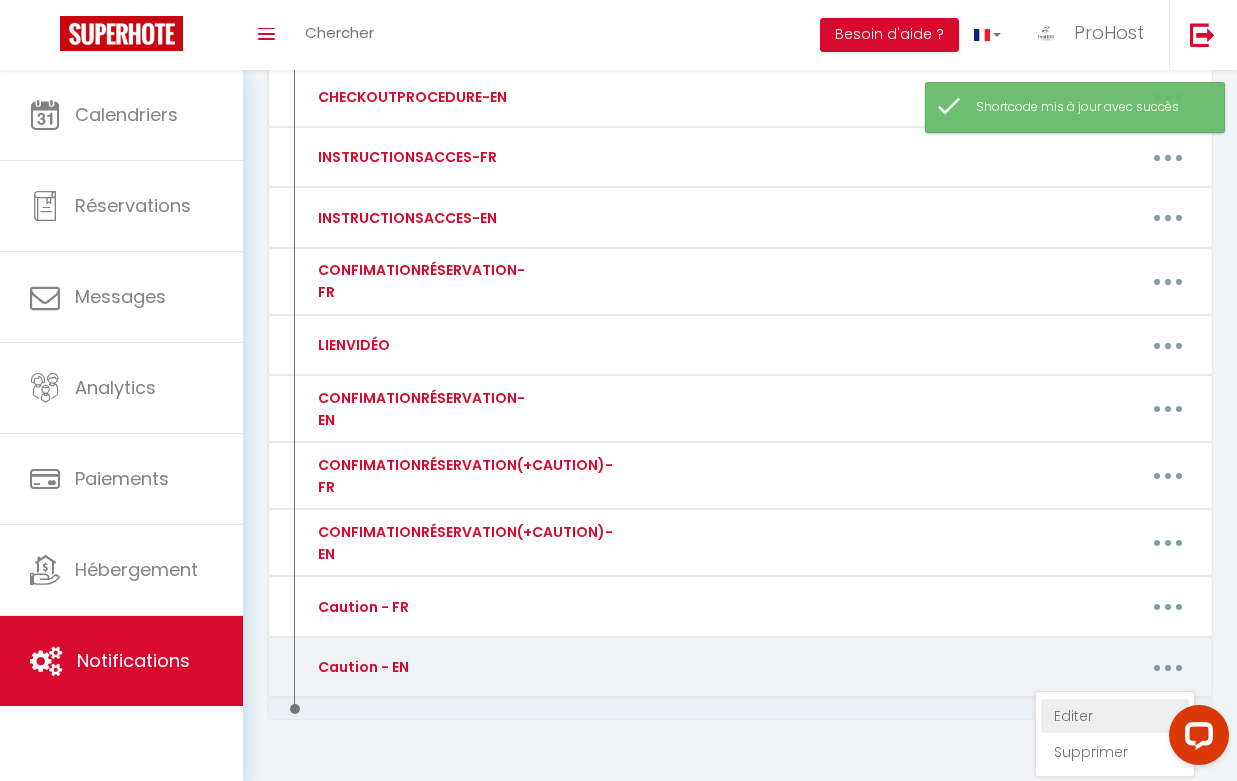 click on "Editer" at bounding box center [1115, 716] 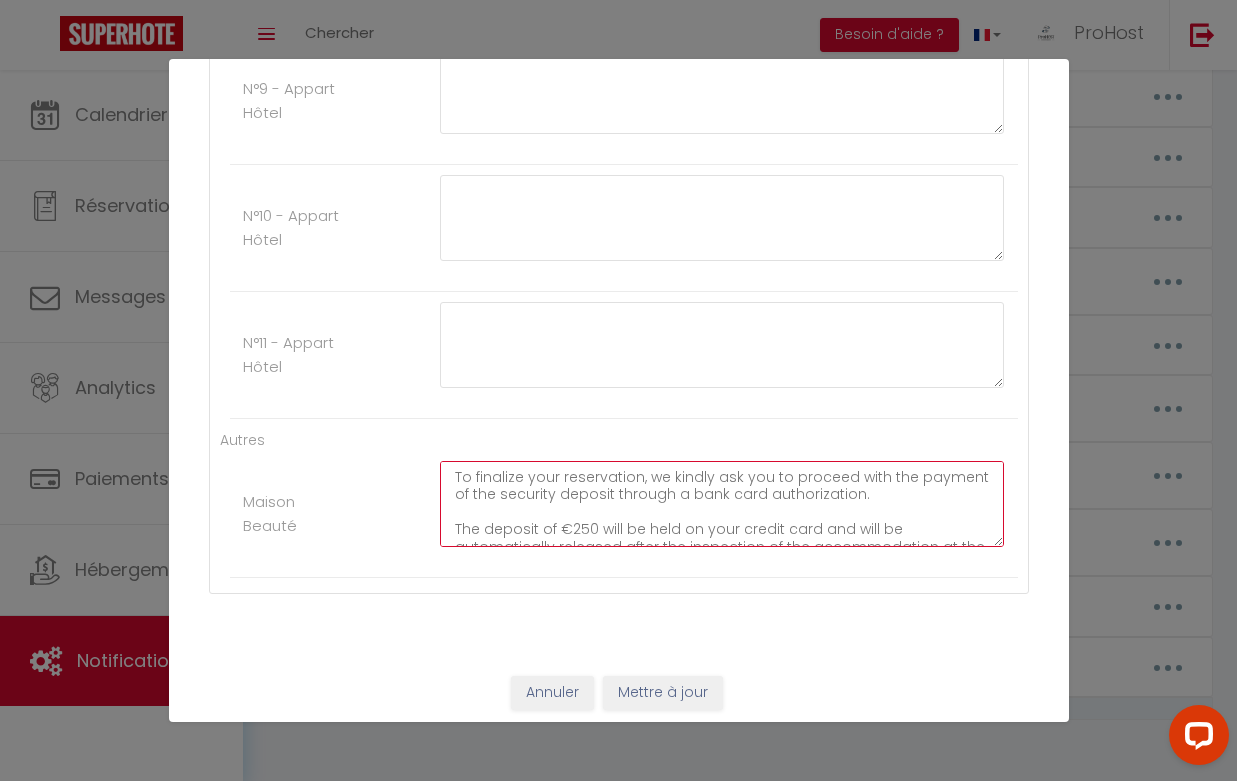 click on "To finalize your reservation, we kindly ask you to proceed with the payment of the security deposit through a bank card authorization.
The deposit of €250 will be held on your credit card and will be automatically released after the inspection of the accommodation at the end of your stay, provided that no damage is found." at bounding box center (722, -3021) 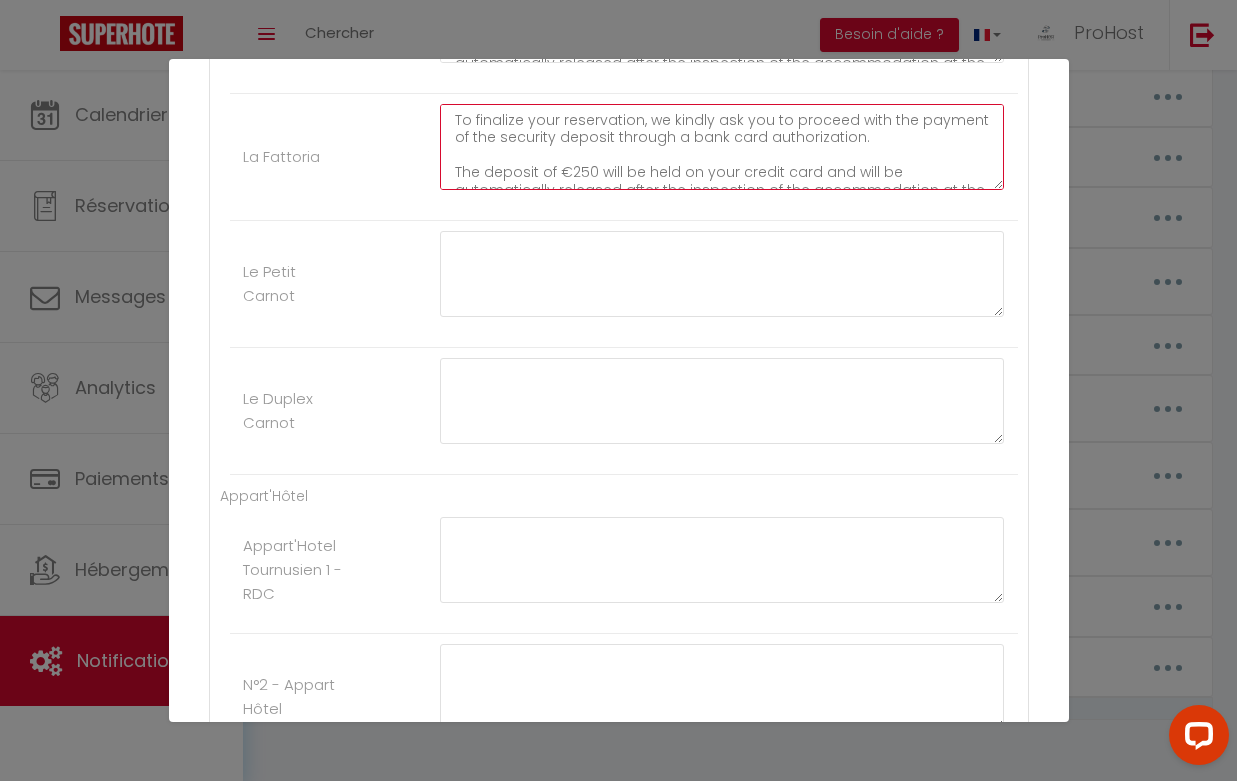 click on "To finalize your reservation, we kindly ask you to proceed with the payment of the security deposit through a bank card authorization.
The deposit of €250 will be held on your credit card and will be automatically released after the inspection of the accommodation at the end of your stay, provided that no damage is found." at bounding box center [722, 147] 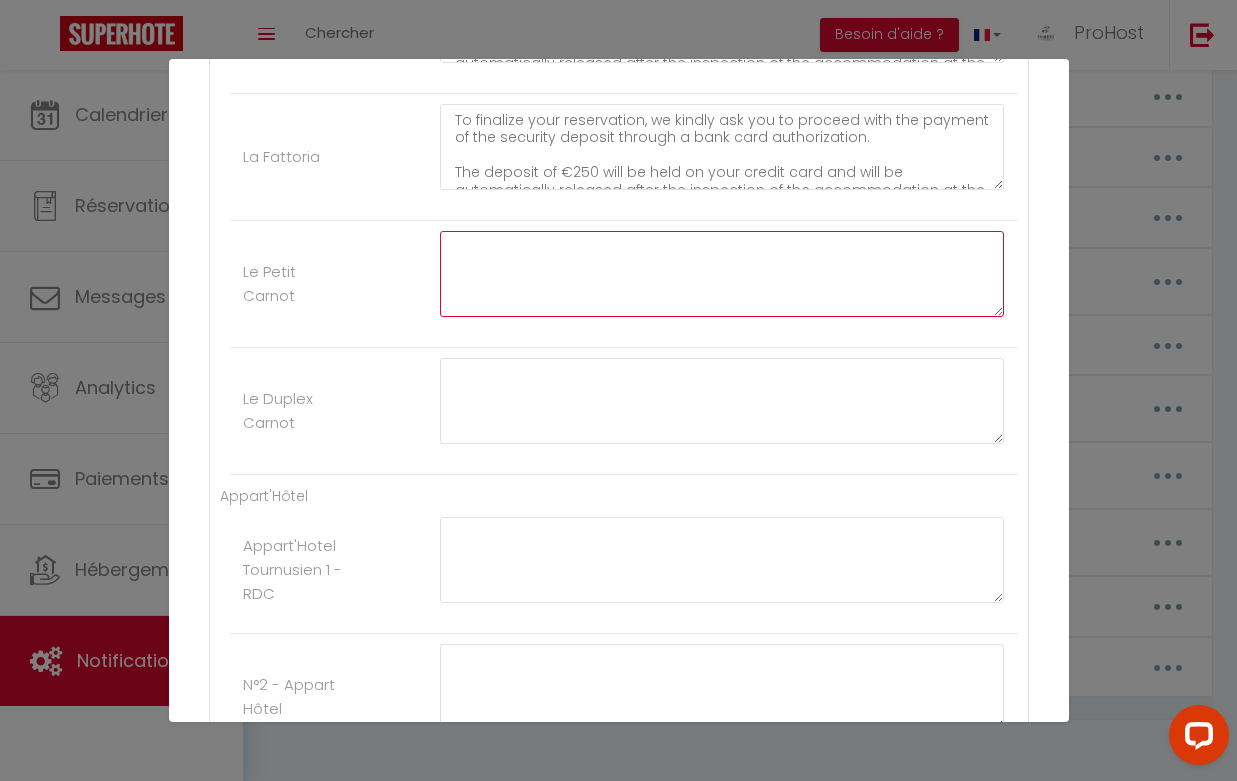 click at bounding box center [722, 274] 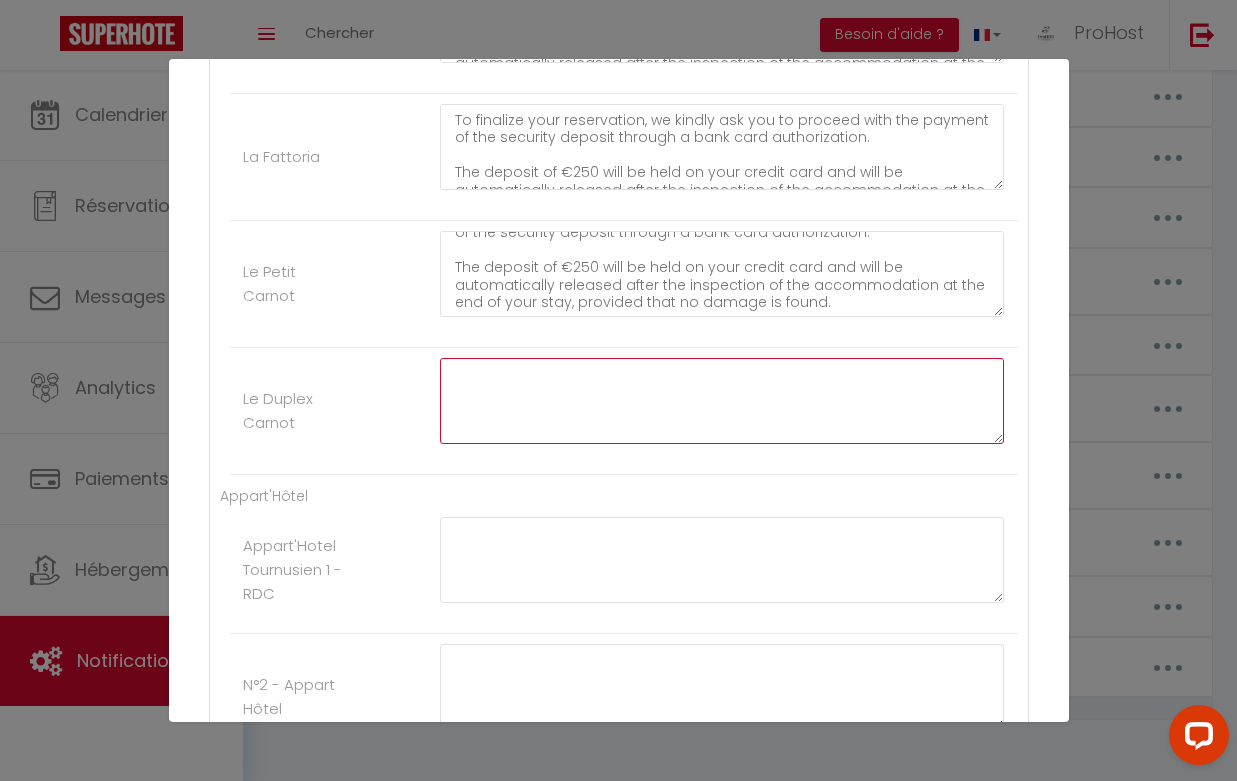 click at bounding box center (722, 401) 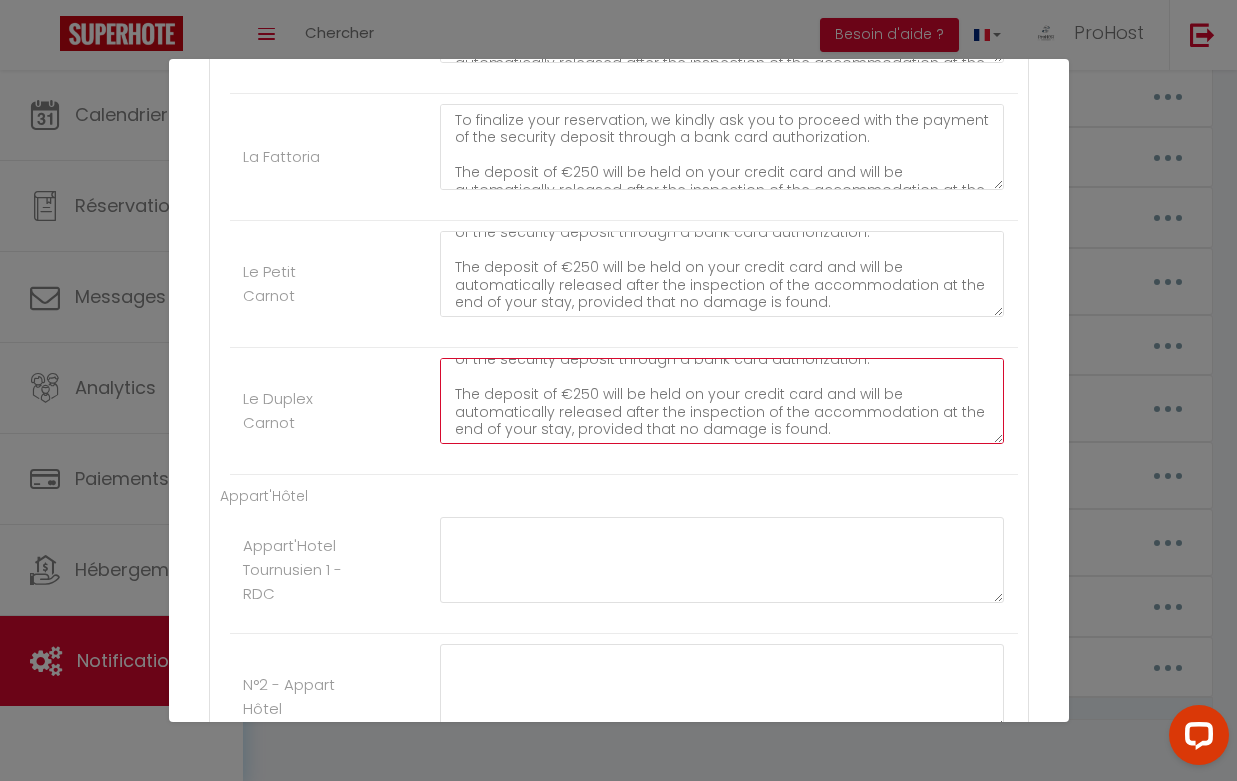 click on "To finalize your reservation, we kindly ask you to proceed with the payment of the security deposit through a bank card authorization.
The deposit of €250 will be held on your credit card and will be automatically released after the inspection of the accommodation at the end of your stay, provided that no damage is found." at bounding box center [722, 401] 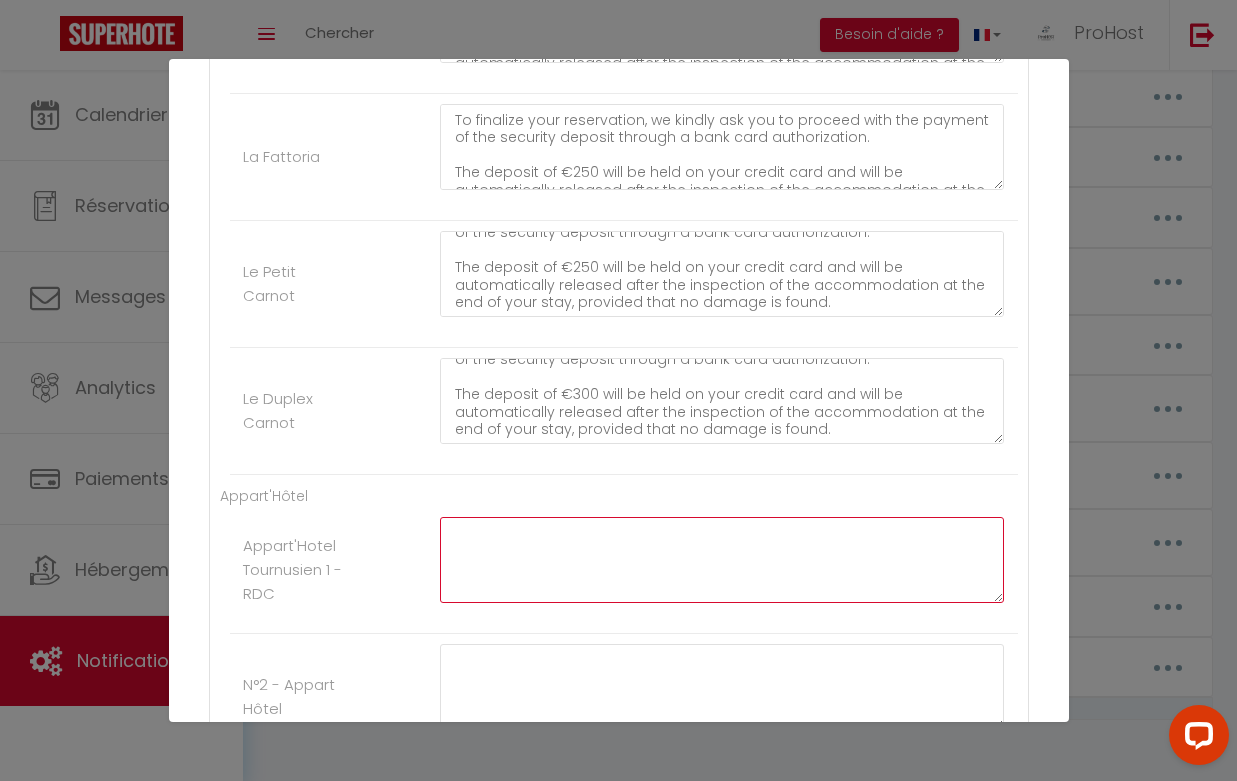 click at bounding box center [722, -1536] 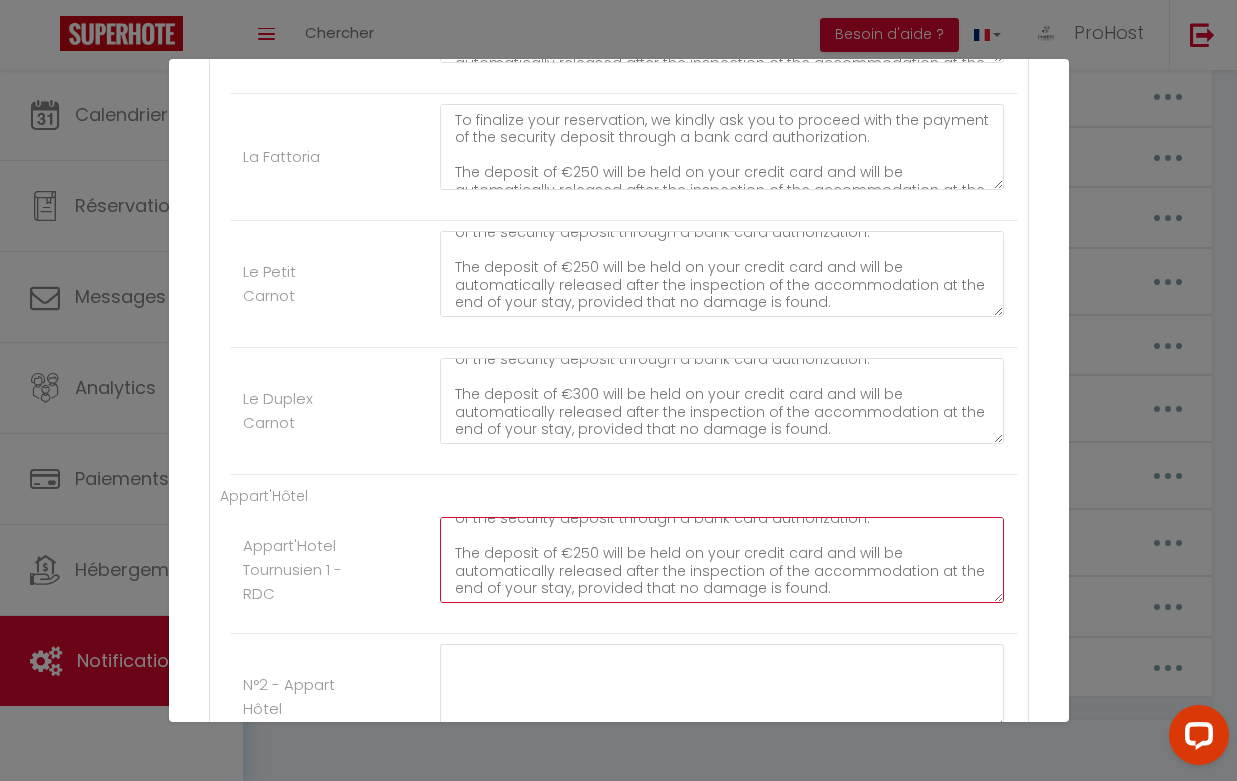 click on "To finalize your reservation, we kindly ask you to proceed with the payment of the security deposit through a bank card authorization.
The deposit of €250 will be held on your credit card and will be automatically released after the inspection of the accommodation at the end of your stay, provided that no damage is found." at bounding box center (722, -1536) 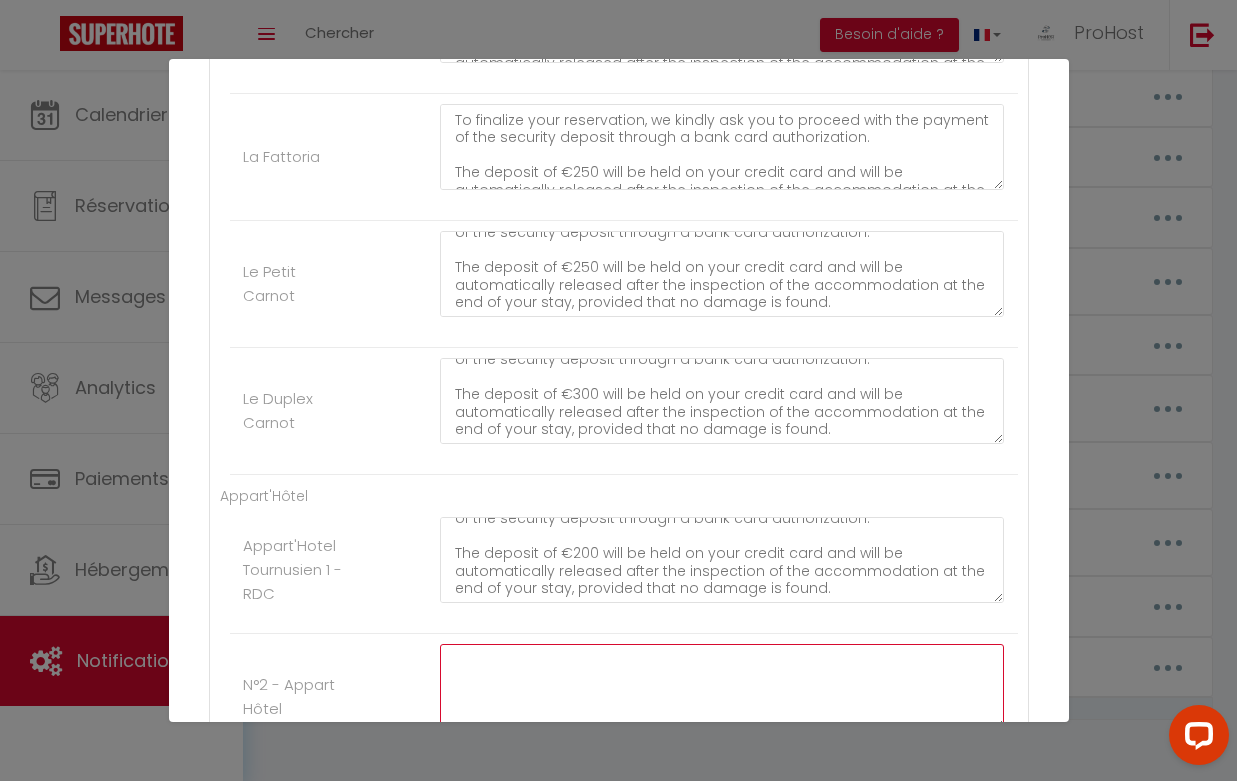 click at bounding box center [722, -1409] 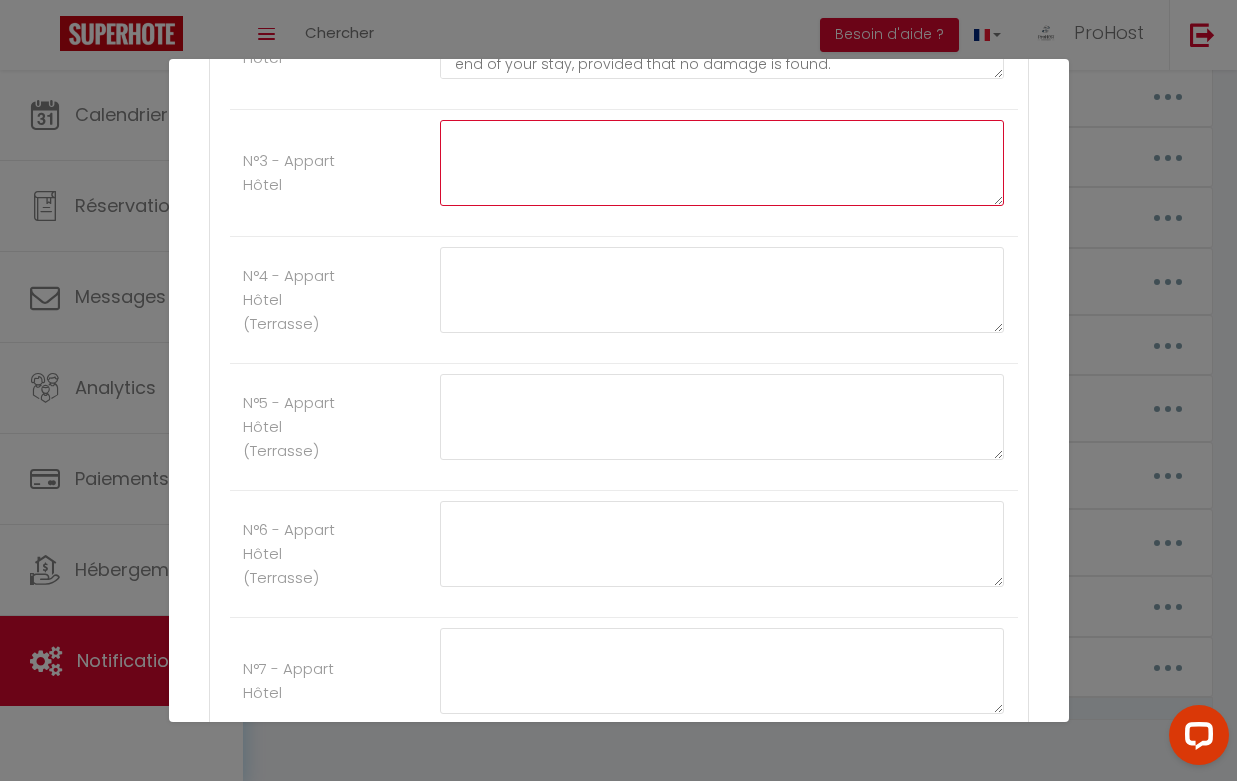 click at bounding box center (722, -1933) 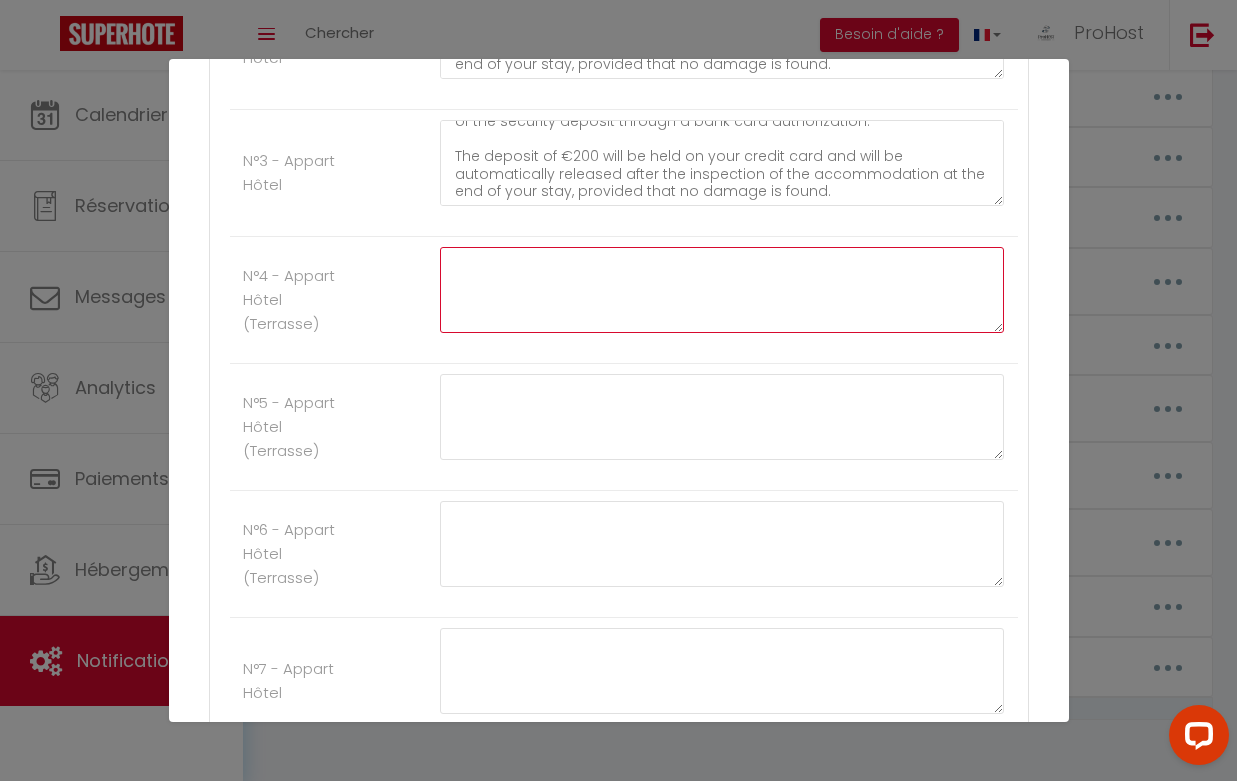 click at bounding box center [722, -1393] 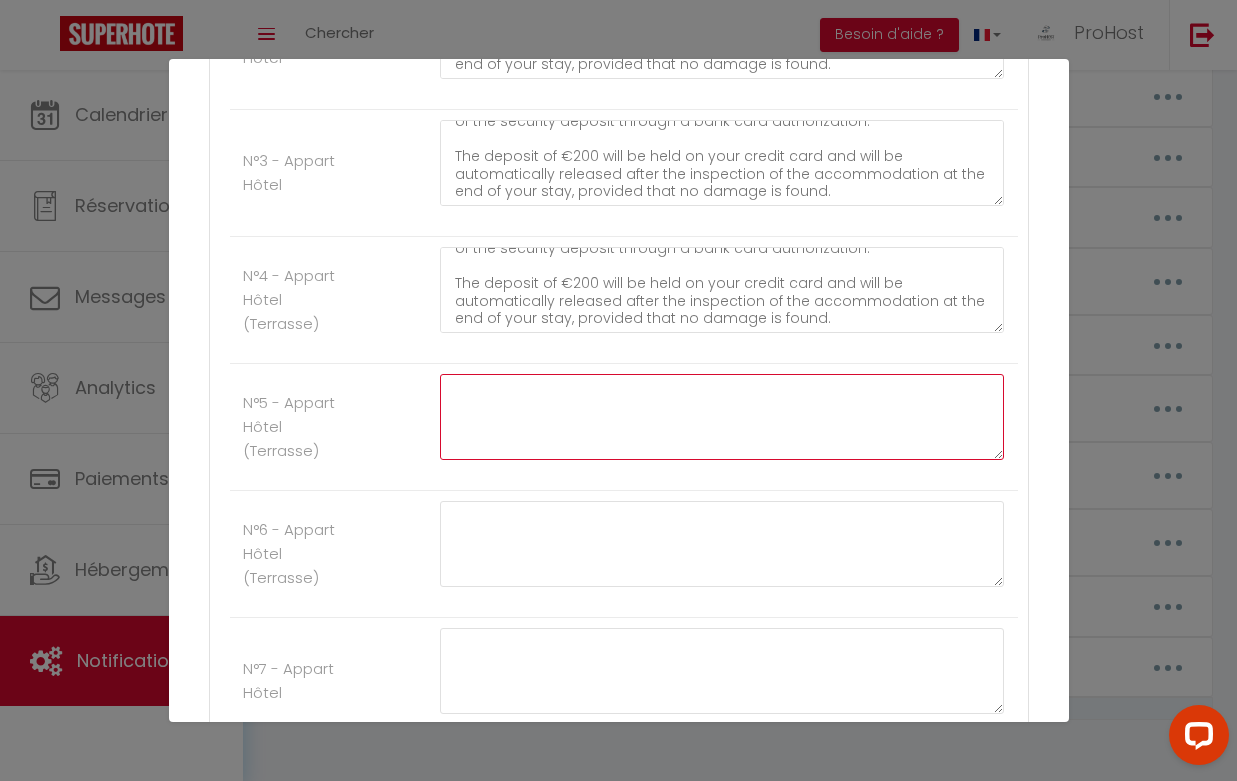 click at bounding box center [722, -1266] 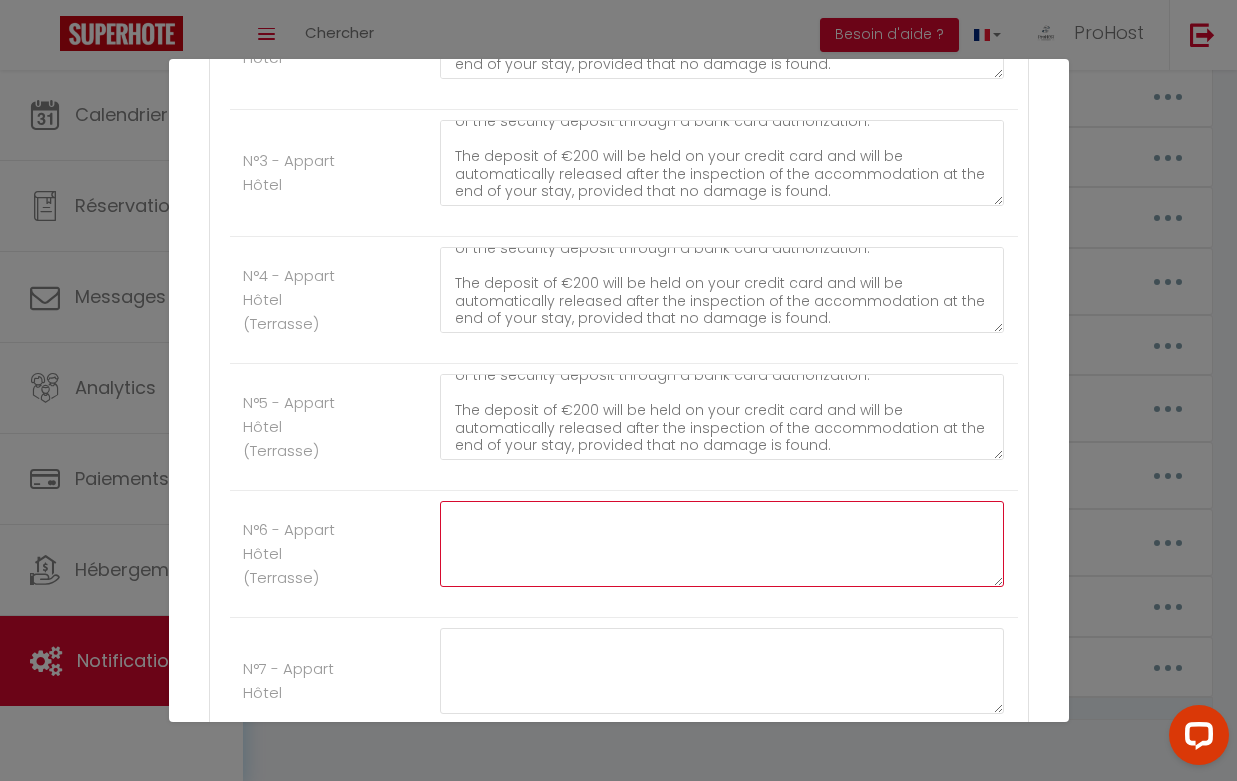 click at bounding box center [722, -1139] 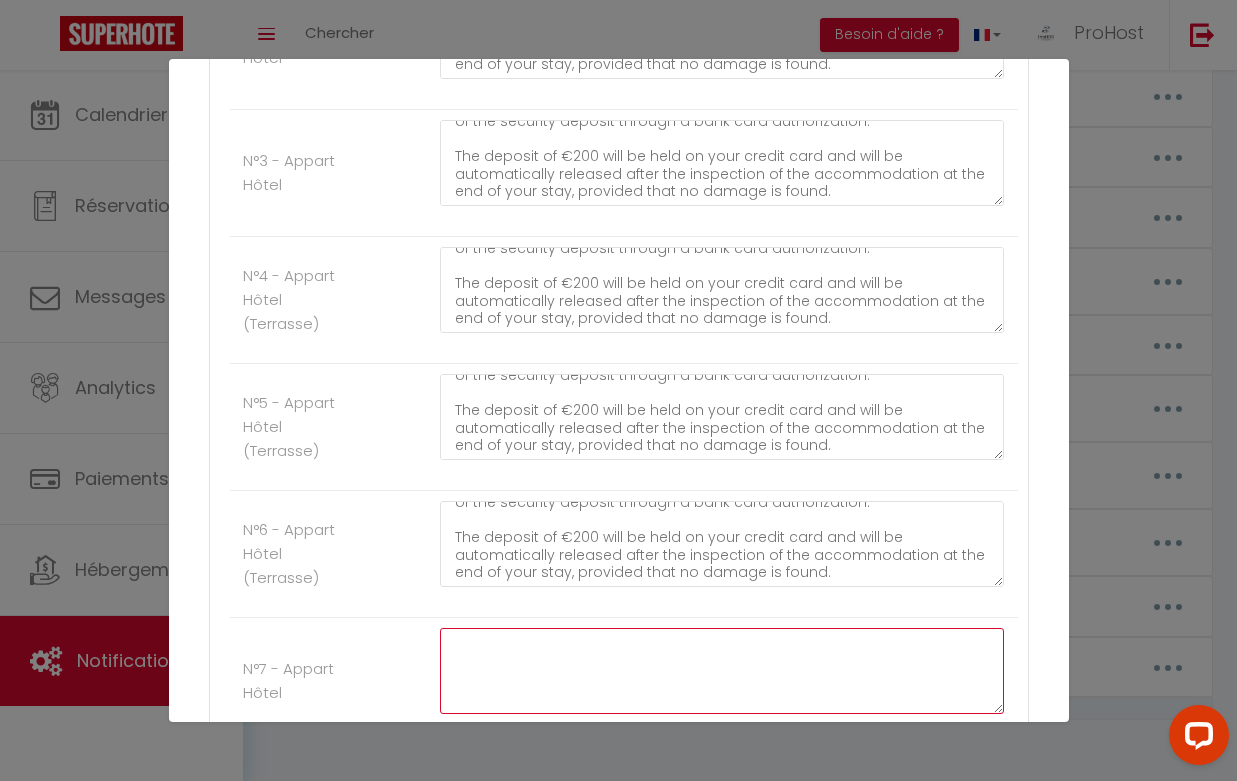 click at bounding box center (722, -1012) 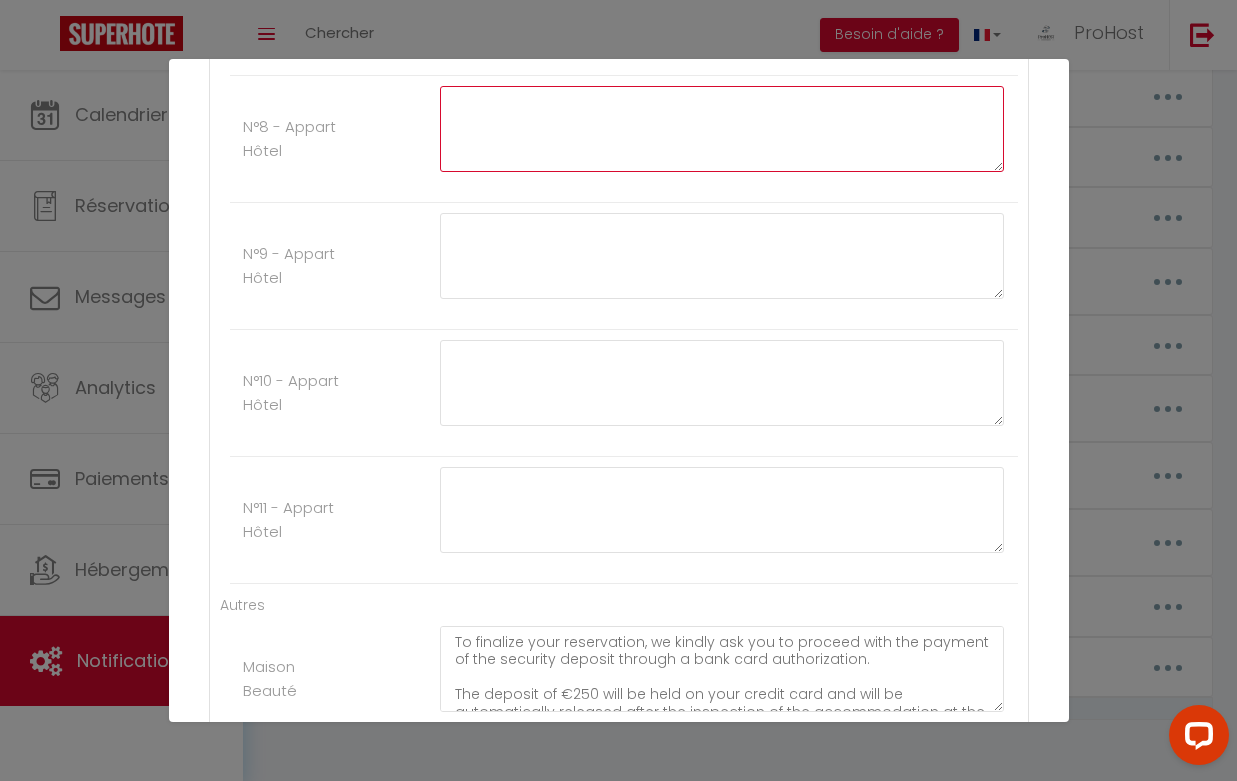 click at bounding box center [722, -1554] 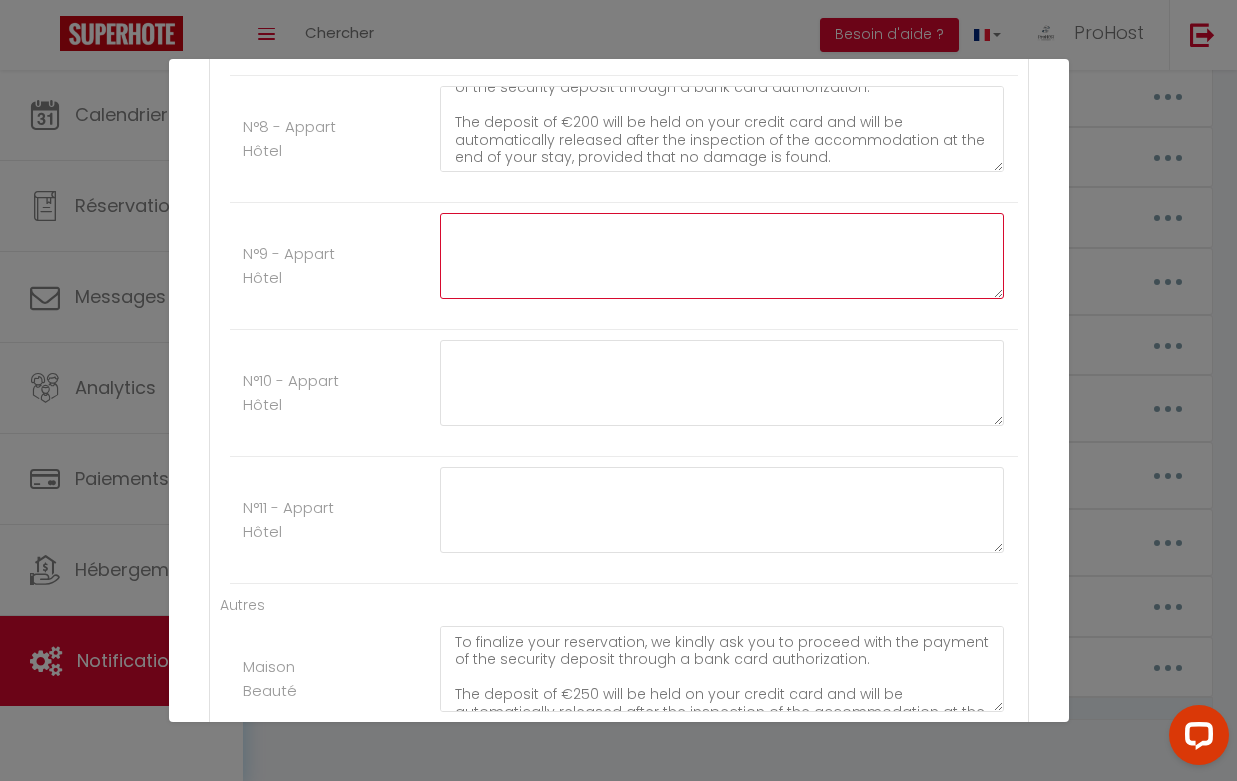 click at bounding box center [722, -1427] 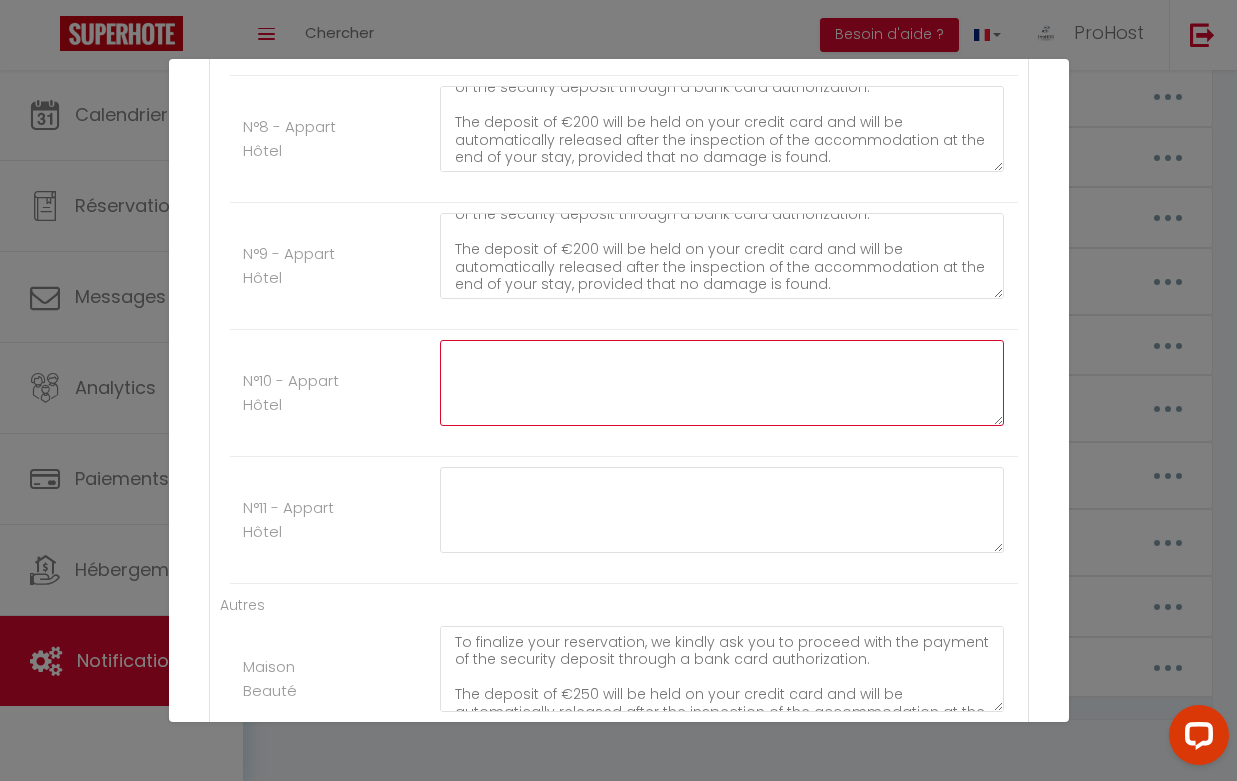 click at bounding box center (722, -1300) 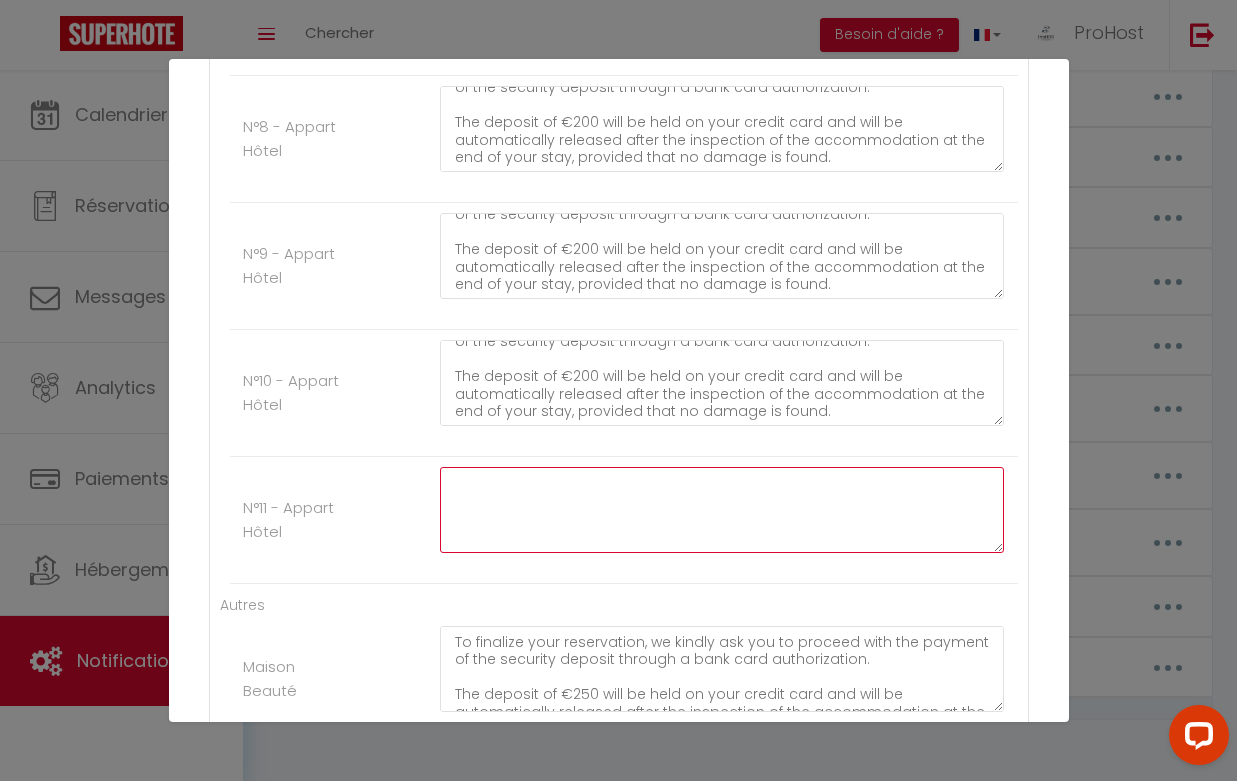 click at bounding box center [722, -1173] 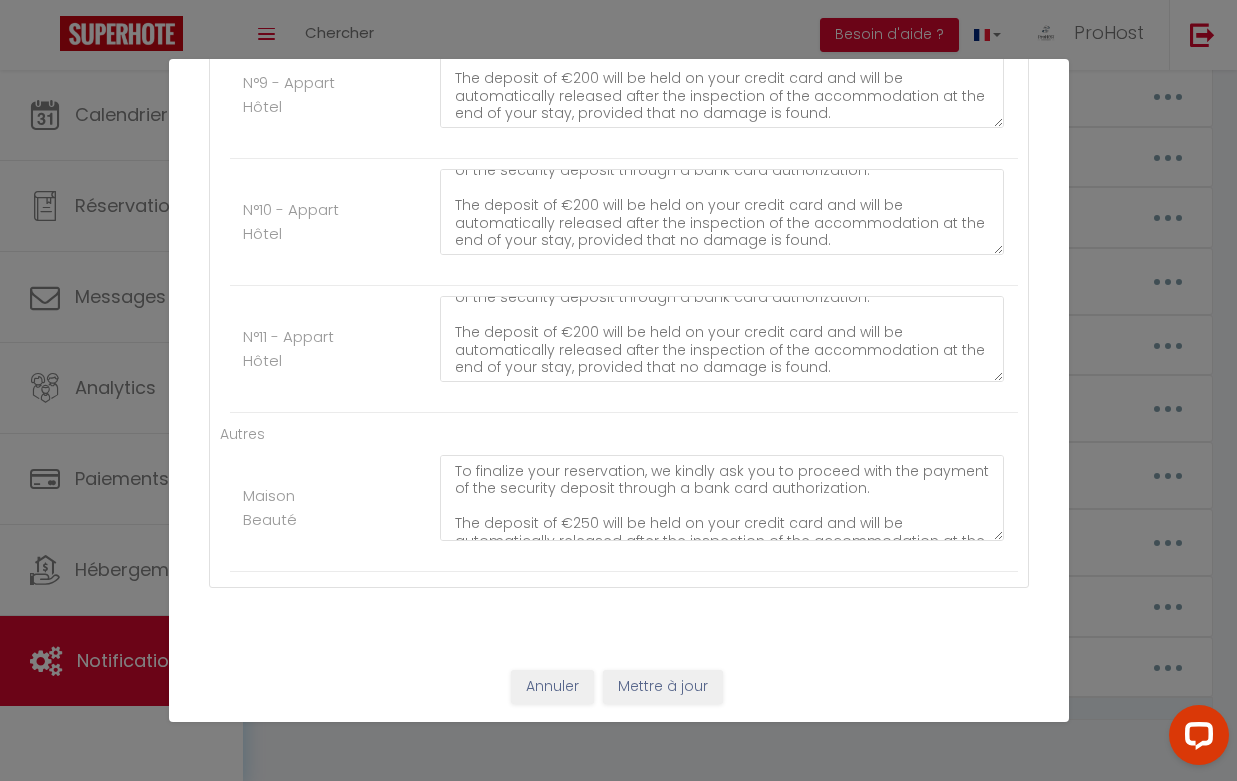 click on "Mettre à jour" at bounding box center (663, 687) 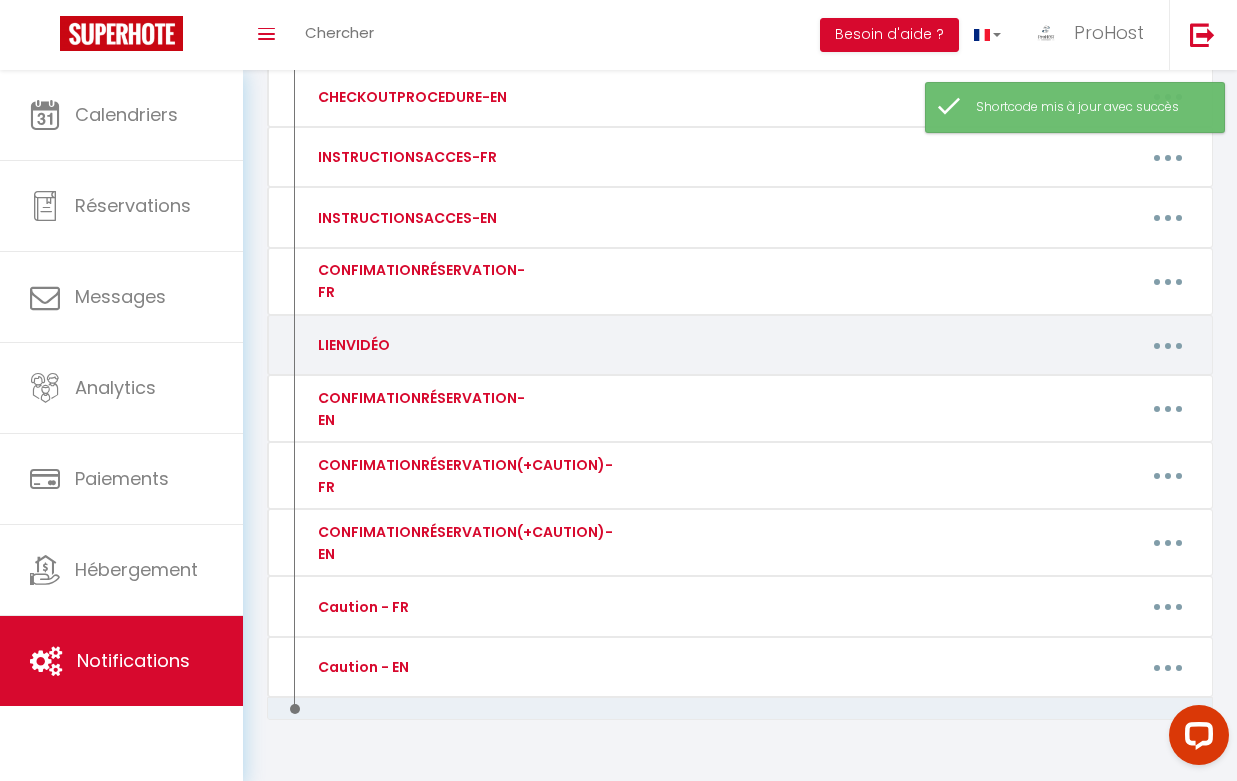 click at bounding box center [1168, 346] 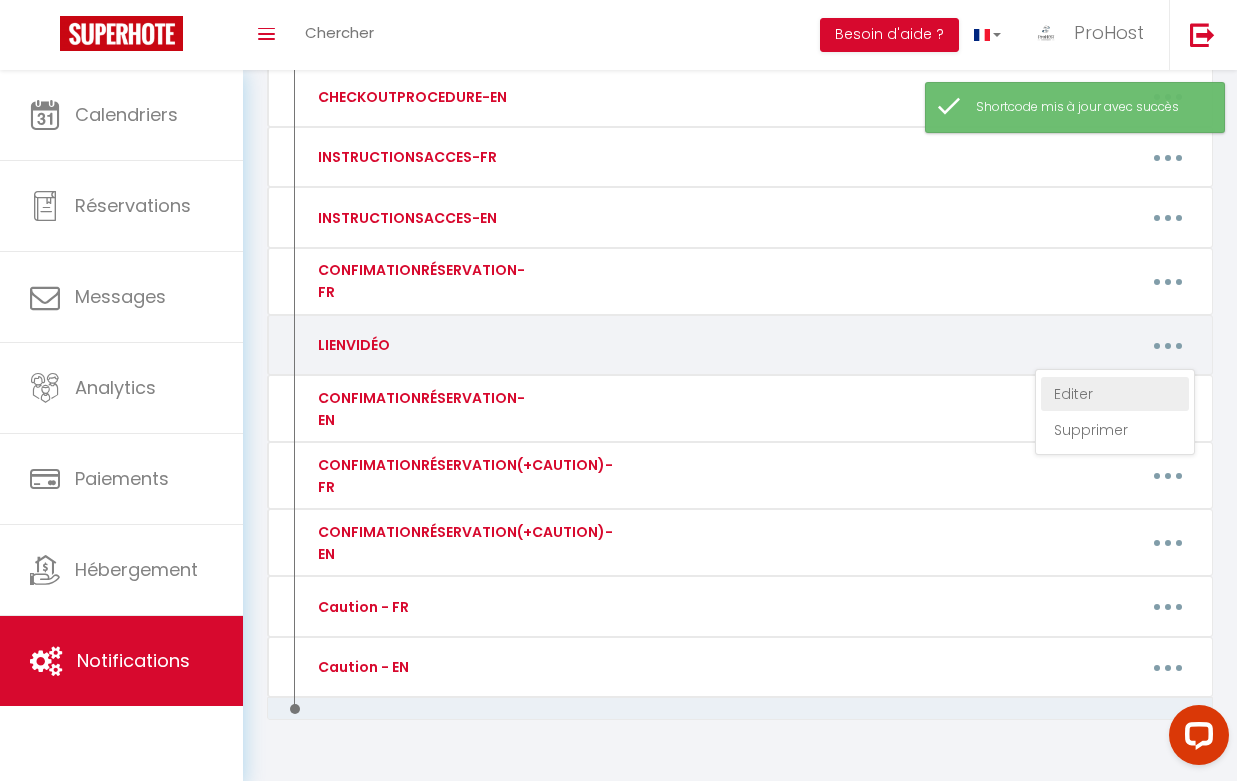 click on "Editer" at bounding box center (1115, 394) 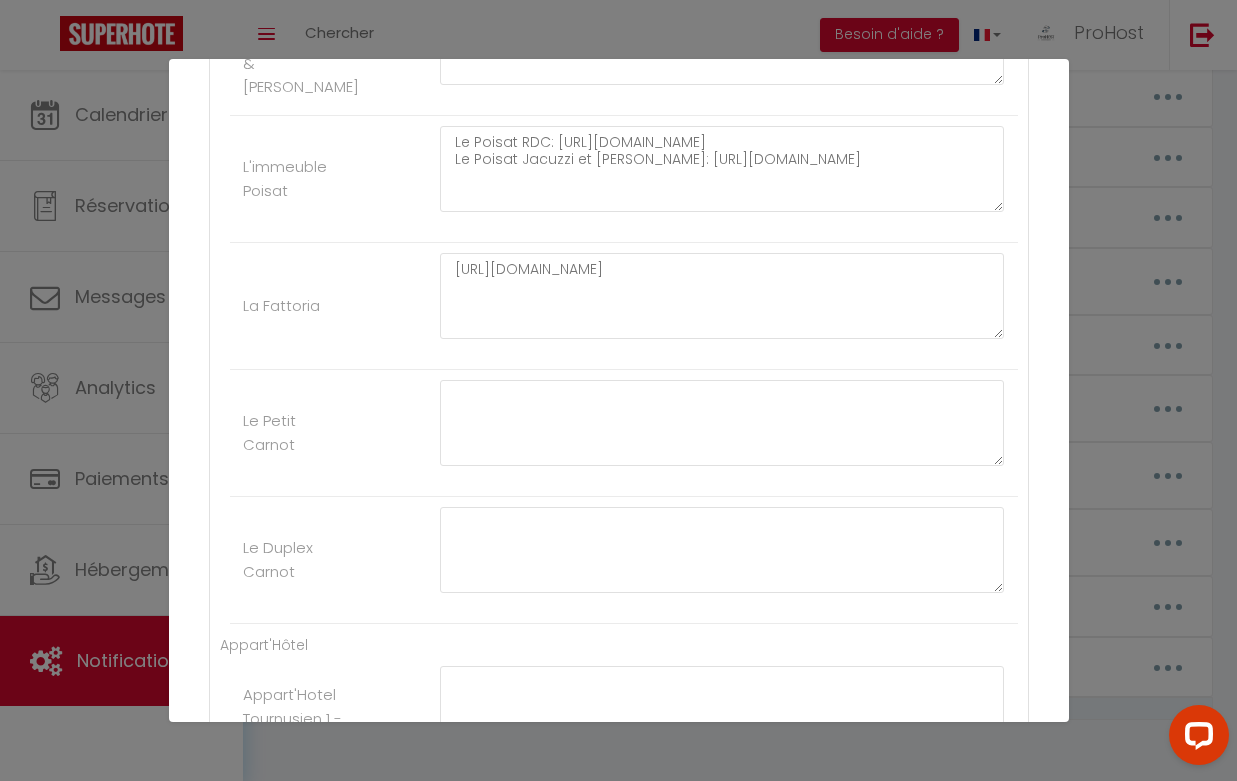 scroll, scrollTop: 1948, scrollLeft: 0, axis: vertical 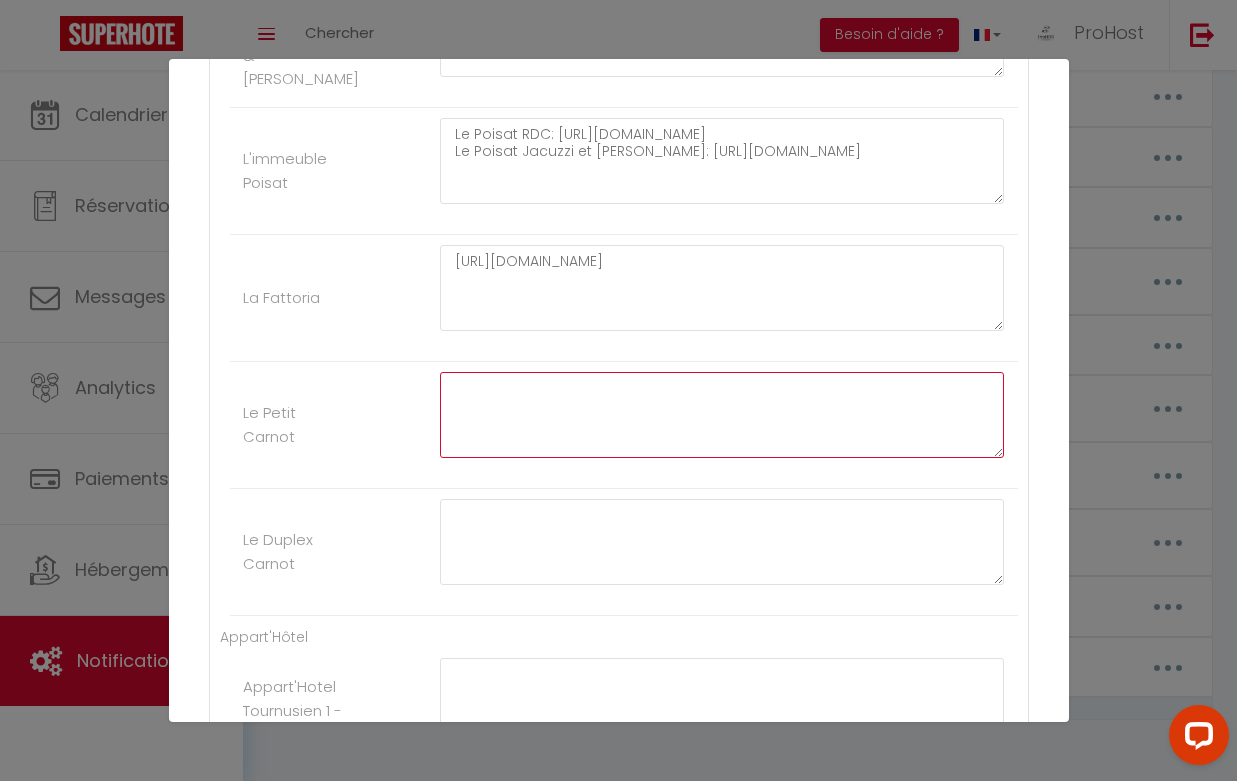 click at bounding box center [722, 415] 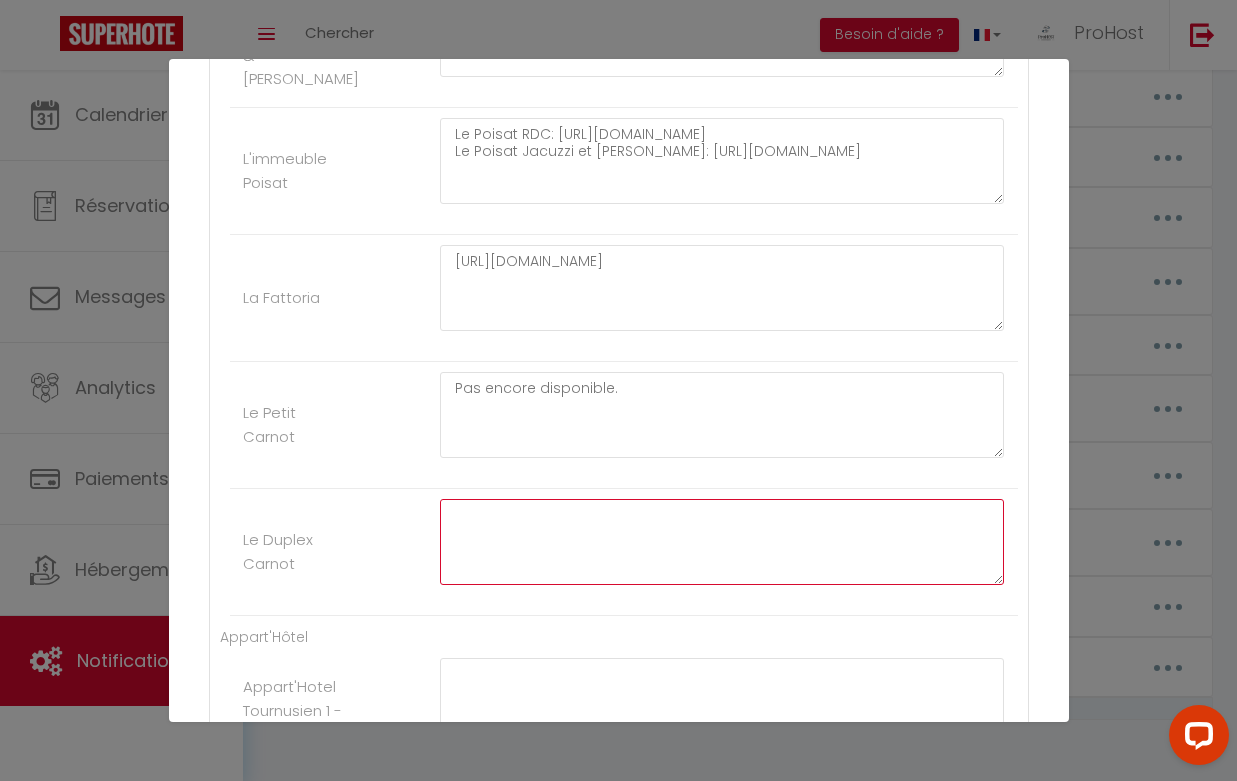 click at bounding box center [722, 542] 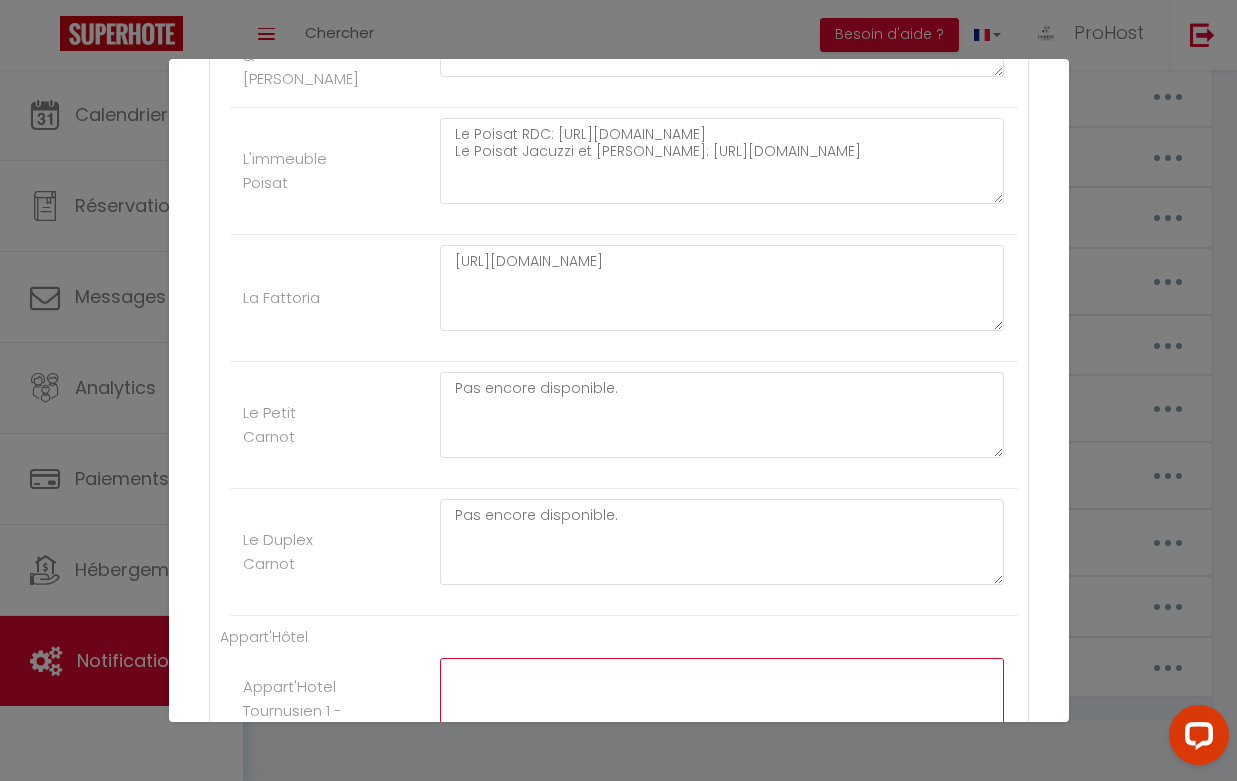 click at bounding box center (722, -1395) 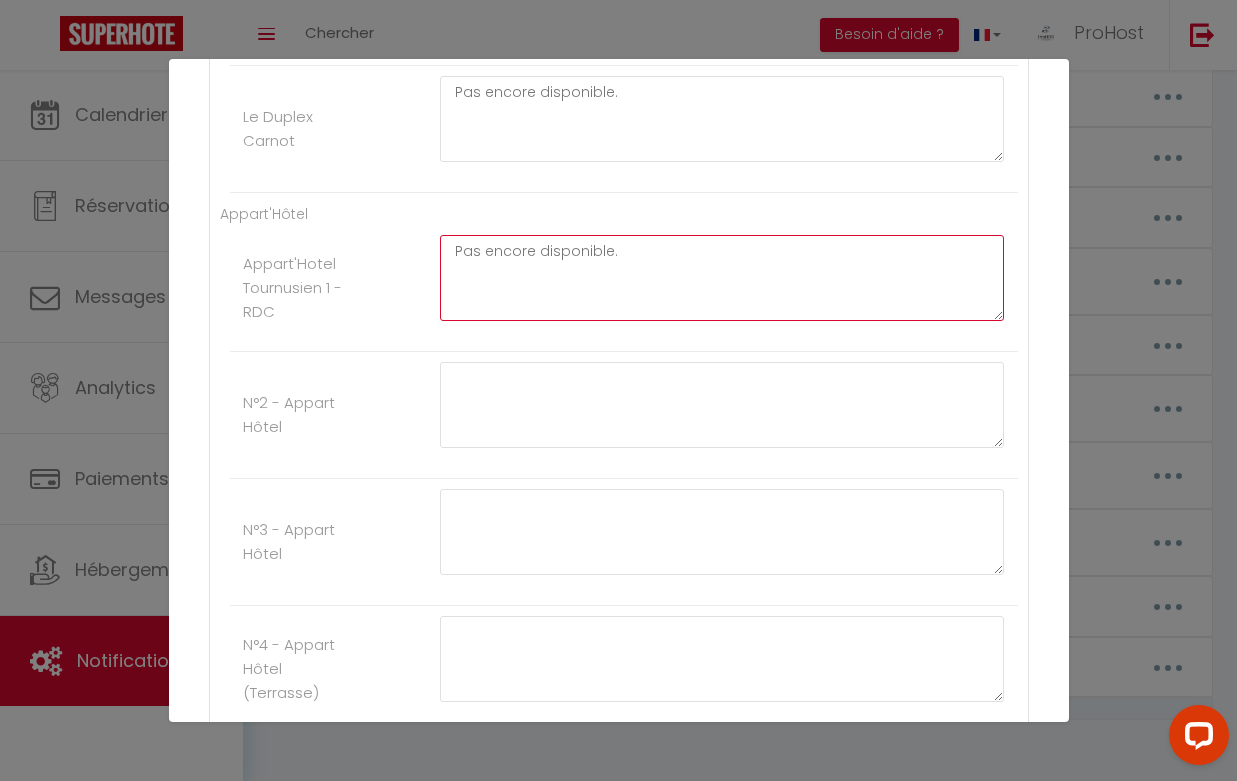 scroll, scrollTop: 2373, scrollLeft: 0, axis: vertical 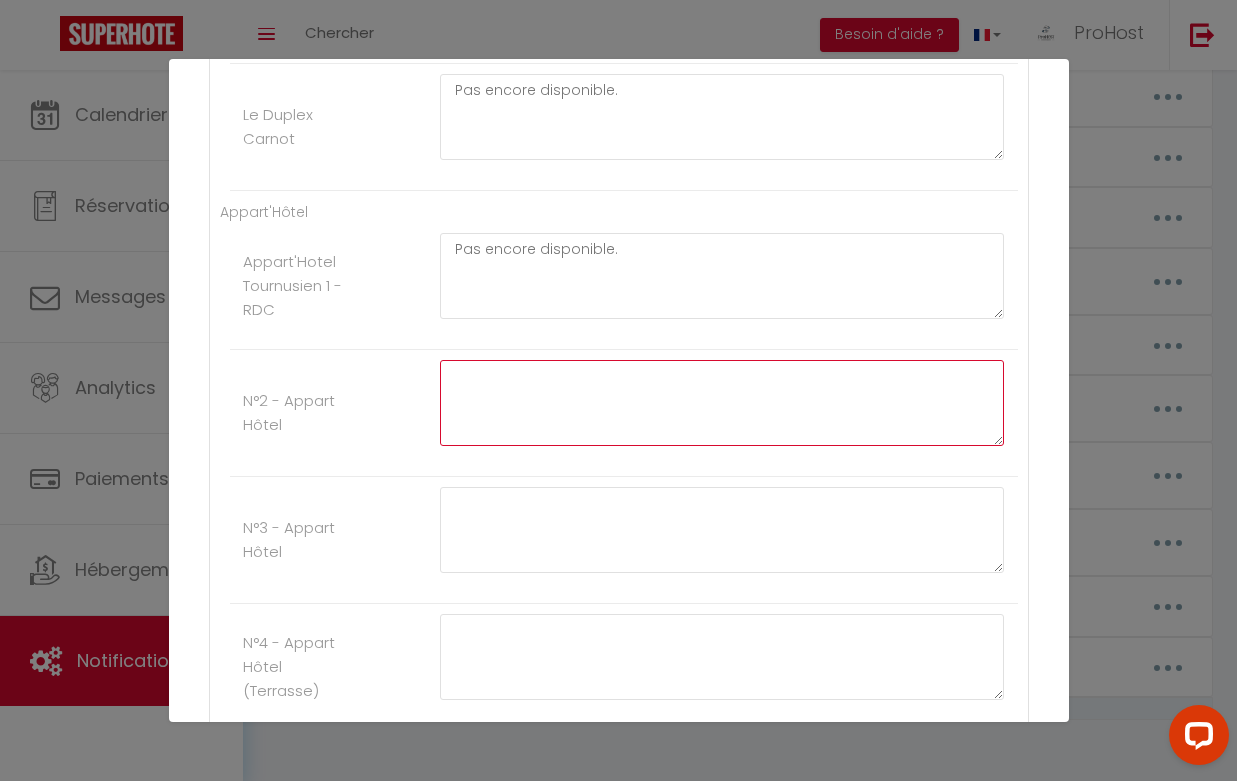 click at bounding box center (722, -1693) 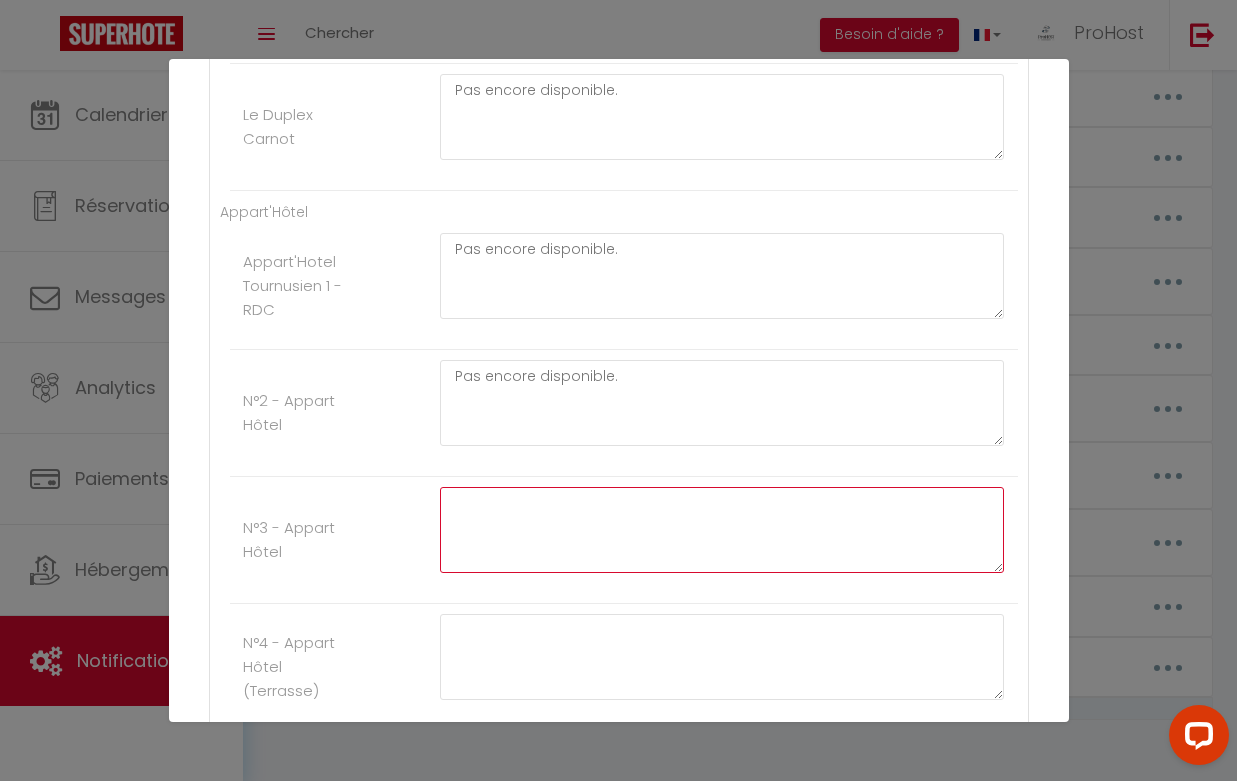 click at bounding box center (722, -1566) 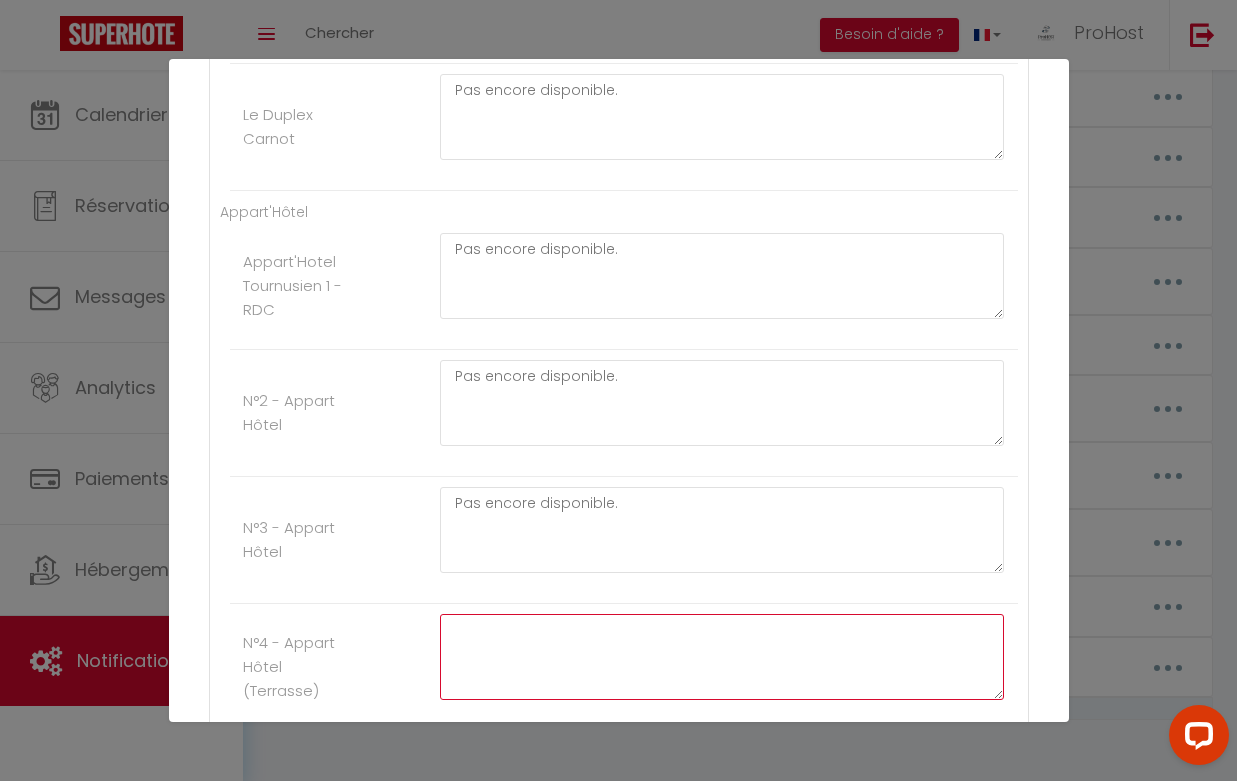 click at bounding box center (722, -1026) 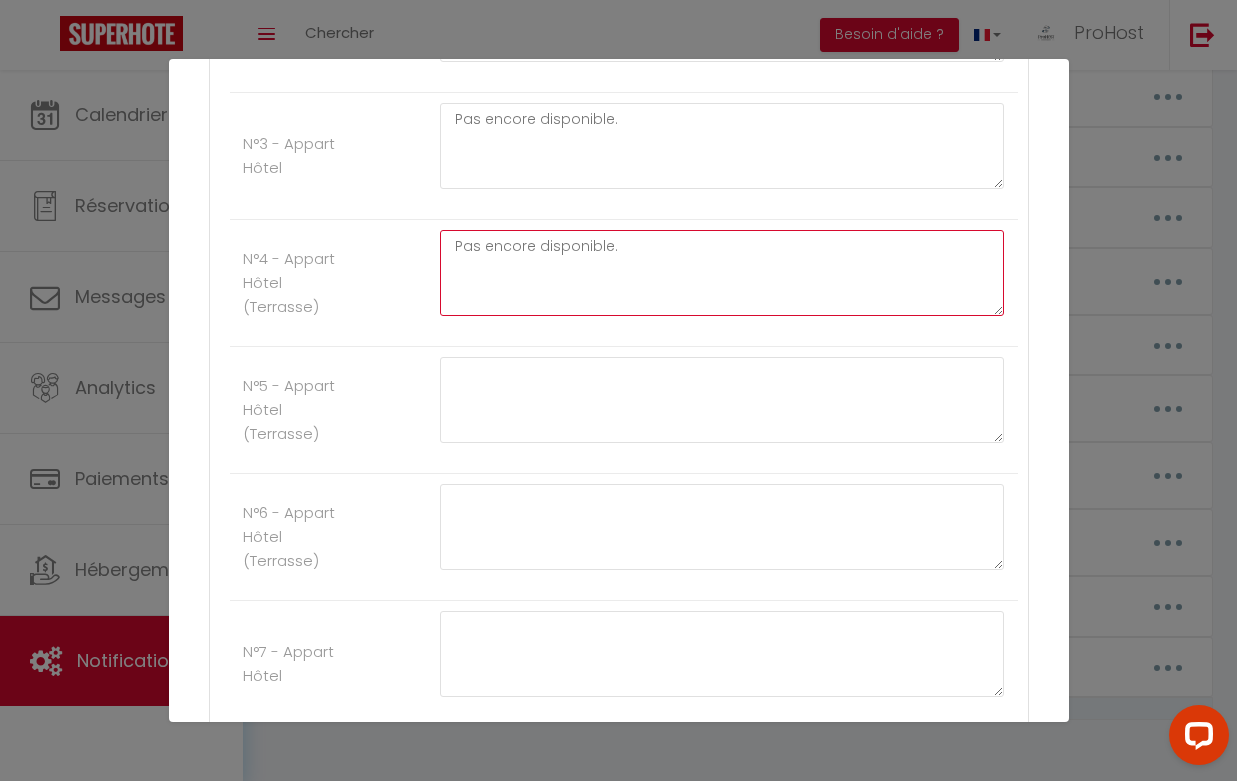 scroll, scrollTop: 2810, scrollLeft: 0, axis: vertical 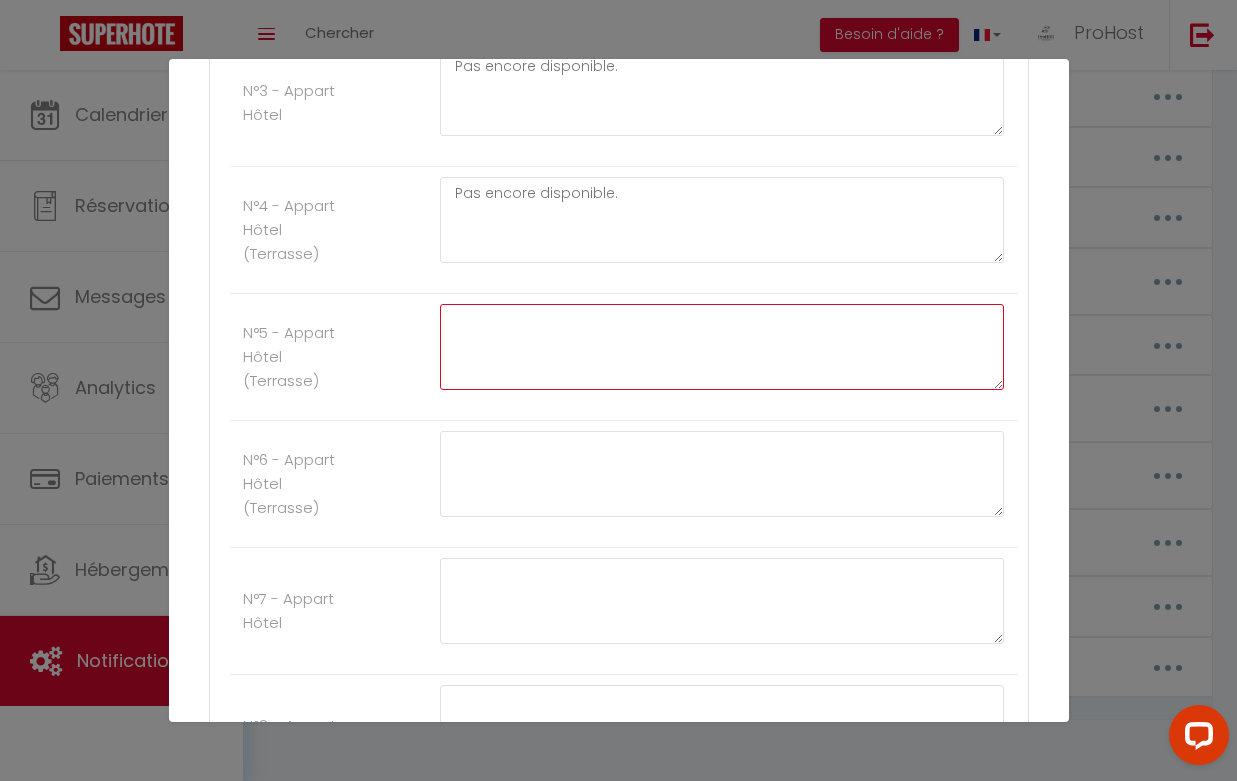 click at bounding box center (722, -1336) 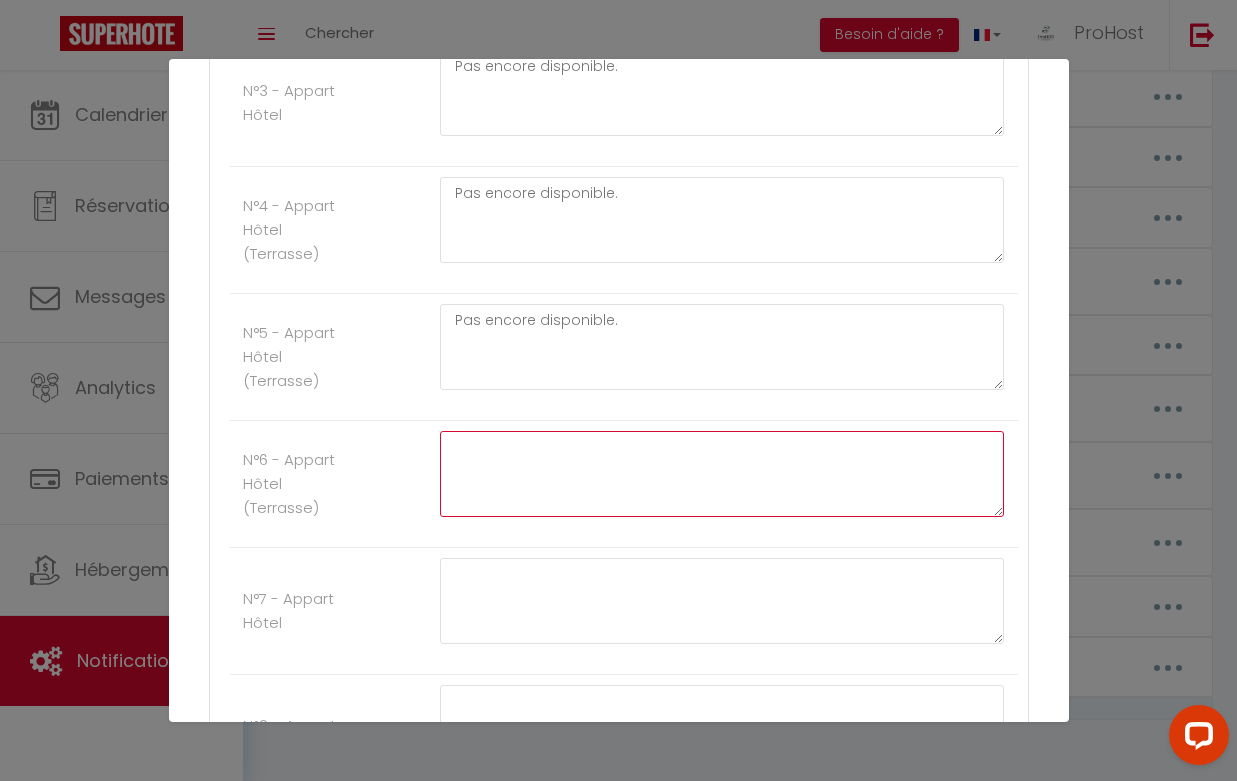 click at bounding box center (722, -1209) 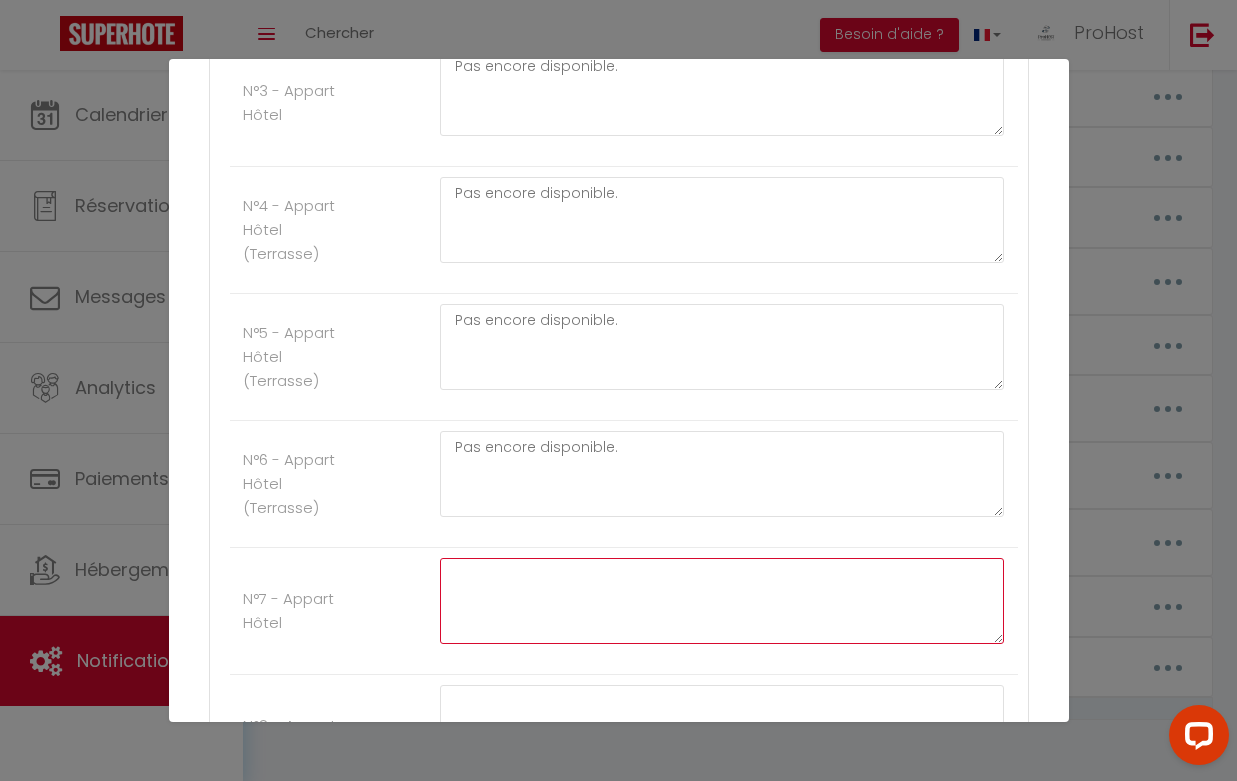 click at bounding box center [722, -1082] 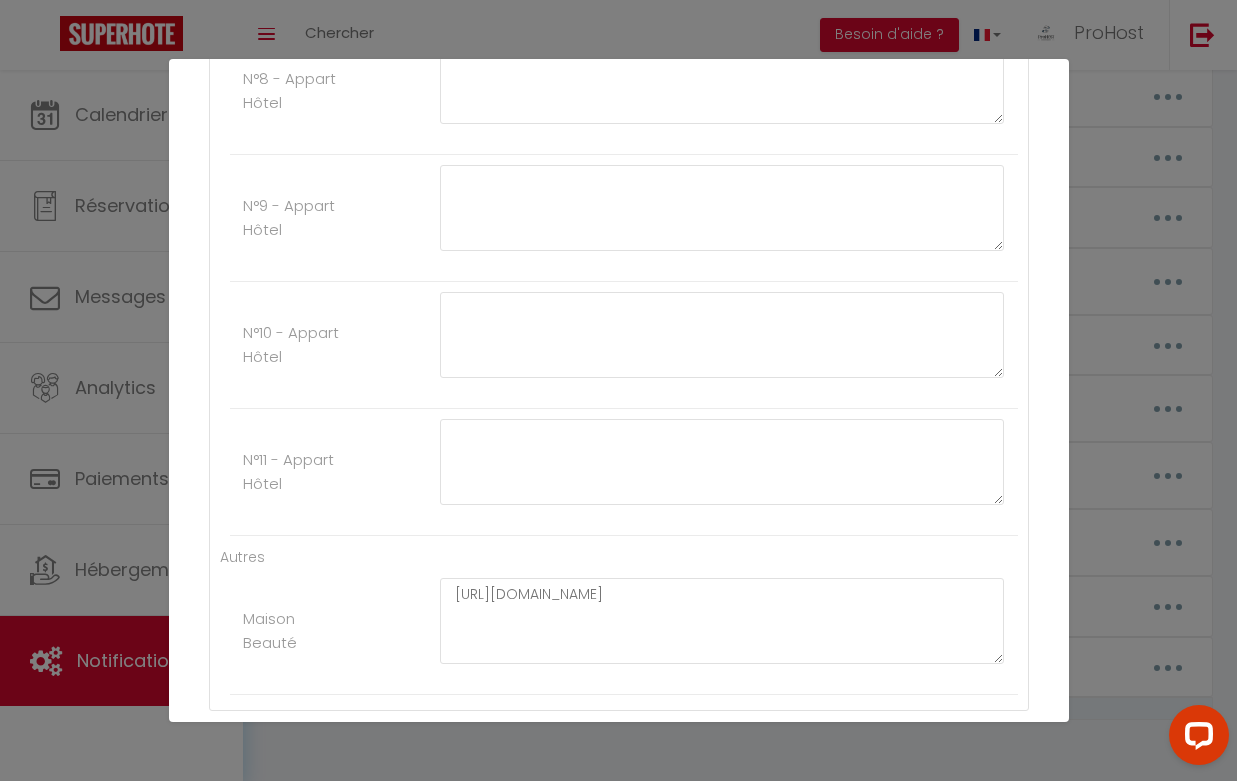 scroll, scrollTop: 3411, scrollLeft: 0, axis: vertical 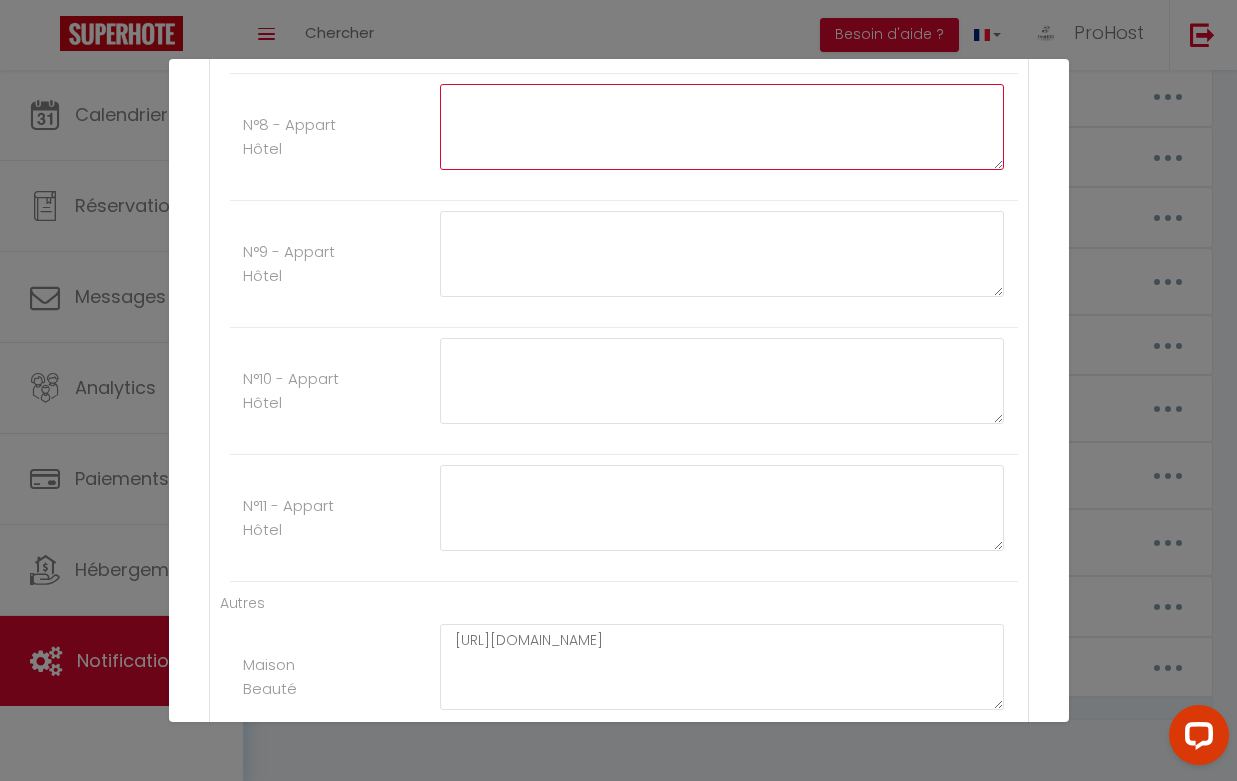 click at bounding box center [722, -1556] 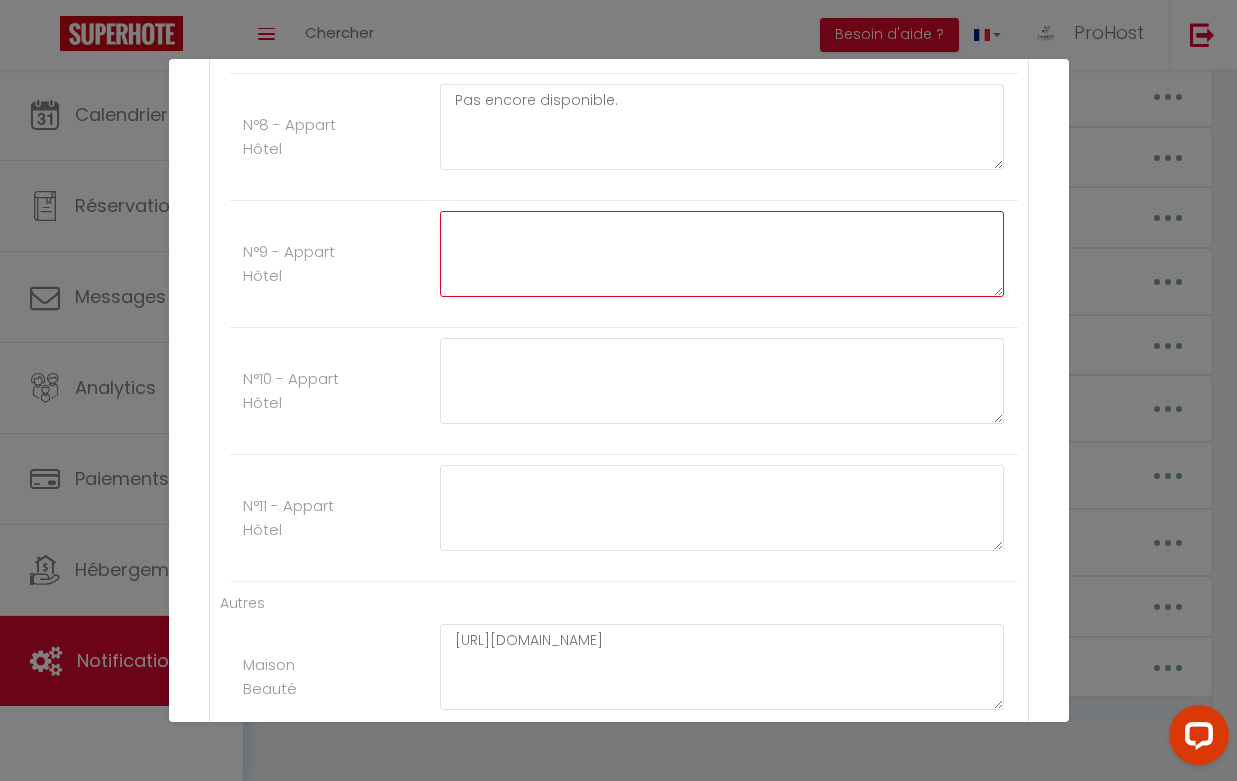 click at bounding box center [722, -1429] 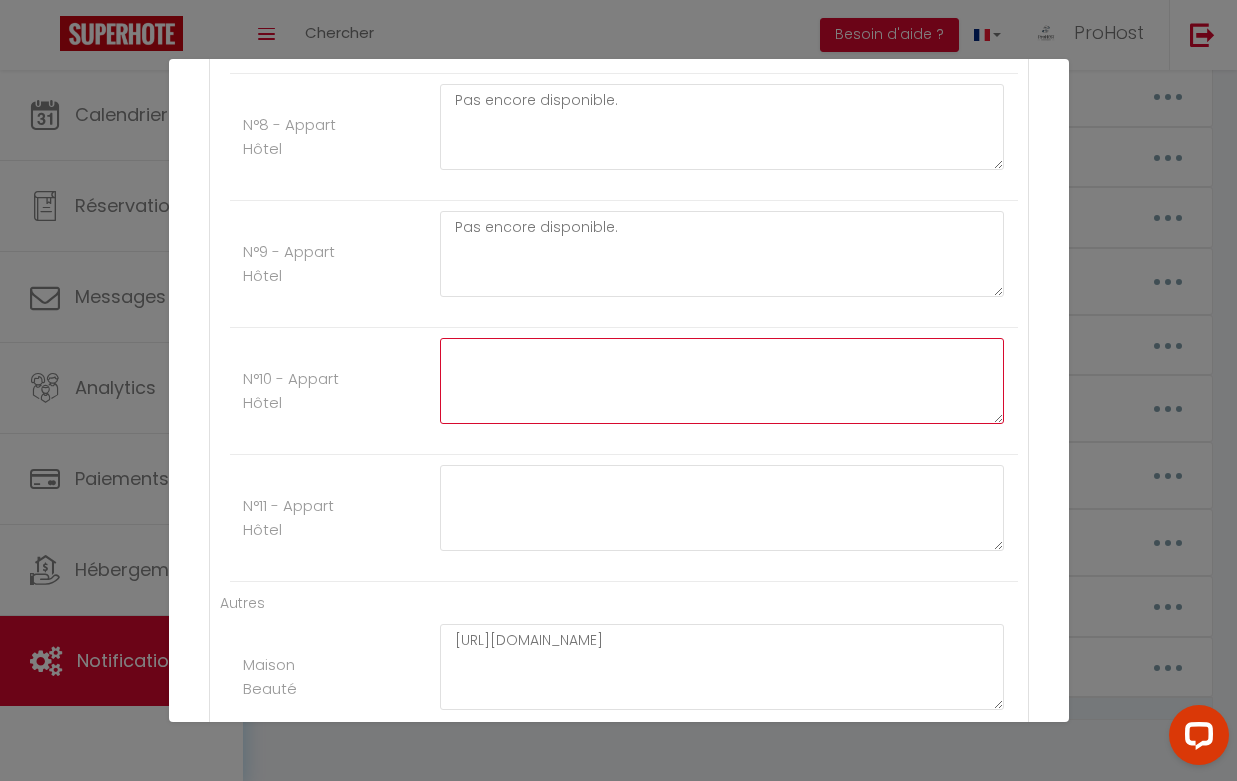 click at bounding box center [722, -1302] 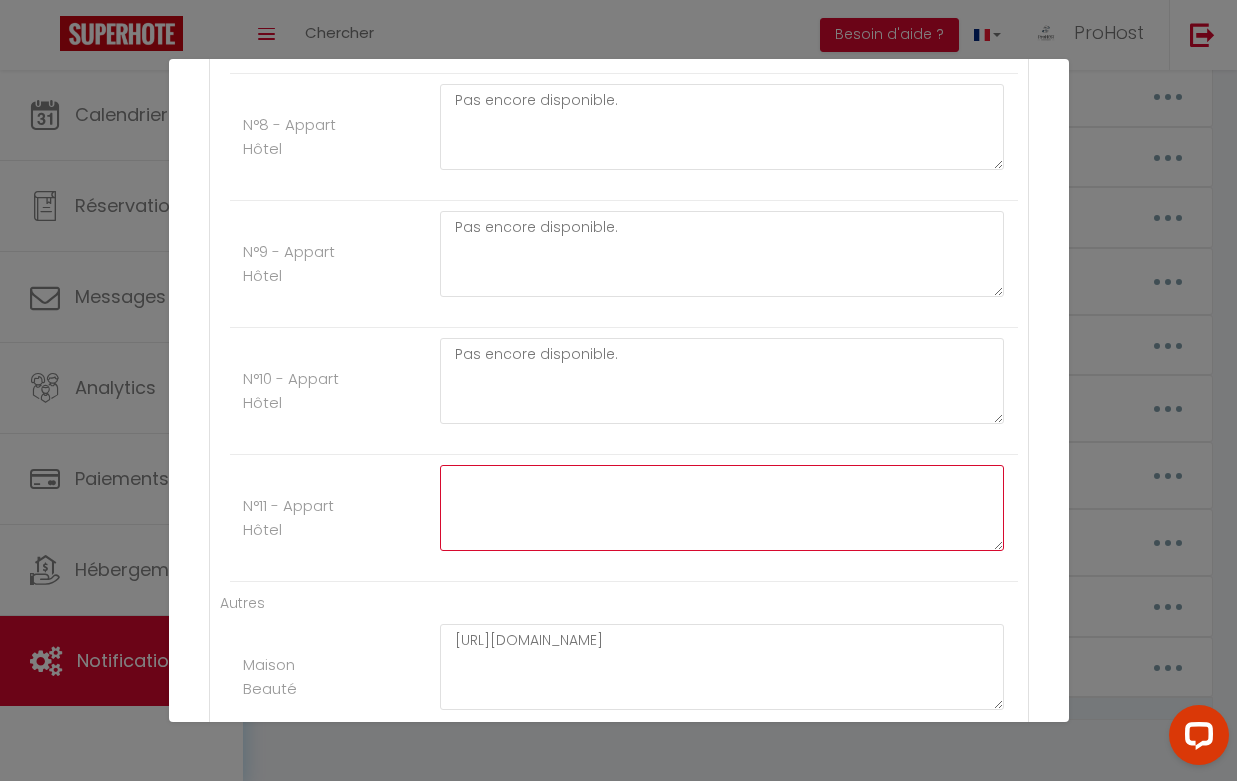 click at bounding box center (722, -1175) 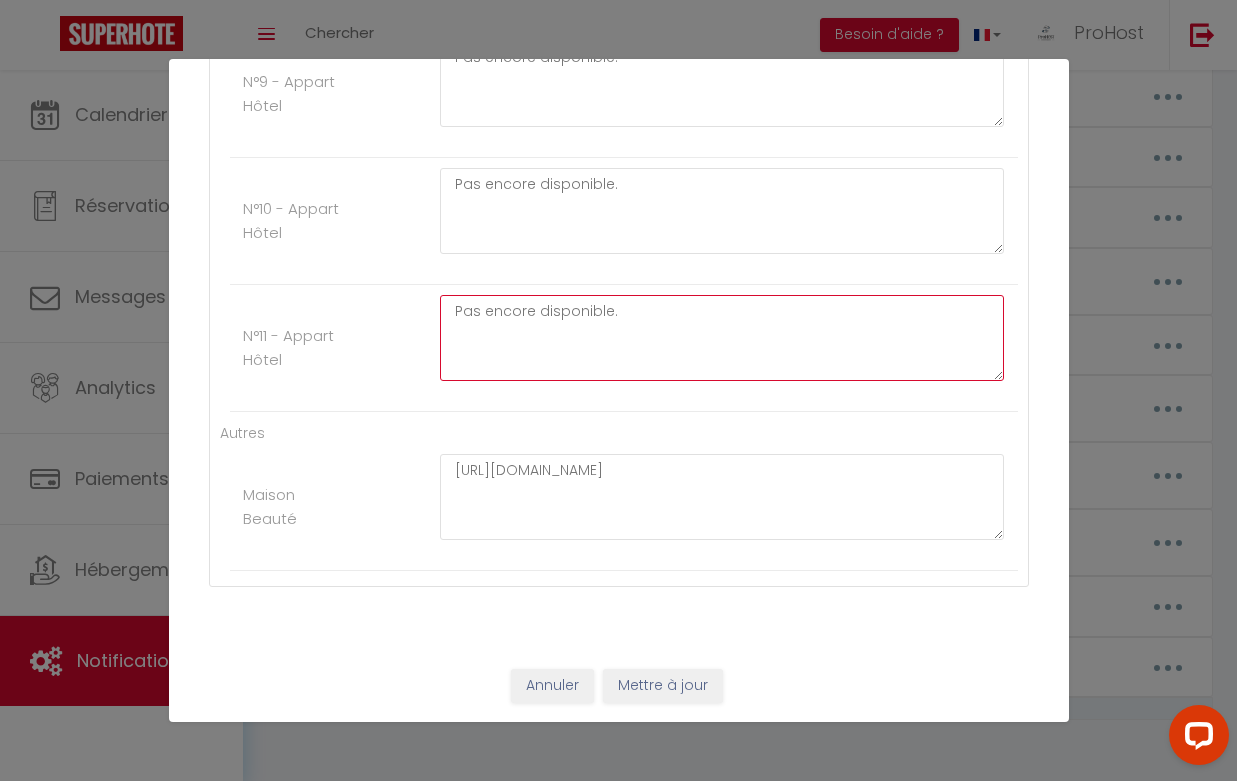 scroll, scrollTop: 3580, scrollLeft: 0, axis: vertical 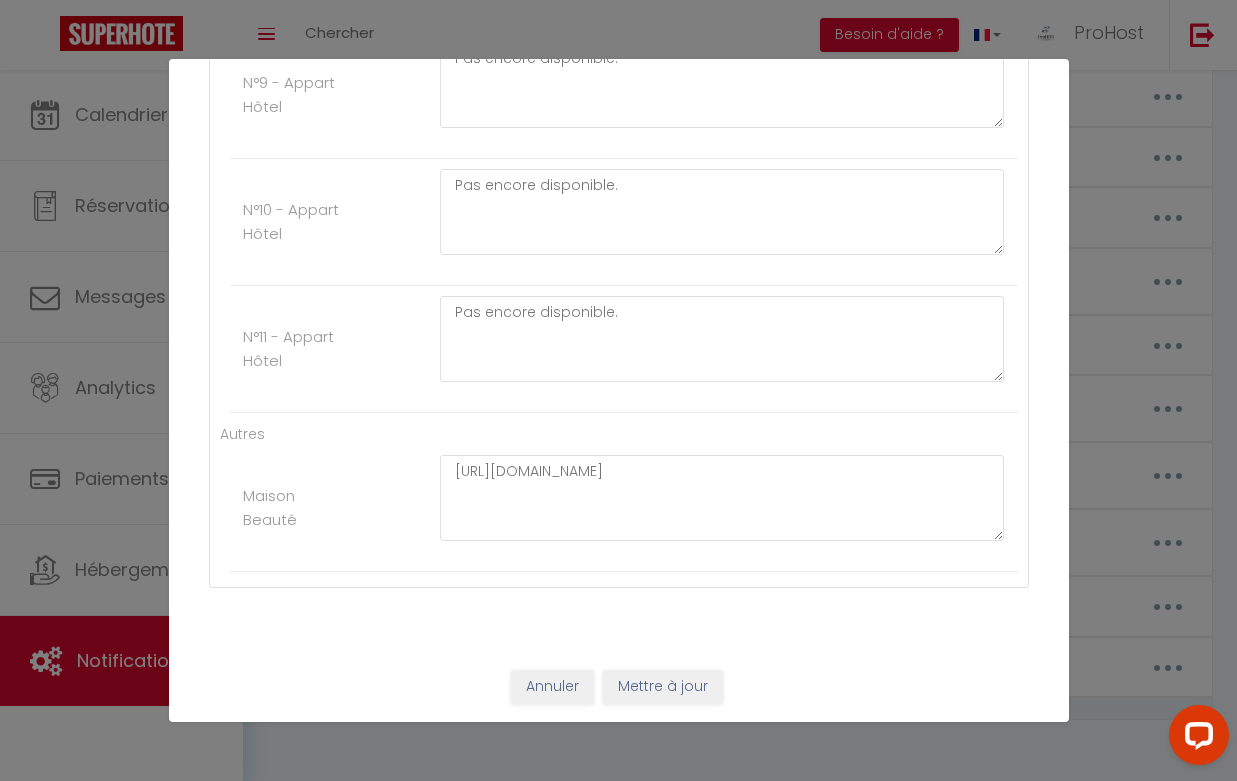 click on "Mettre à jour" at bounding box center [663, 687] 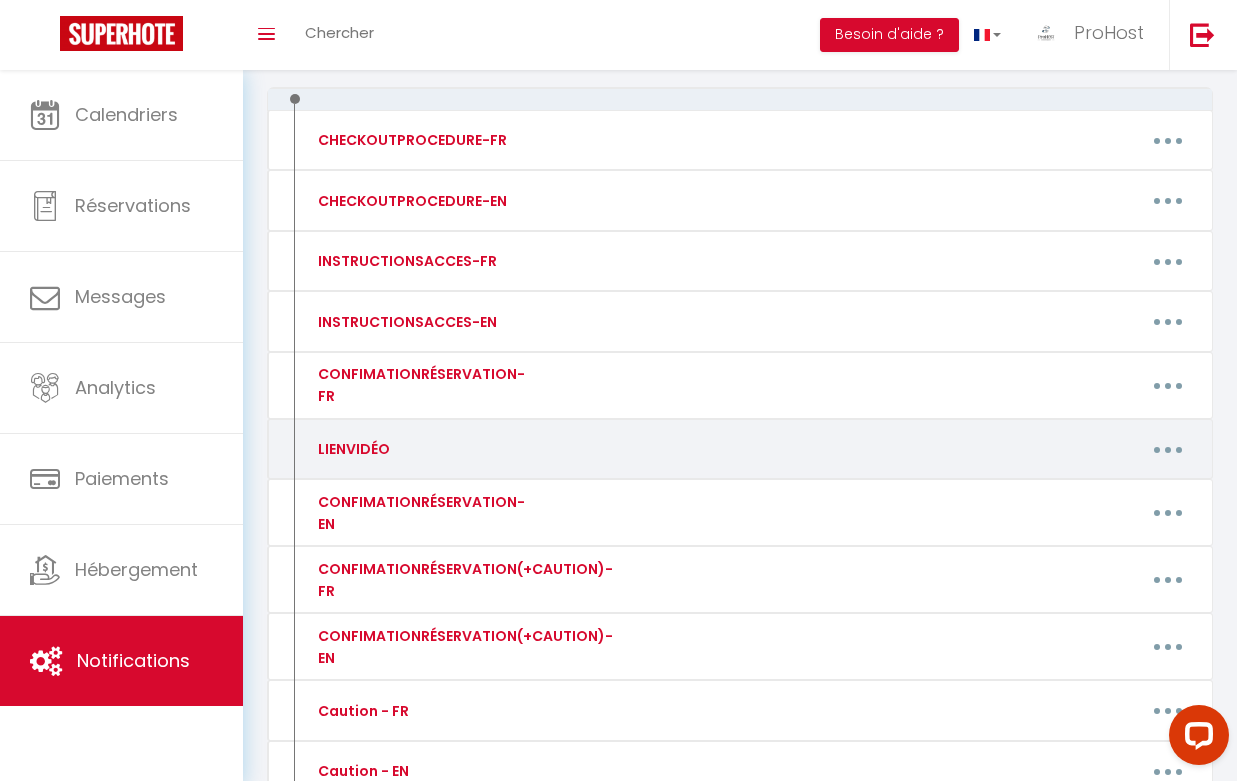 scroll, scrollTop: 216, scrollLeft: 0, axis: vertical 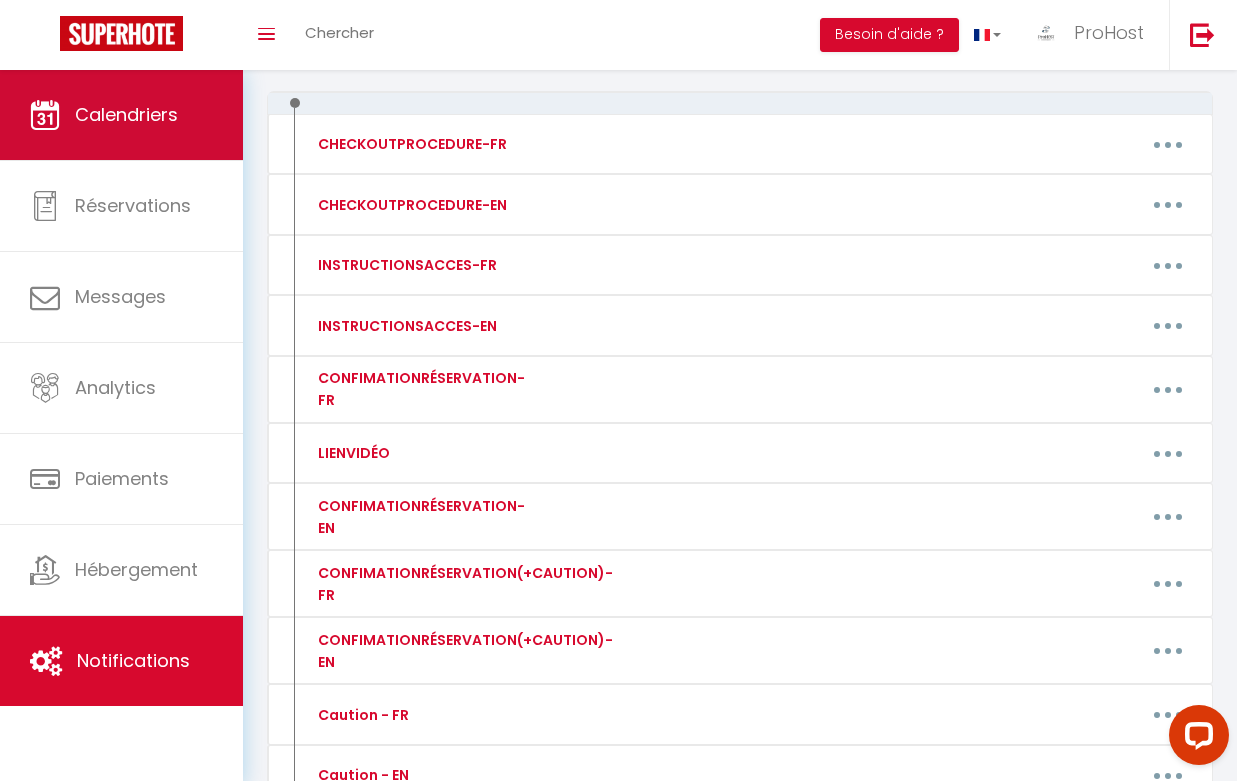 click on "Calendriers" at bounding box center (126, 114) 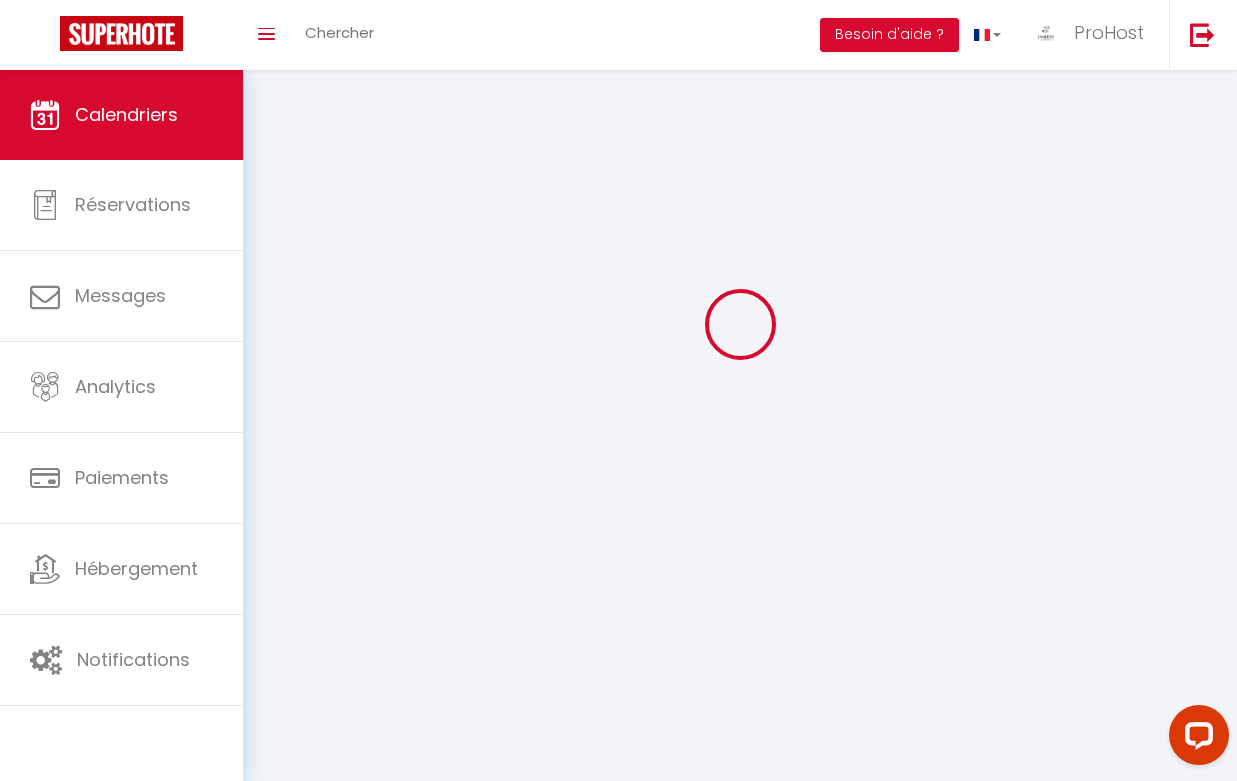 scroll, scrollTop: 0, scrollLeft: 0, axis: both 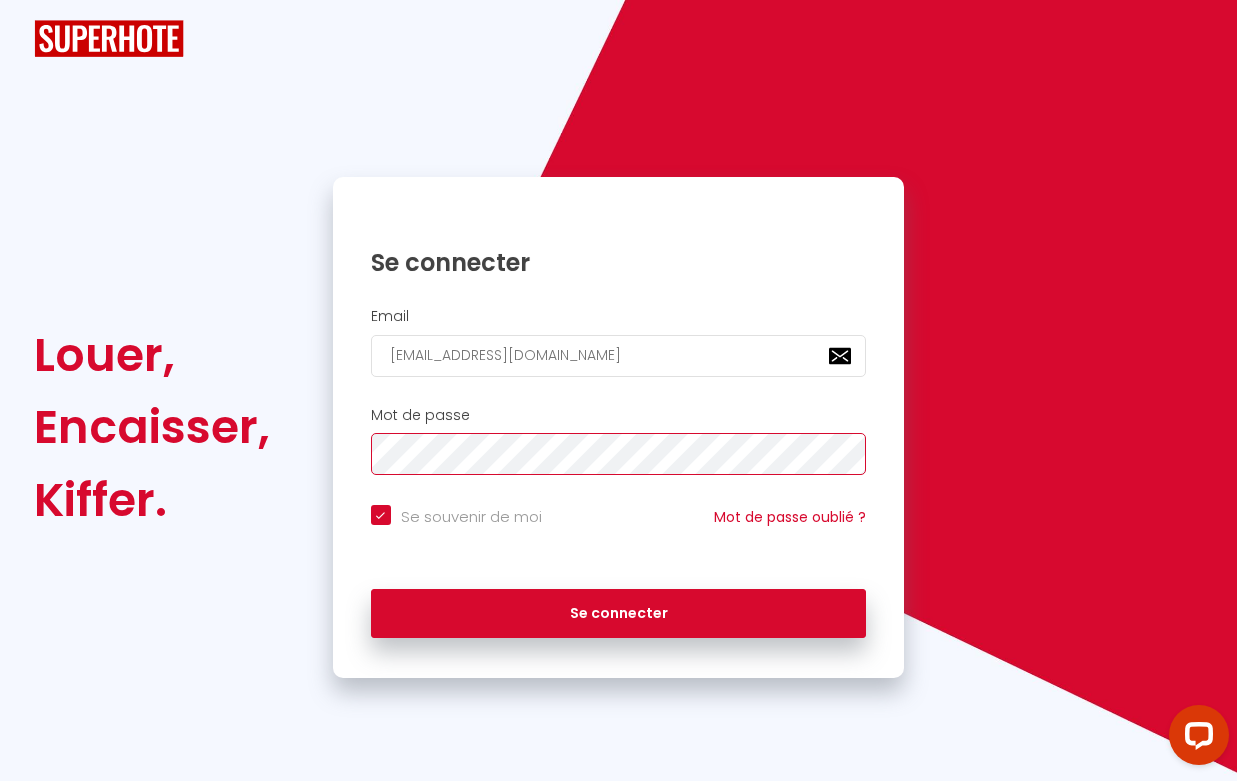click on "Se connecter" at bounding box center (619, 614) 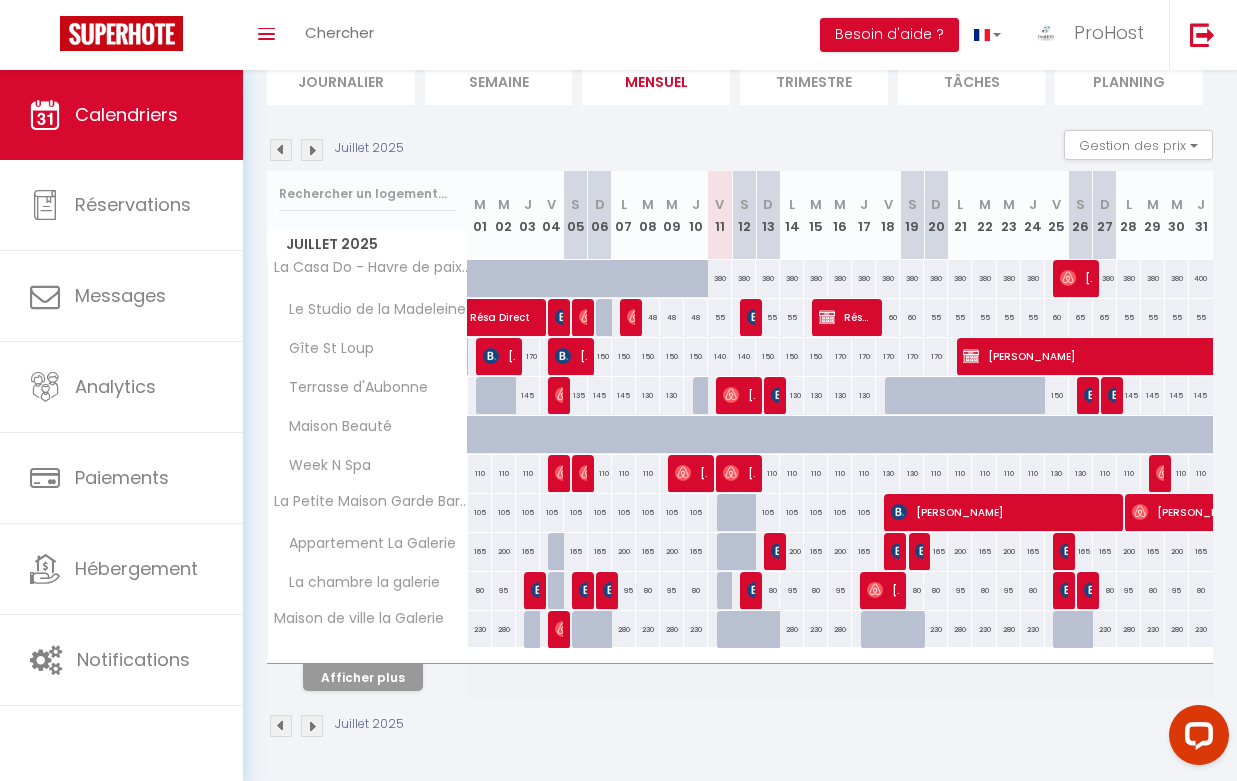 scroll, scrollTop: 151, scrollLeft: 0, axis: vertical 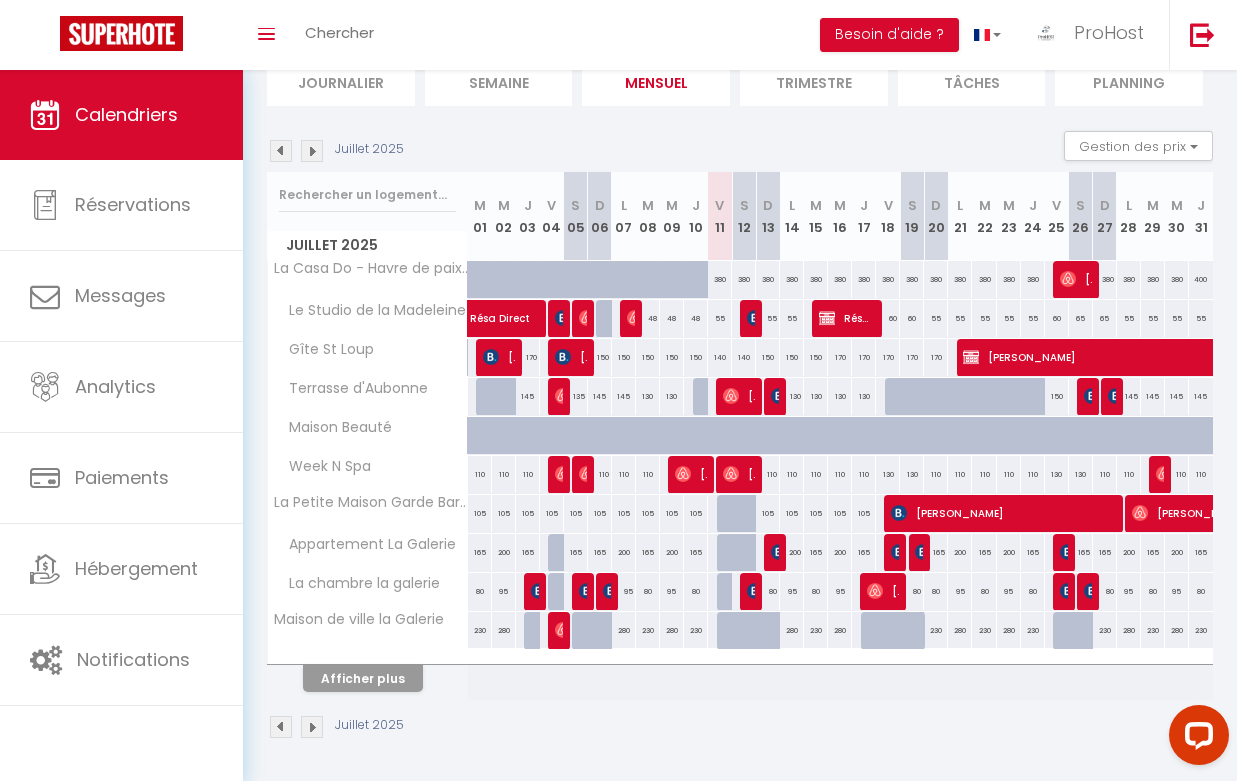 click on "Afficher plus" at bounding box center (363, 678) 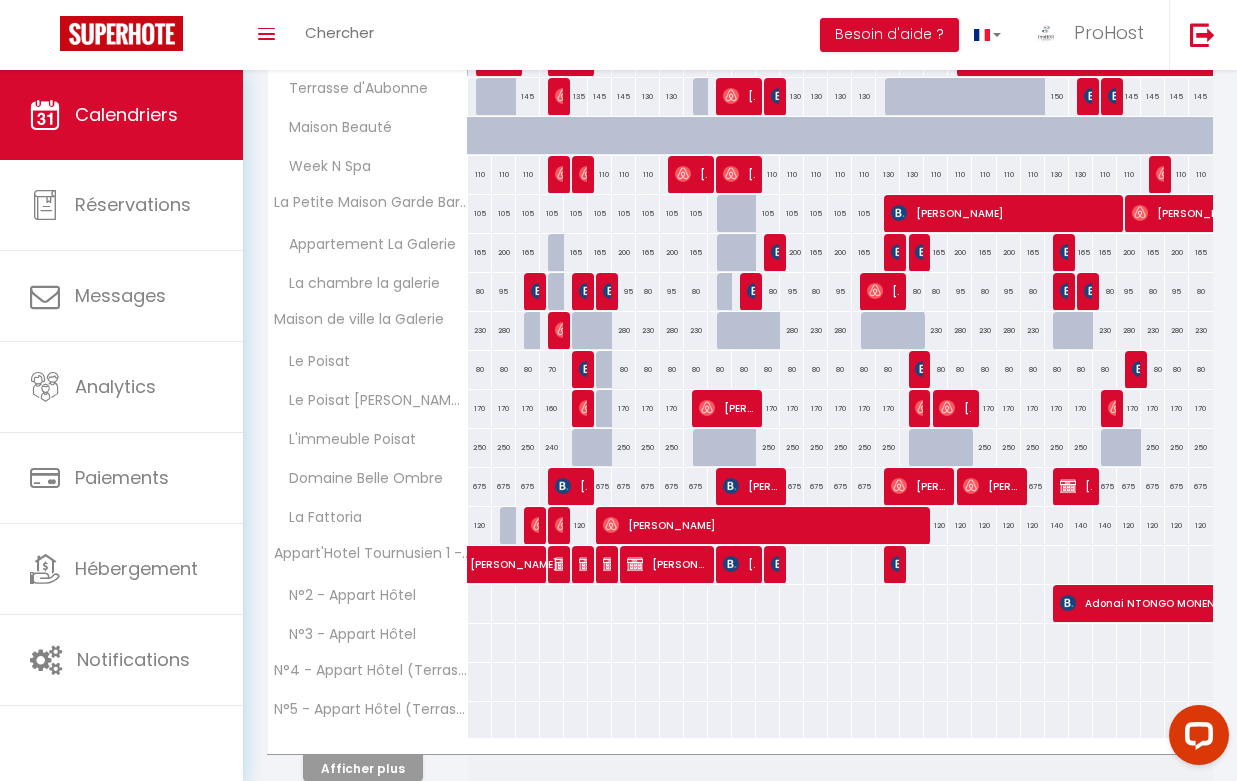 scroll, scrollTop: 453, scrollLeft: 0, axis: vertical 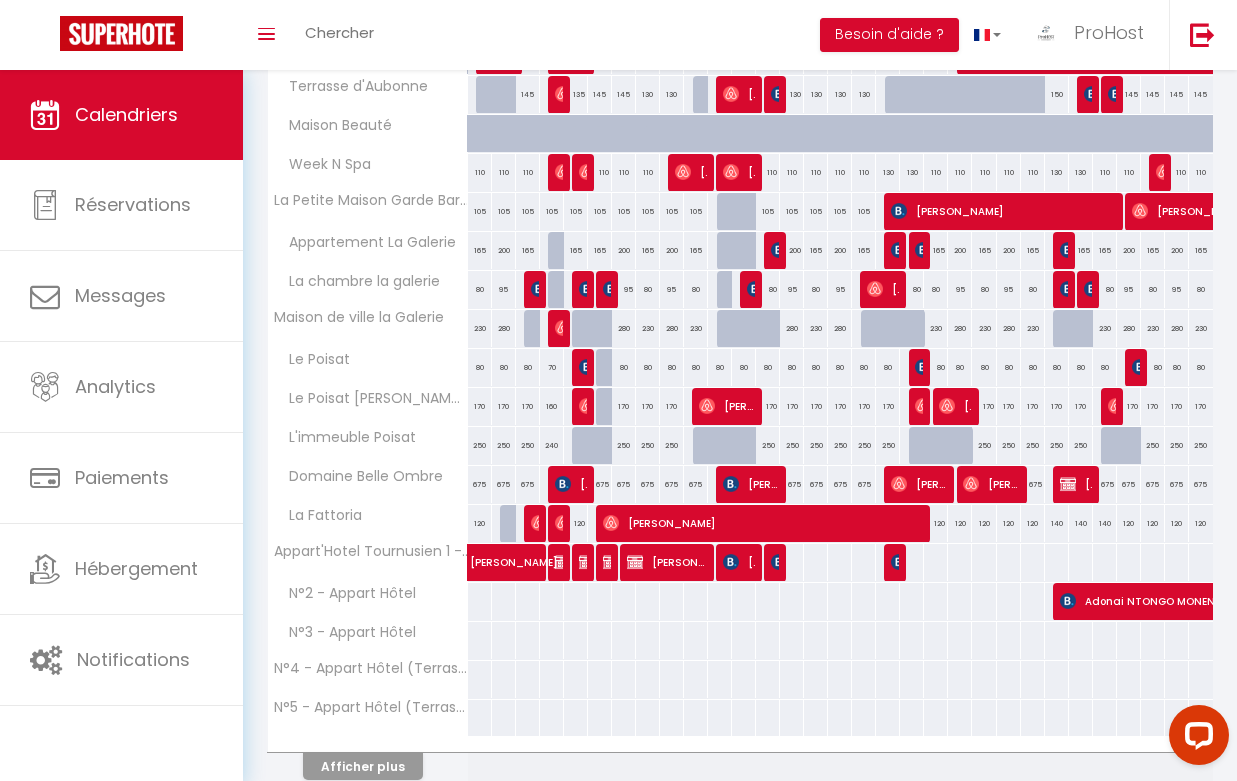 click on "[PERSON_NAME]" at bounding box center (539, 552) 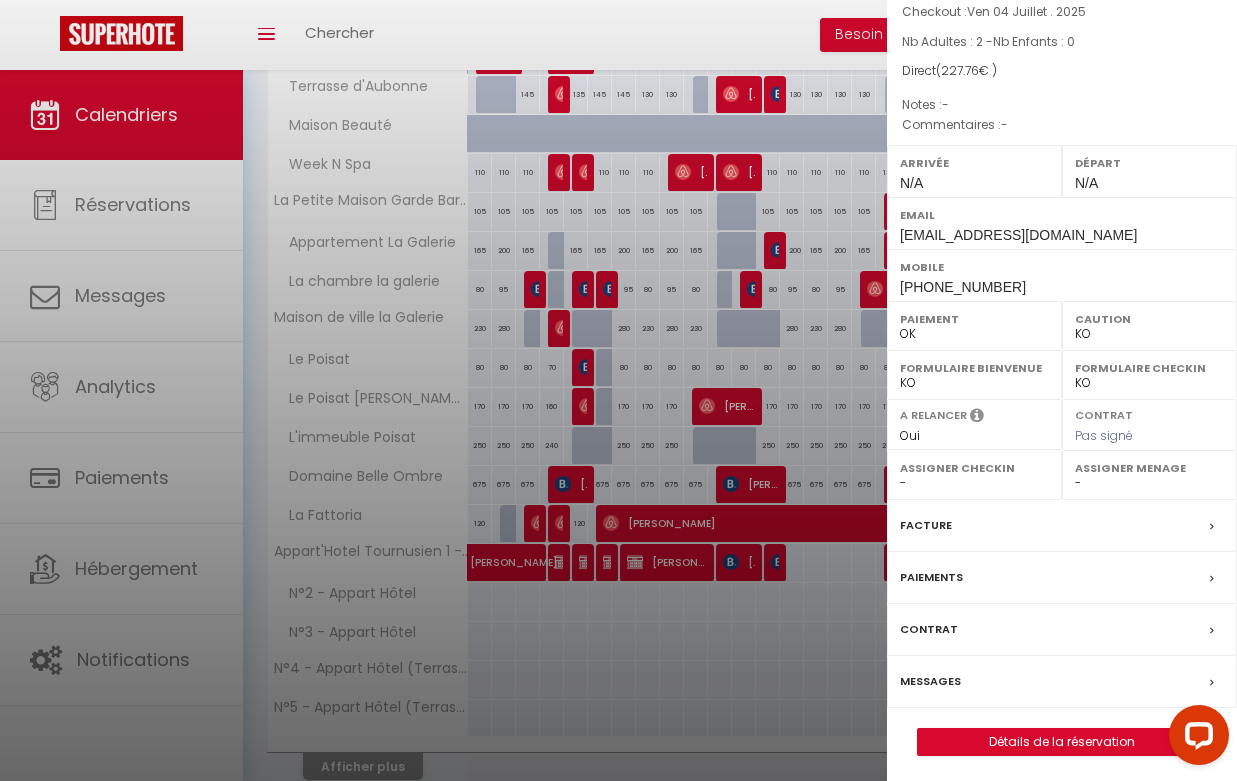 scroll, scrollTop: 145, scrollLeft: 0, axis: vertical 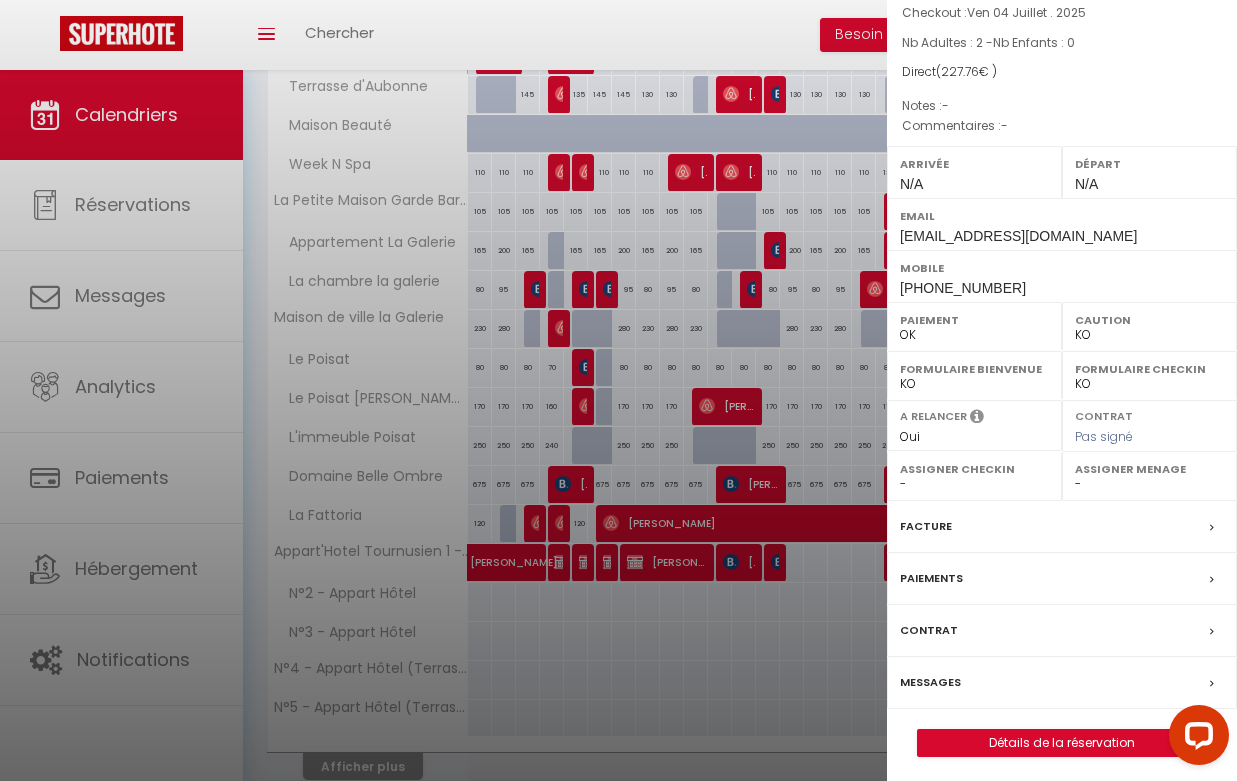 click on "Messages" at bounding box center [1062, 683] 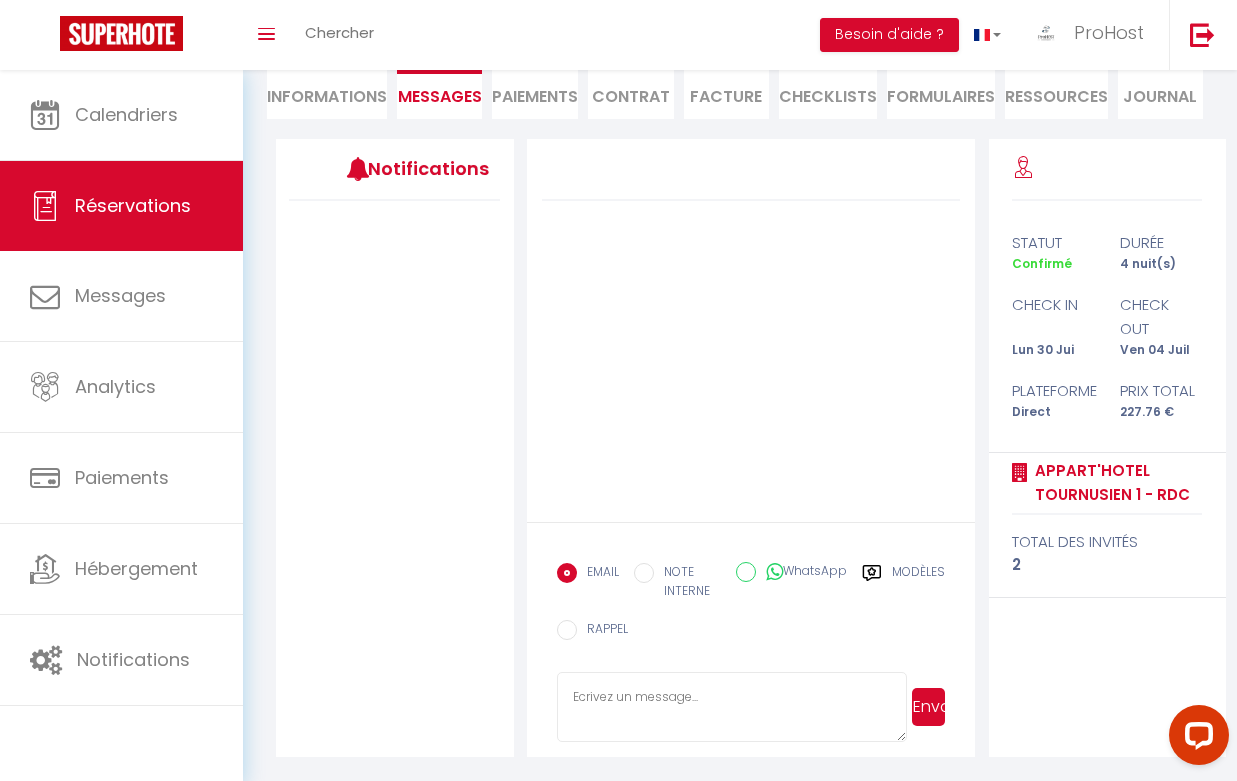 scroll, scrollTop: 191, scrollLeft: 0, axis: vertical 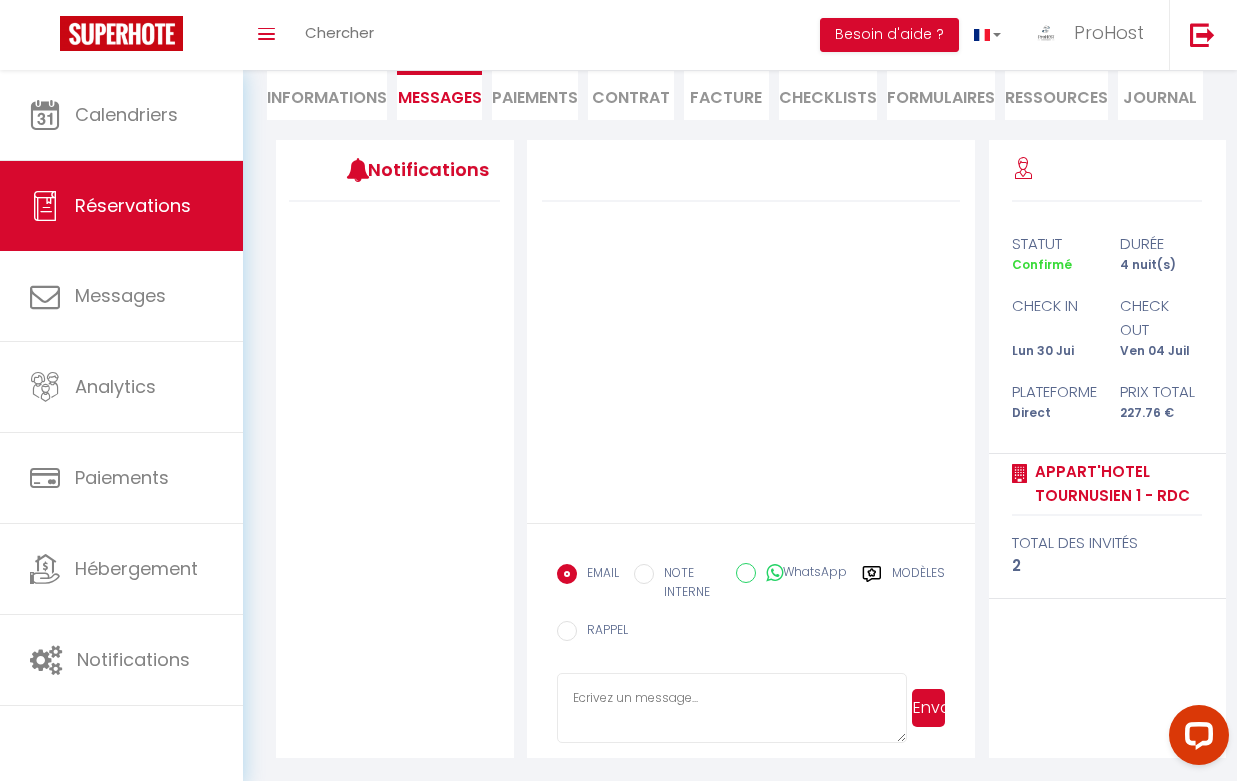 click 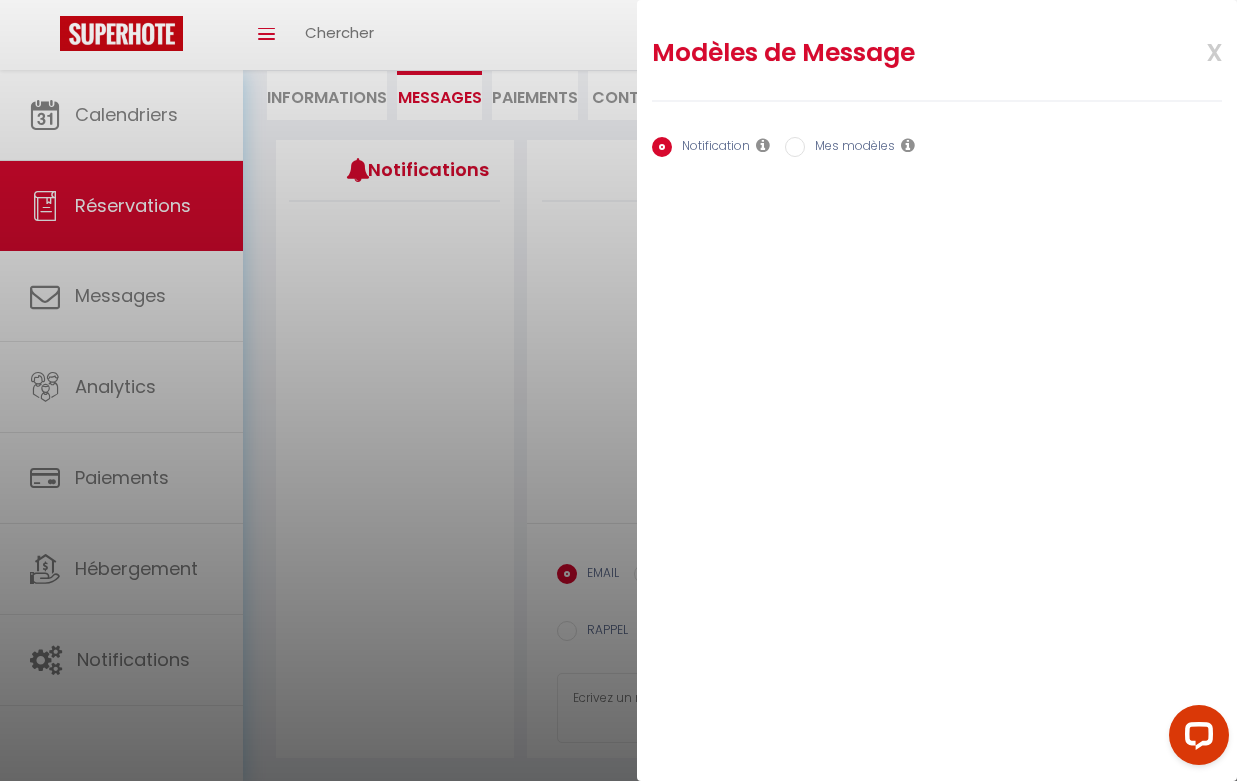 click on "Mes modèles" at bounding box center (795, 147) 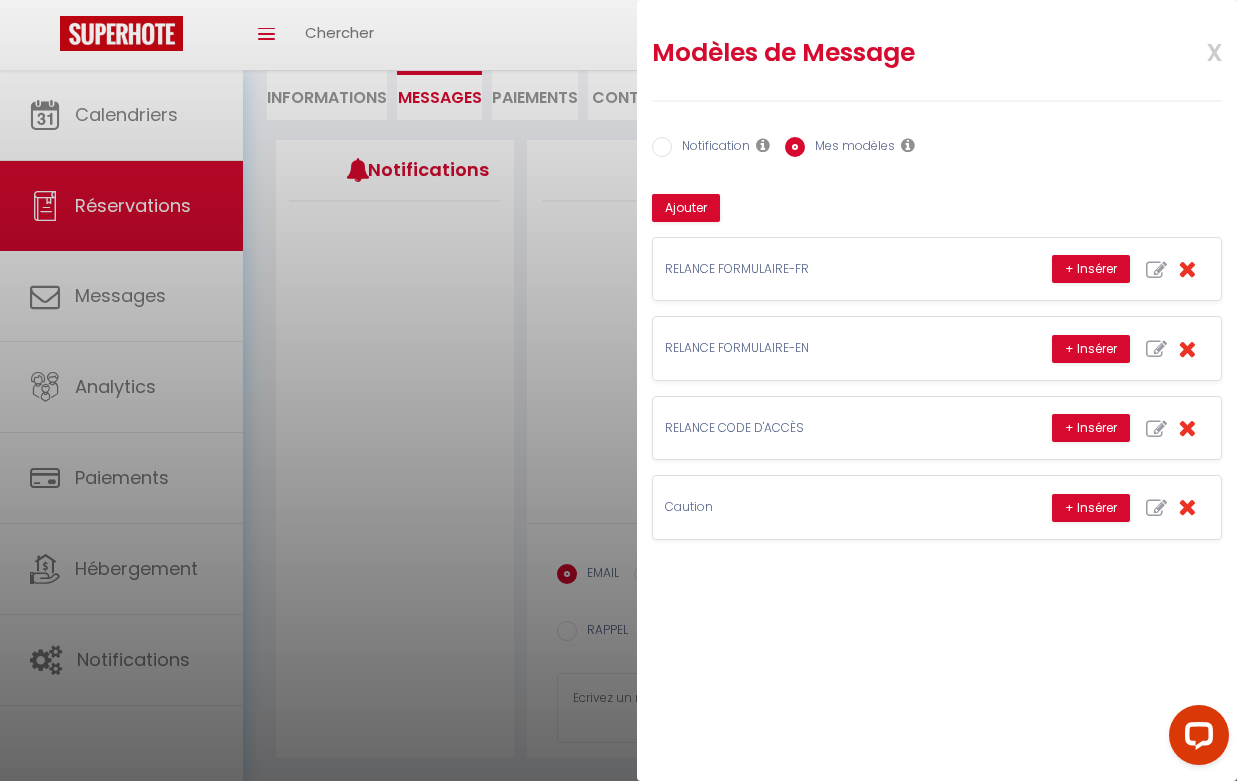click on "Notification" at bounding box center (662, 147) 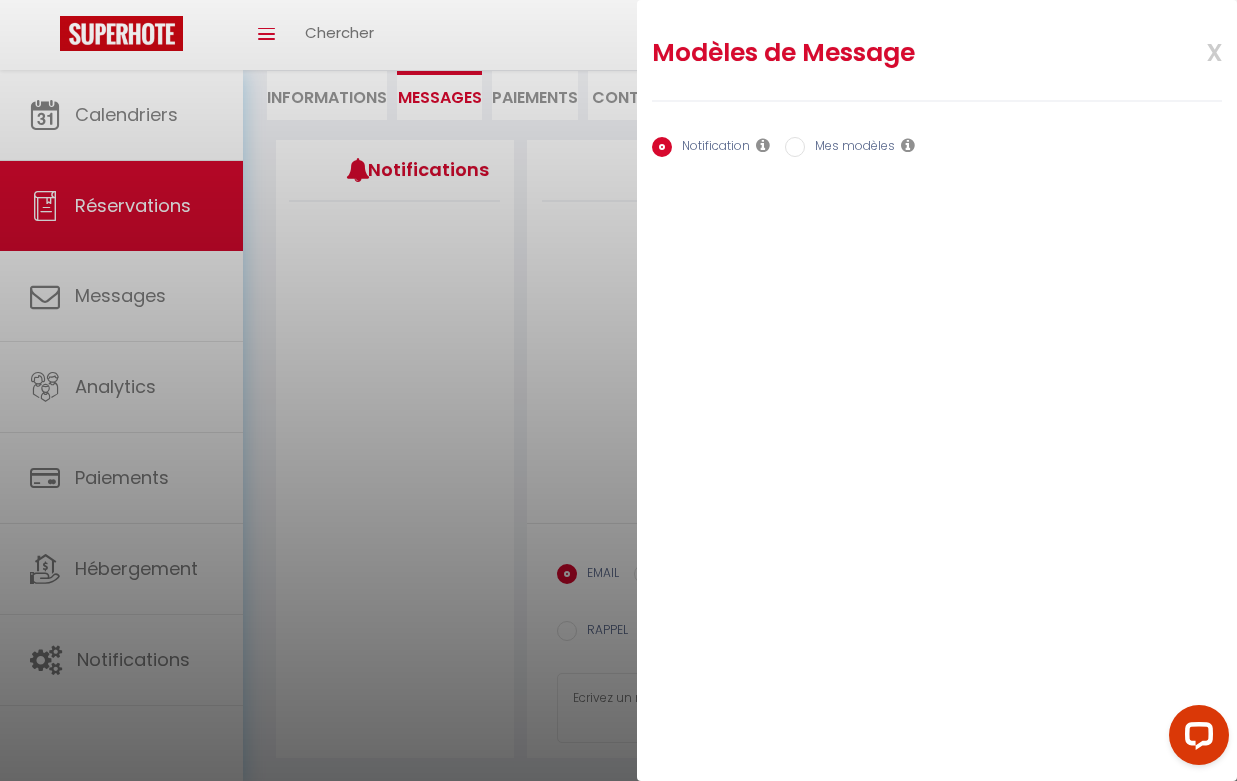 click on "x" at bounding box center [1190, 50] 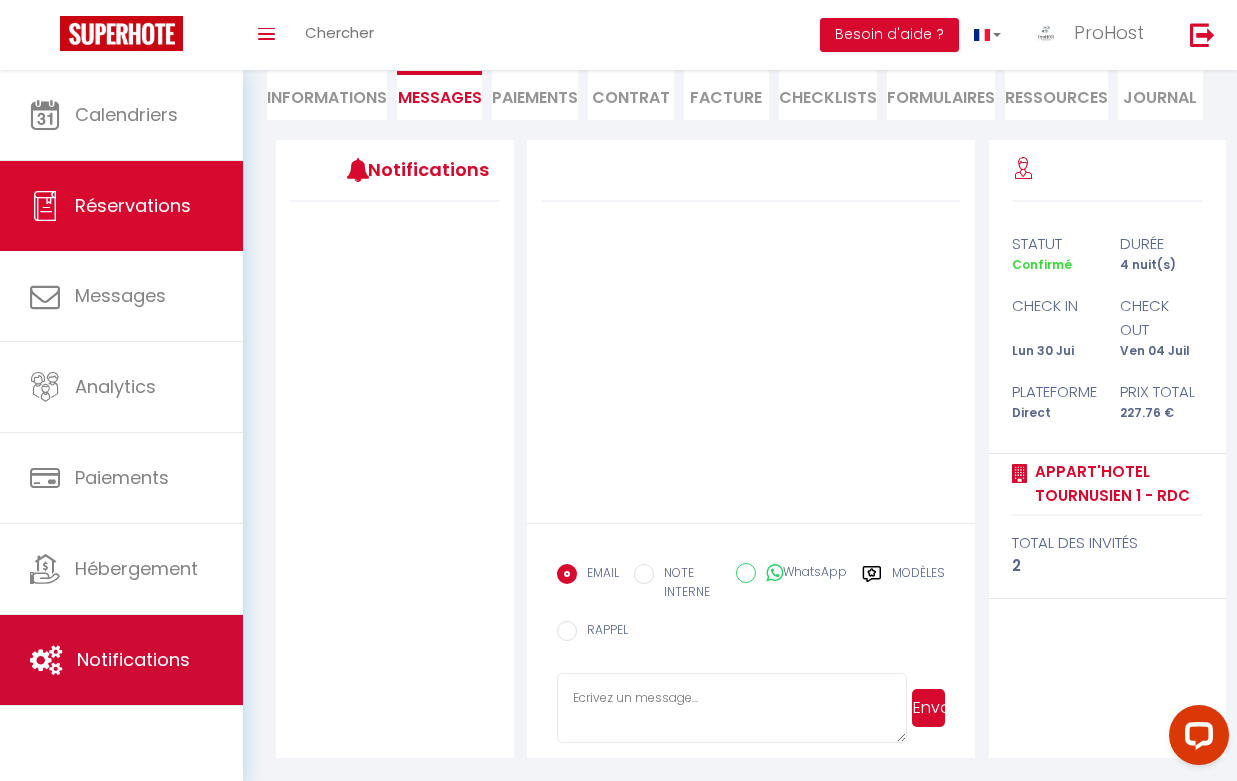 click on "Notifications" at bounding box center [133, 659] 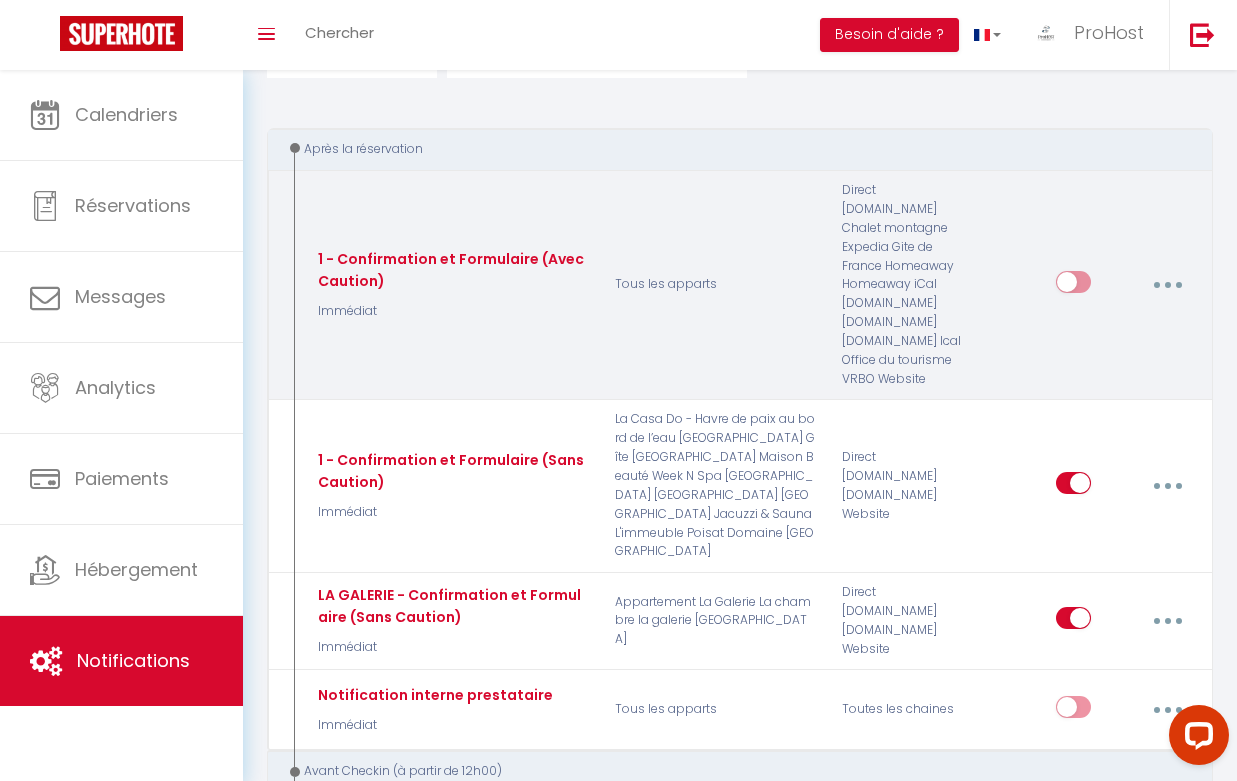 scroll, scrollTop: 194, scrollLeft: 0, axis: vertical 